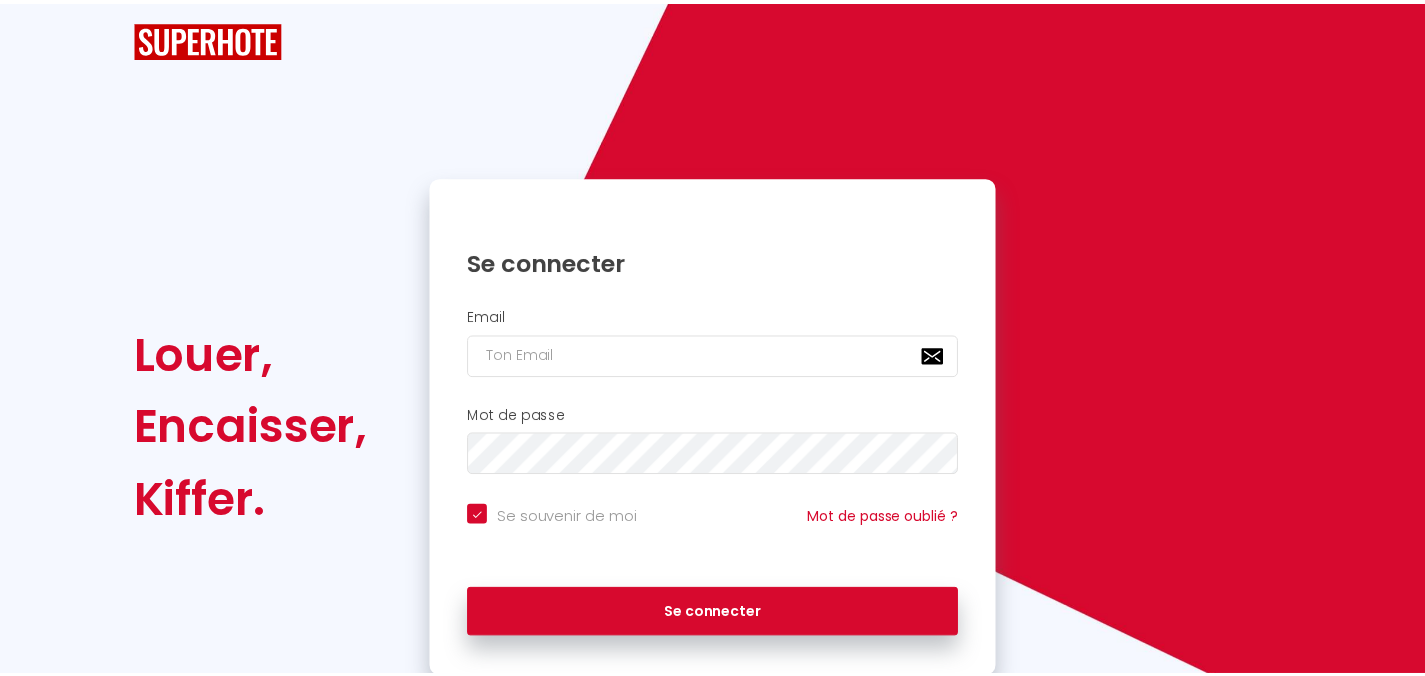 scroll, scrollTop: 0, scrollLeft: 0, axis: both 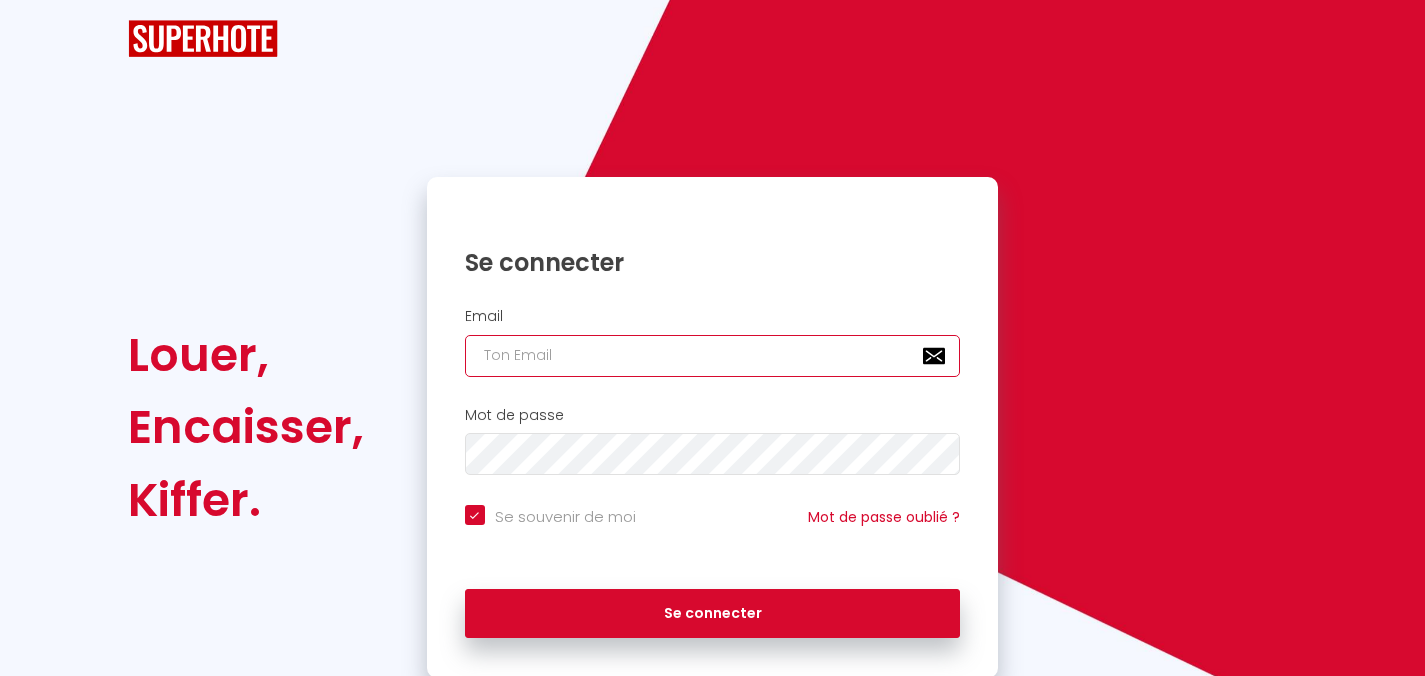 type on "[EMAIL_ADDRESS][DOMAIN_NAME]" 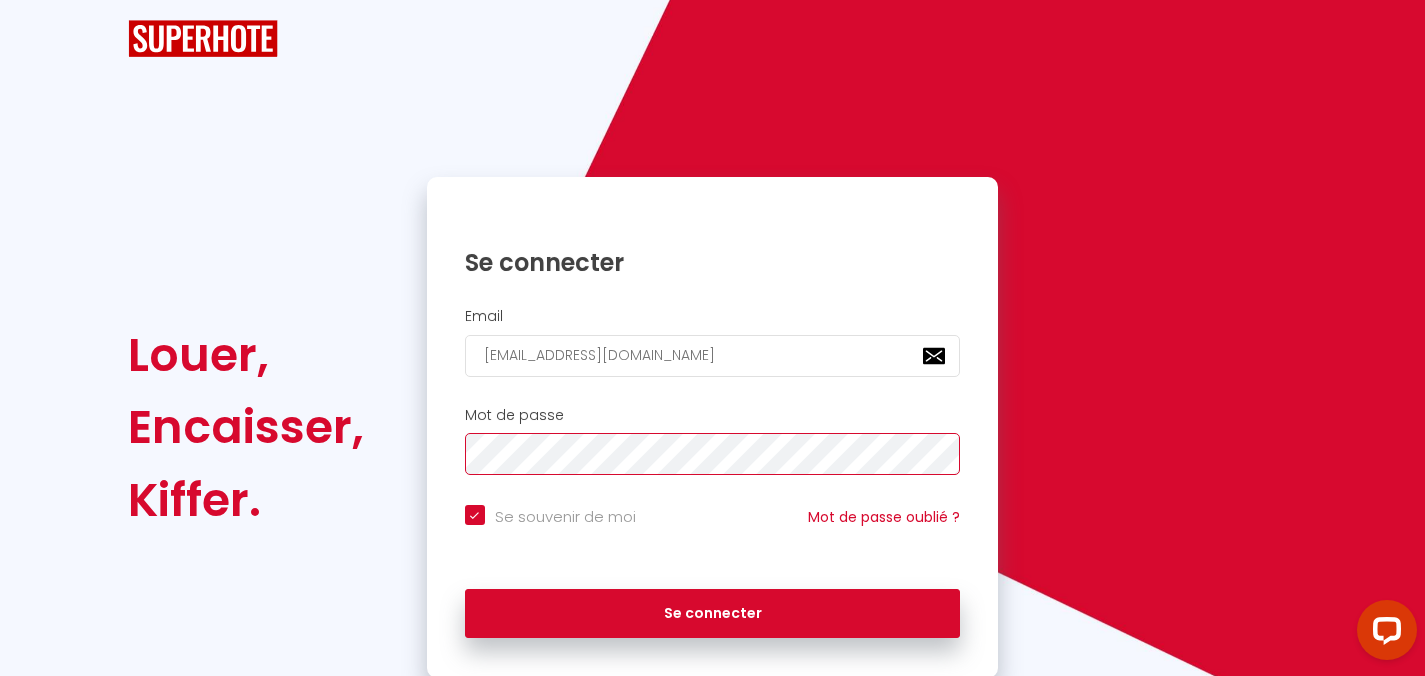 scroll, scrollTop: 0, scrollLeft: 0, axis: both 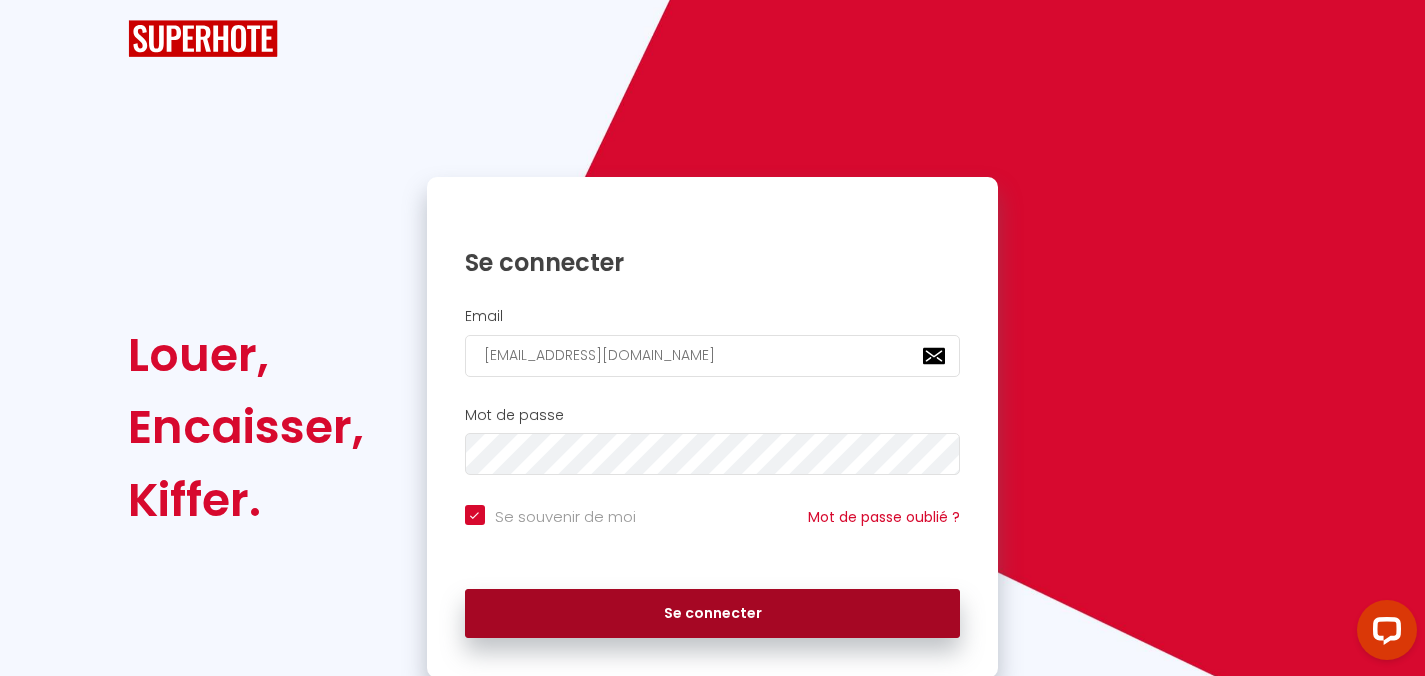 click on "Se connecter" at bounding box center [713, 614] 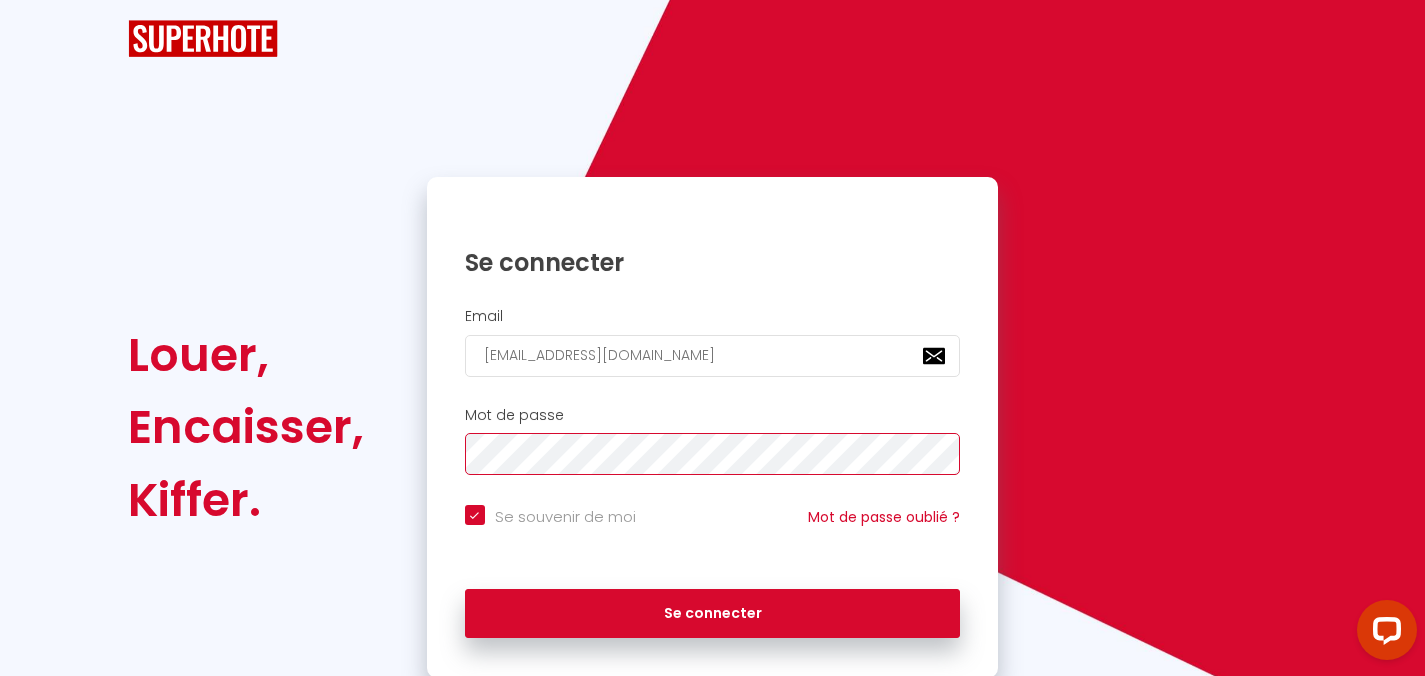 click on "Se connecter
Email   [EMAIL_ADDRESS][DOMAIN_NAME]   Mot de passe       Se souvenir de moi   Mot de passe oublié ?     Se connecter" at bounding box center (712, 428) 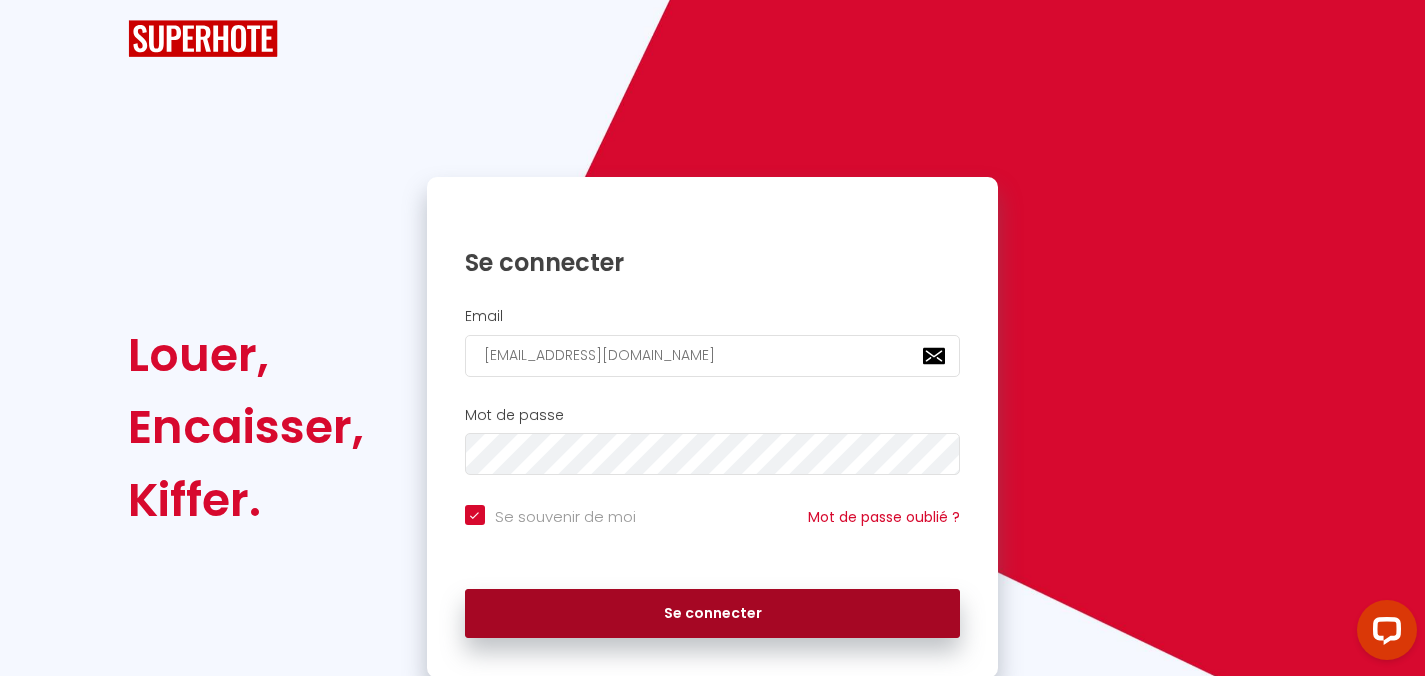 click on "Se connecter" at bounding box center [713, 614] 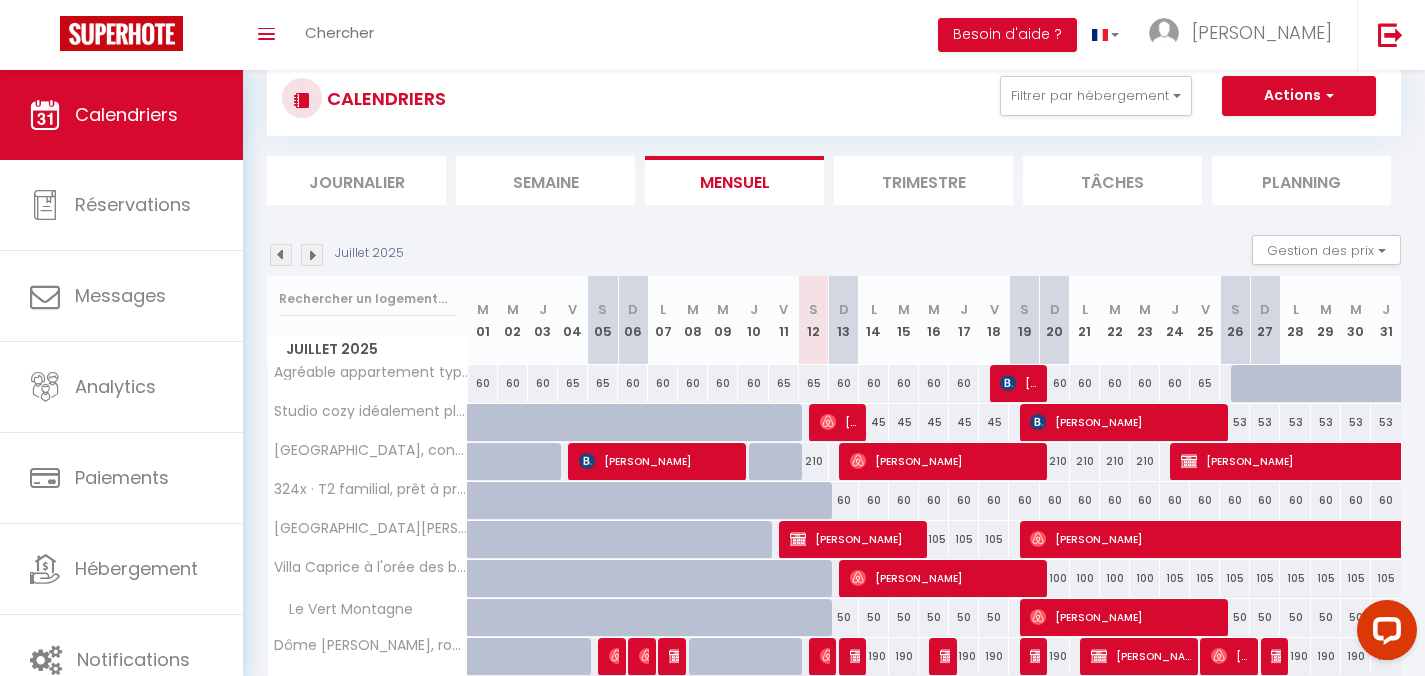 scroll, scrollTop: 70, scrollLeft: 0, axis: vertical 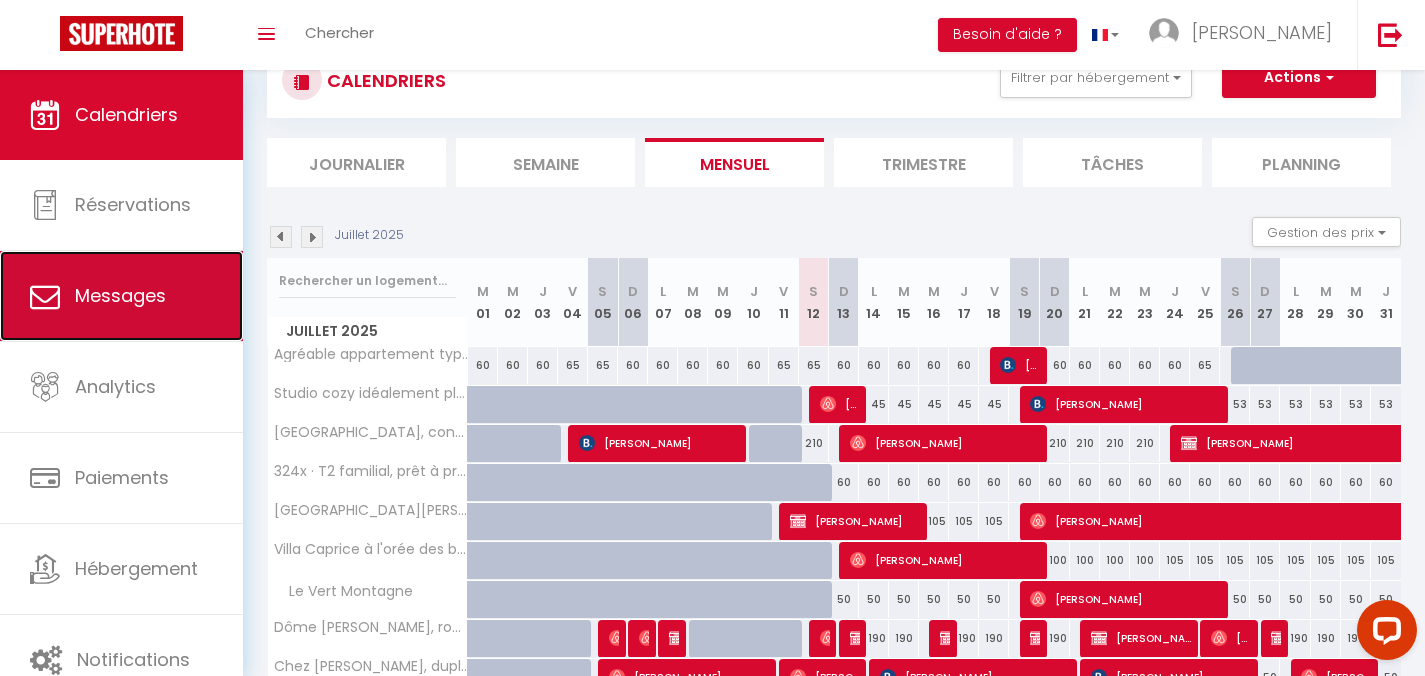 click on "Messages" at bounding box center (121, 296) 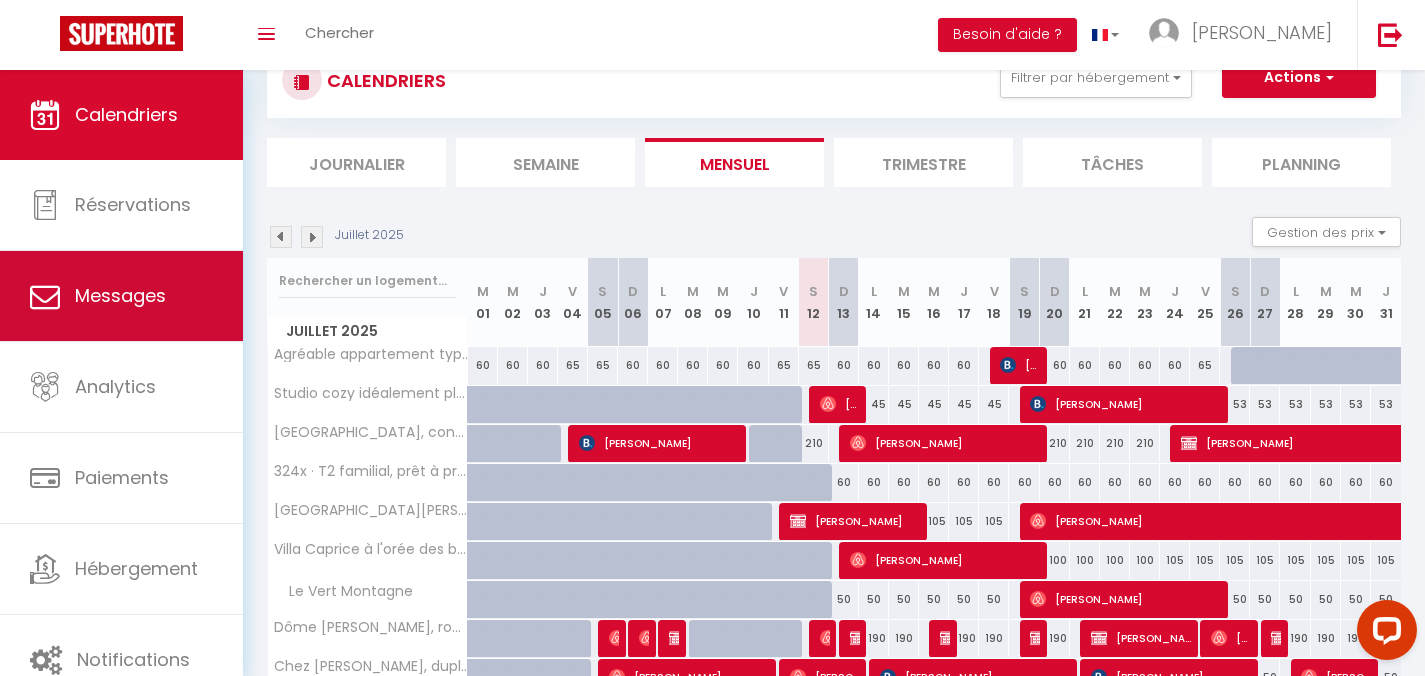 select on "message" 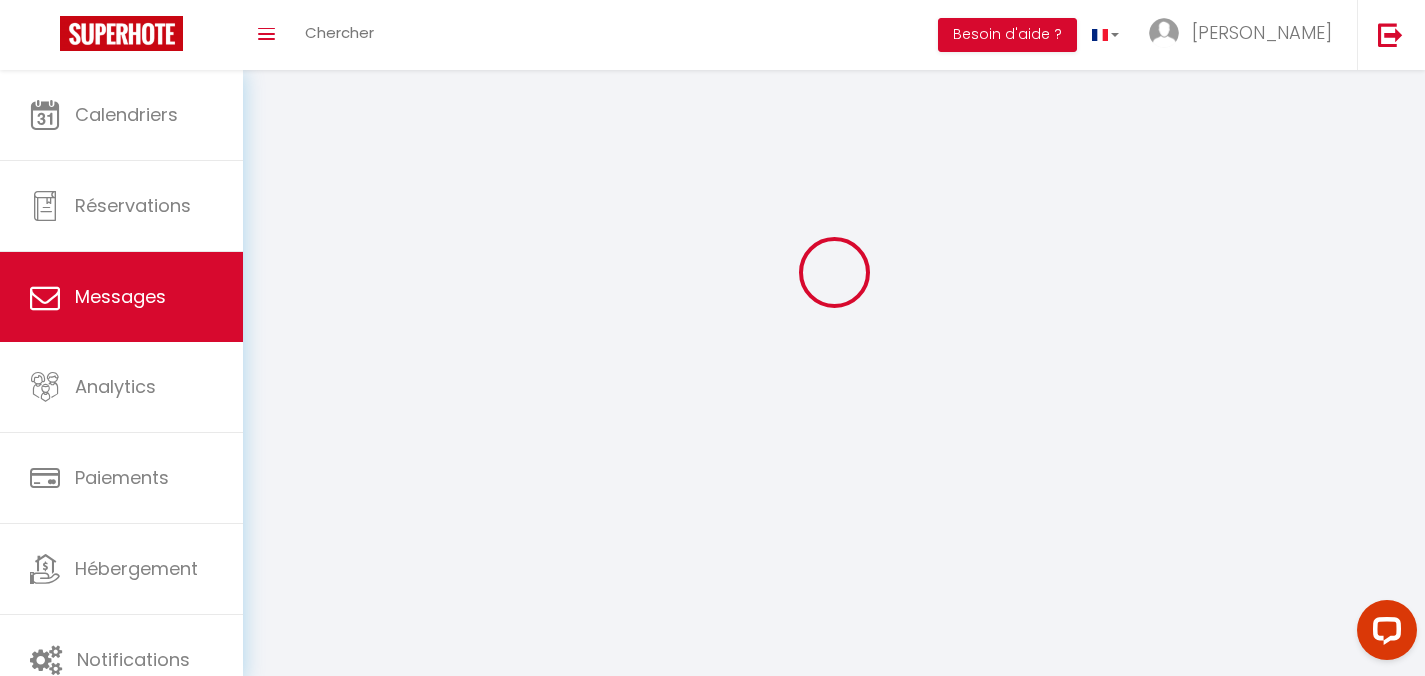 scroll, scrollTop: 0, scrollLeft: 0, axis: both 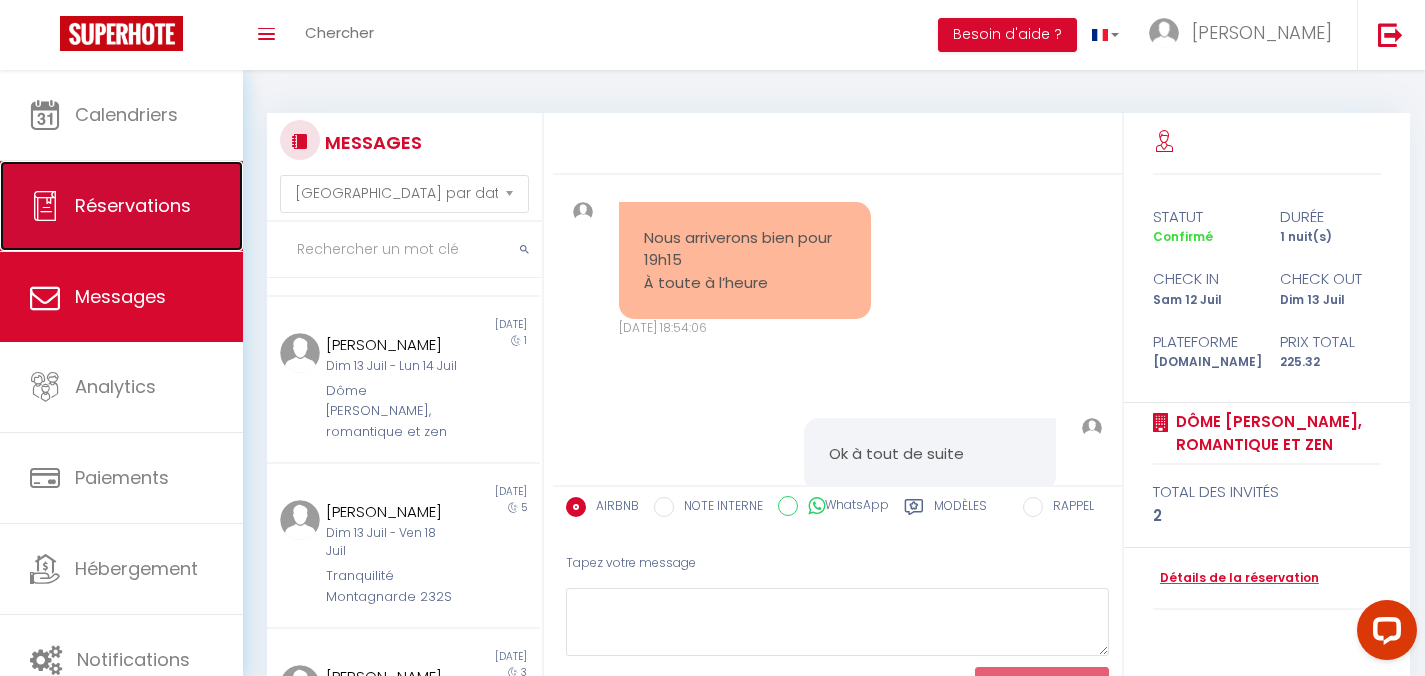 click on "Réservations" at bounding box center [133, 205] 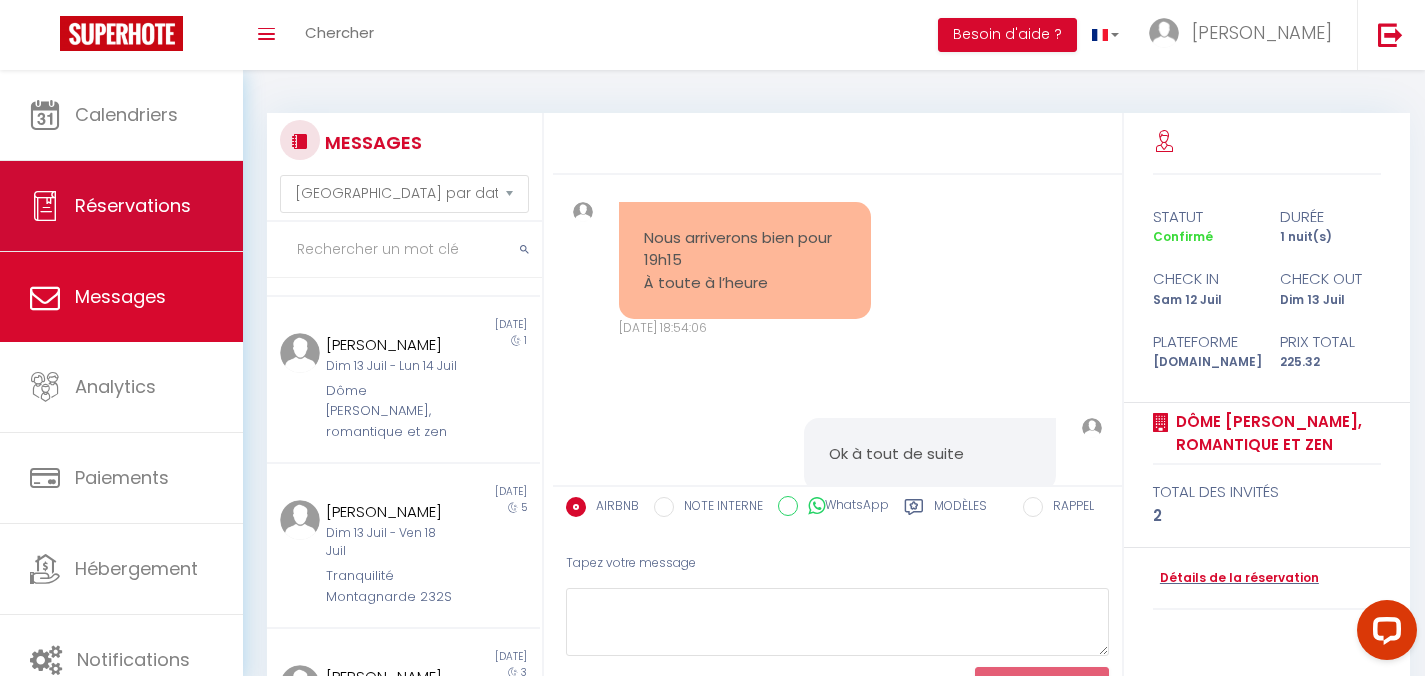 select on "not_cancelled" 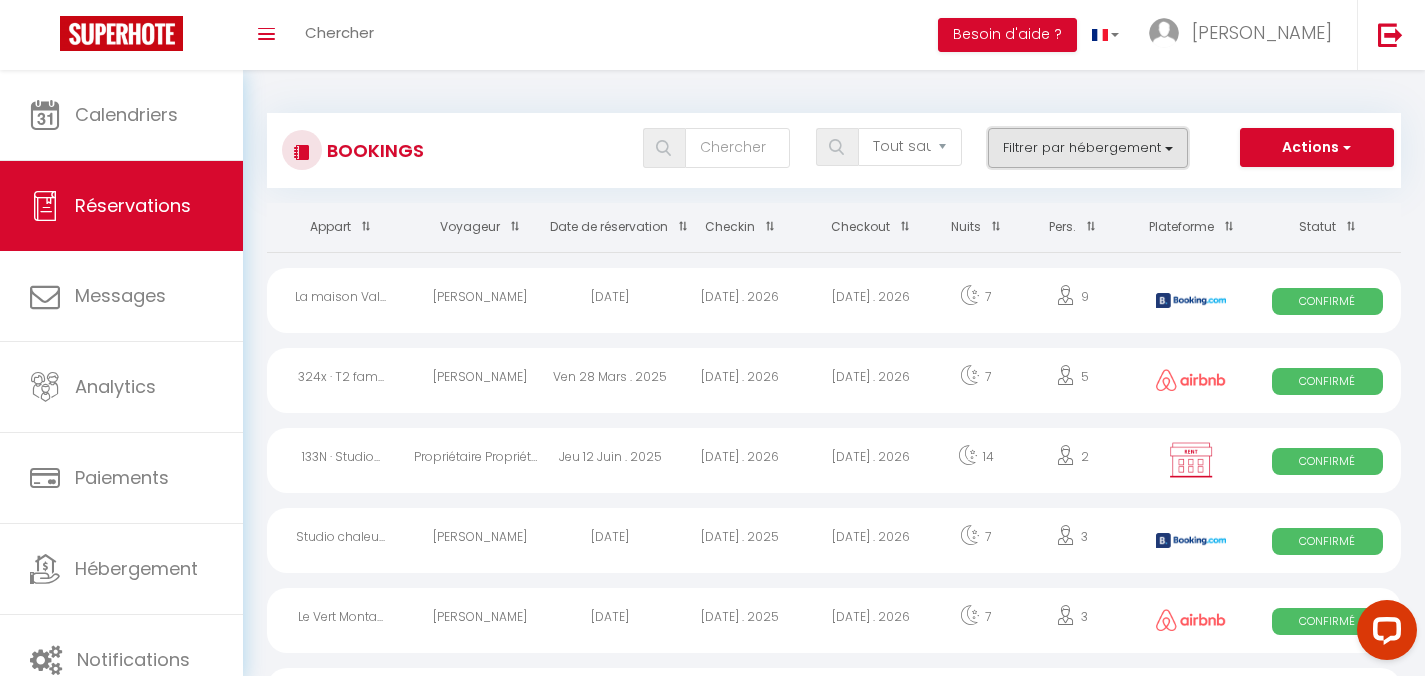click on "Filtrer par hébergement" at bounding box center [1088, 148] 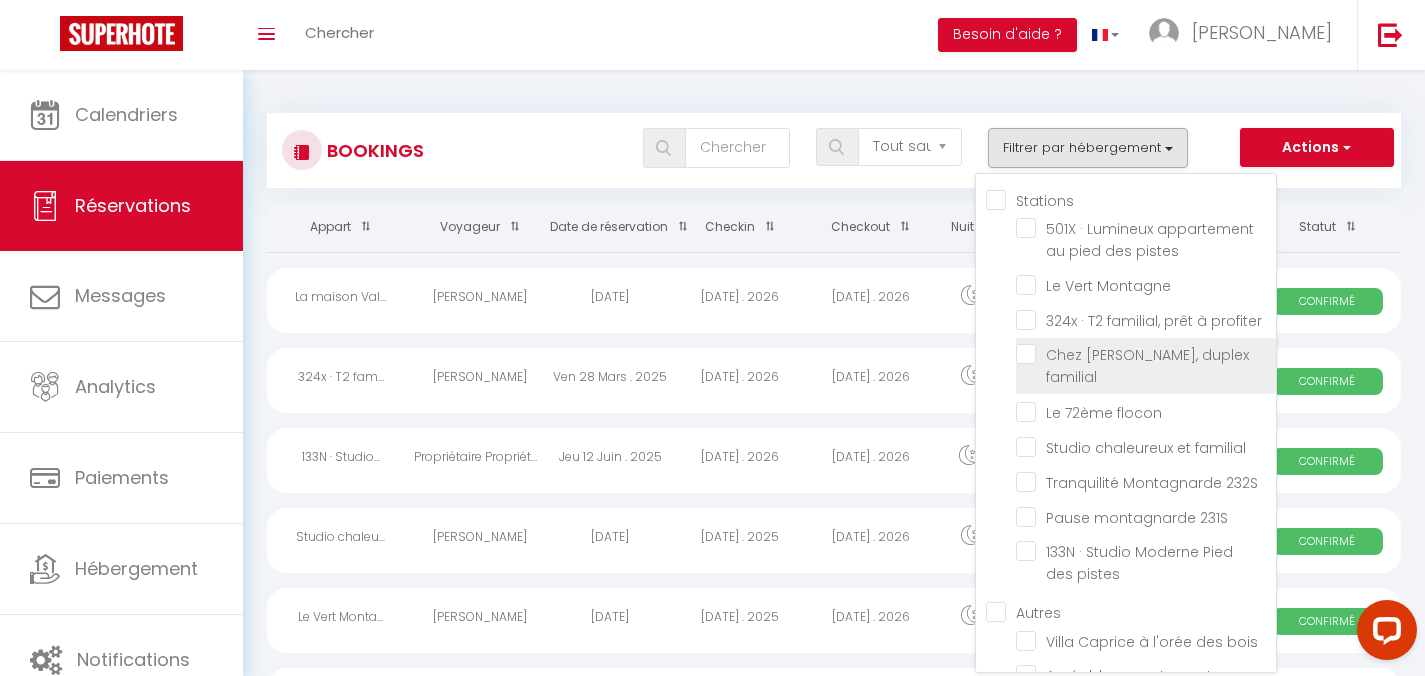 click on "Chez [PERSON_NAME], duplex familial" at bounding box center [1146, 354] 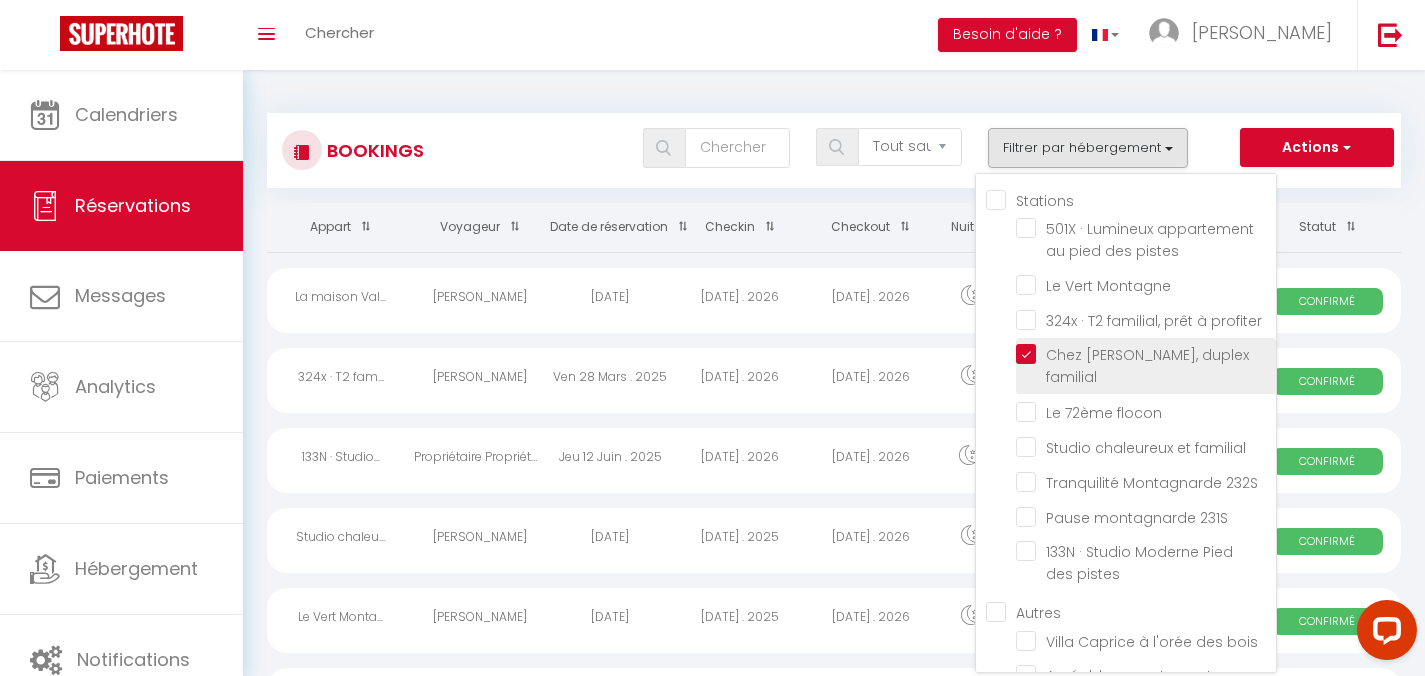 checkbox on "false" 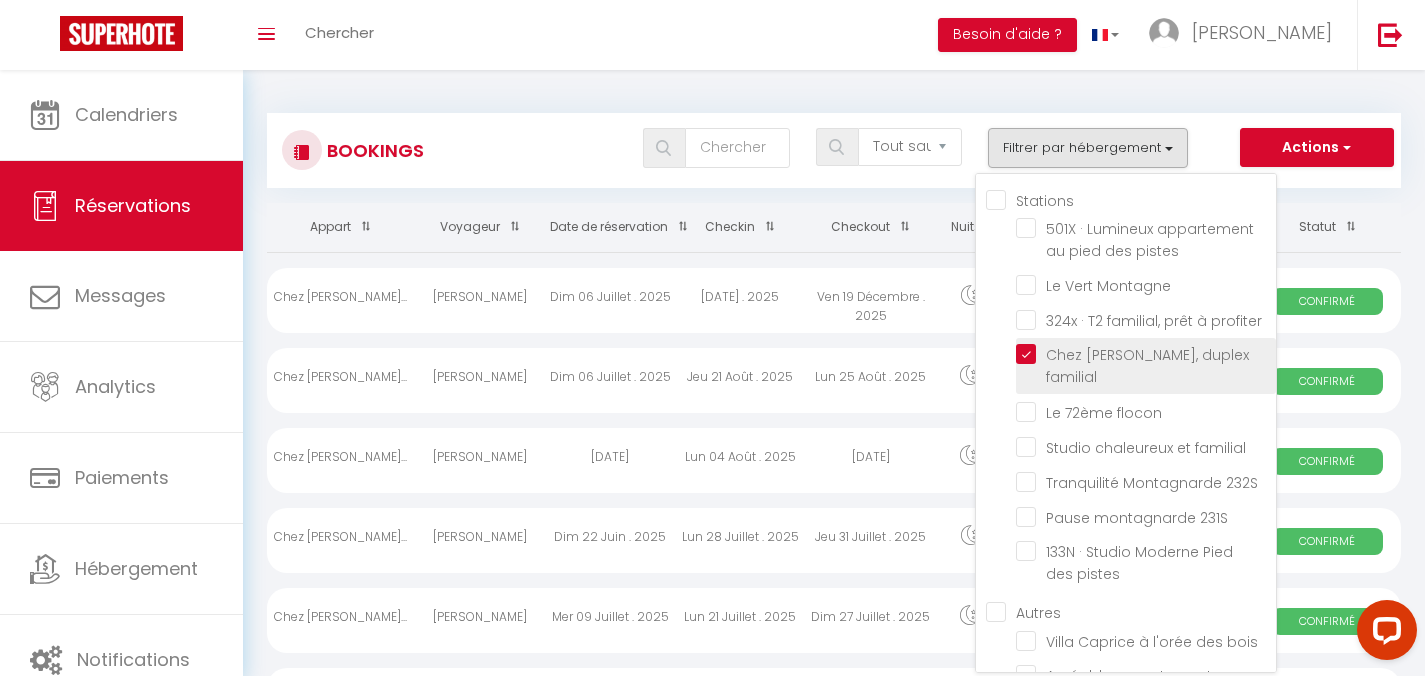 scroll, scrollTop: 444, scrollLeft: 0, axis: vertical 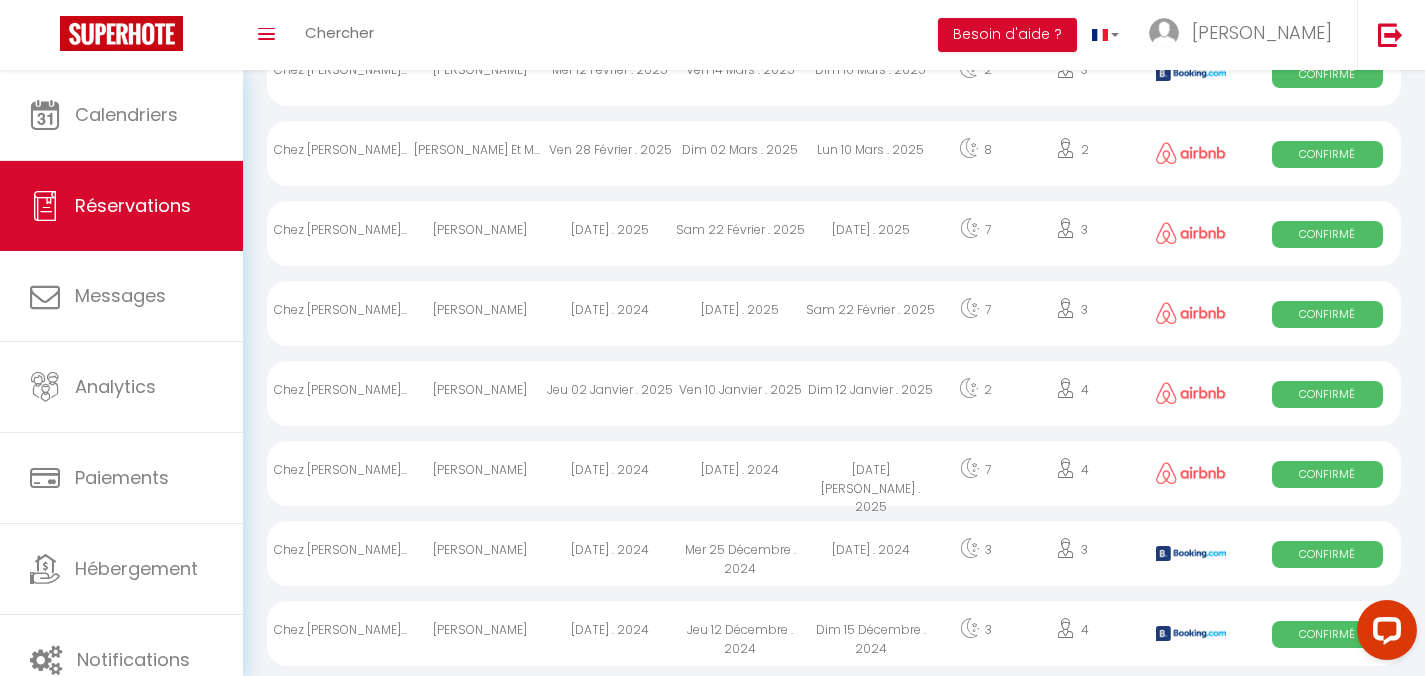 click on "Bookings         Tous les statuts   Annulé   Confirmé   Non Confirmé   Tout sauf annulé   No Show   Request
Filtrer par hébergement
Stations
501X · Lumineux appartement au pied des pistes
Le [GEOGRAPHIC_DATA]
324x · T2 familial, prêt à profiter
Chez [PERSON_NAME], duplex familial
Le 72ème flocon
Studio chaleureux et familial
Tranquilité Montagnarde 232S
Pause montagnarde 231S
133N · Studio Moderne Pied des pistes
Autres" at bounding box center (834, -7) 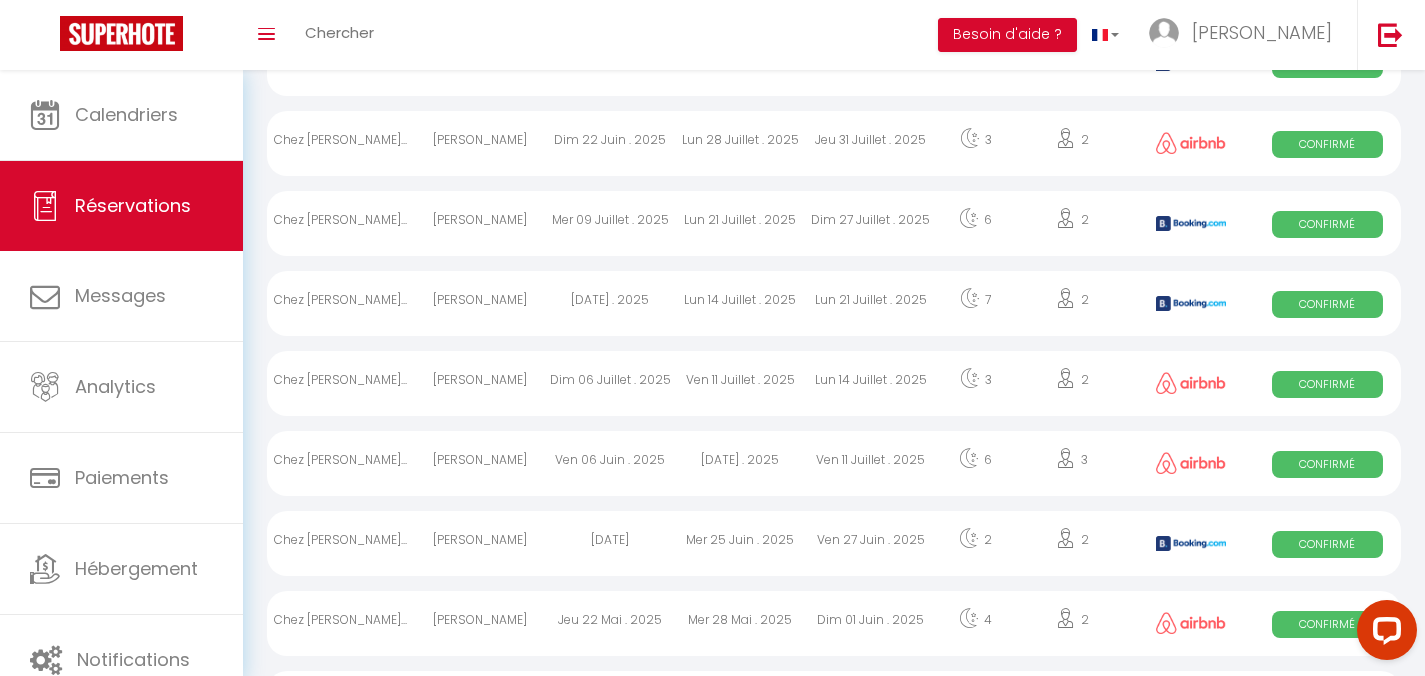 scroll, scrollTop: 471, scrollLeft: 0, axis: vertical 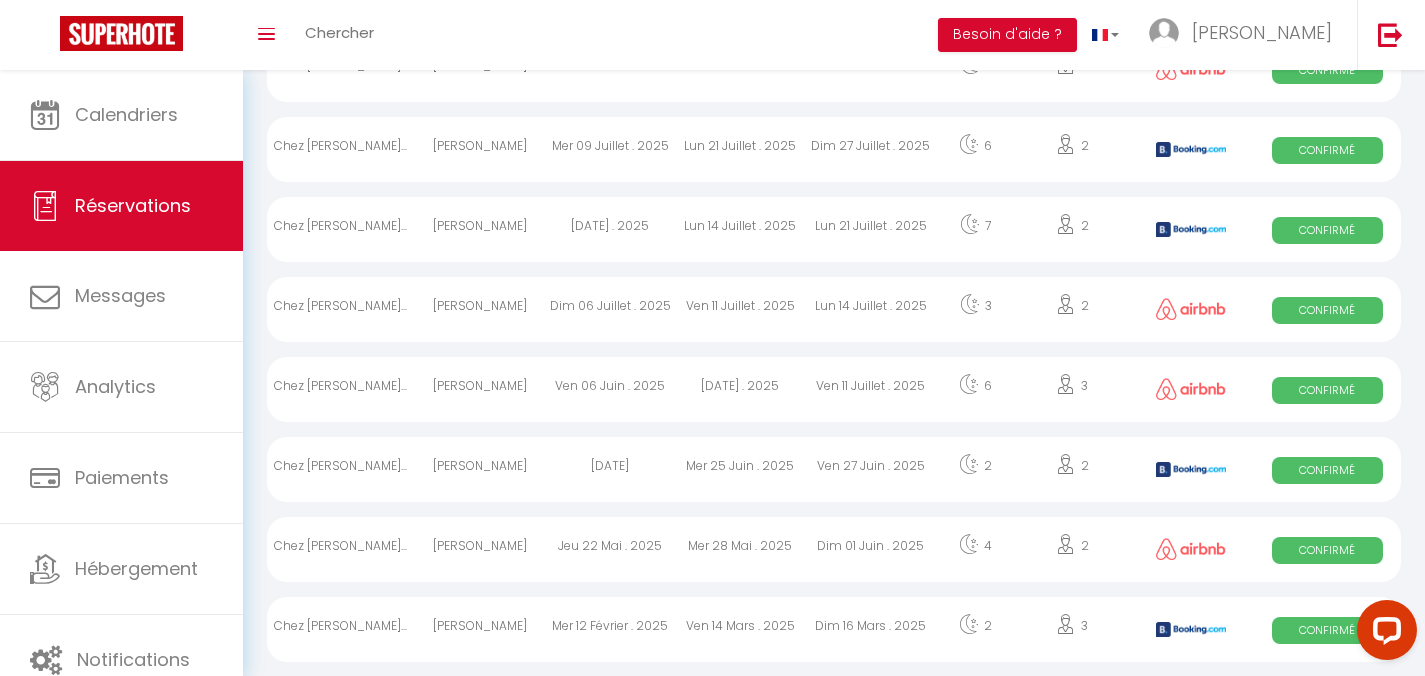 click on "[DATE] . 2025" at bounding box center [610, 229] 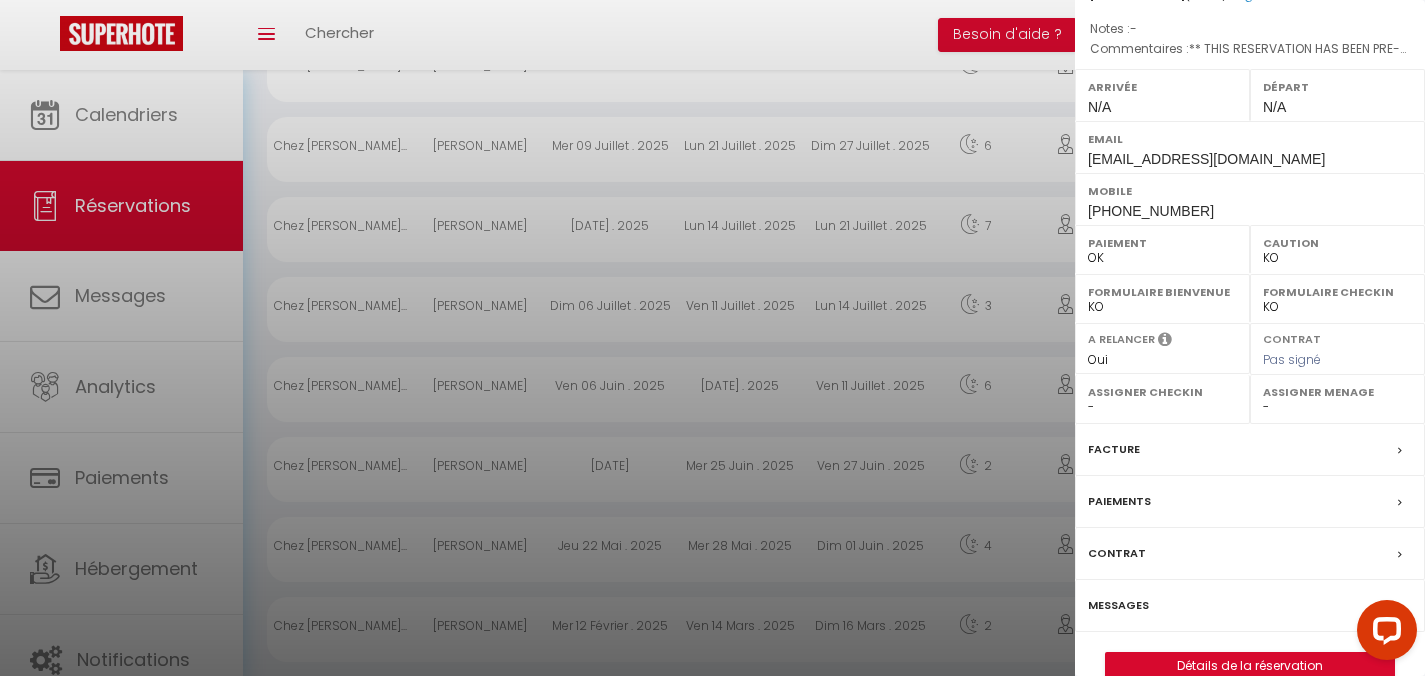 scroll, scrollTop: 286, scrollLeft: 0, axis: vertical 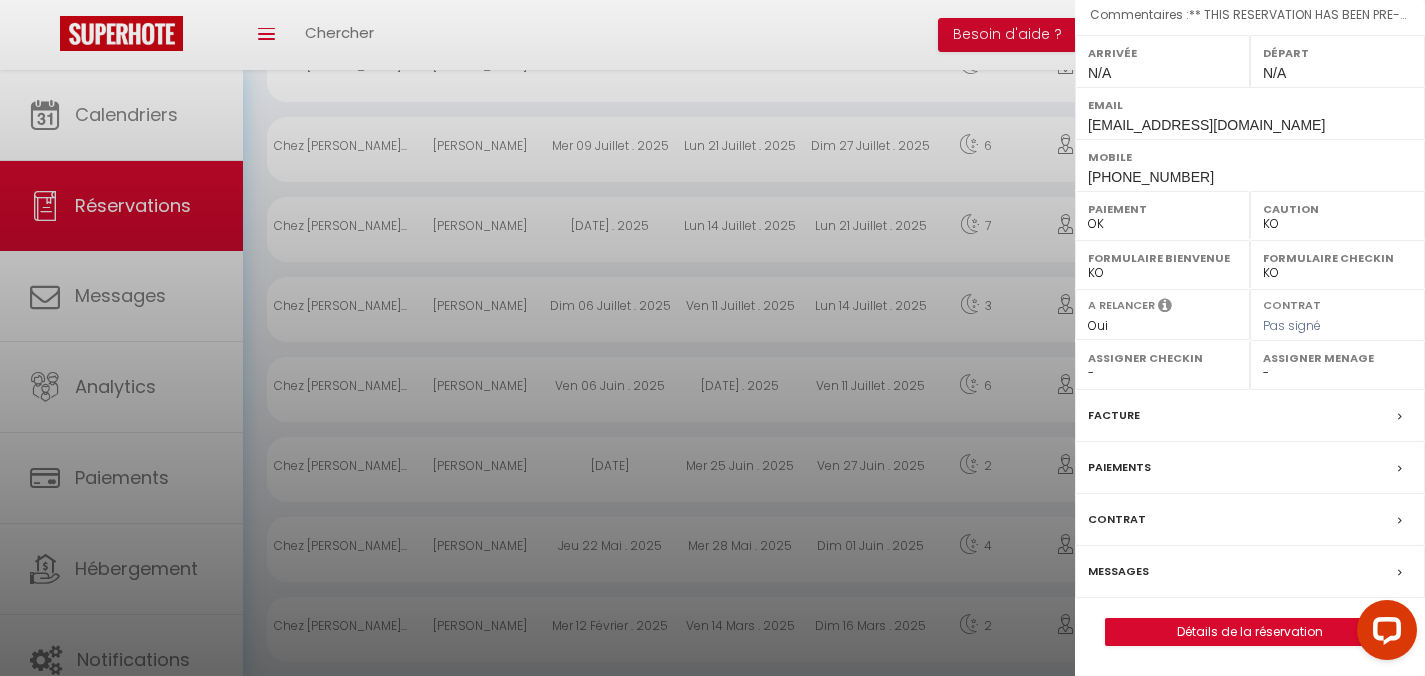 click on "Paiements" at bounding box center [1119, 467] 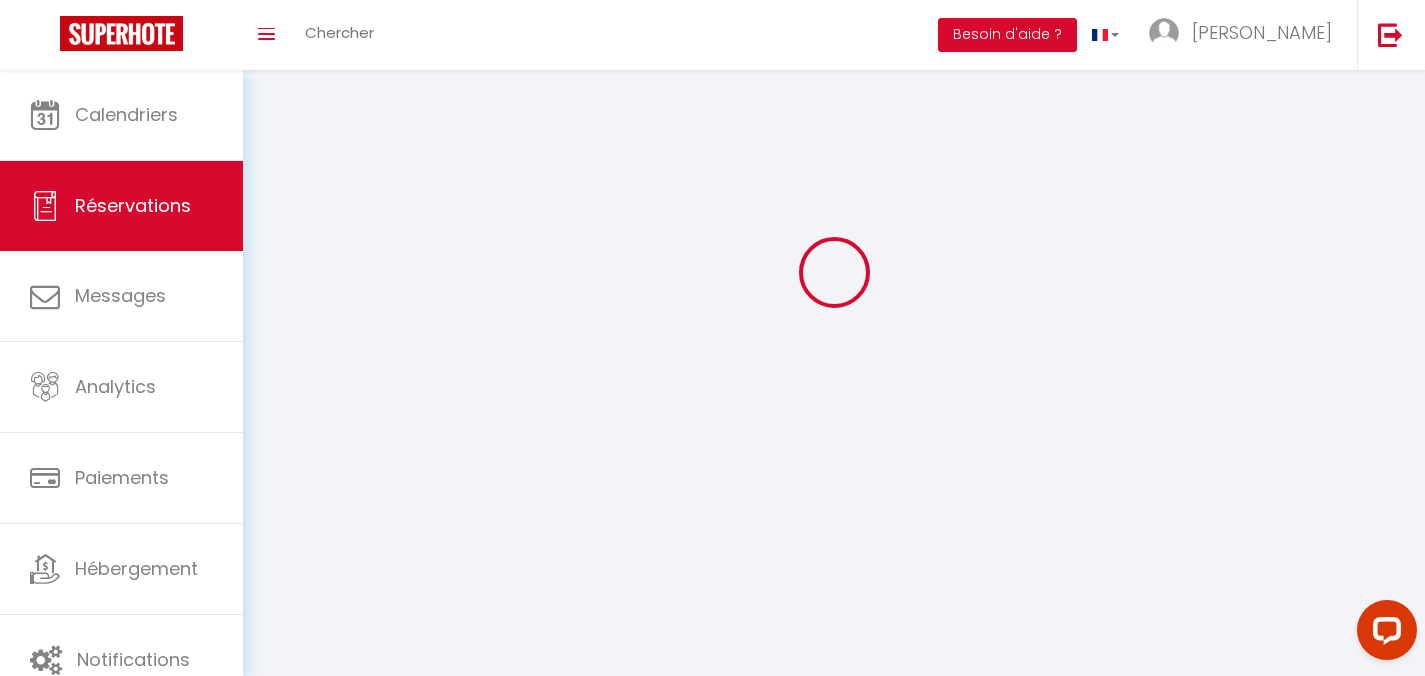 scroll, scrollTop: 0, scrollLeft: 0, axis: both 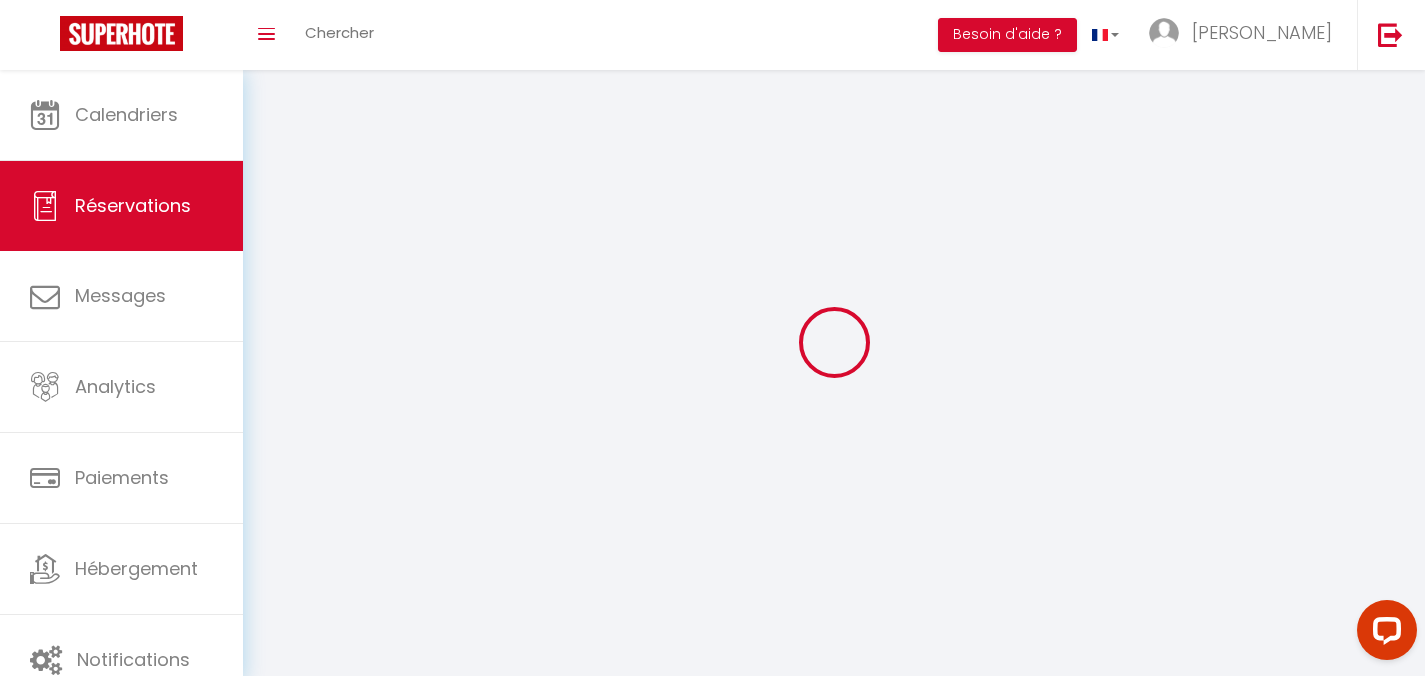 select 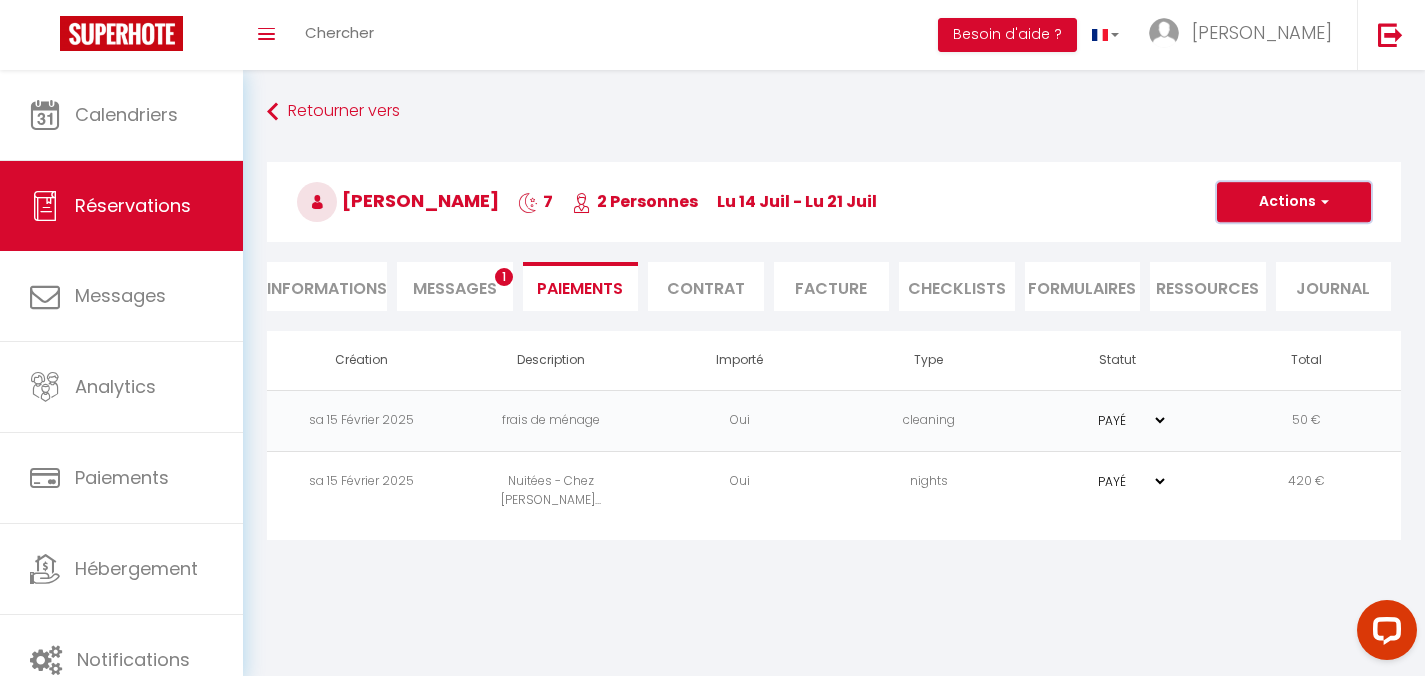 click on "Actions" at bounding box center [1294, 202] 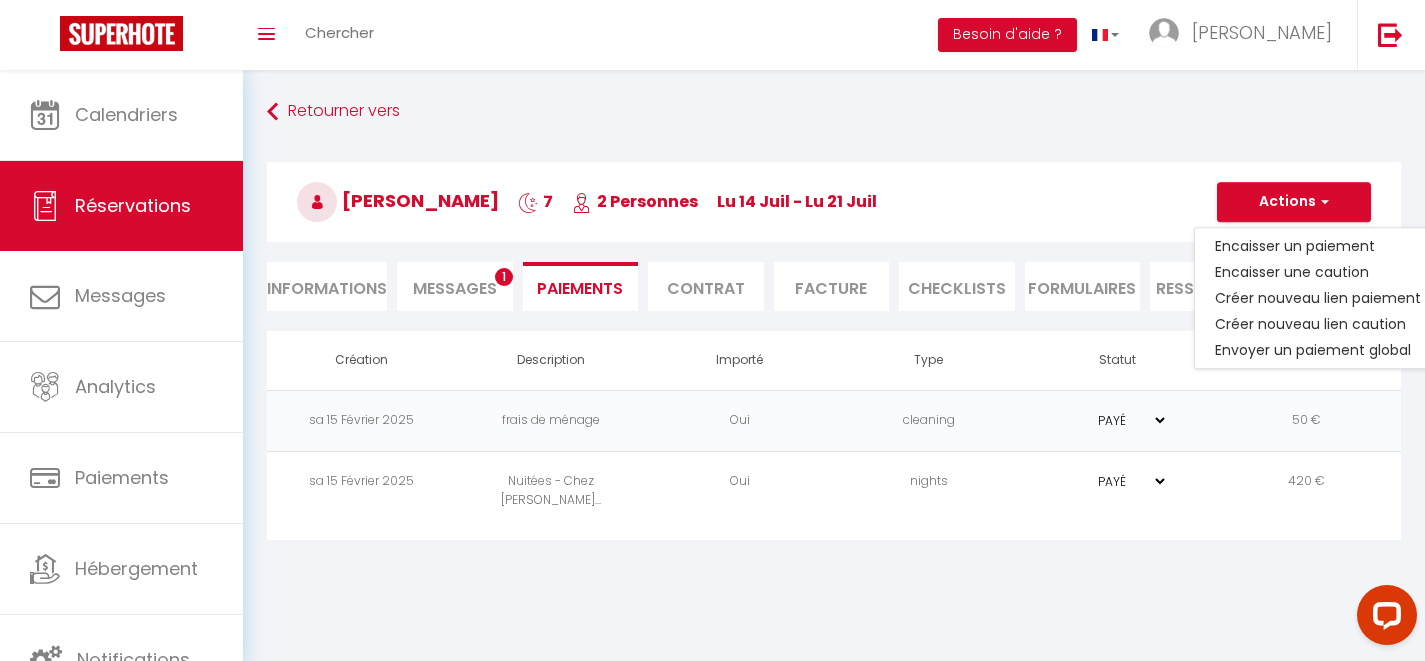 click on "Messages   1" at bounding box center [455, 286] 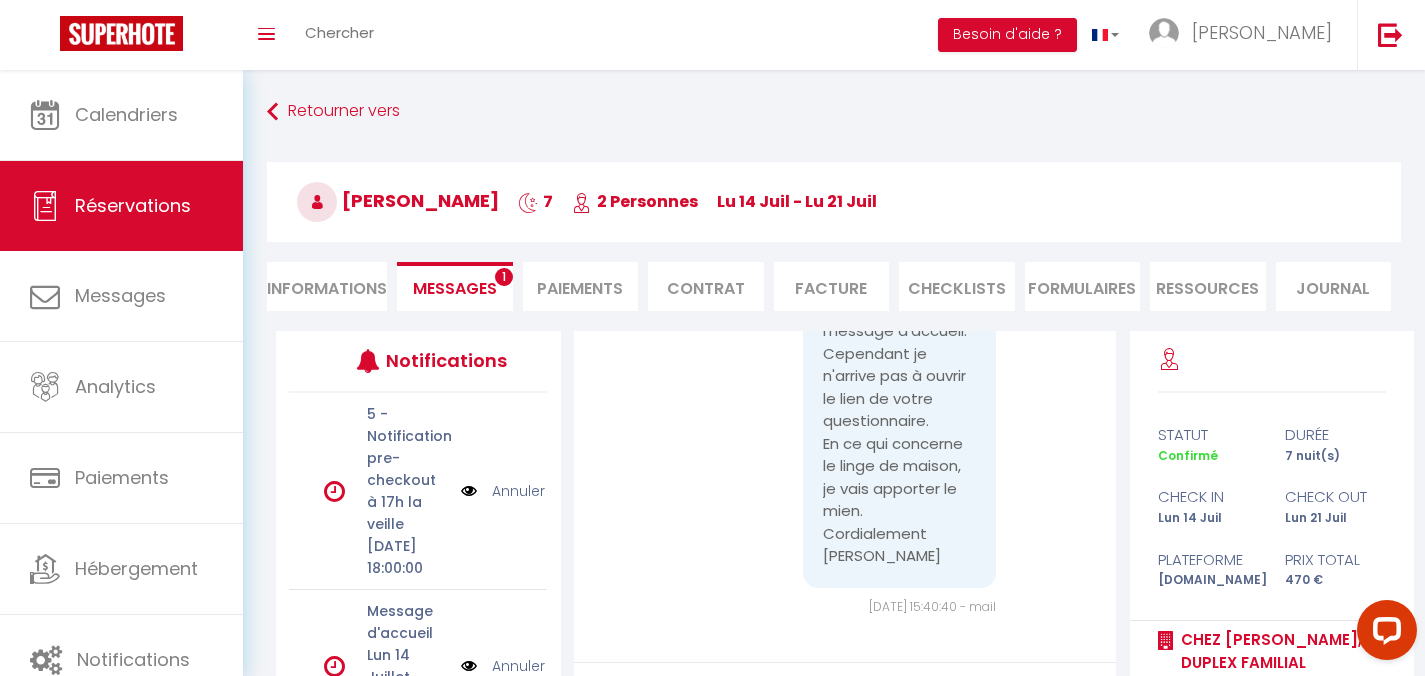 scroll, scrollTop: 3047, scrollLeft: 0, axis: vertical 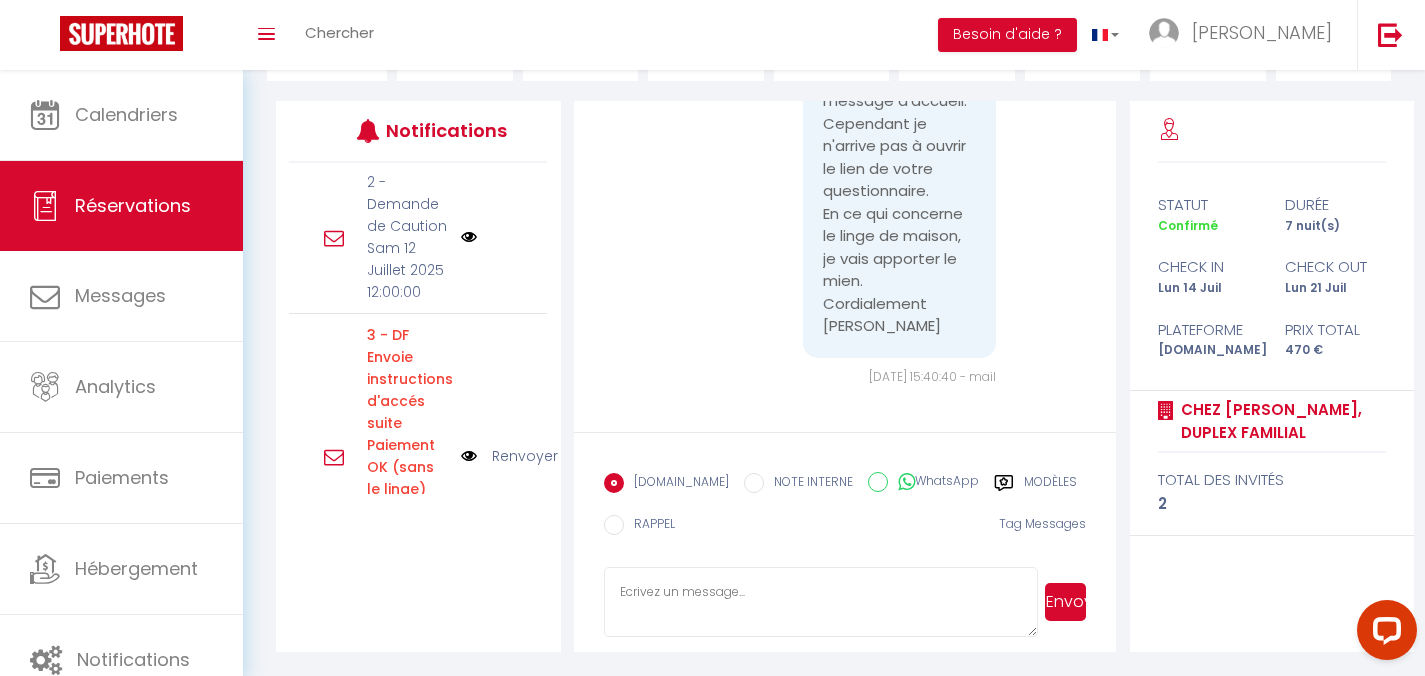 click at bounding box center (469, 237) 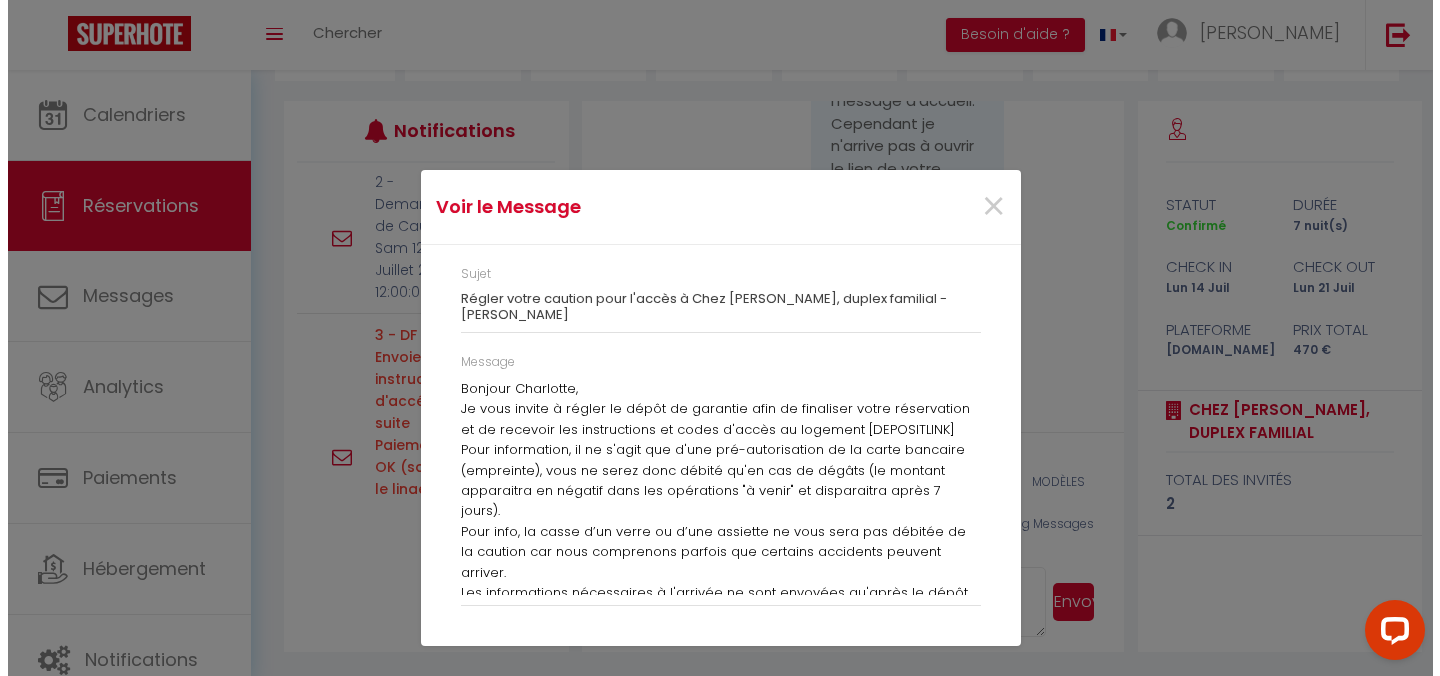 scroll, scrollTop: 3024, scrollLeft: 0, axis: vertical 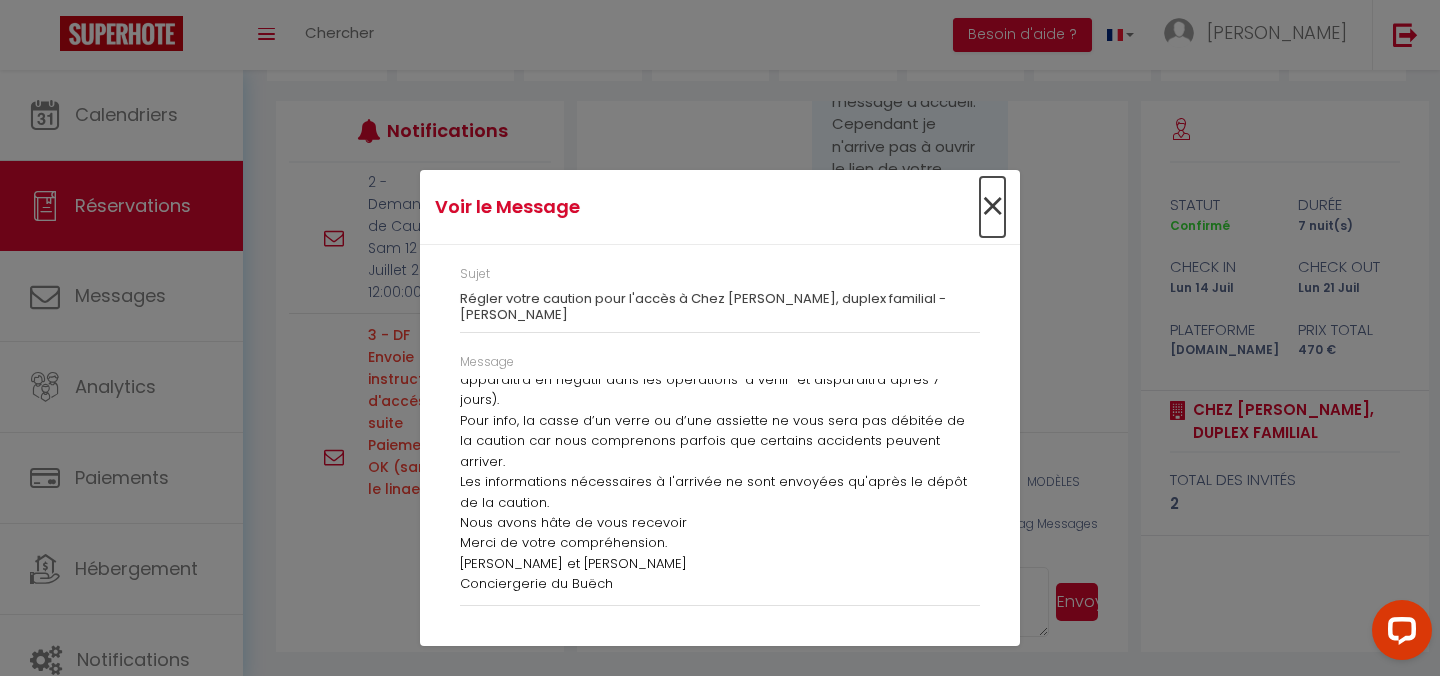 click on "×" at bounding box center [992, 207] 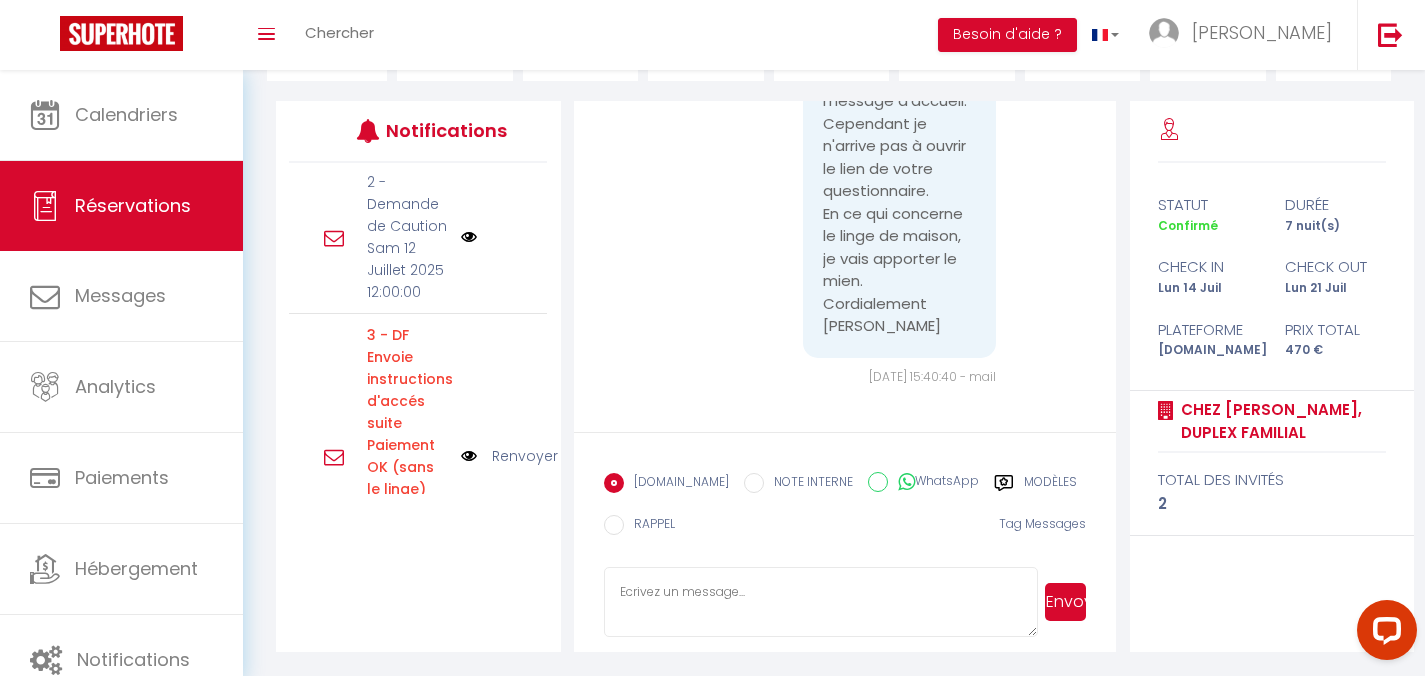 scroll, scrollTop: 3047, scrollLeft: 0, axis: vertical 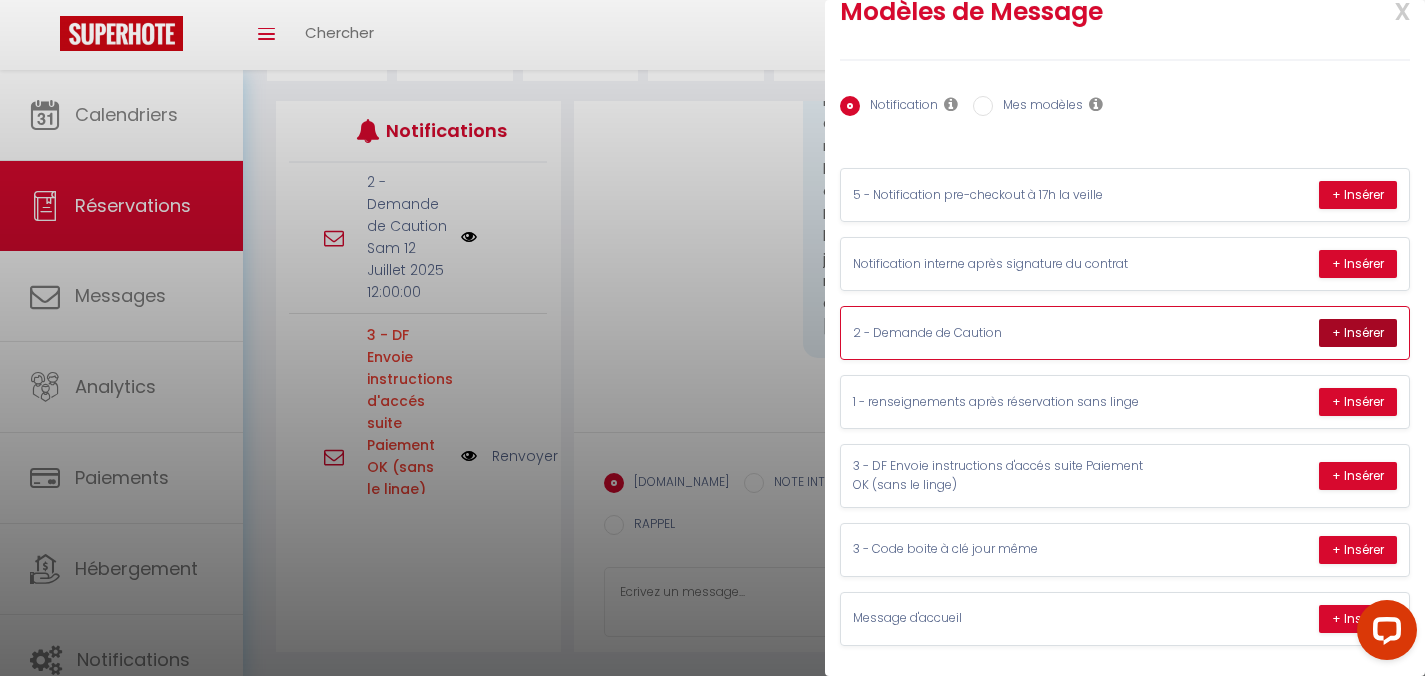 click on "+ Insérer" at bounding box center (1358, 333) 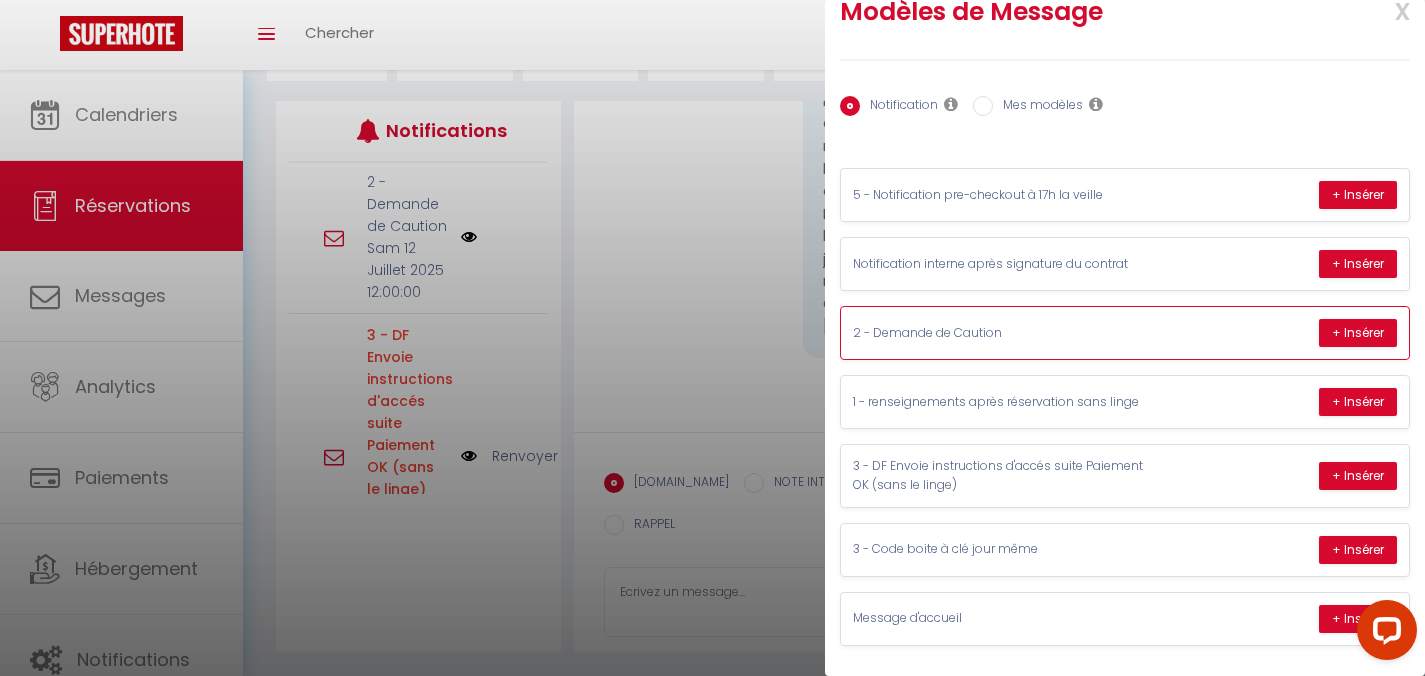 click on "2 - Demande de Caution" at bounding box center [1003, 333] 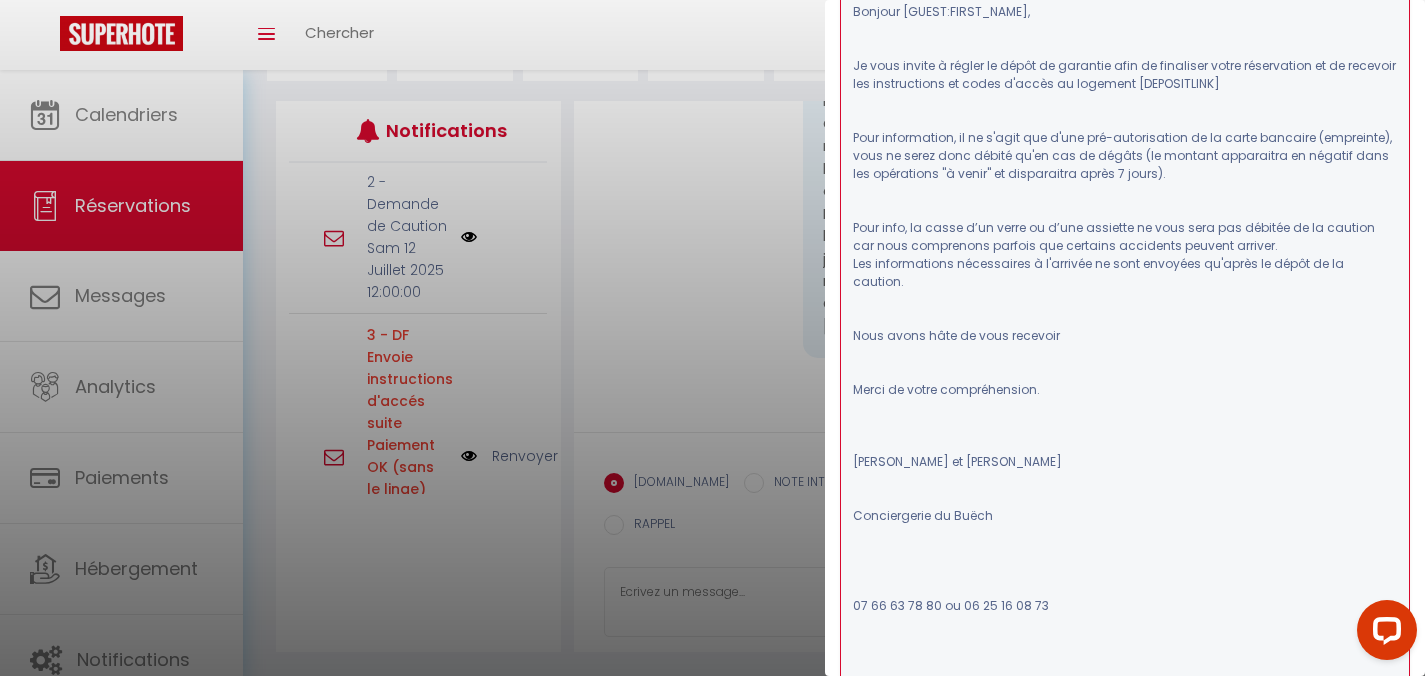 scroll, scrollTop: 0, scrollLeft: 0, axis: both 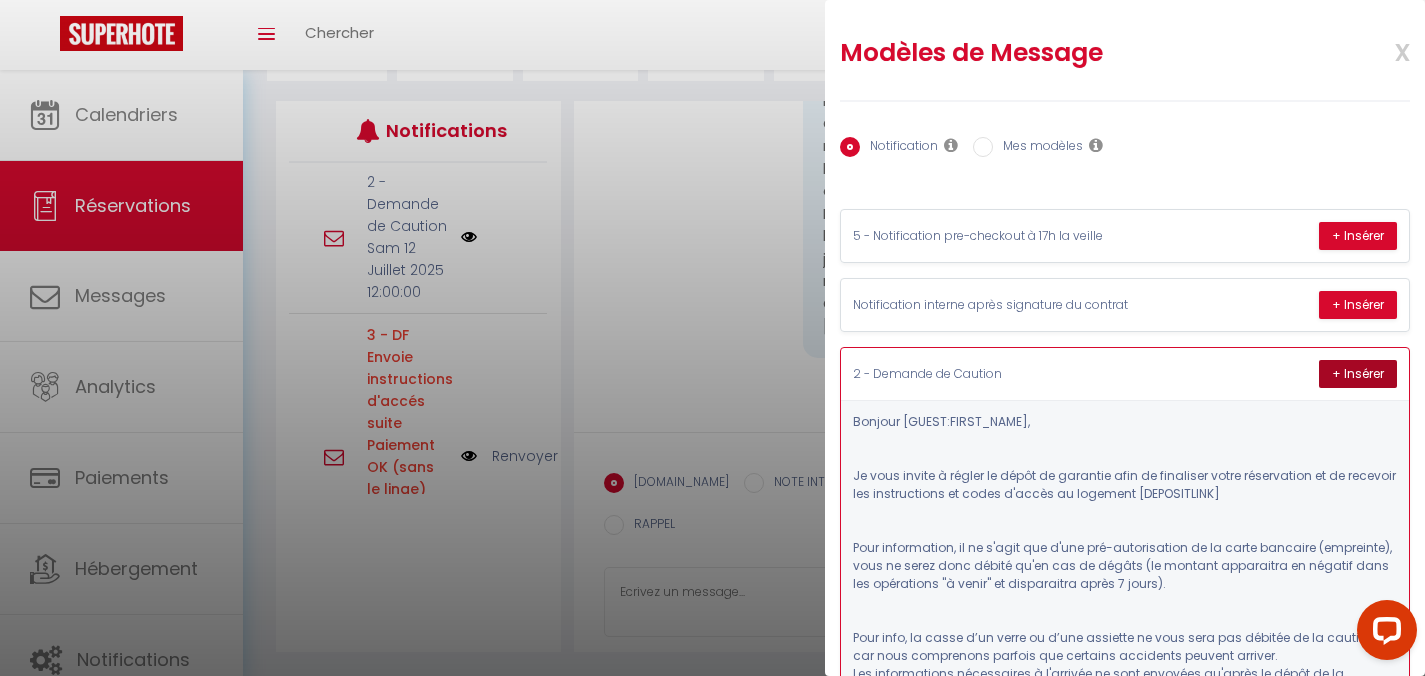 click on "+ Insérer" at bounding box center (1358, 374) 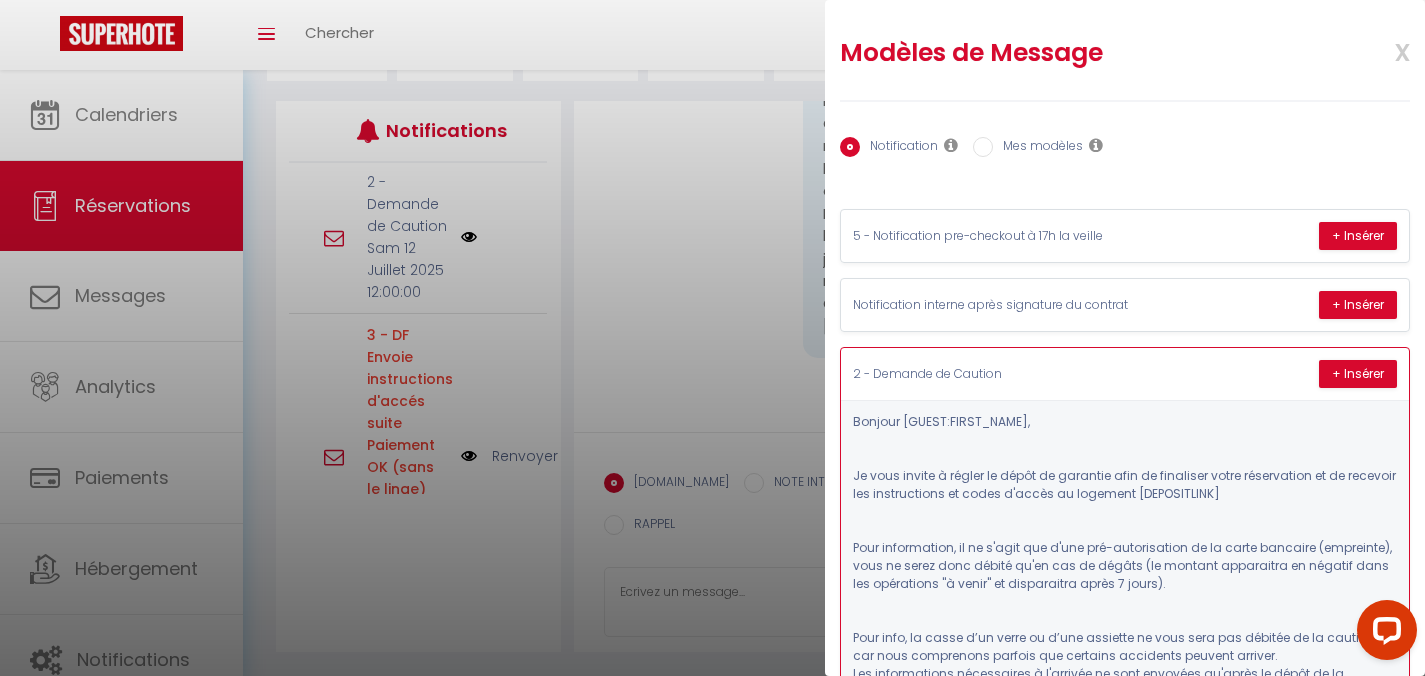 click on "Pour information, il ne s'agit que d'une pré-autorisation de la carte bancaire (empreinte), vous ne serez donc débité qu'en cas de dégâts (le montant apparaitra en négatif dans les opérations "à venir" et disparaitra après 7 jours)." at bounding box center [1125, 566] 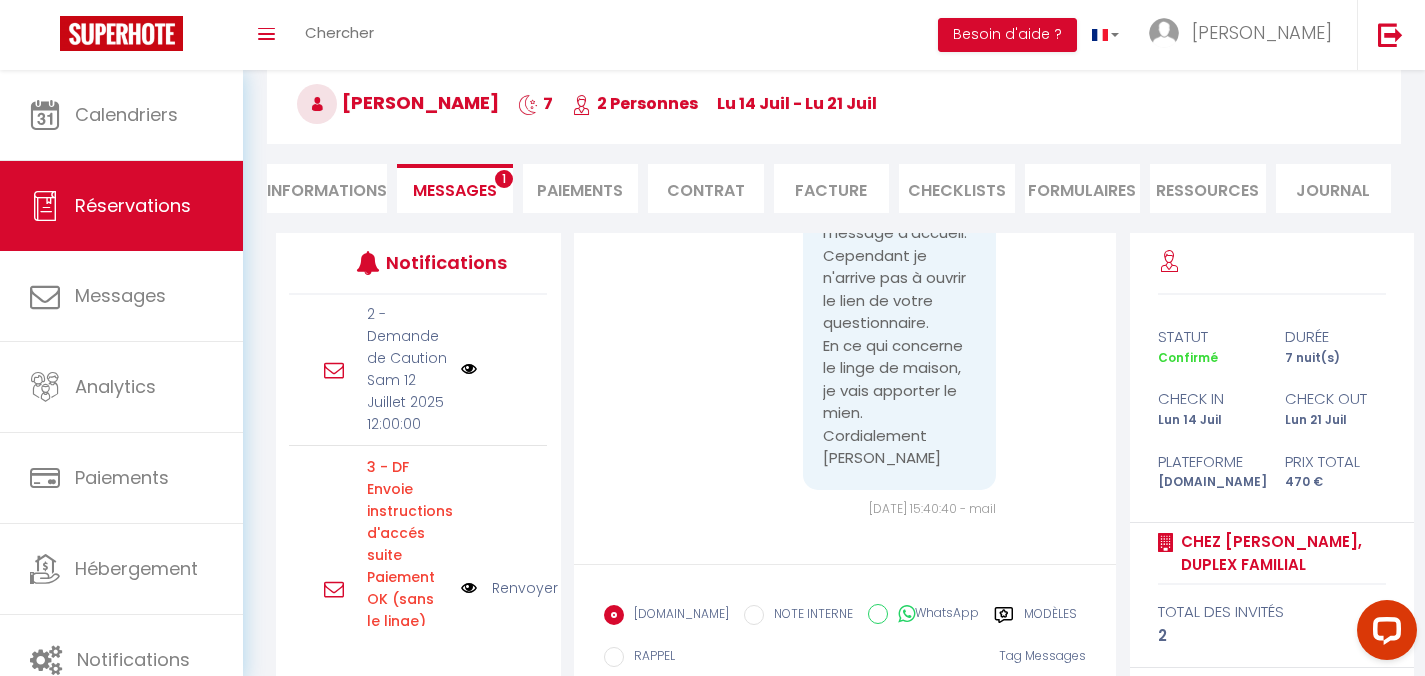scroll, scrollTop: 105, scrollLeft: 0, axis: vertical 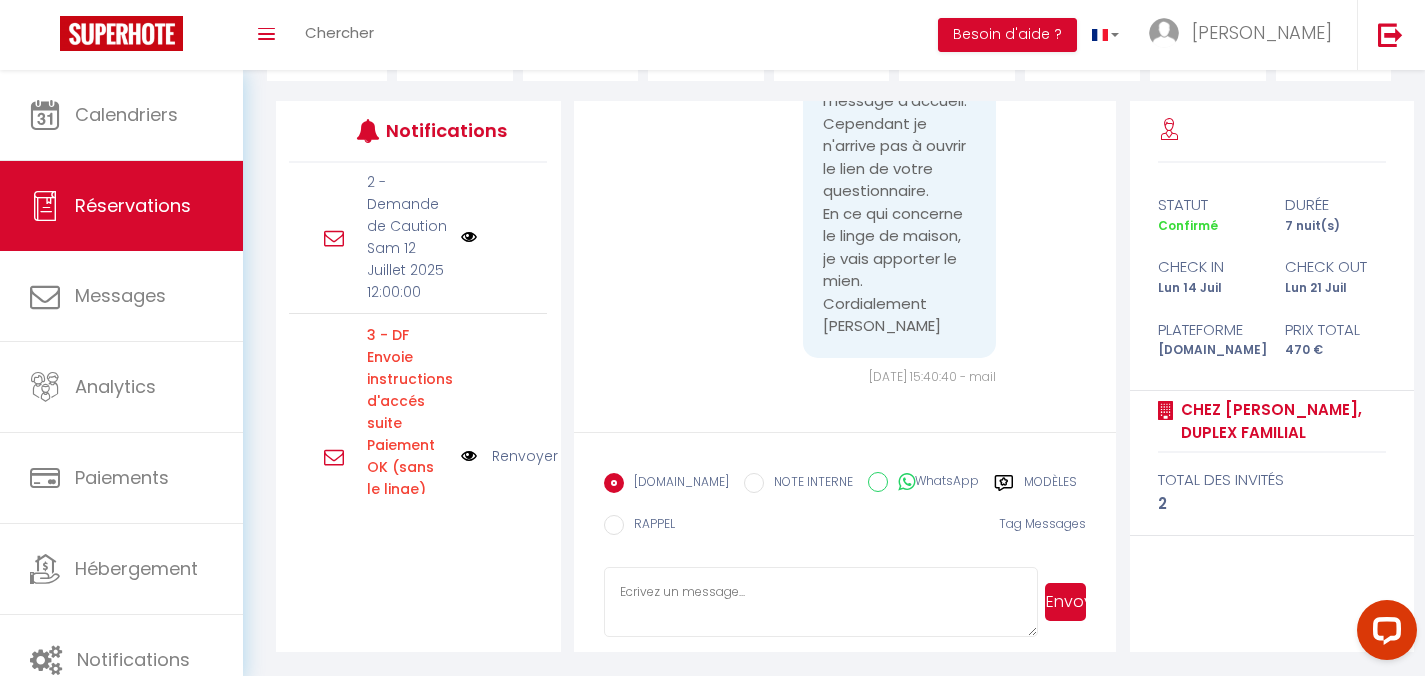 click on "Modèles" at bounding box center [1050, 485] 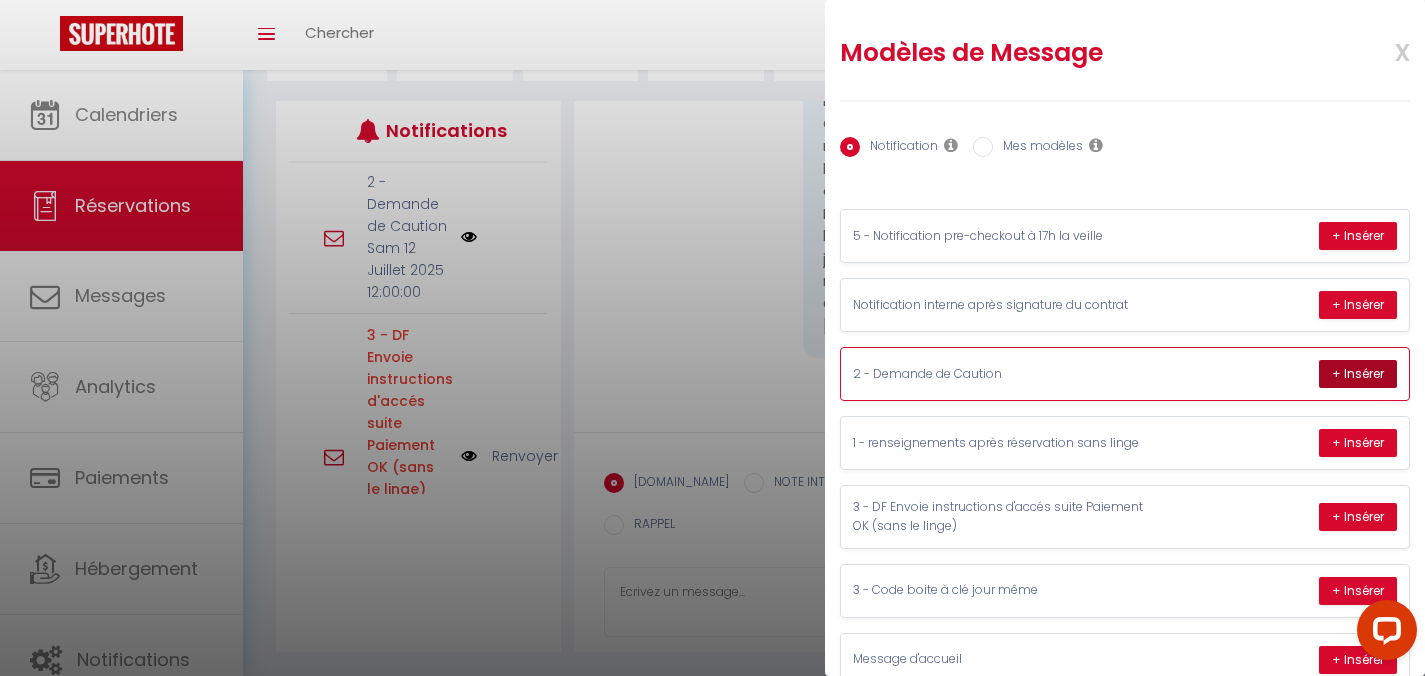 click on "+ Insérer" at bounding box center [1358, 374] 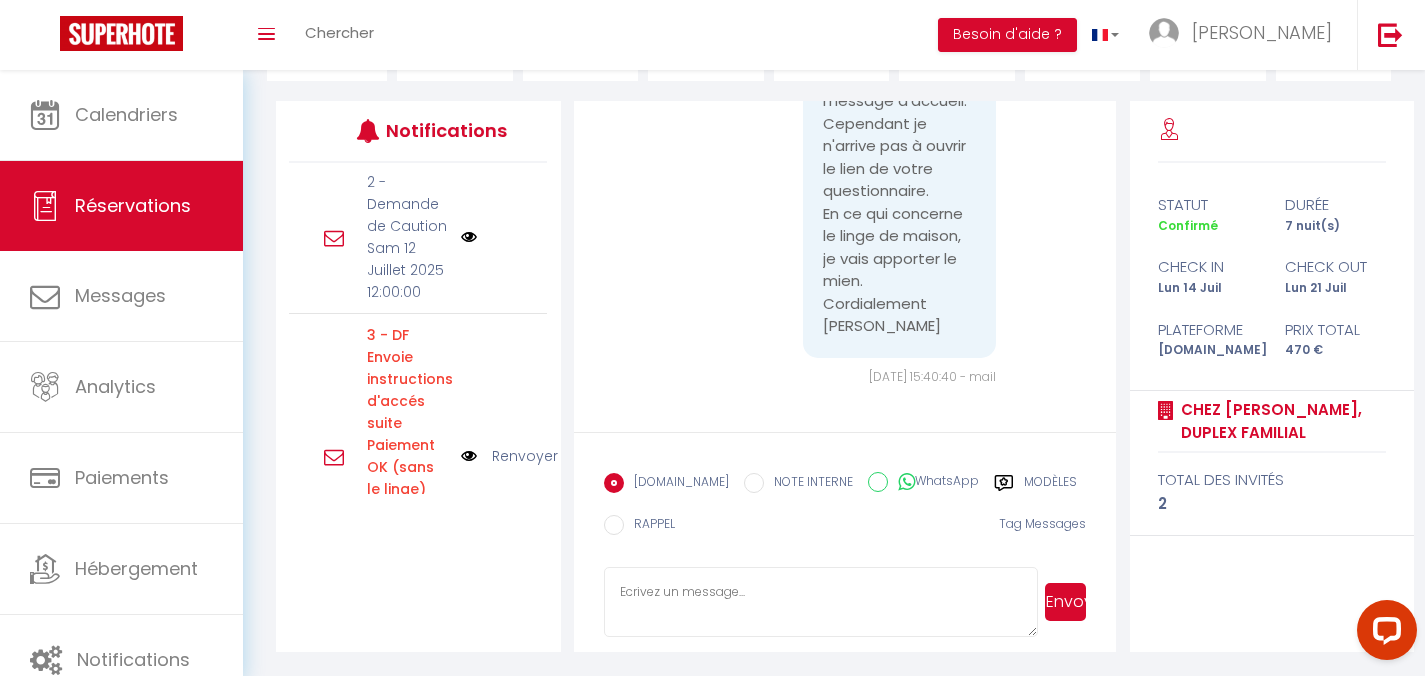 click at bounding box center [821, 602] 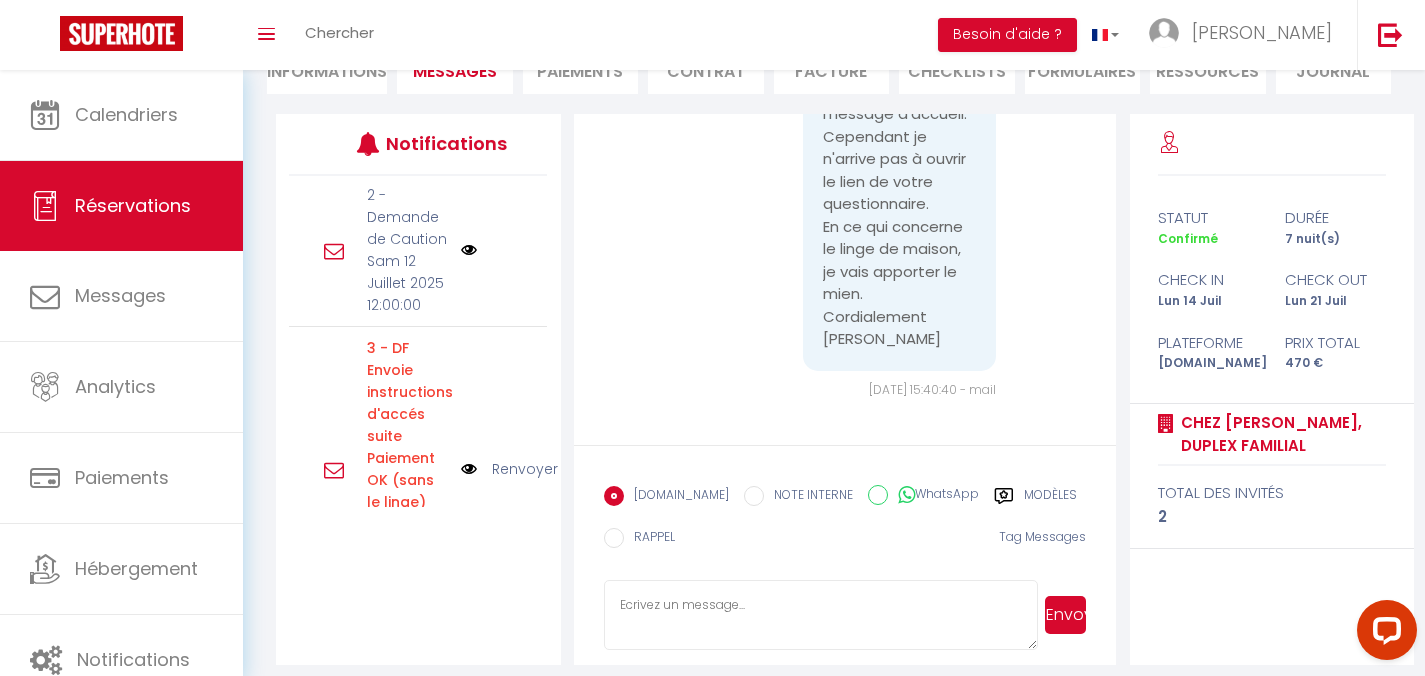 scroll, scrollTop: 230, scrollLeft: 0, axis: vertical 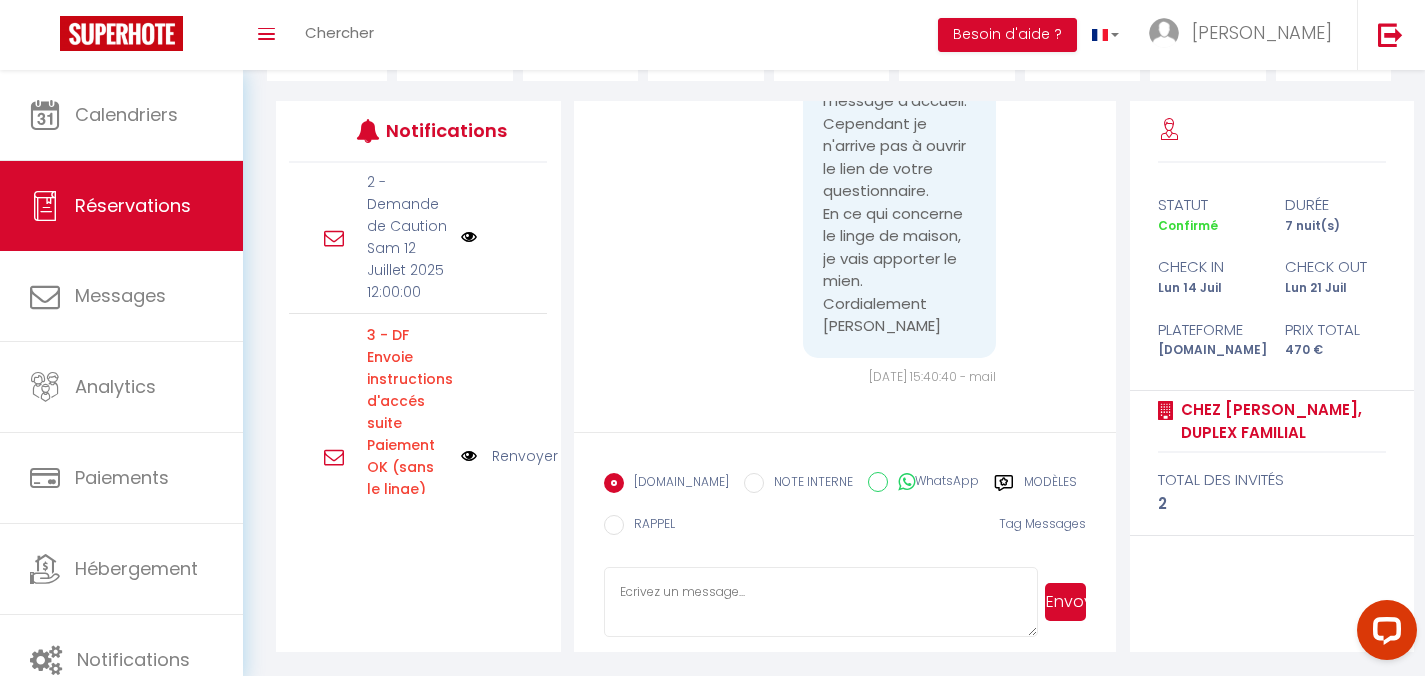 click on "[DATE] 15:40:40 - mail" at bounding box center (932, 376) 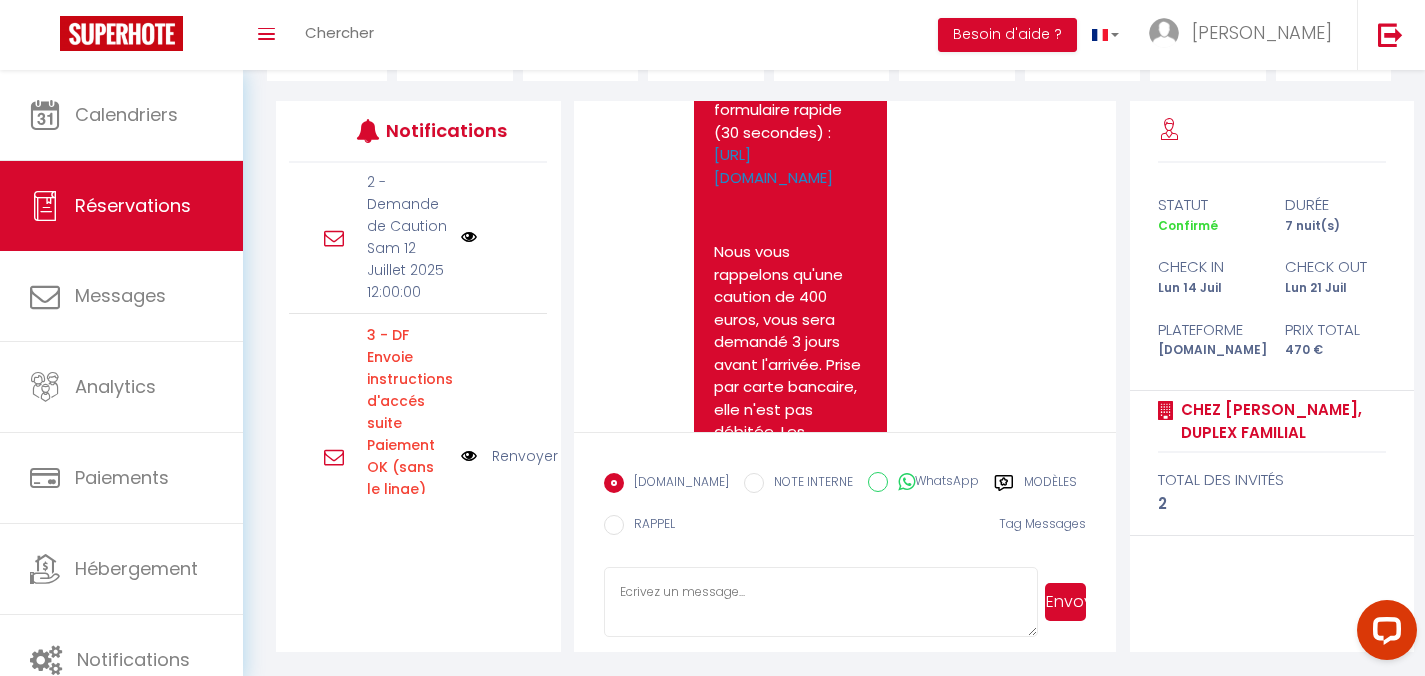 scroll, scrollTop: 2077, scrollLeft: 0, axis: vertical 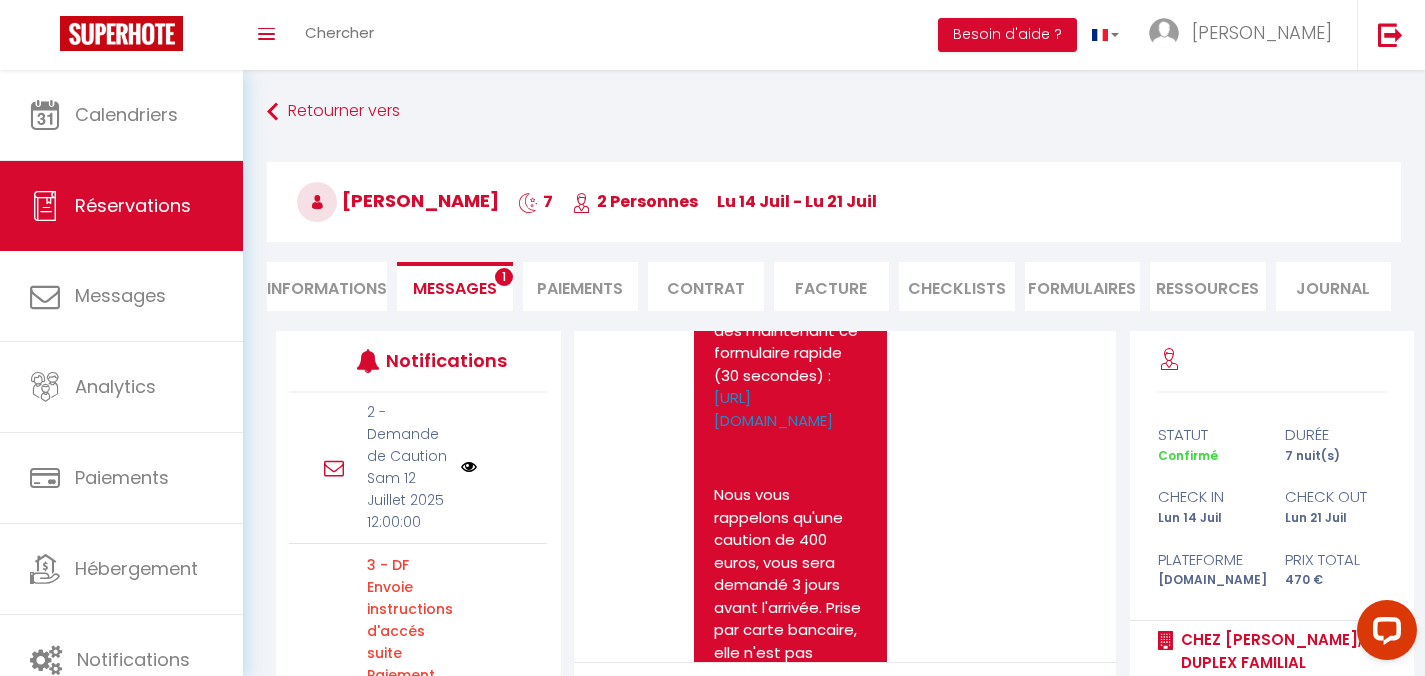 click on "Paiements" at bounding box center [581, 286] 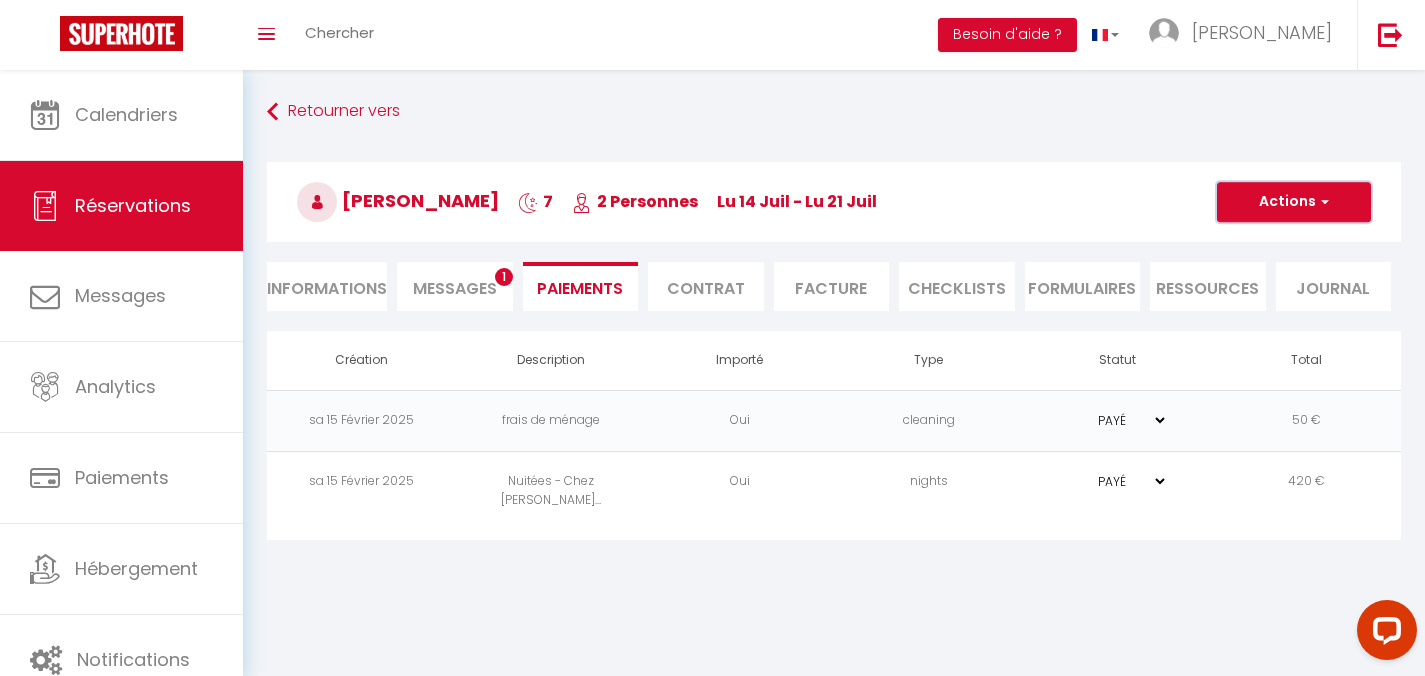 click on "Actions" at bounding box center [1294, 202] 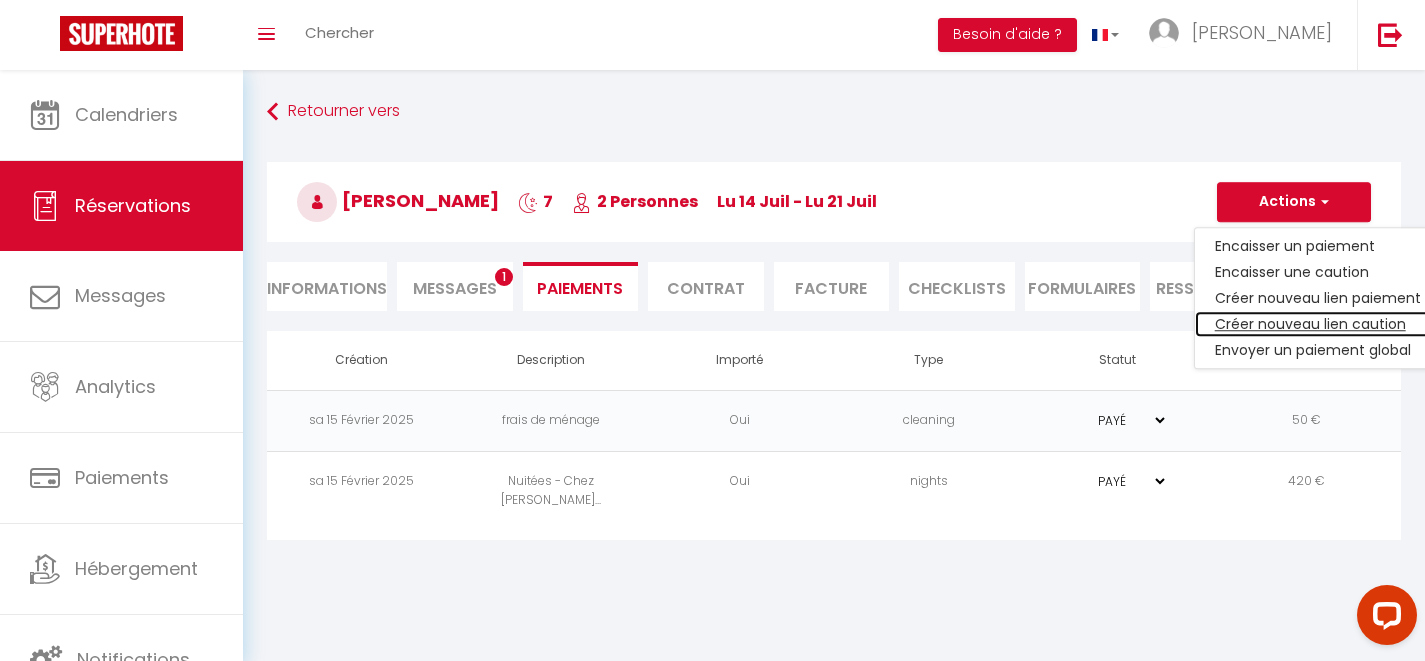 click on "Créer nouveau lien caution" at bounding box center [1318, 324] 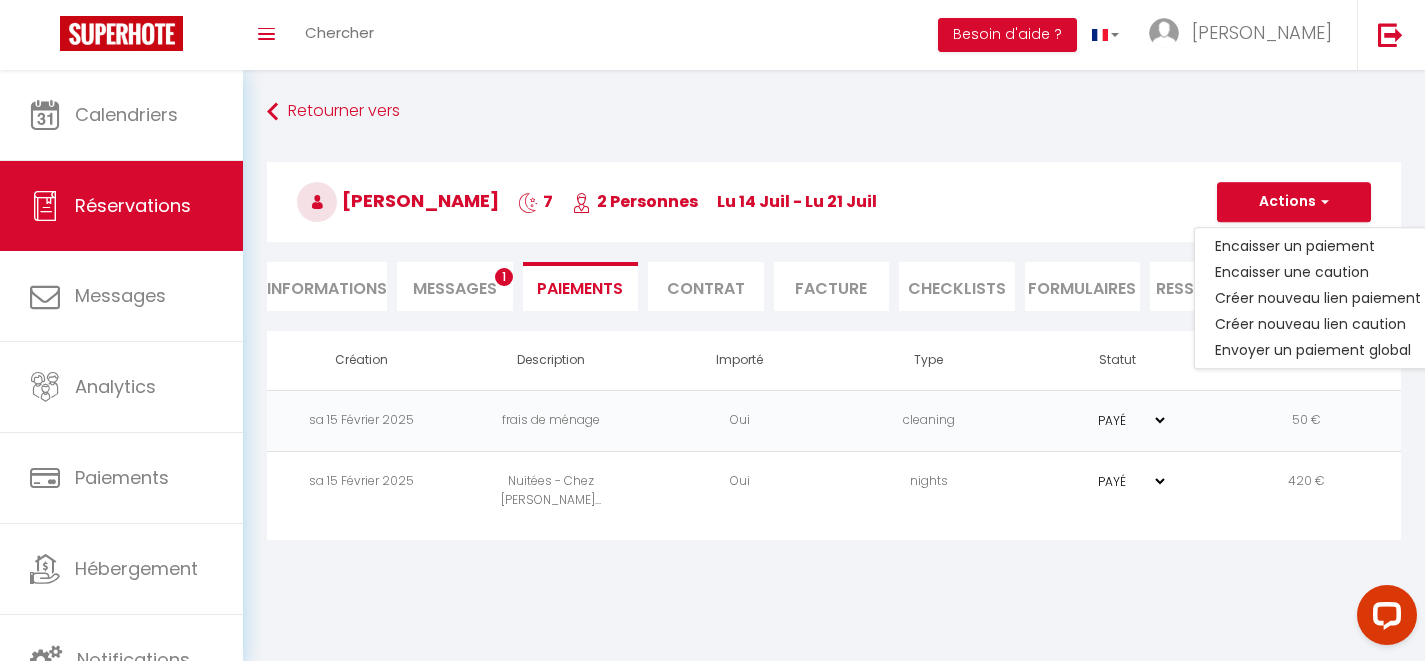 select on "nights" 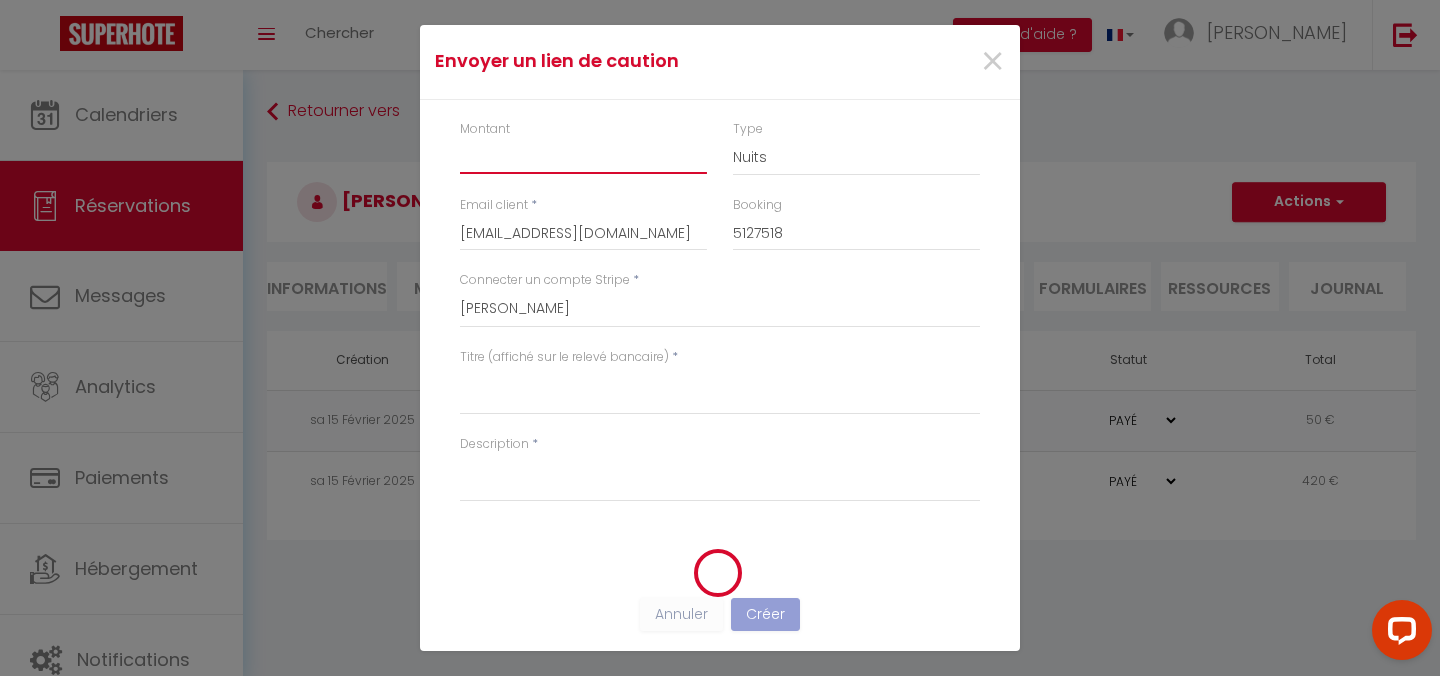 click on "Montant" at bounding box center [583, 156] 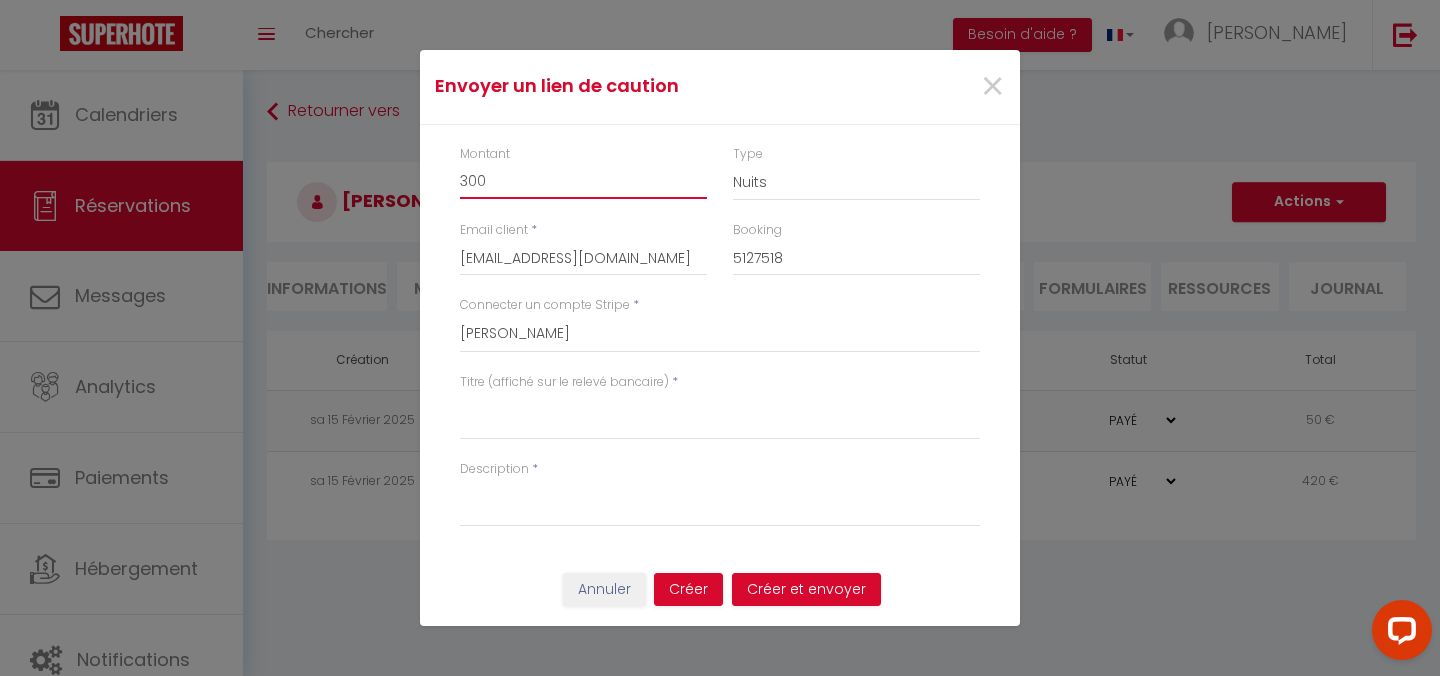 type on "300" 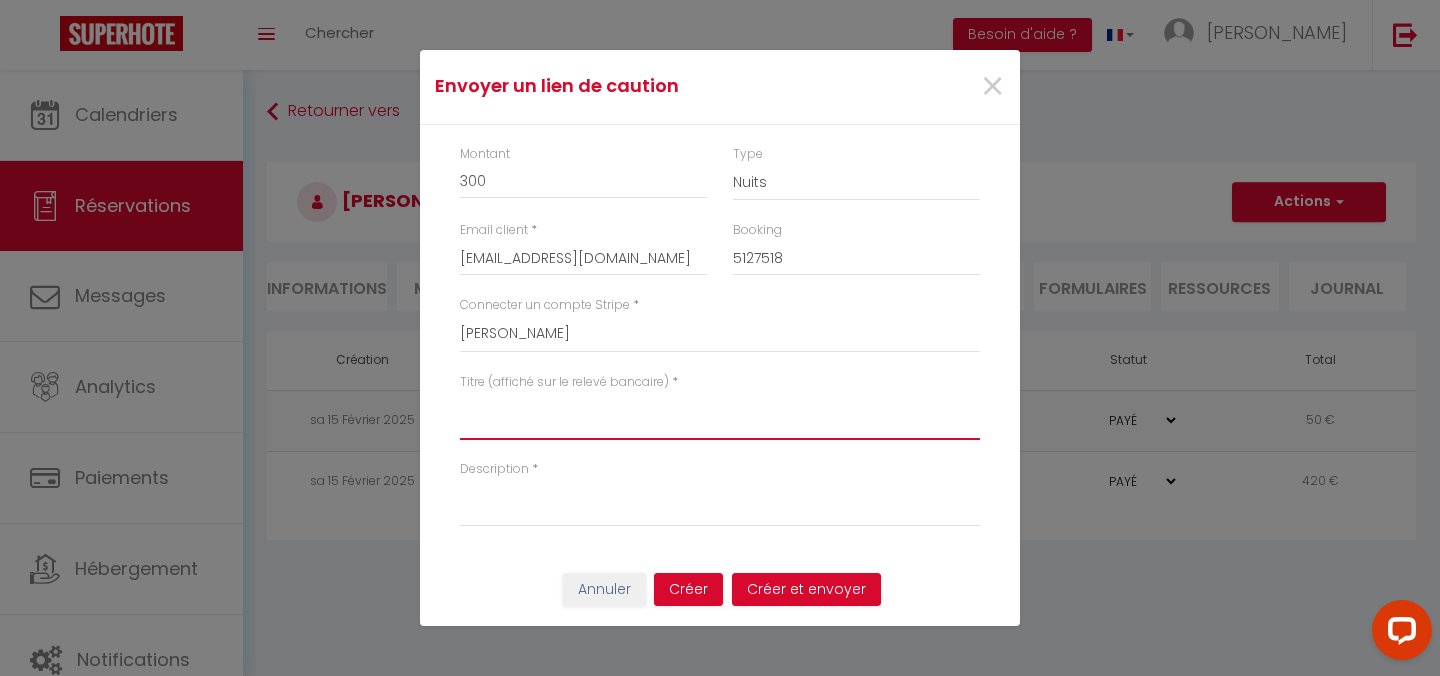 click on "Titre (affiché sur le relevé bancaire)" at bounding box center (720, 416) 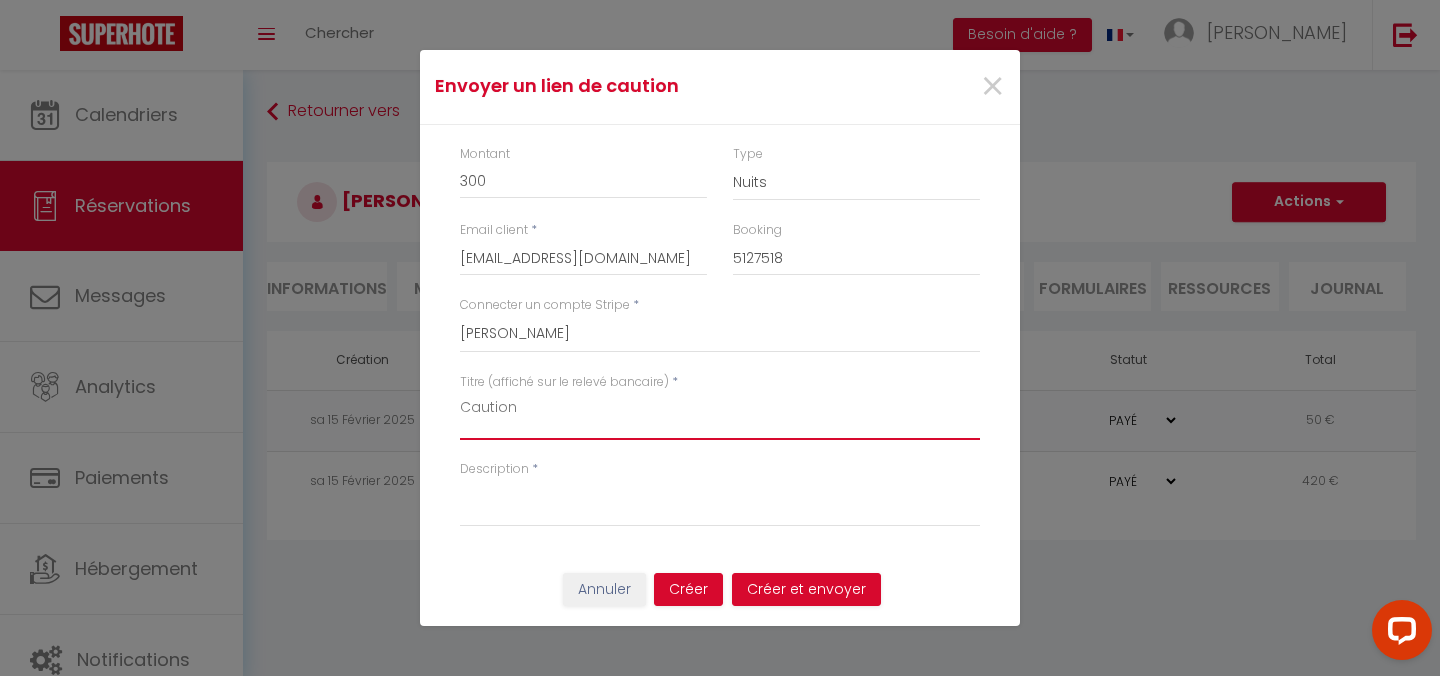 type on "Caution" 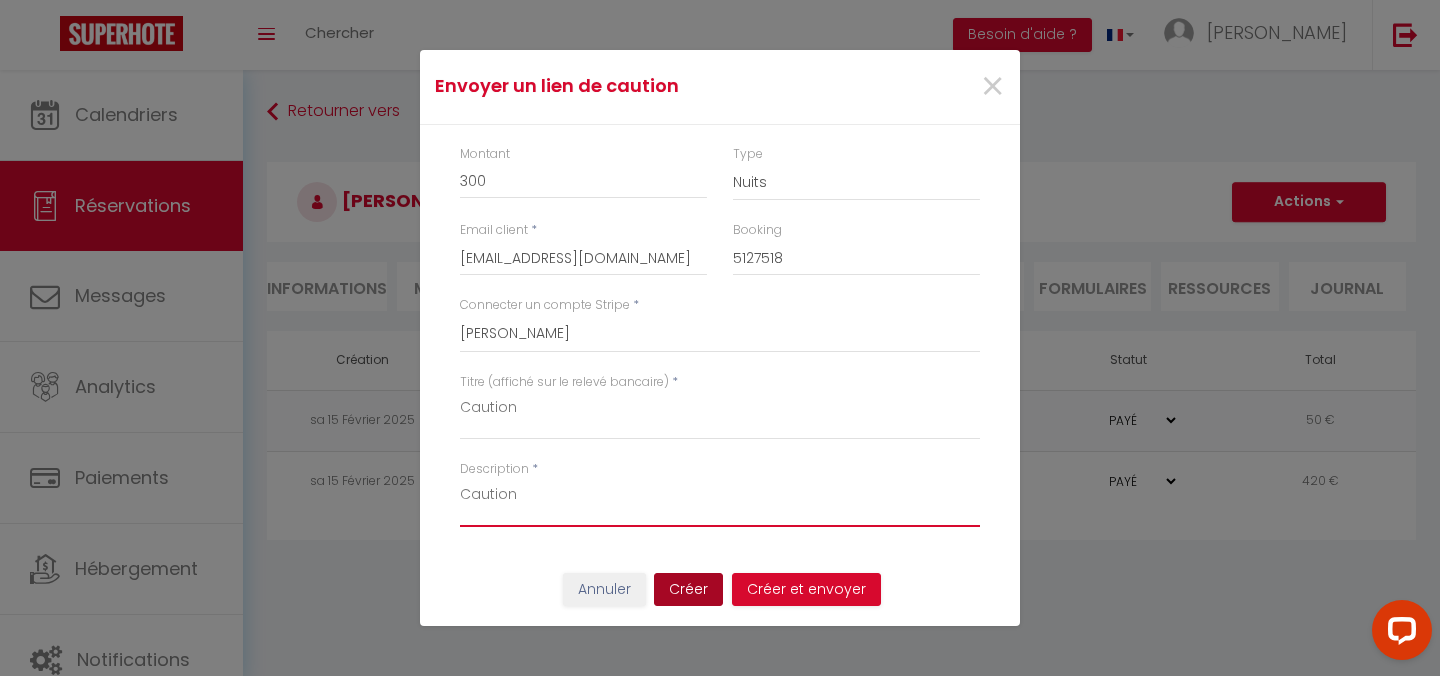 type on "Caution" 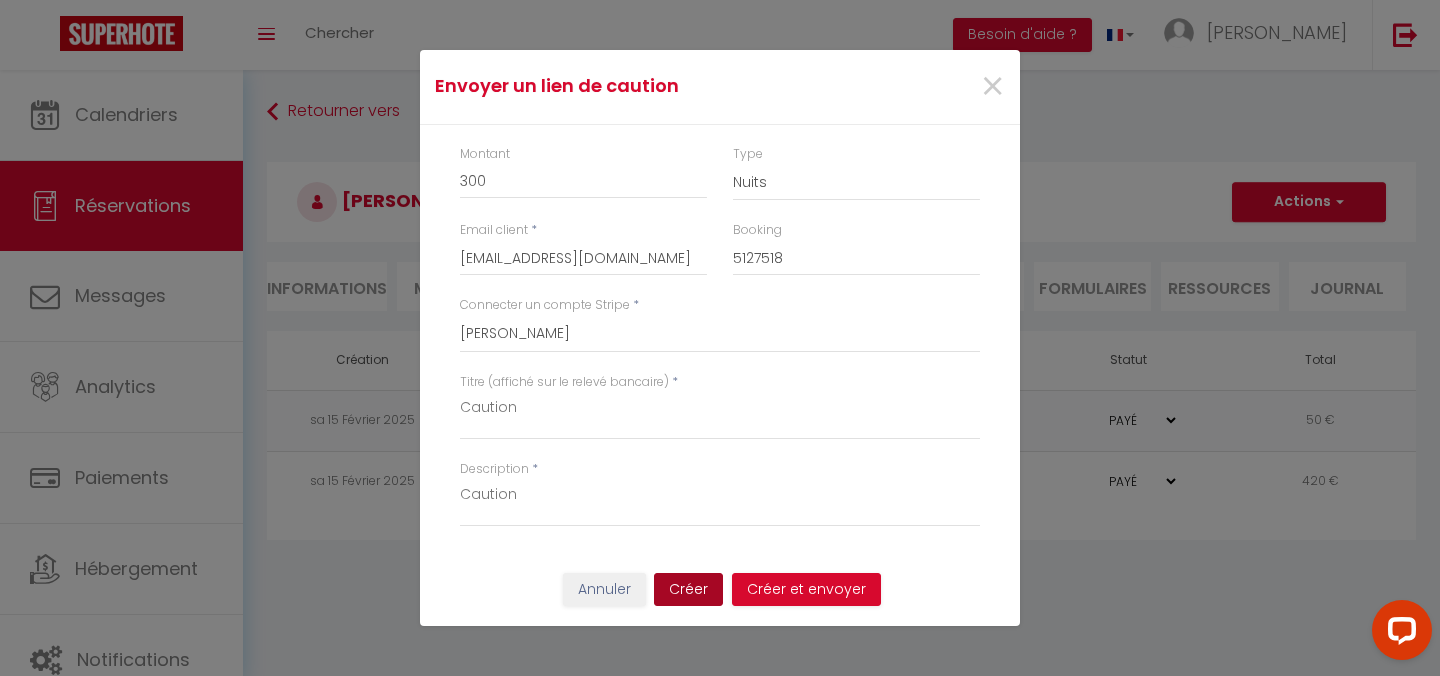 click on "Créer" at bounding box center [688, 590] 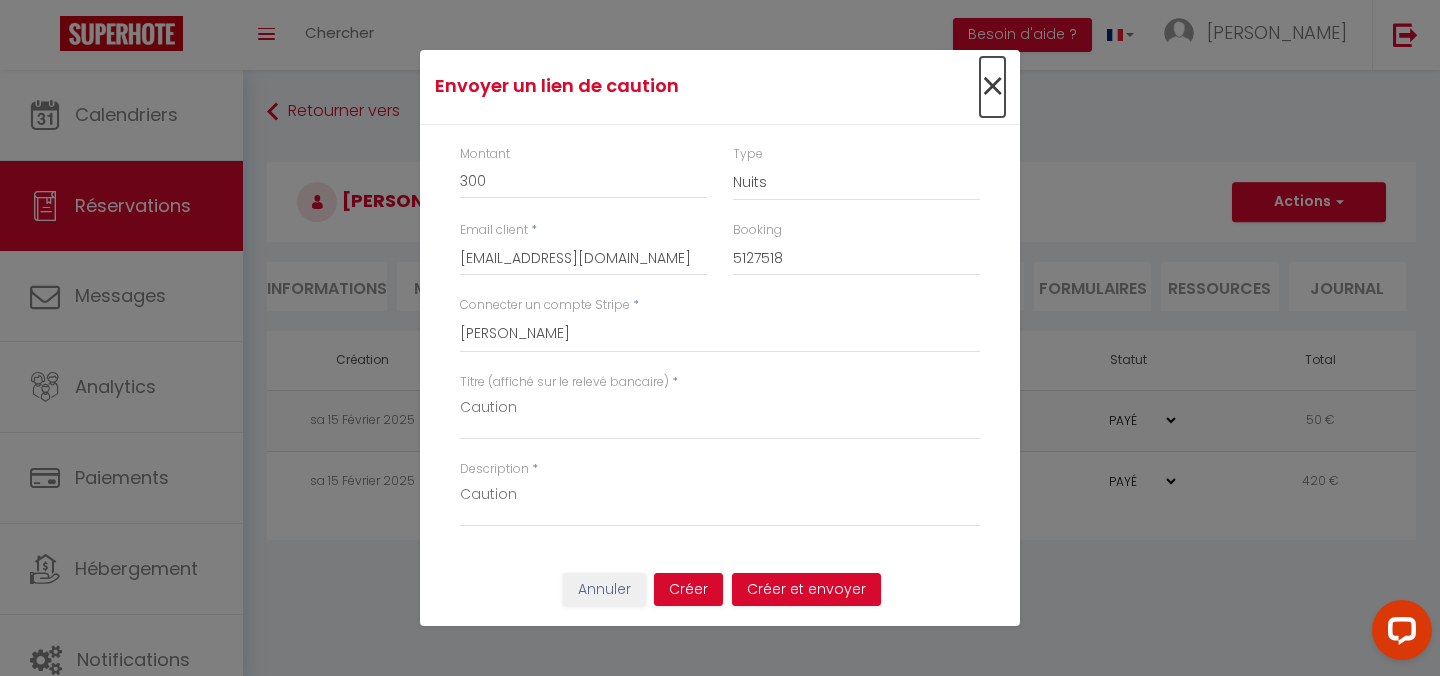 click on "×" at bounding box center [992, 87] 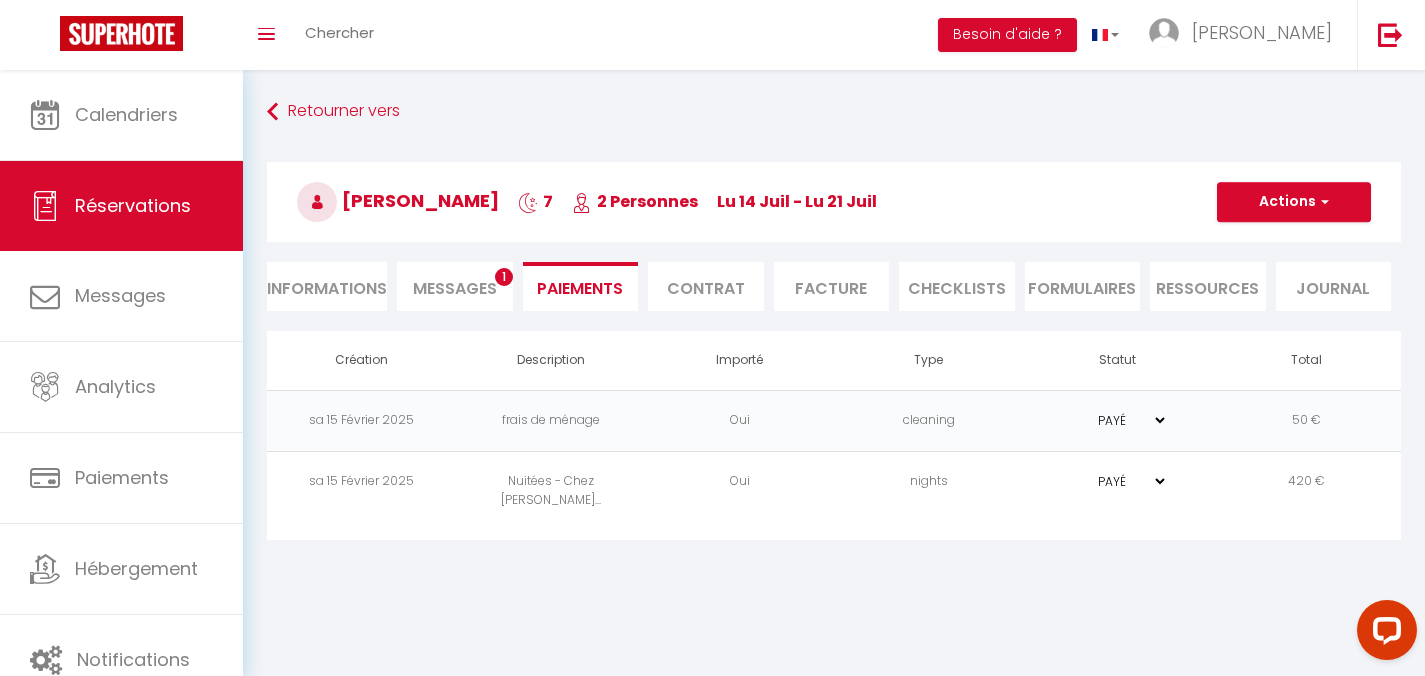 click on "Messages" at bounding box center [455, 288] 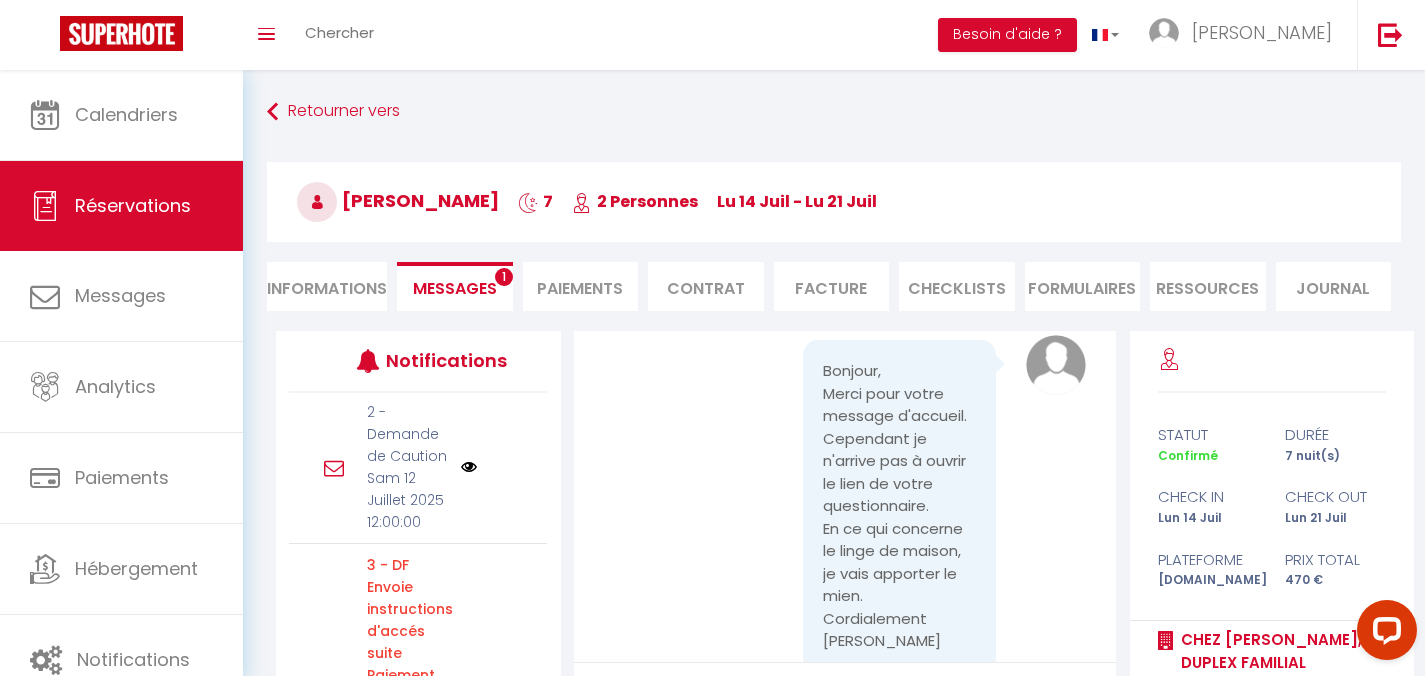 scroll, scrollTop: 3047, scrollLeft: 0, axis: vertical 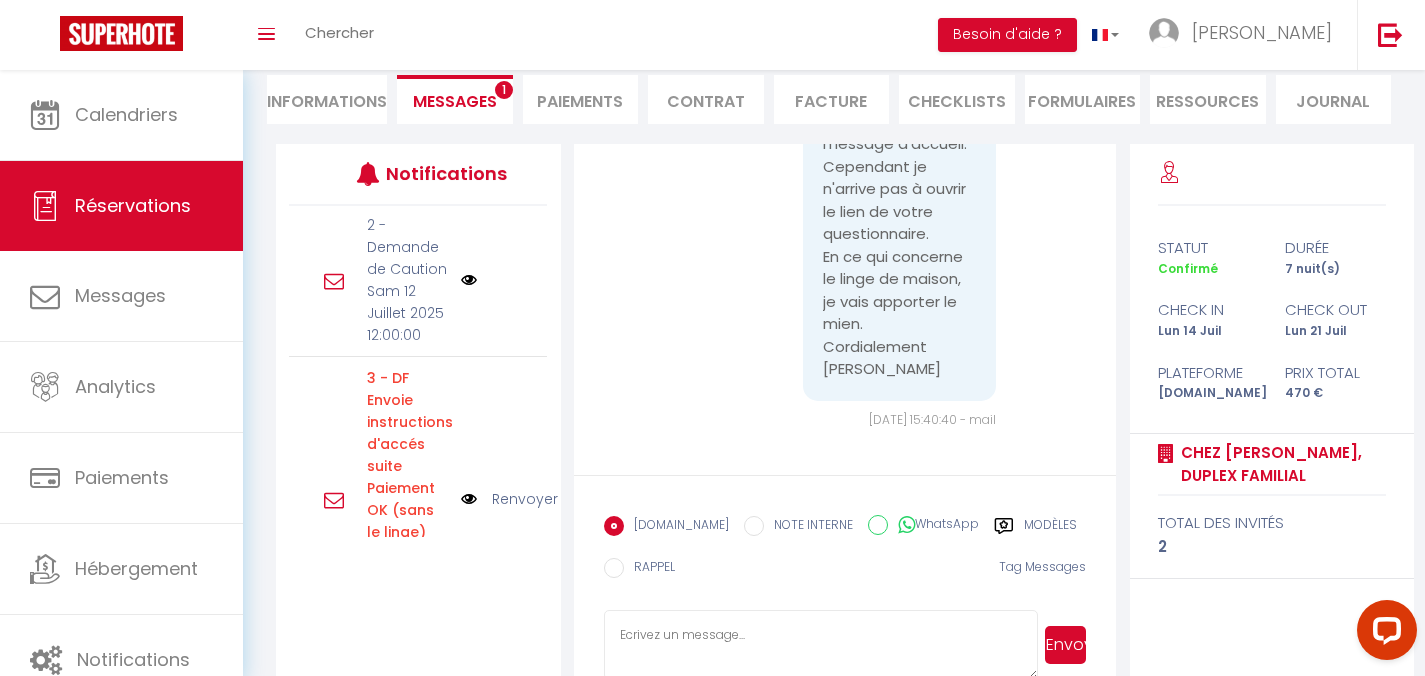 click at bounding box center (469, 280) 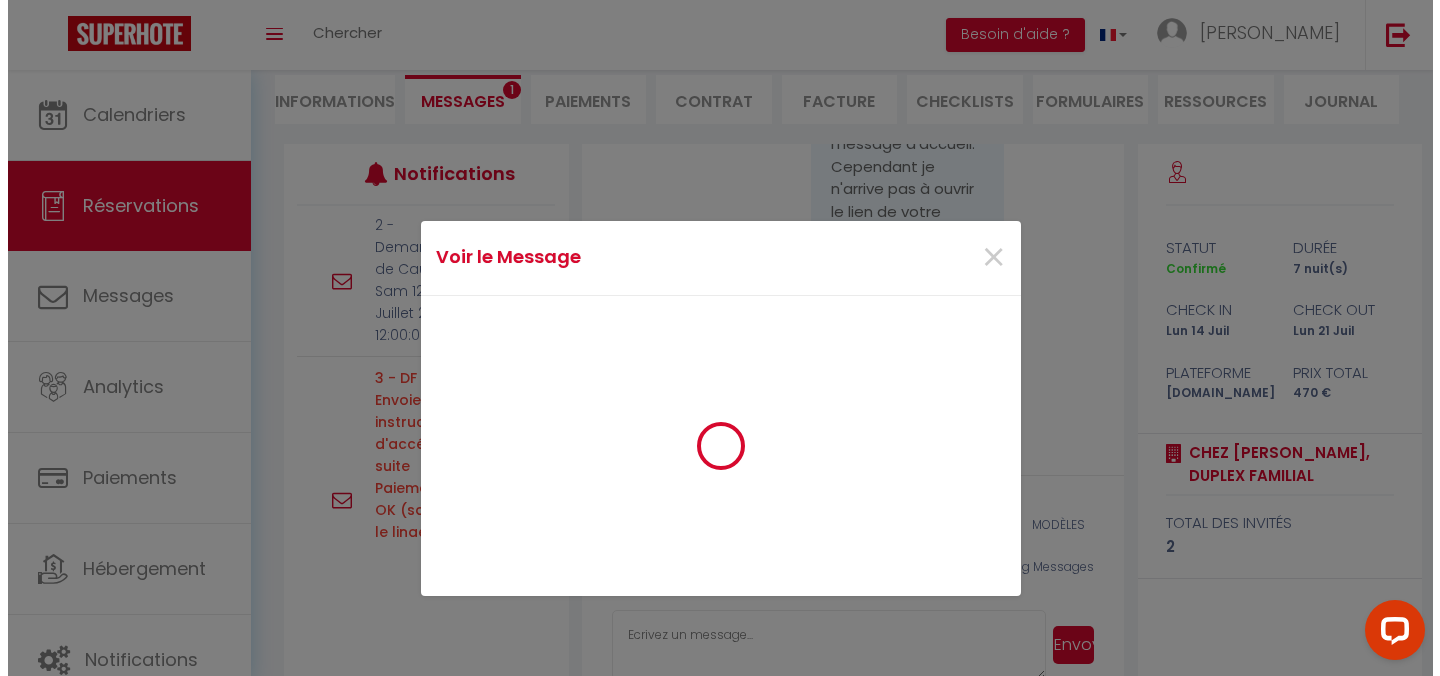 scroll, scrollTop: 3024, scrollLeft: 0, axis: vertical 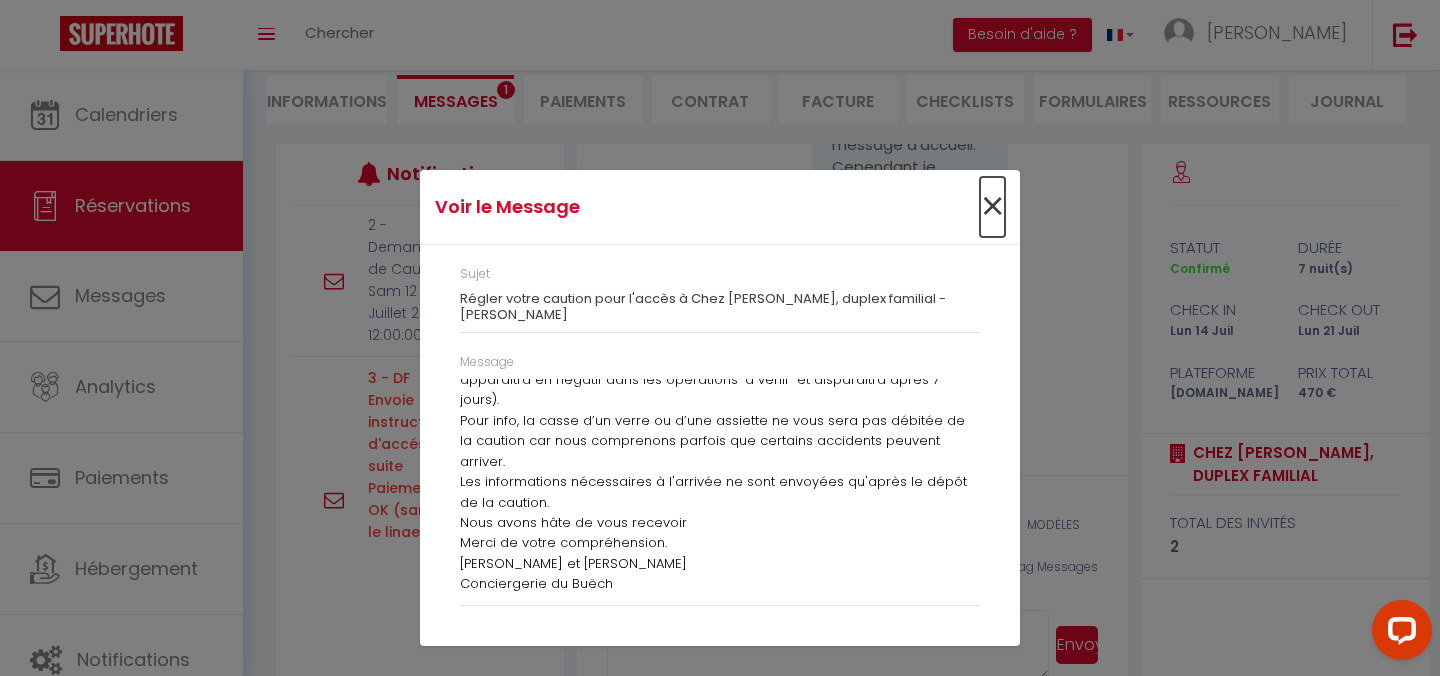 click on "×" at bounding box center (992, 207) 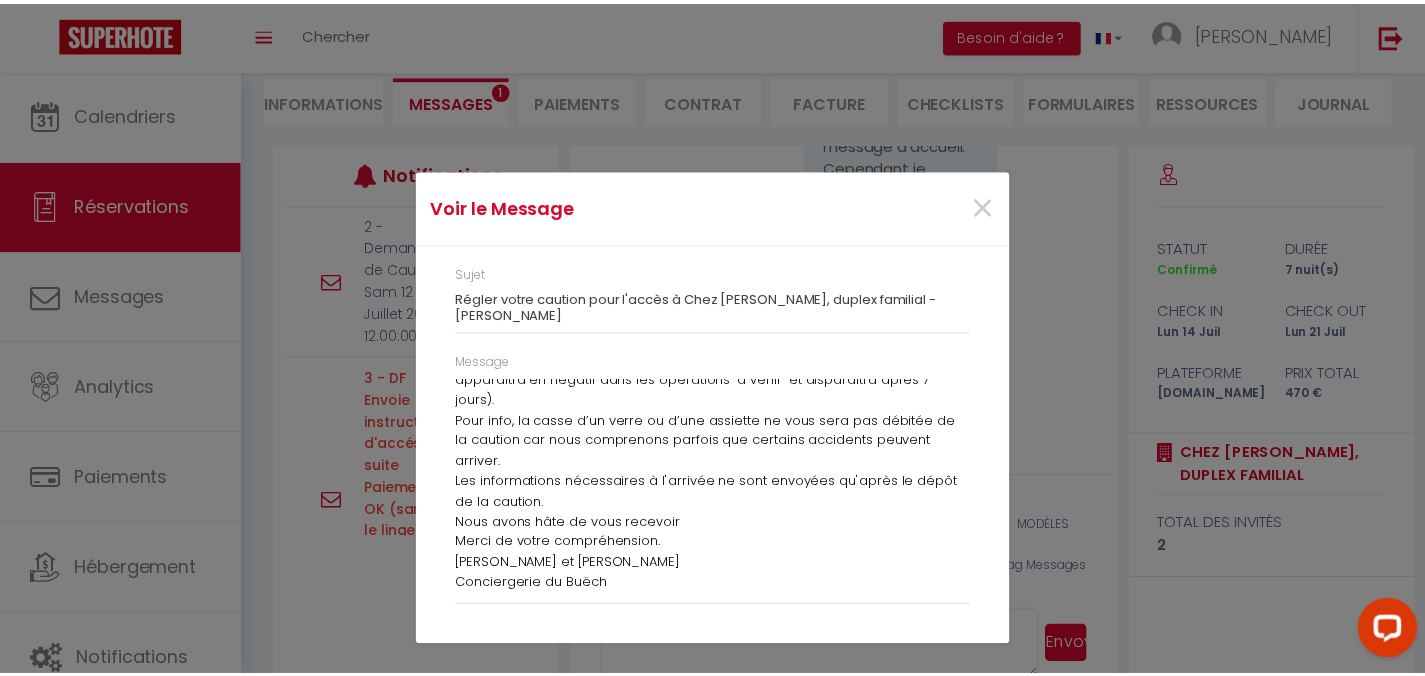scroll, scrollTop: 3047, scrollLeft: 0, axis: vertical 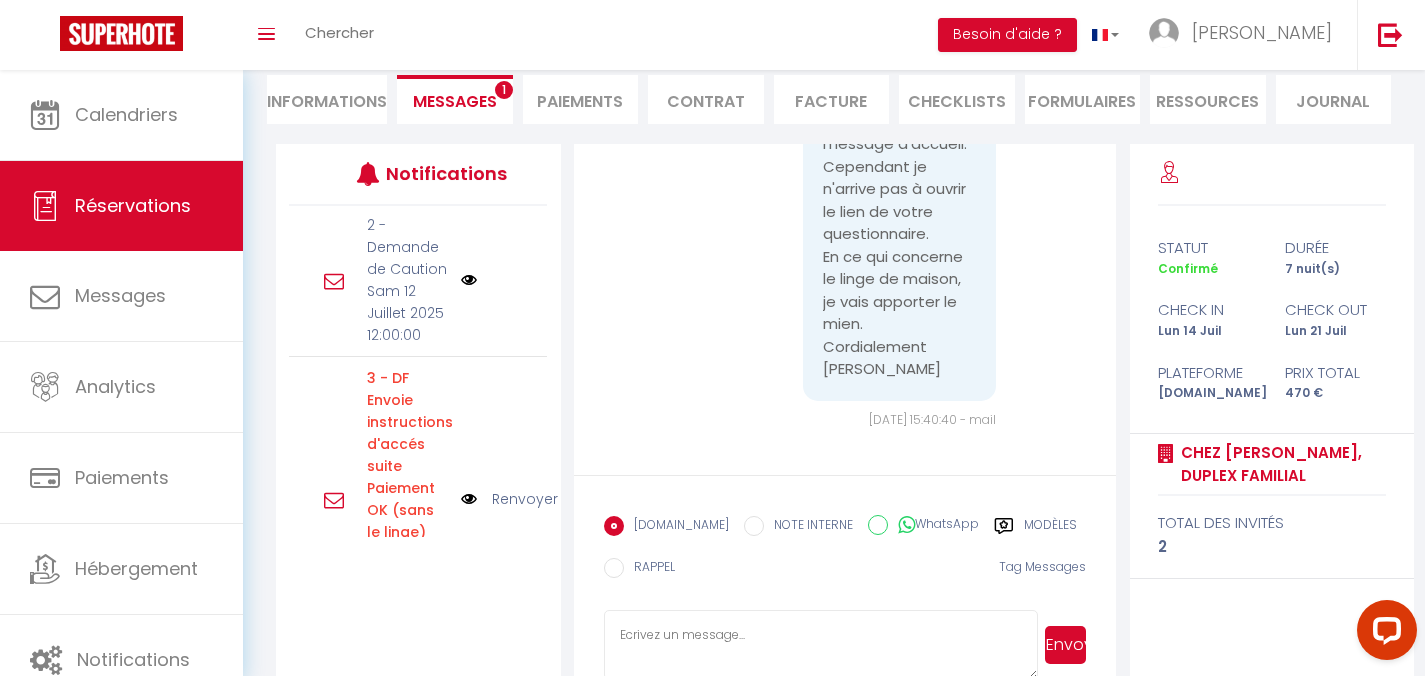click on "Bonjour,
Merci pour votre message d'accueil. Cependant je n'arrive pas à ouvrir le lien de votre questionnaire.
En ce qui concerne le linge de maison, je vais apporter le mien.
Cordialement
[PERSON_NAME]   [DATE] 15:40:40 - mail" at bounding box center (845, 246) 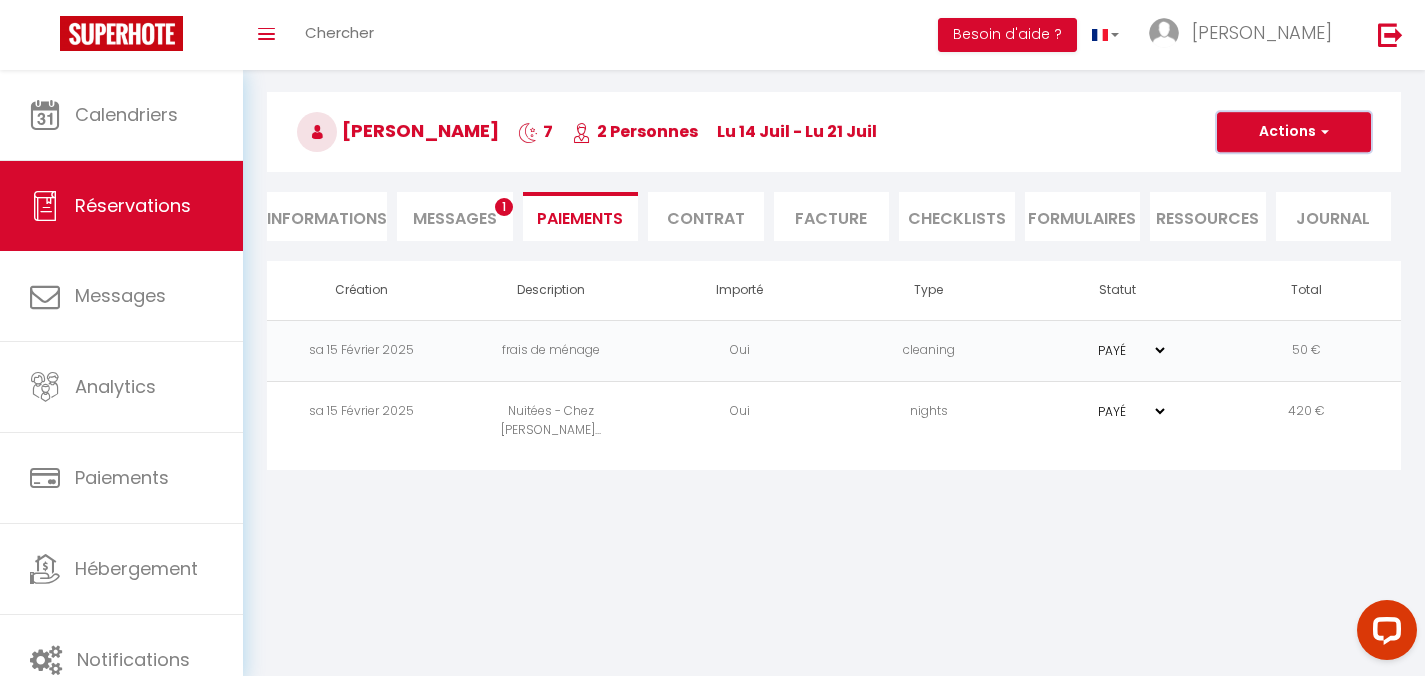 click at bounding box center (1322, 132) 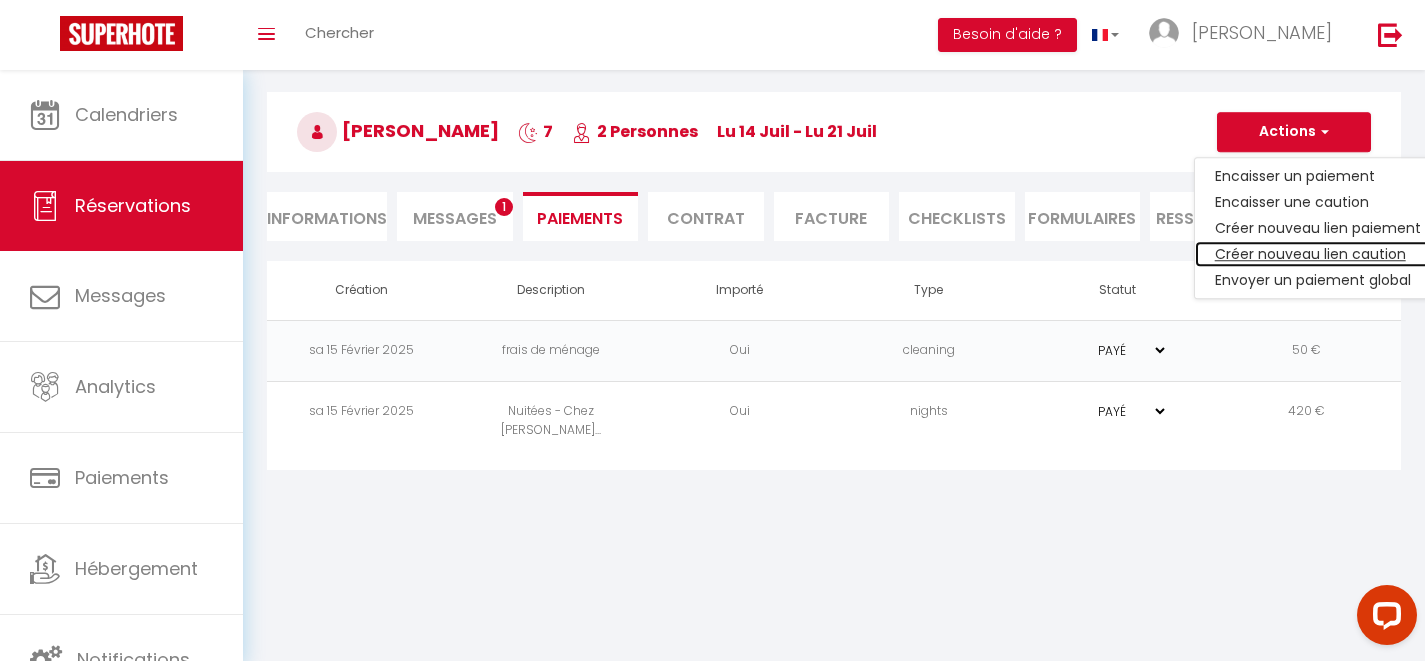 click on "Créer nouveau lien caution" at bounding box center (1318, 254) 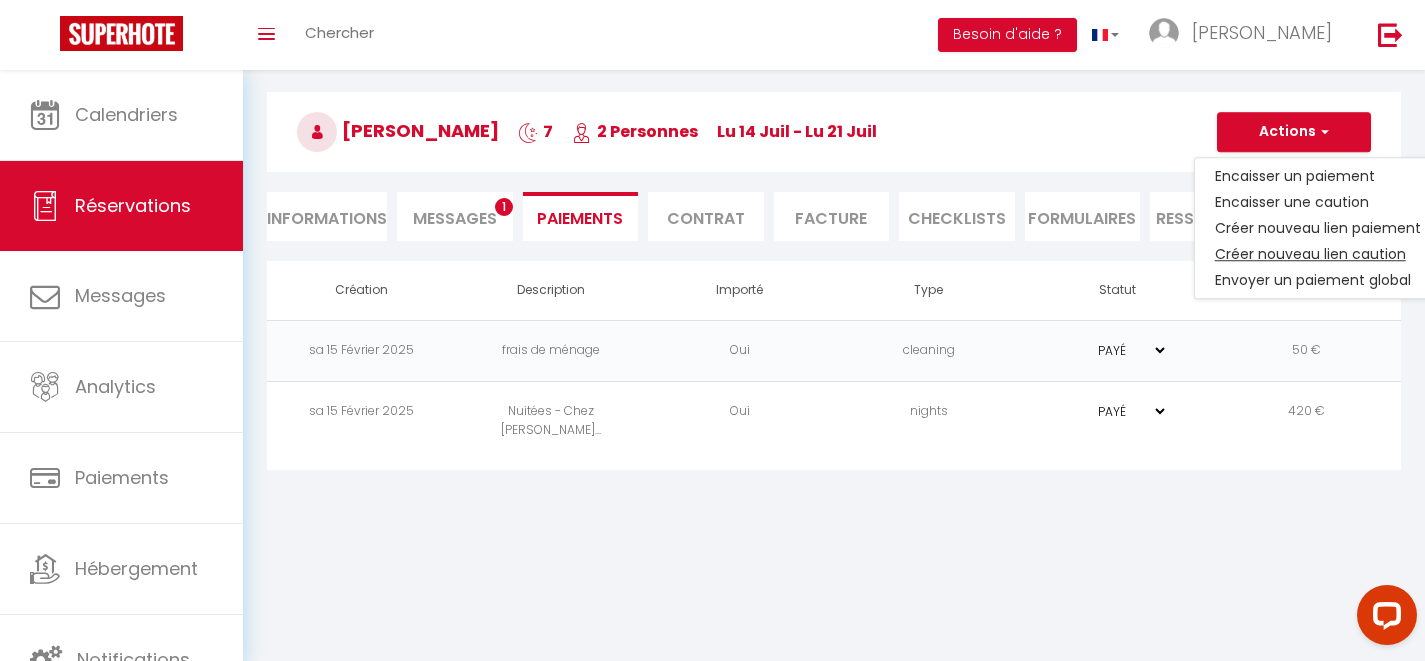 type 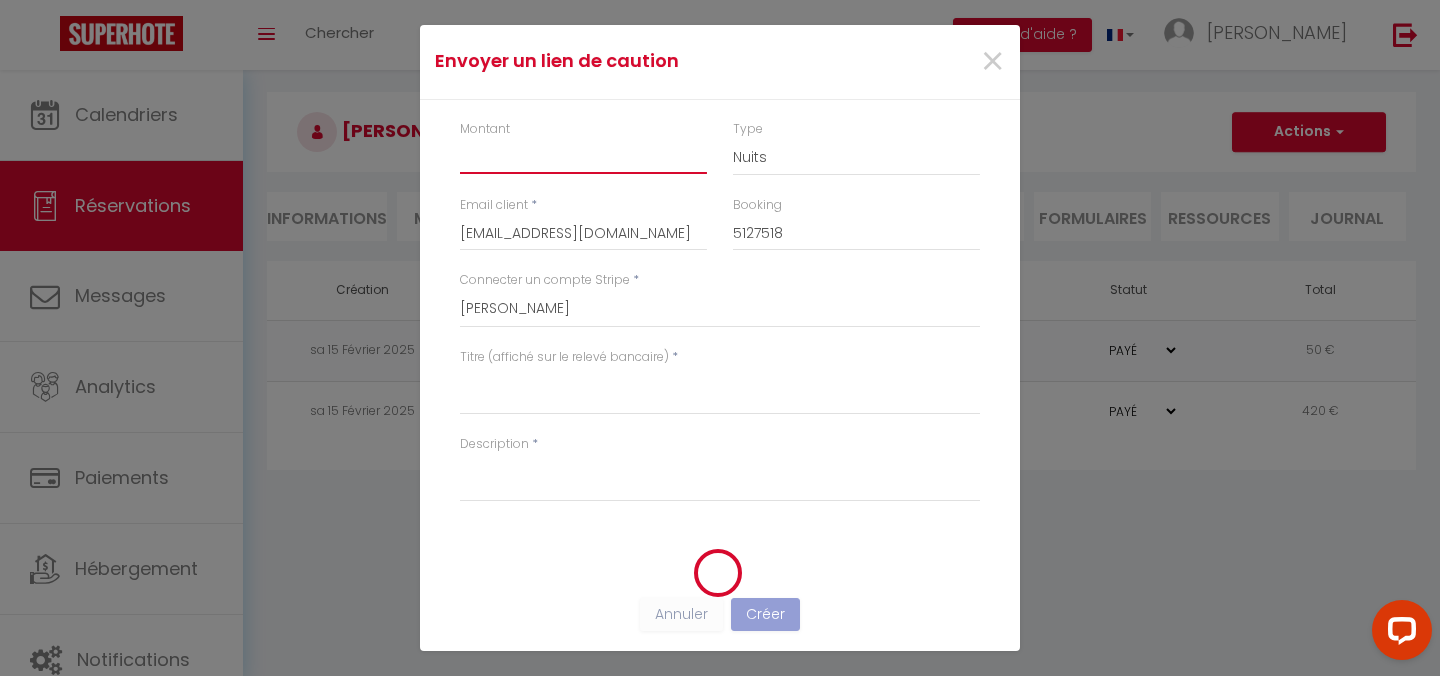 click on "Montant" at bounding box center (583, 156) 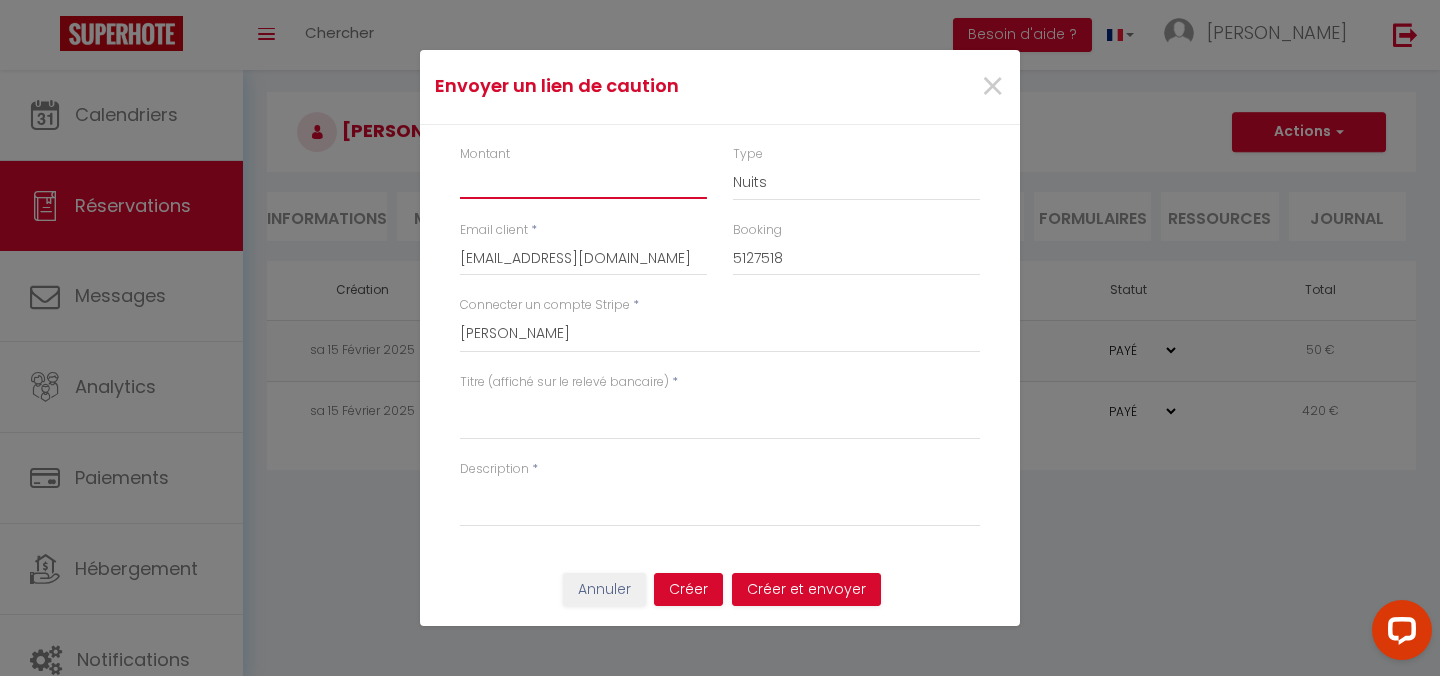 click on "Montant" at bounding box center [583, 181] 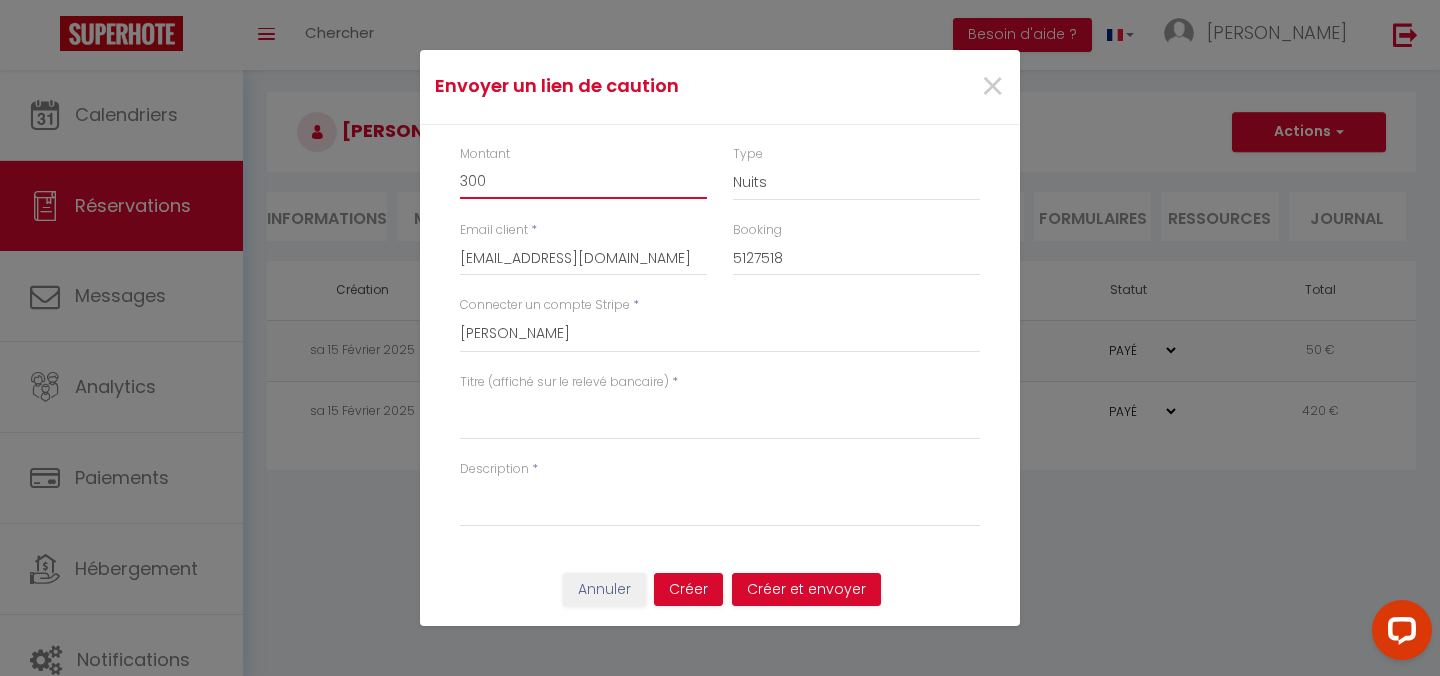 type on "300" 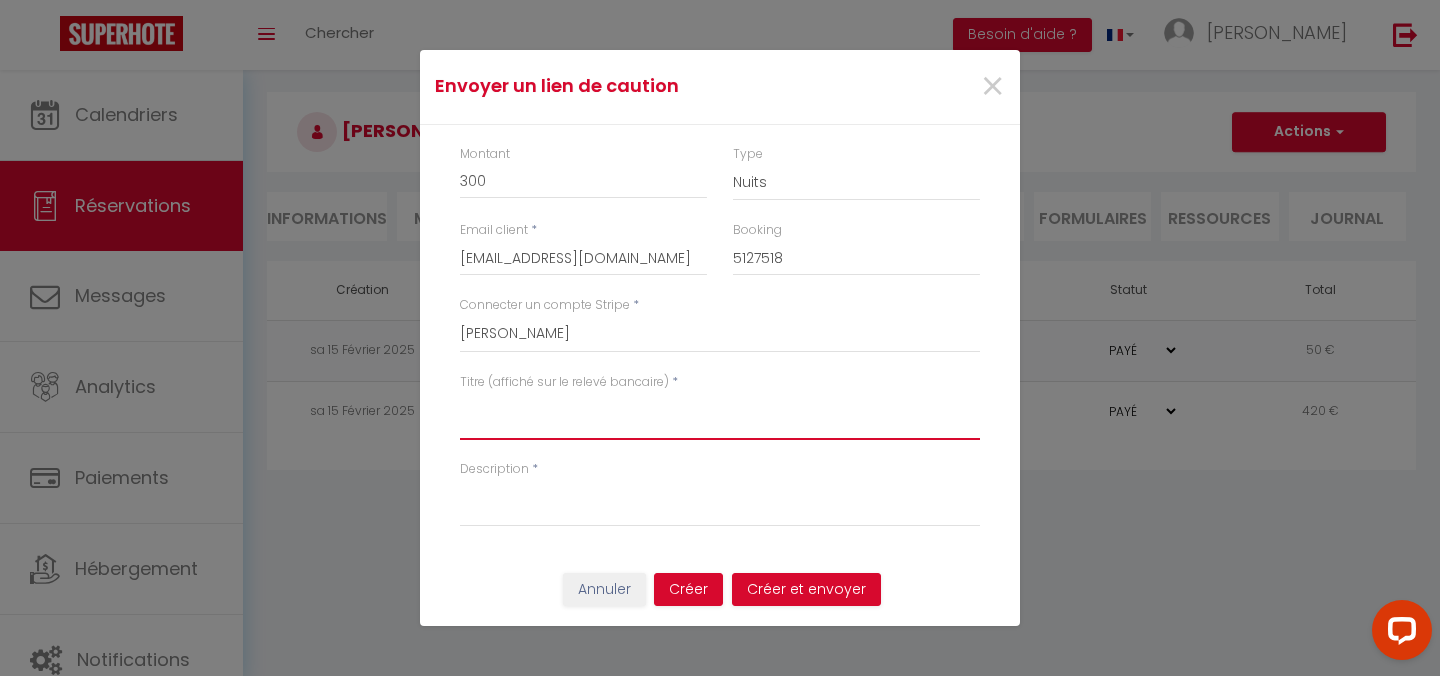 click on "Titre (affiché sur le relevé bancaire)" at bounding box center [720, 416] 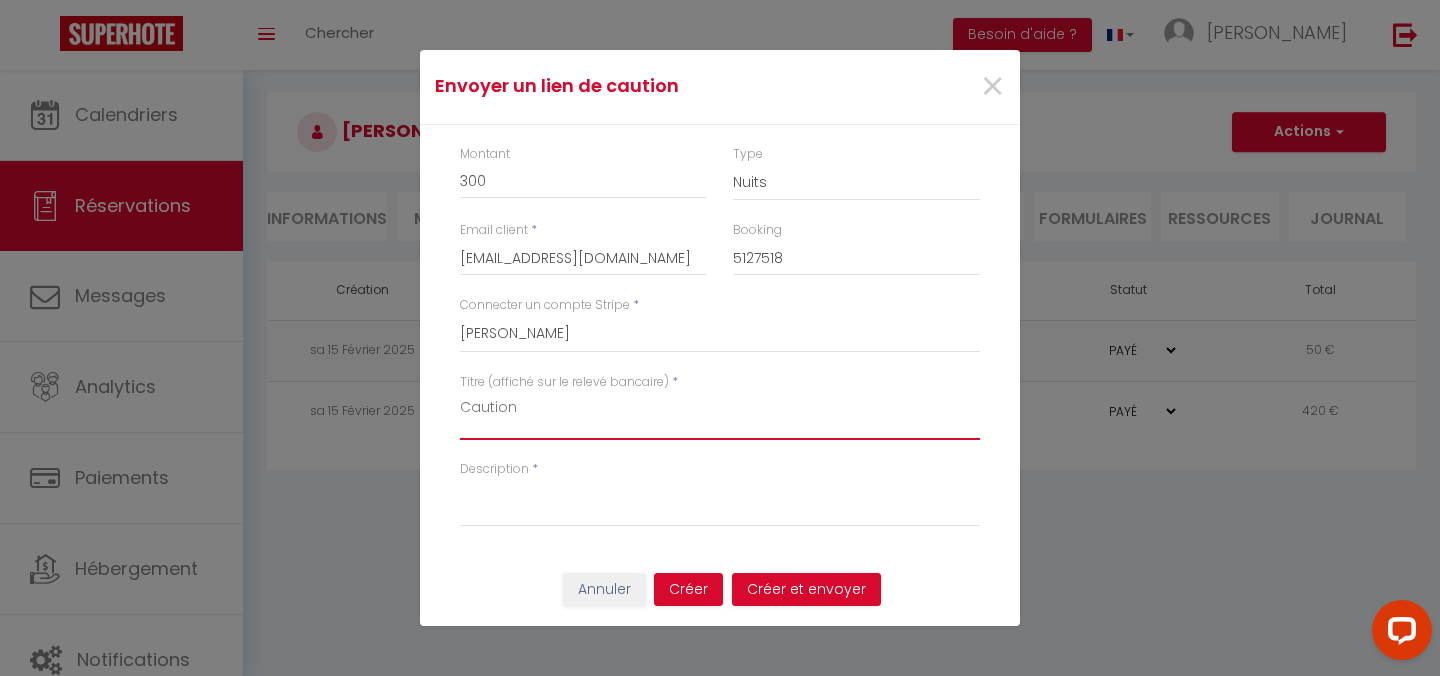 type on "Caution" 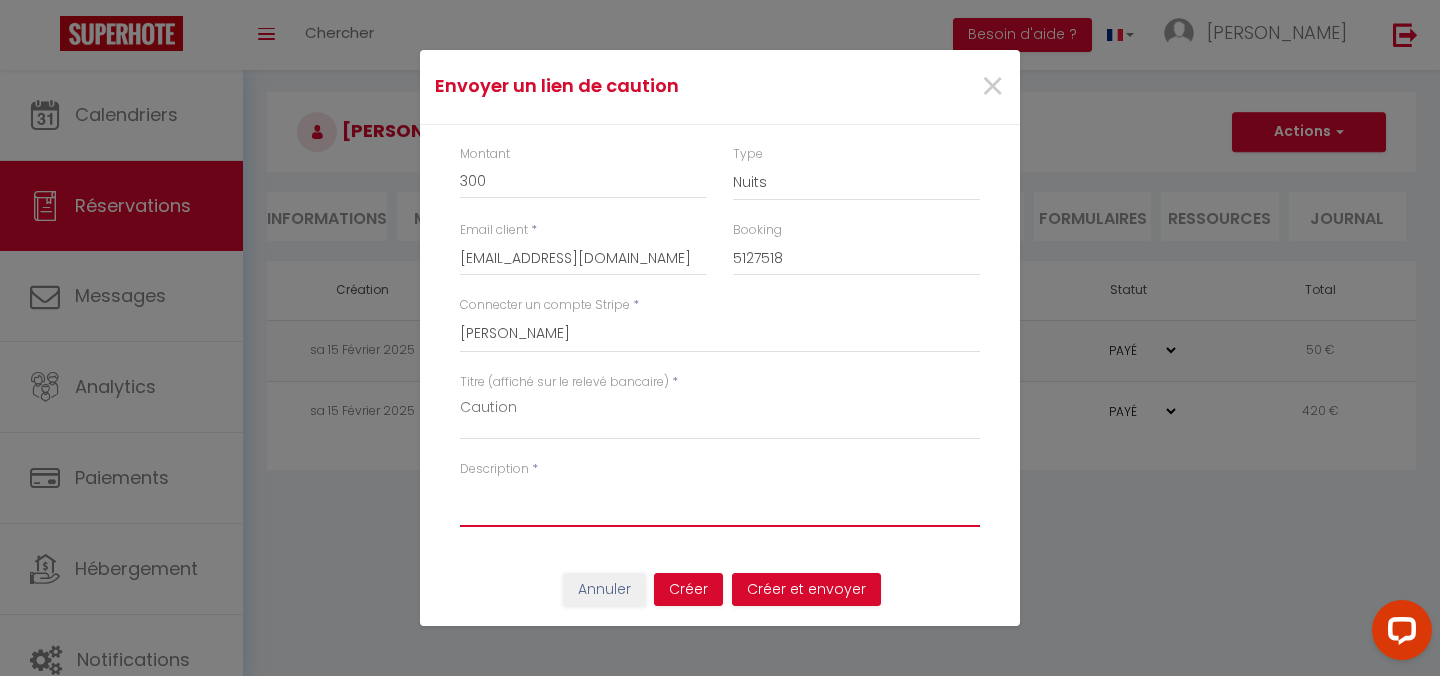 click on "Description" at bounding box center (720, 503) 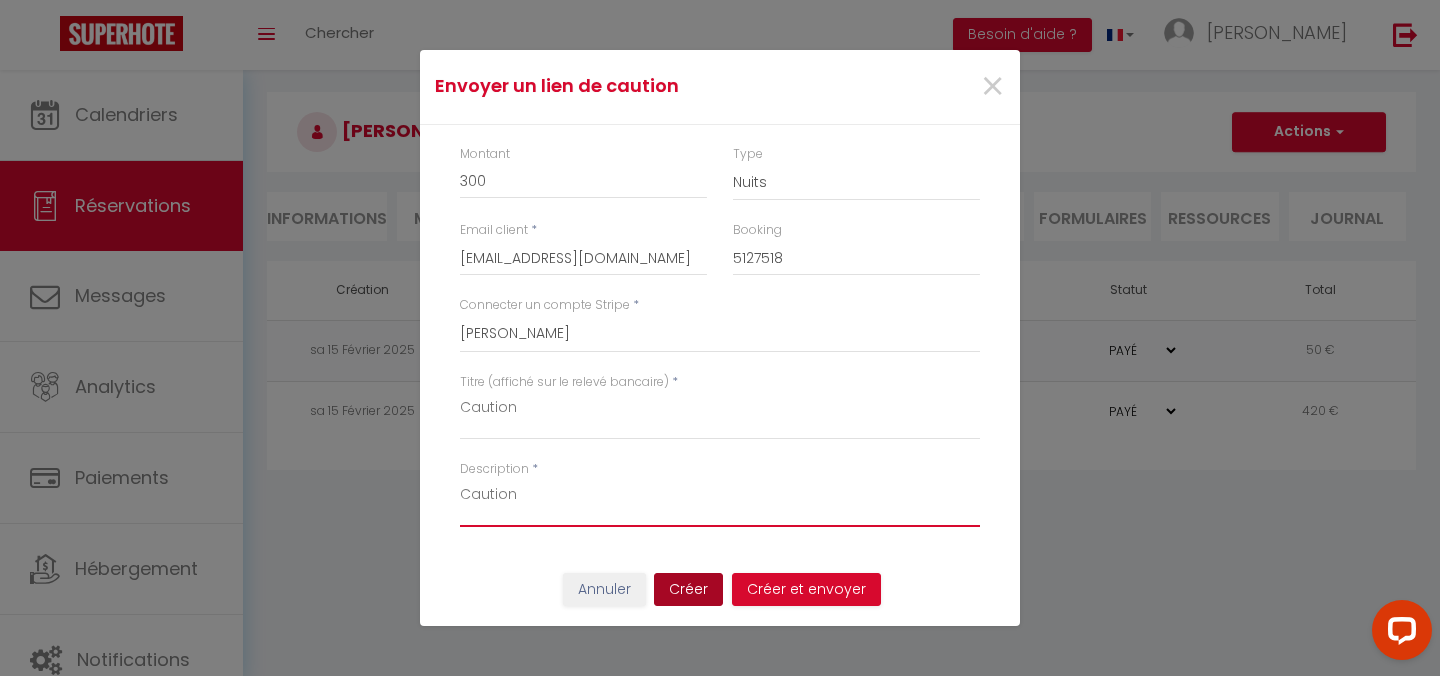 type on "Caution" 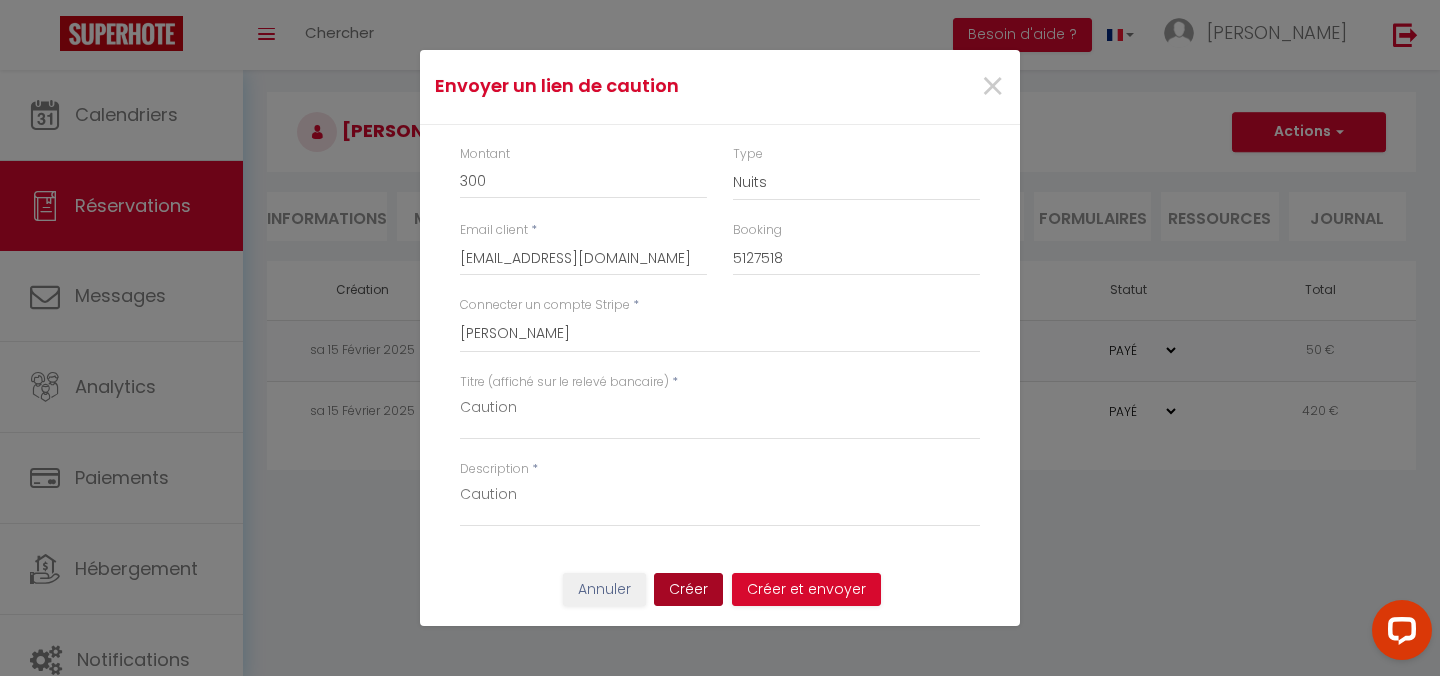 click on "Créer" at bounding box center (688, 590) 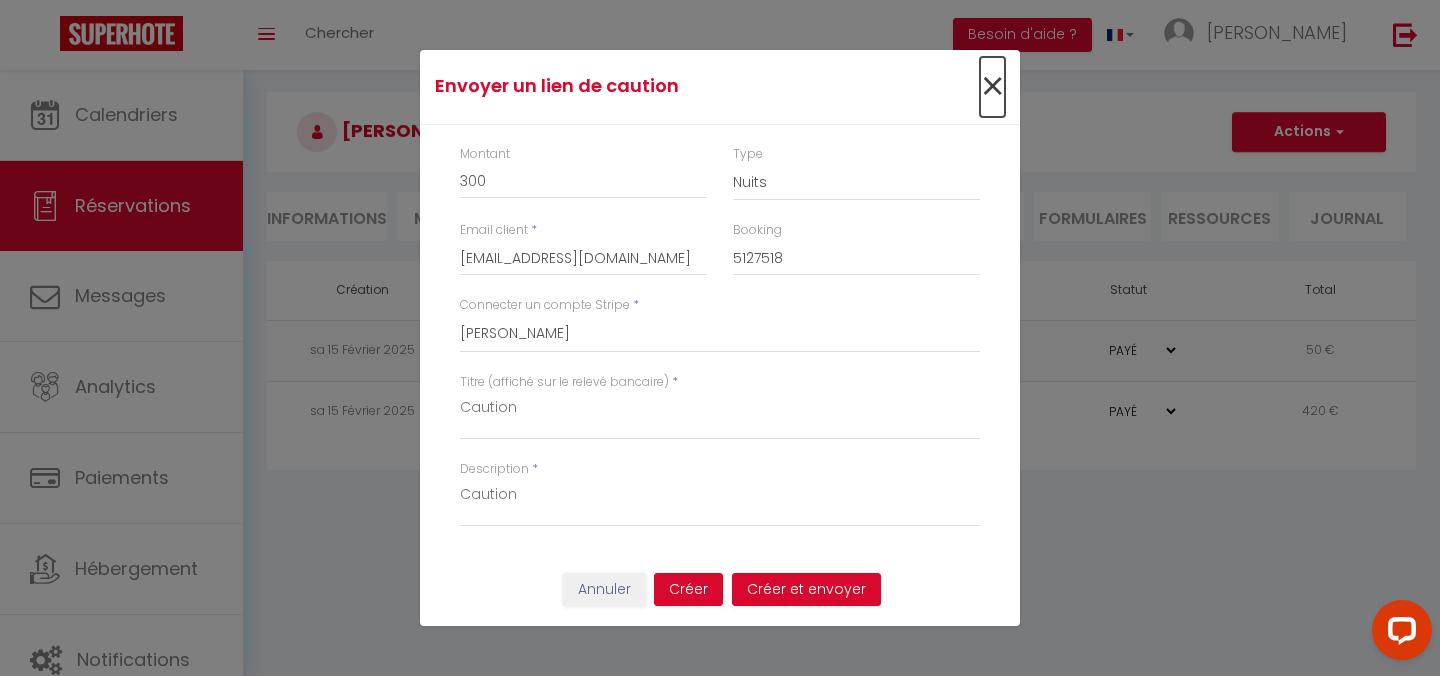 click on "×" at bounding box center [992, 87] 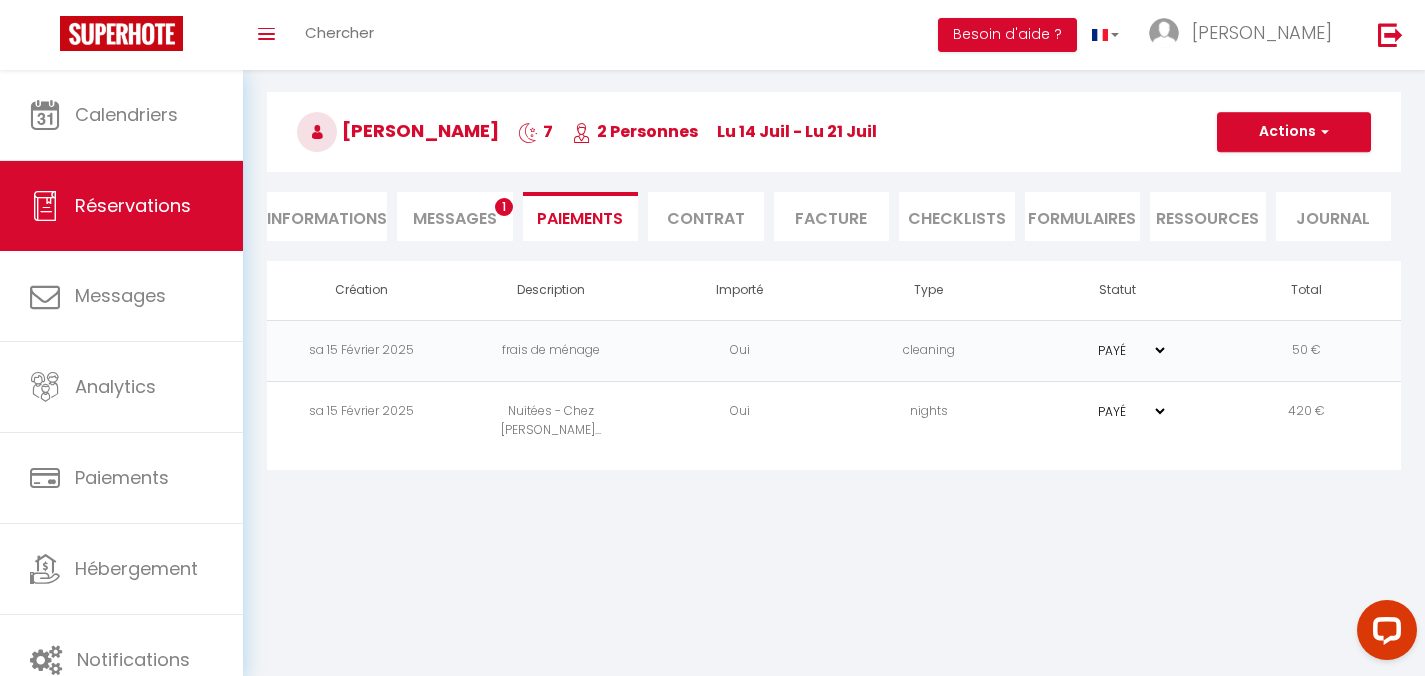select 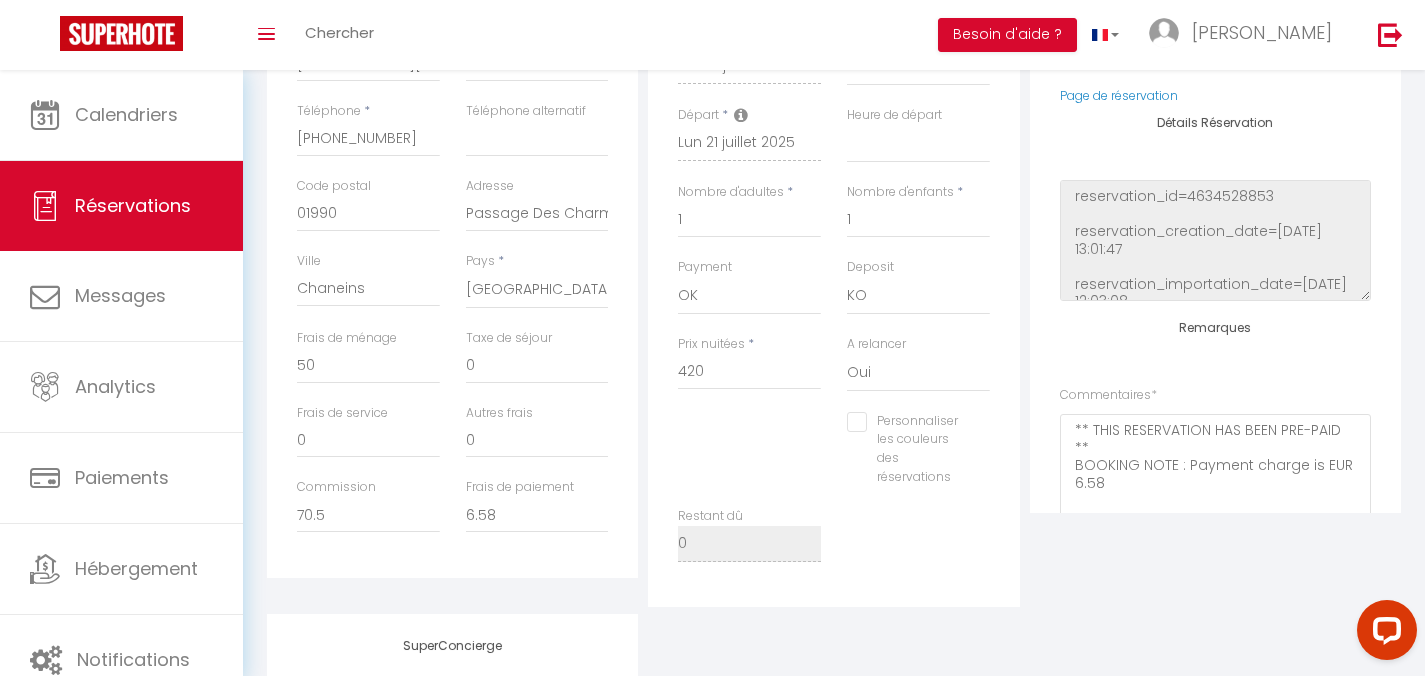 scroll, scrollTop: 487, scrollLeft: 0, axis: vertical 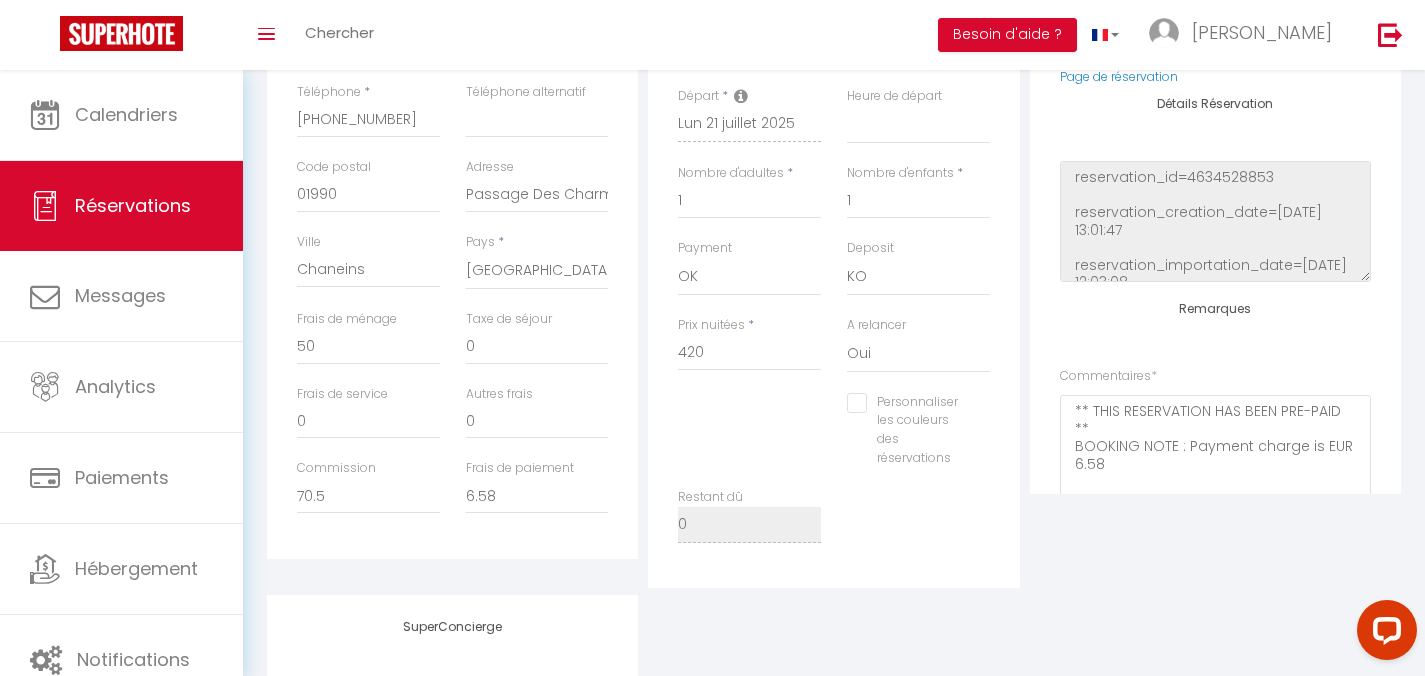 select 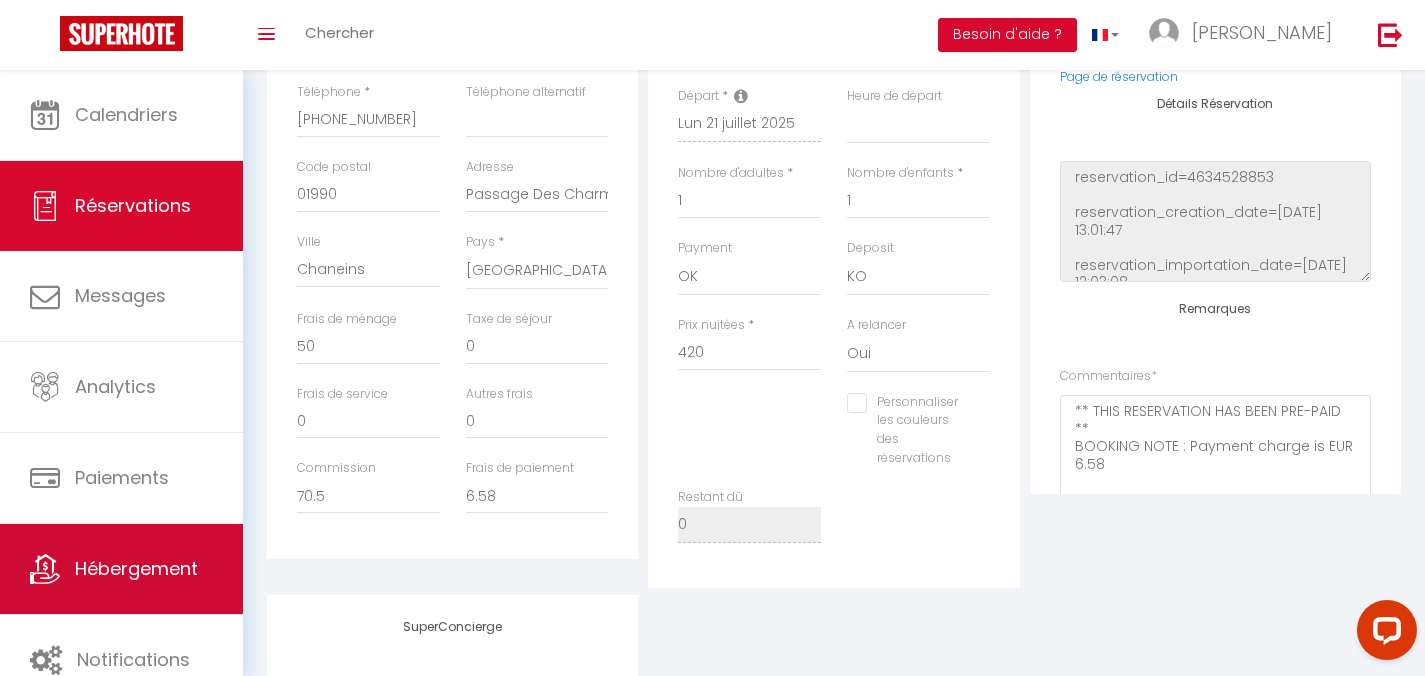 select 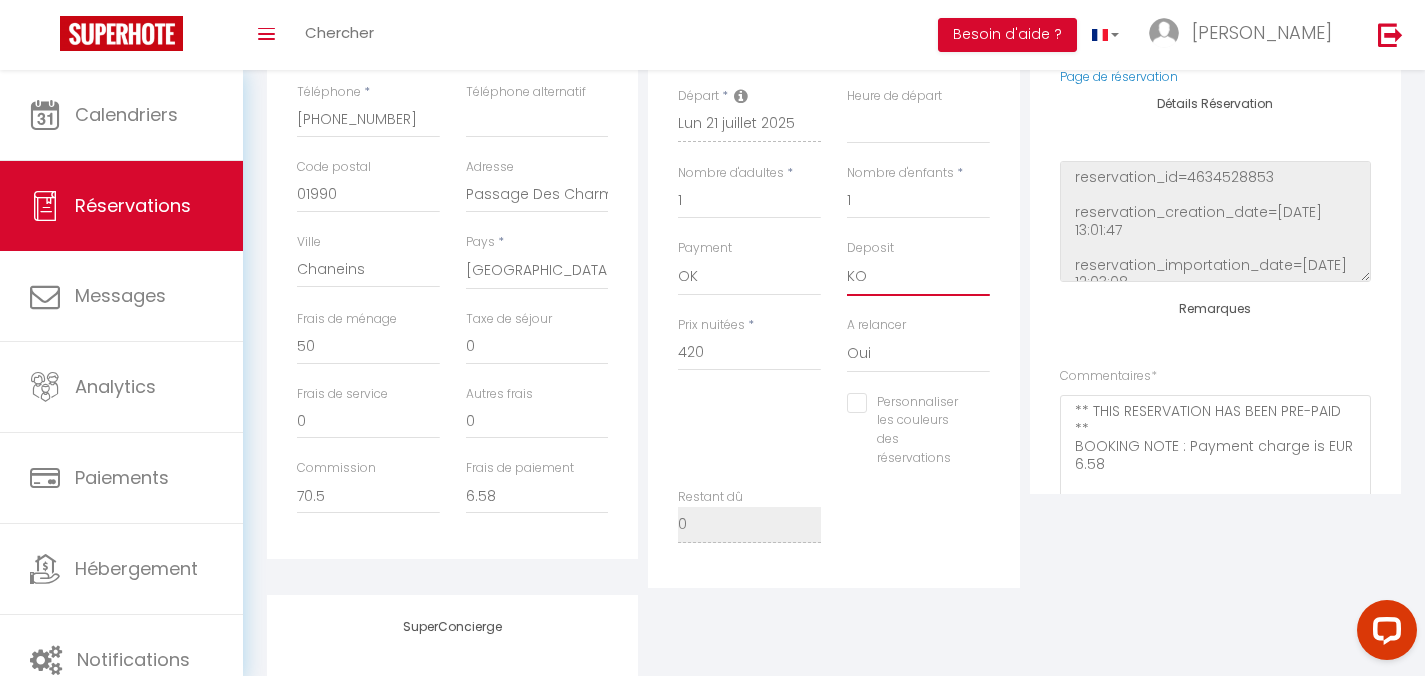 click on "OK   KO" at bounding box center [918, 277] 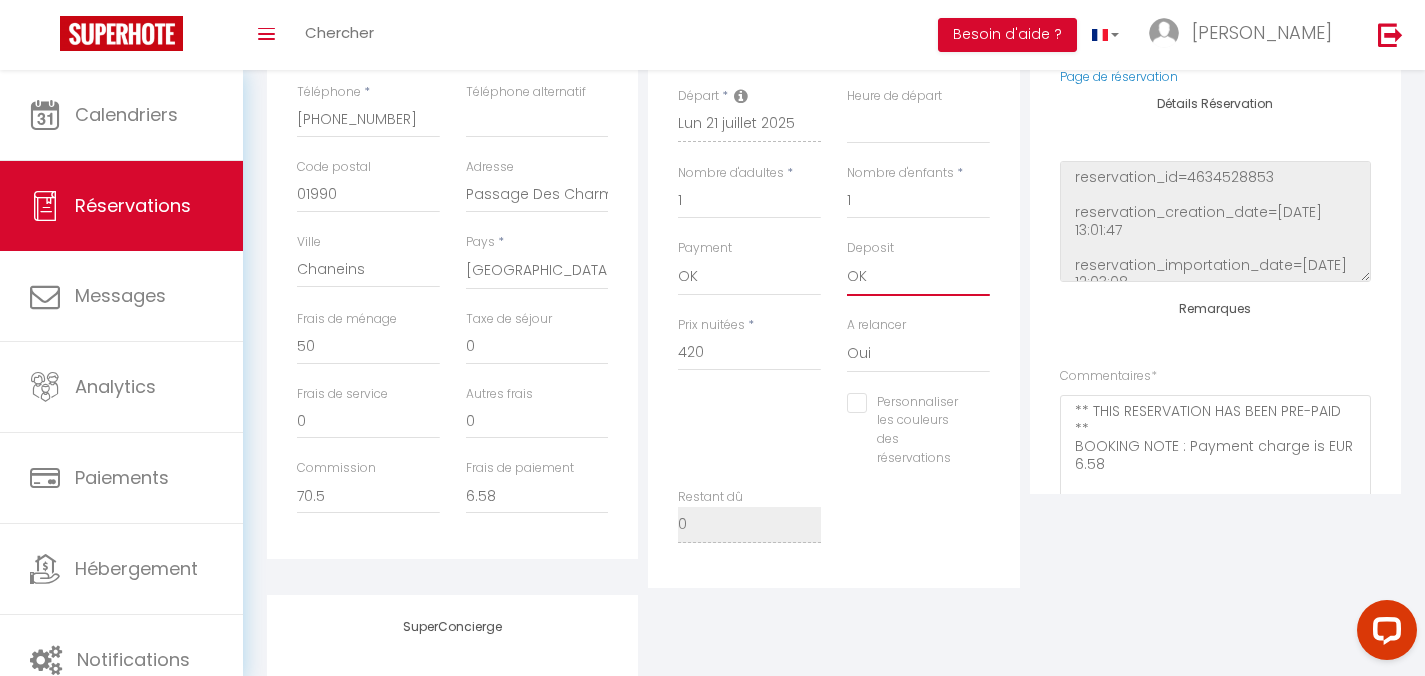 select 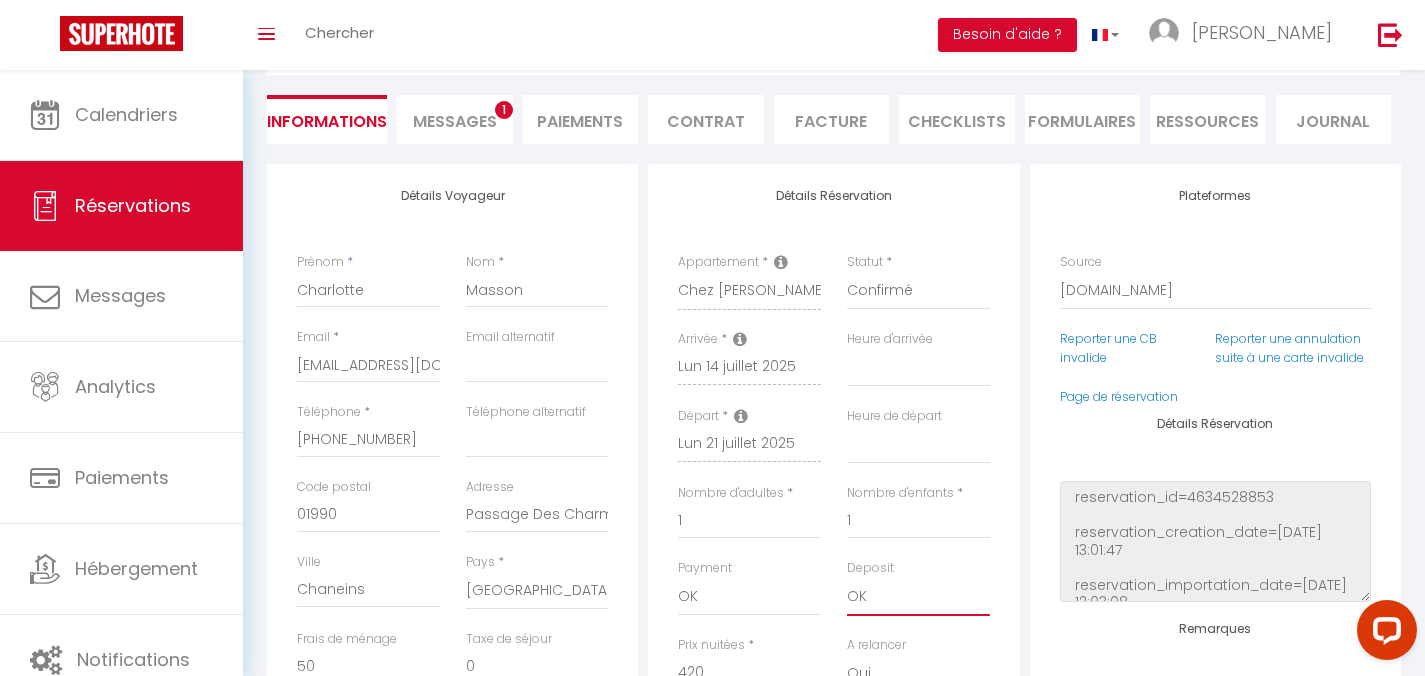 scroll, scrollTop: 0, scrollLeft: 0, axis: both 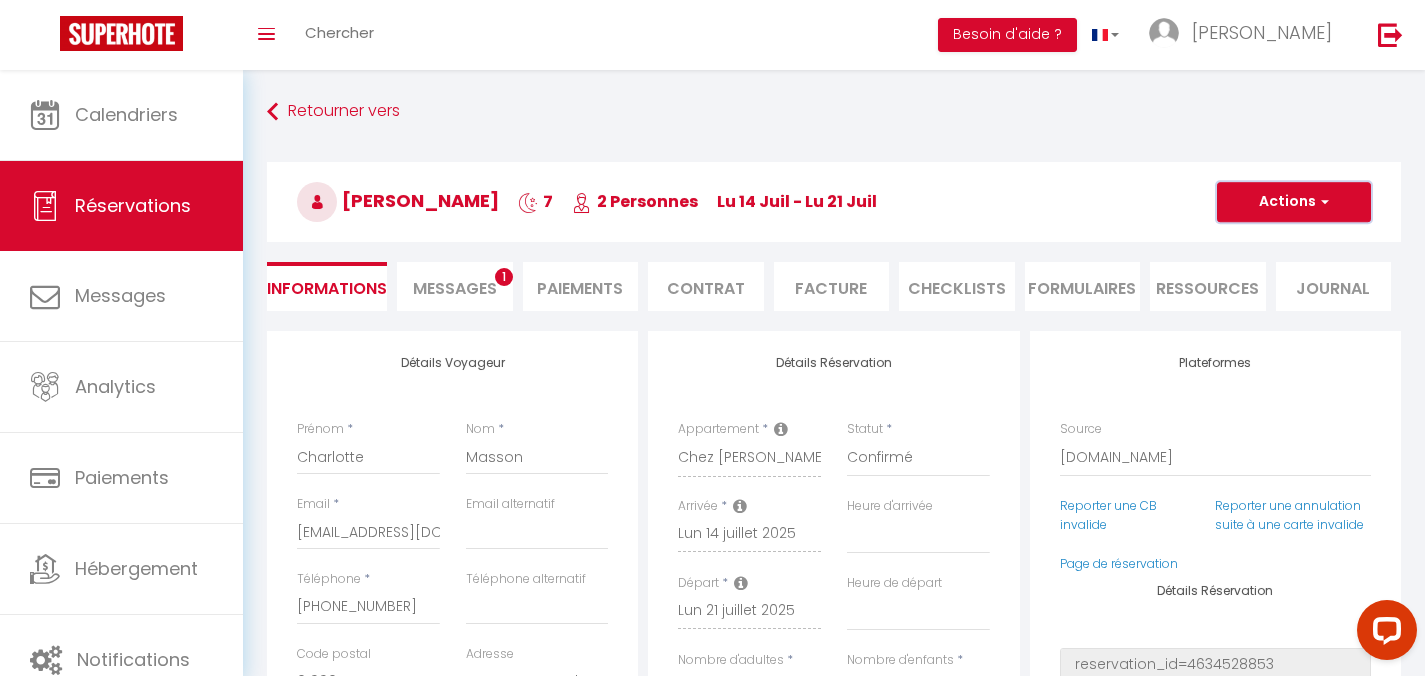 click at bounding box center (1322, 202) 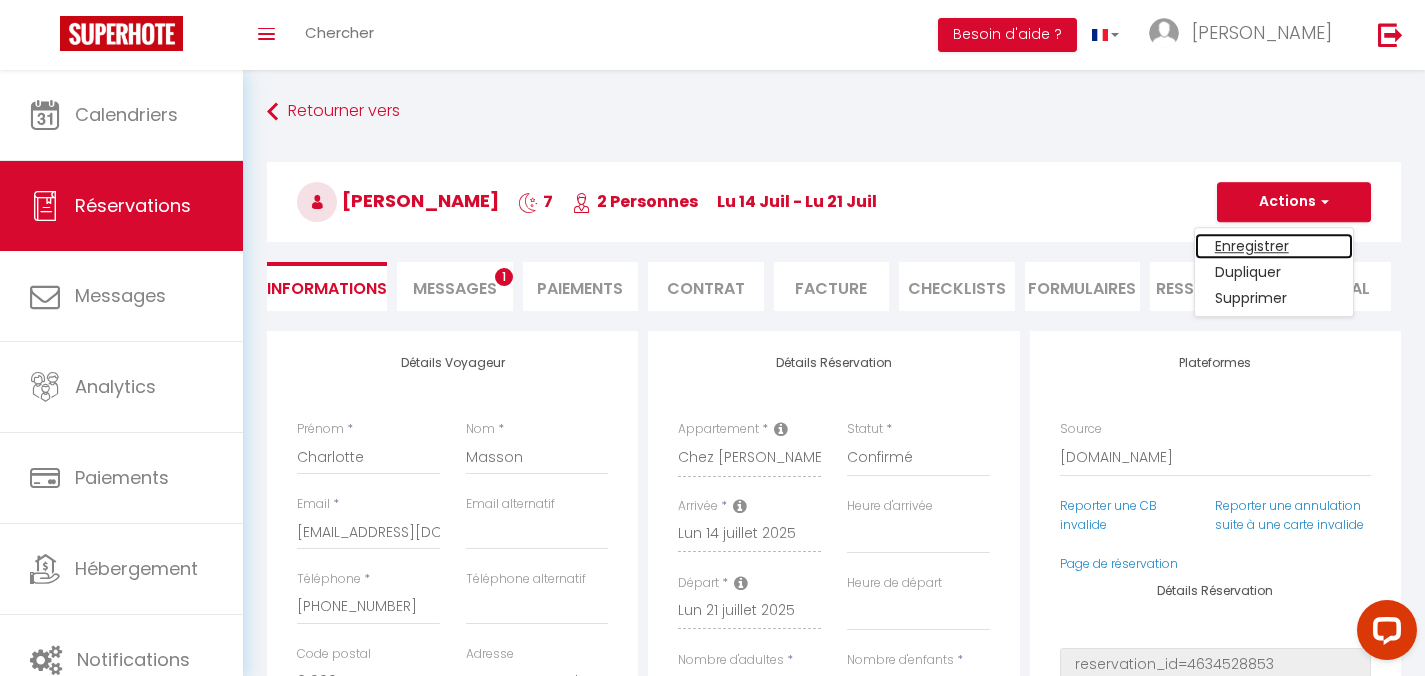 click on "Enregistrer" at bounding box center [1274, 246] 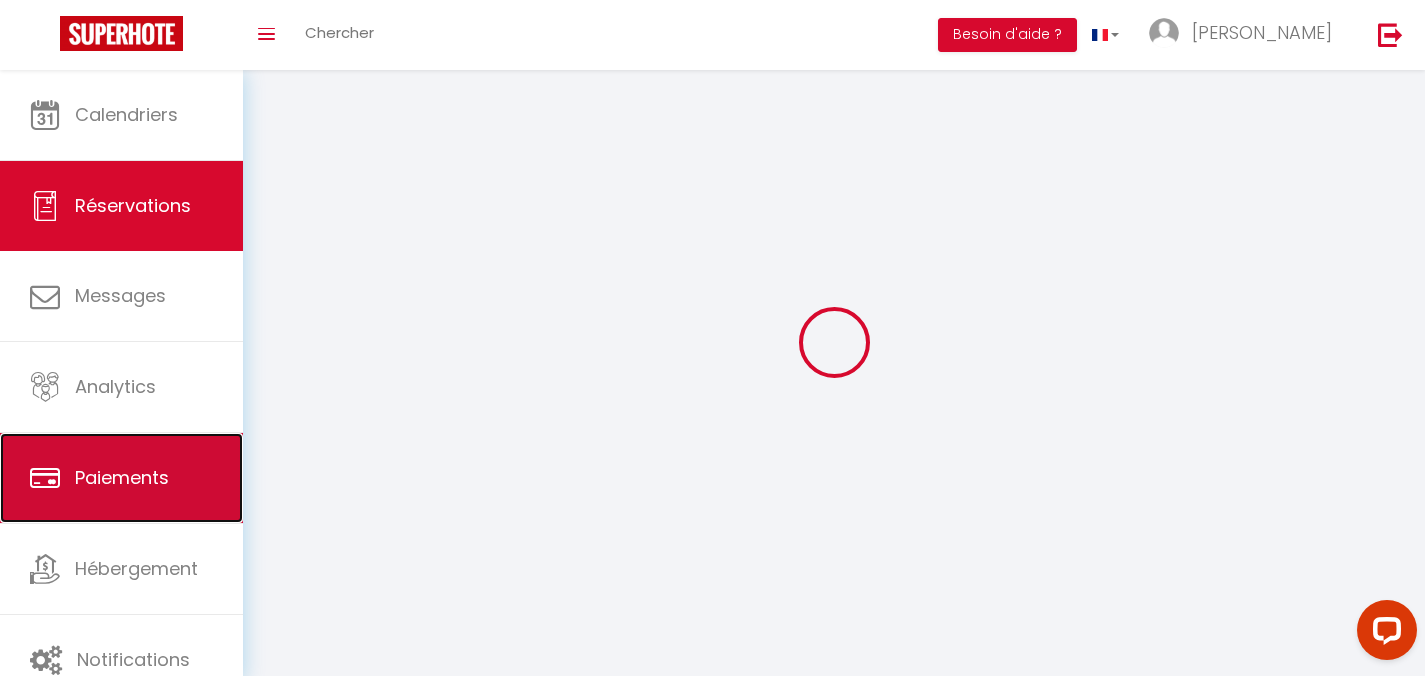 click on "Paiements" at bounding box center [121, 478] 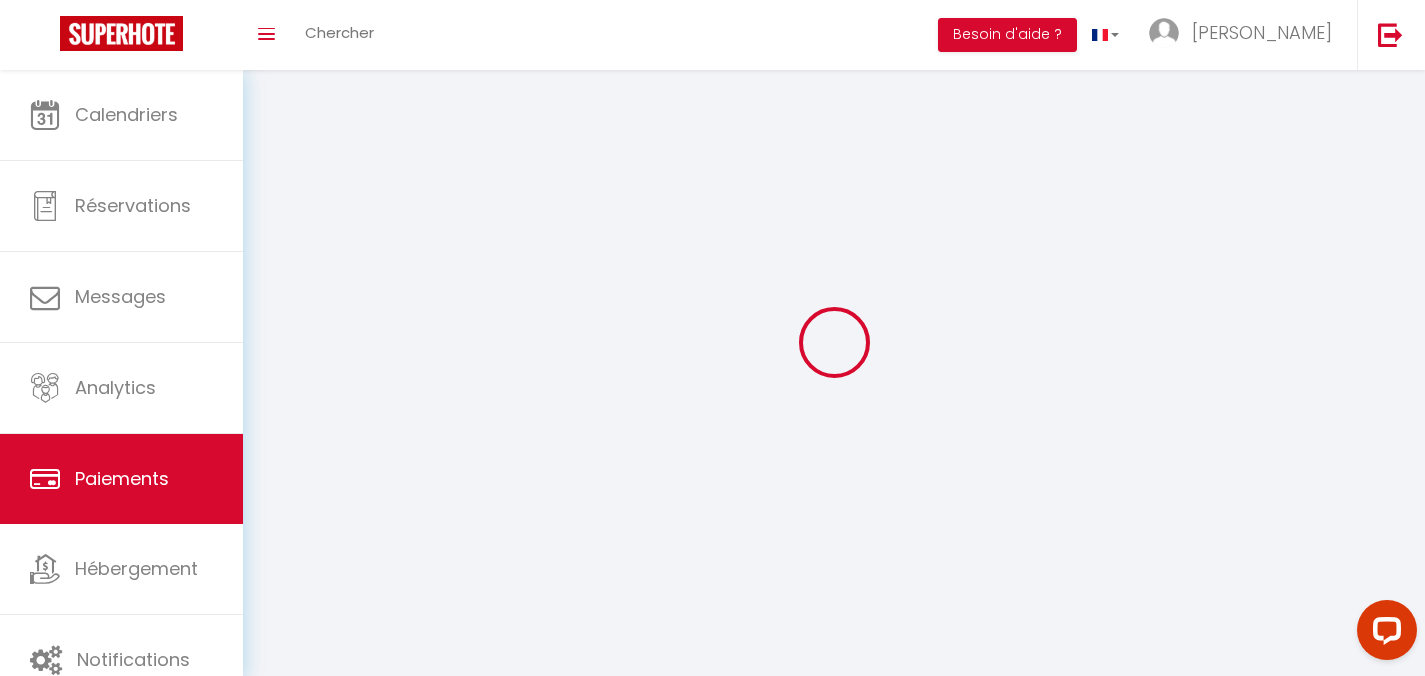 select on "2" 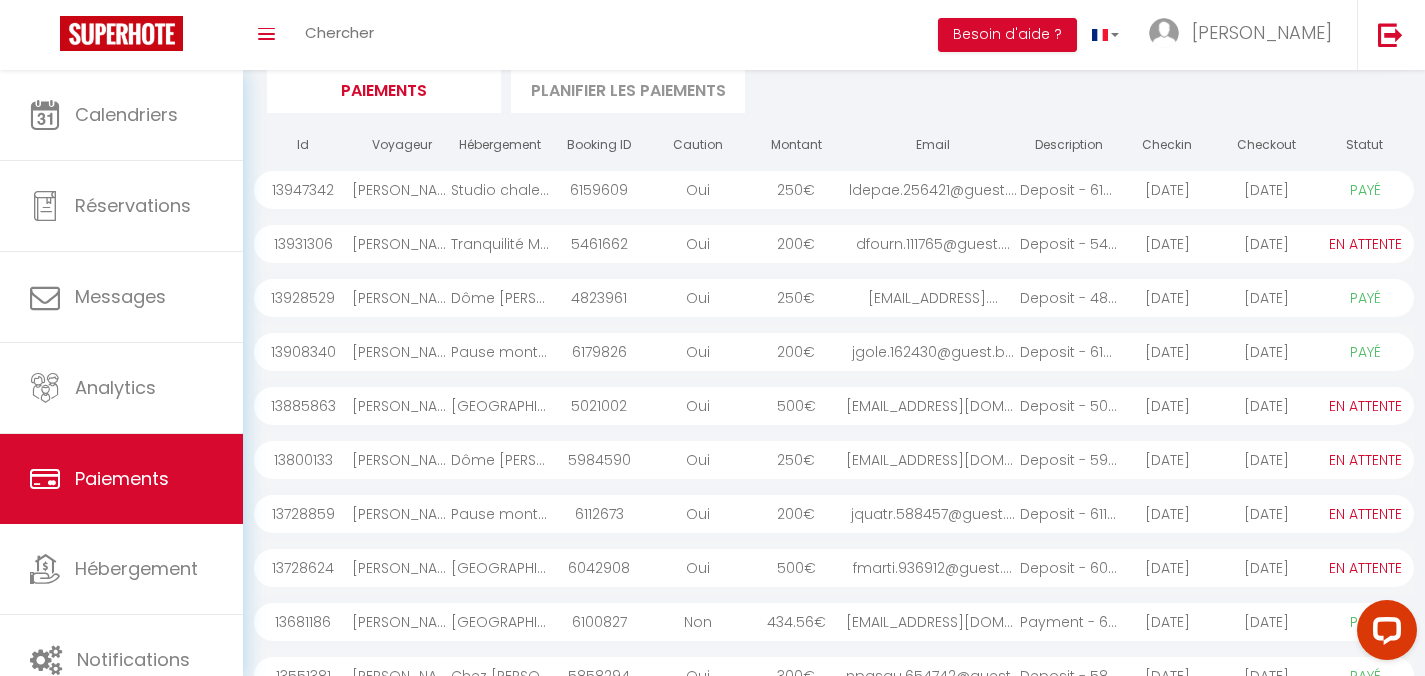 scroll, scrollTop: 180, scrollLeft: 0, axis: vertical 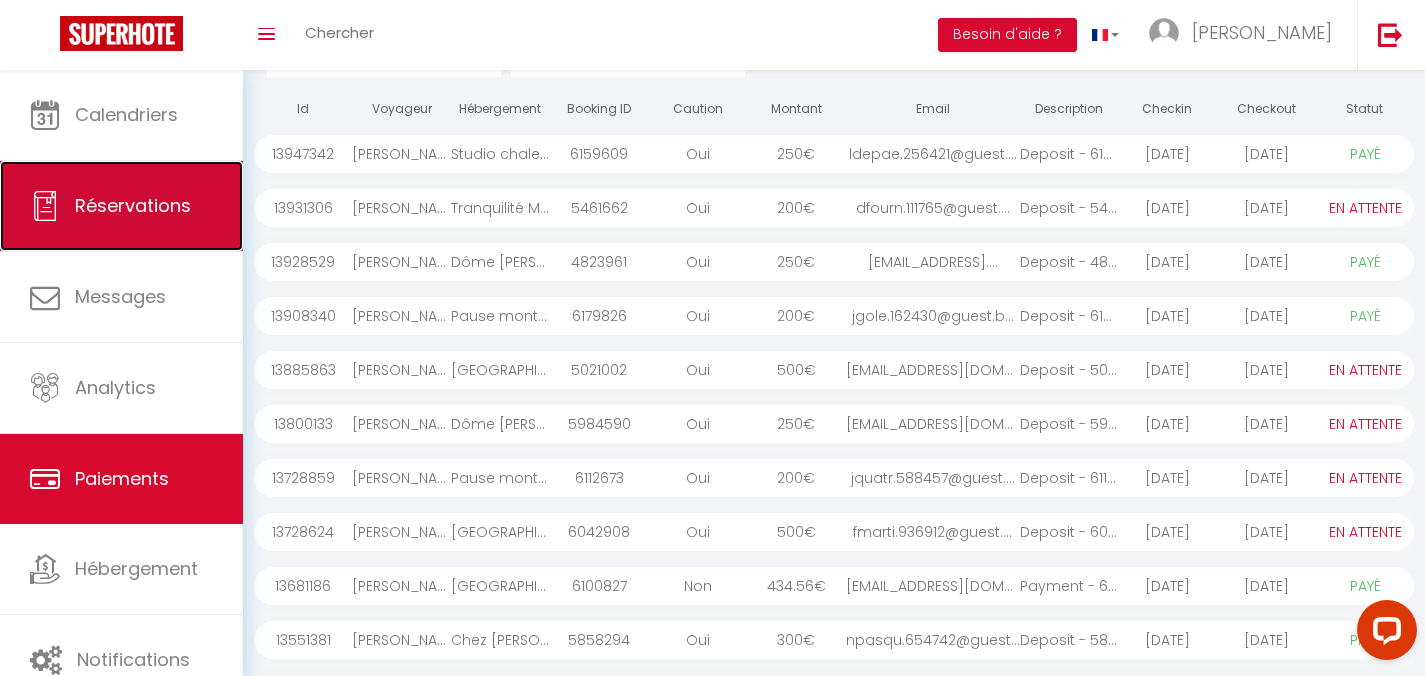 click on "Réservations" at bounding box center [121, 206] 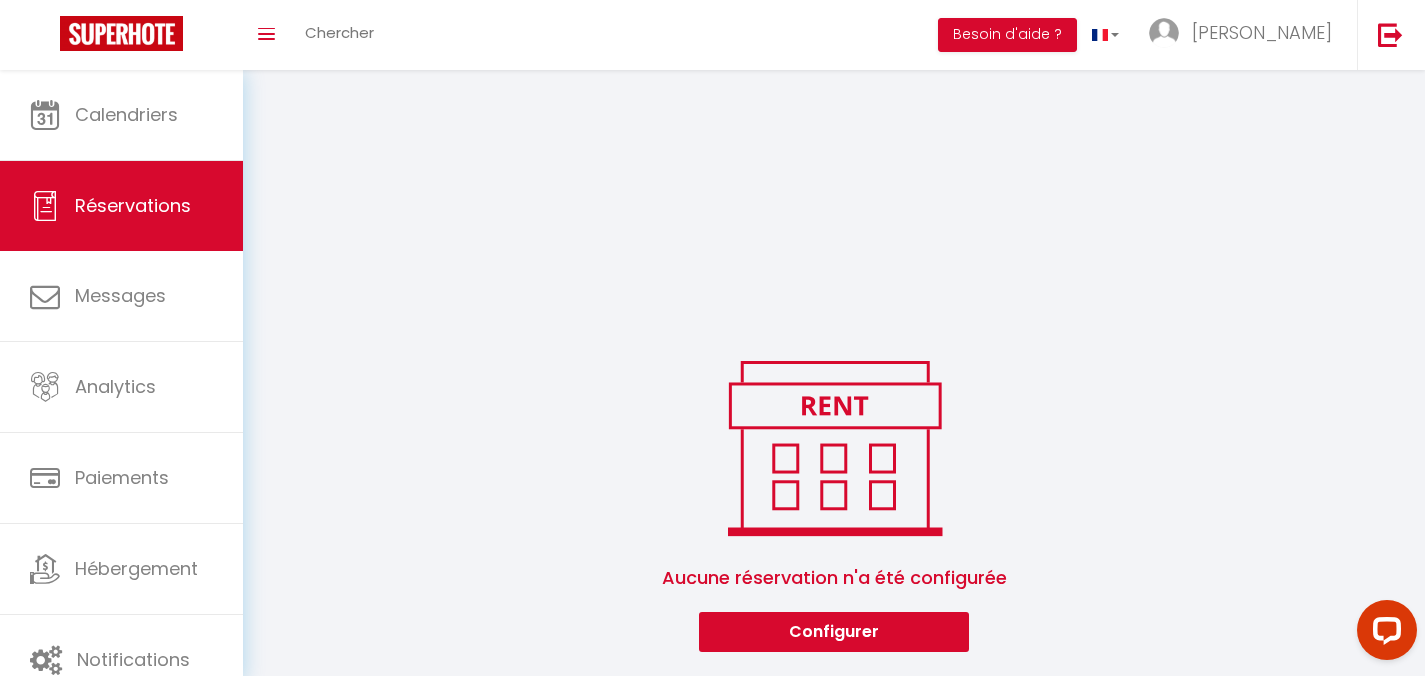 select 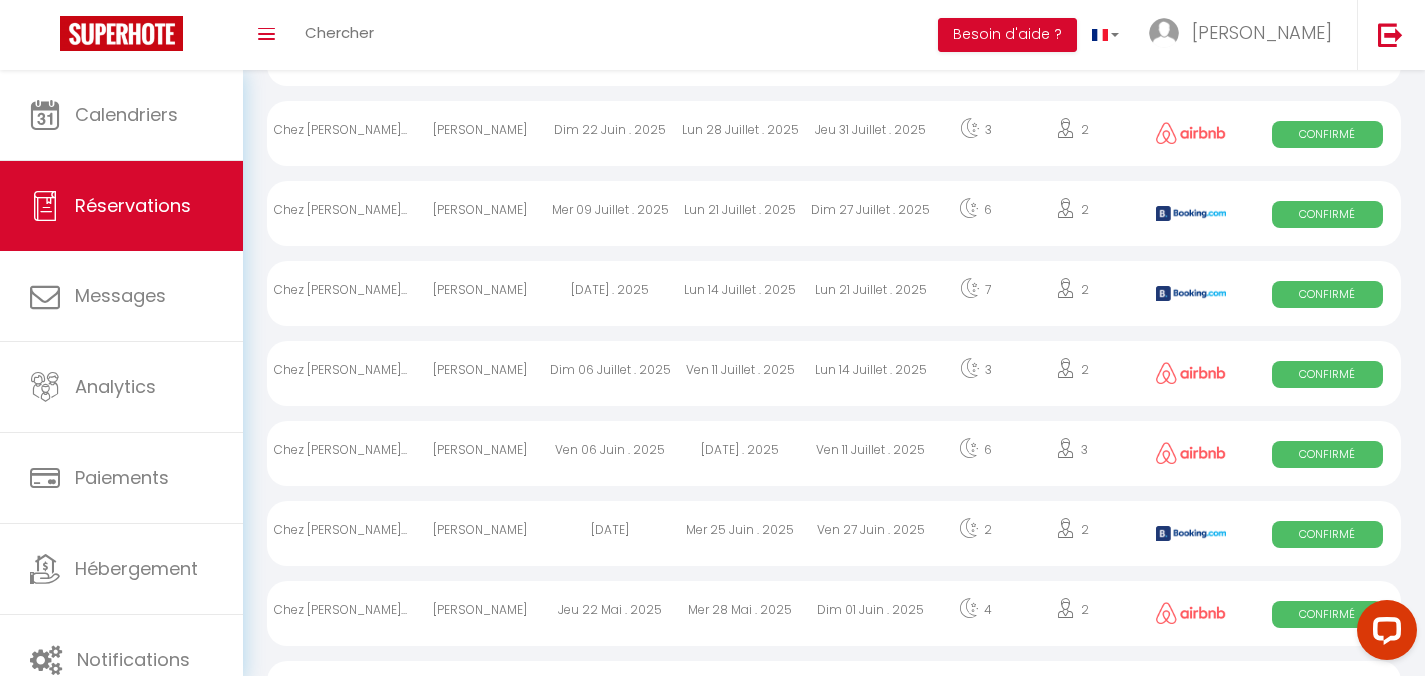 scroll, scrollTop: 343, scrollLeft: 0, axis: vertical 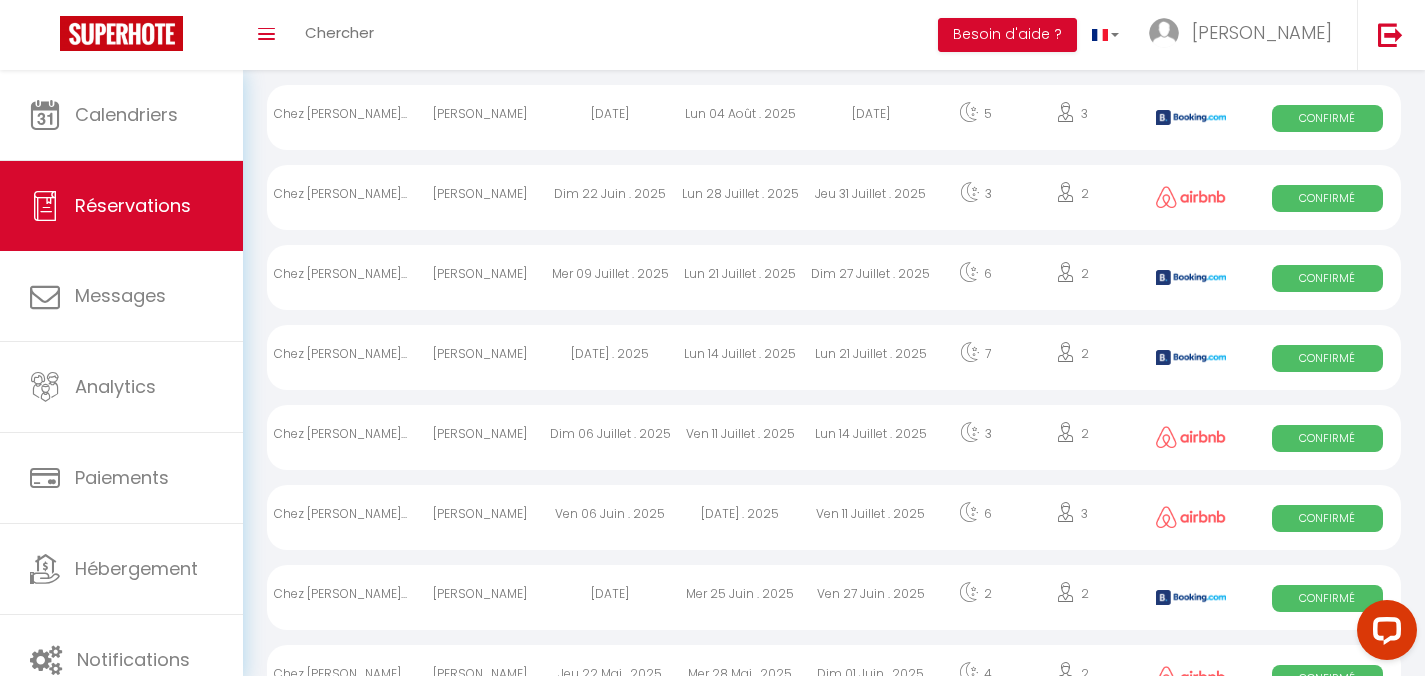 click on "[DATE] . 2025" at bounding box center [610, 357] 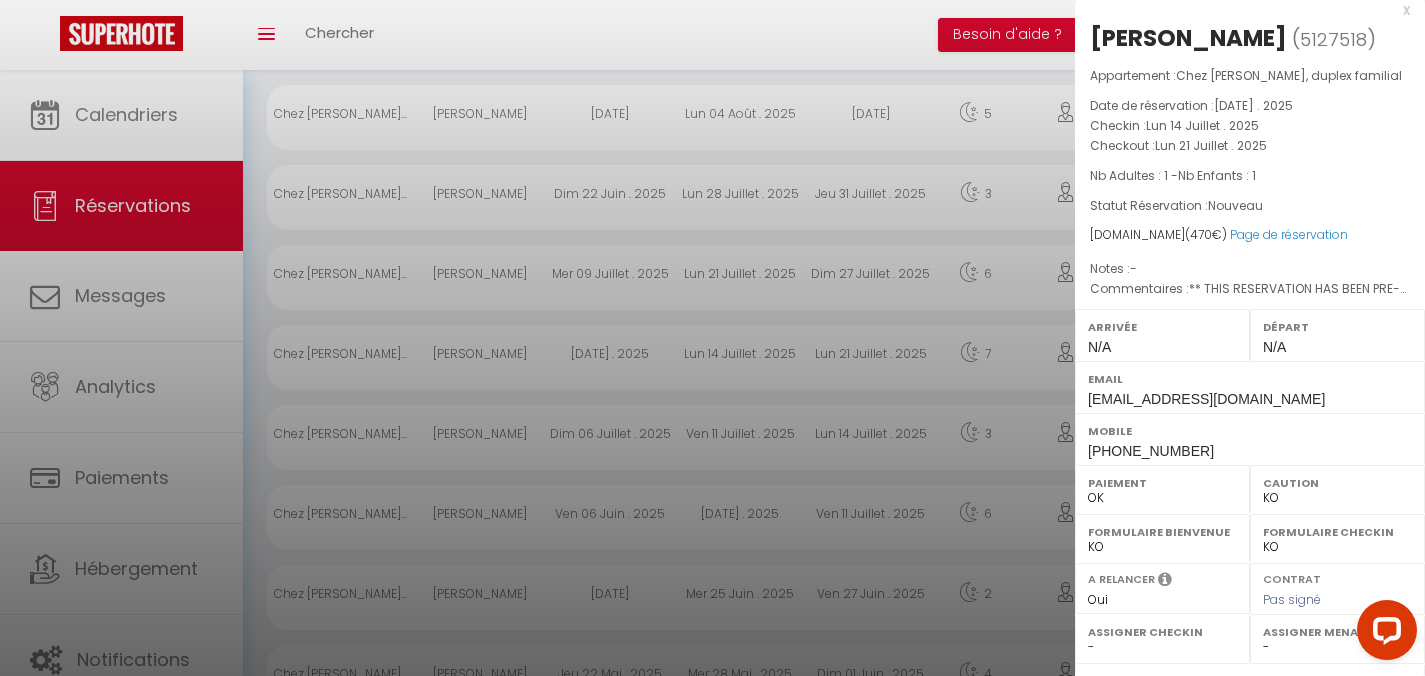 scroll, scrollTop: 16, scrollLeft: 0, axis: vertical 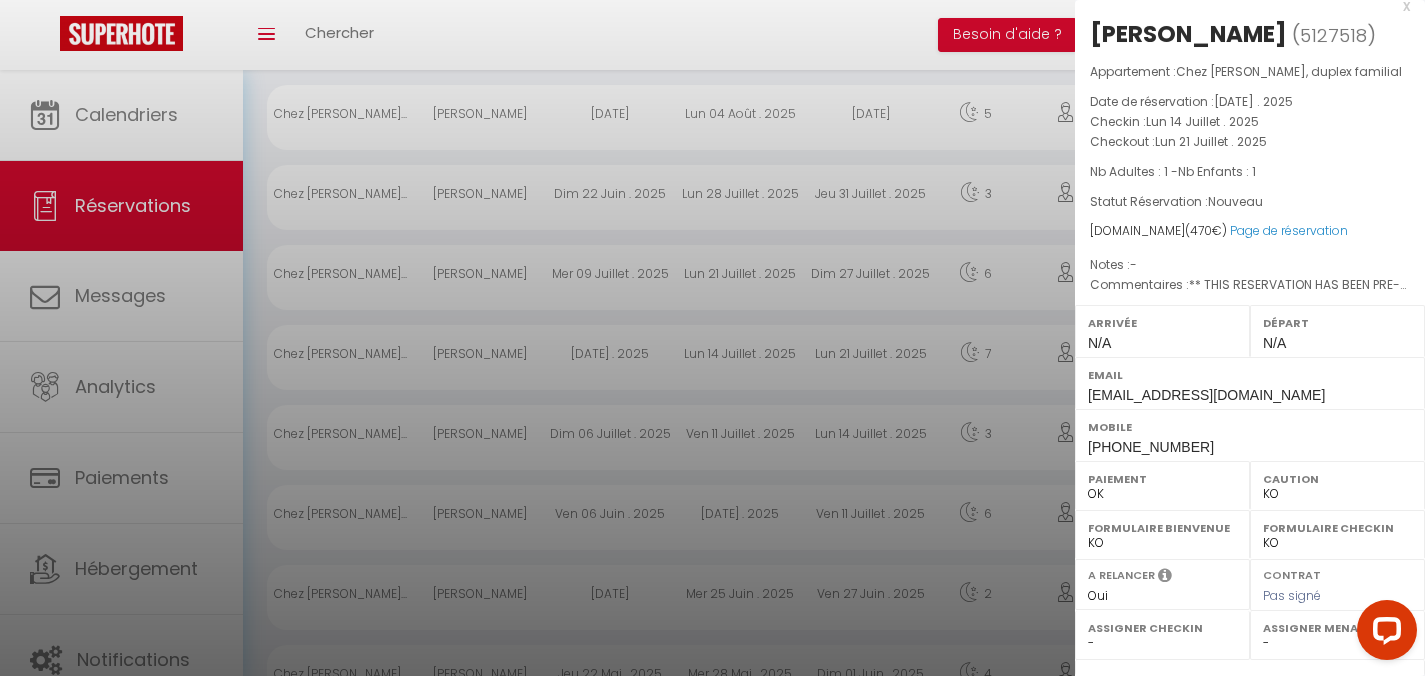 click on "OK   KO" at bounding box center (1337, 494) 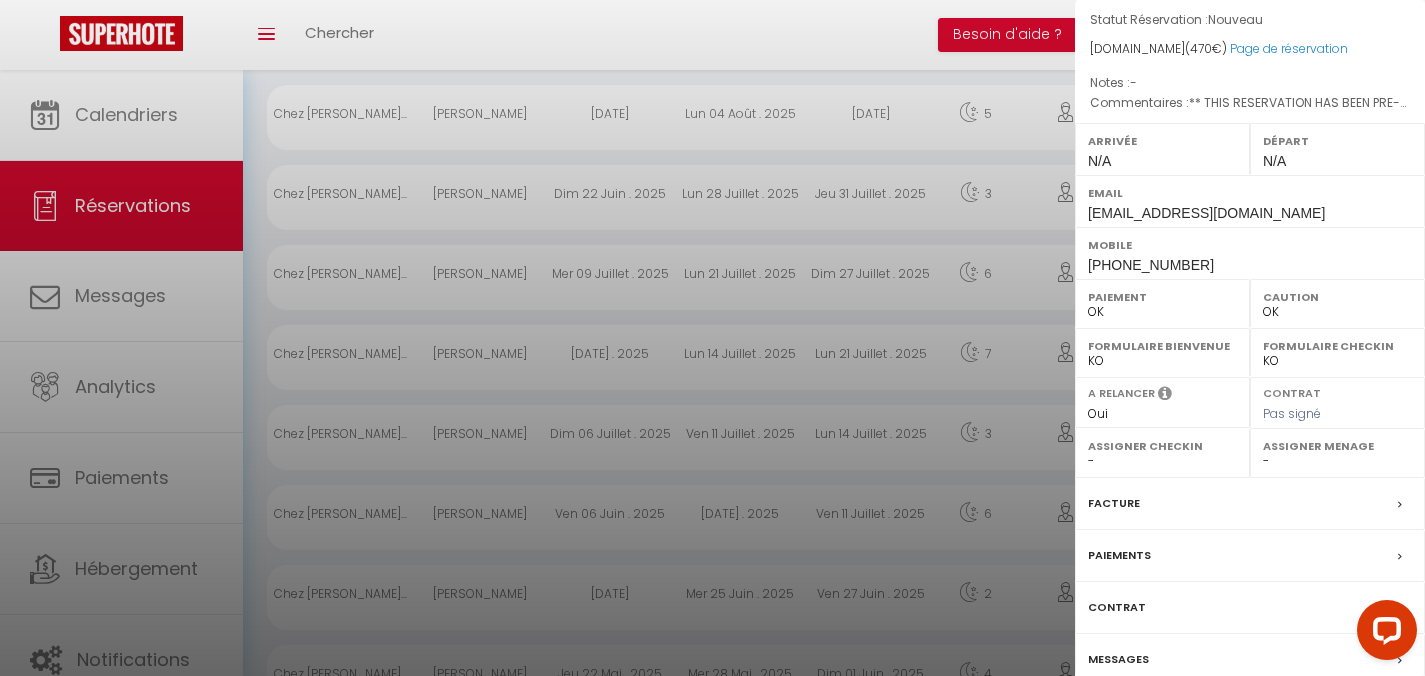scroll, scrollTop: 286, scrollLeft: 0, axis: vertical 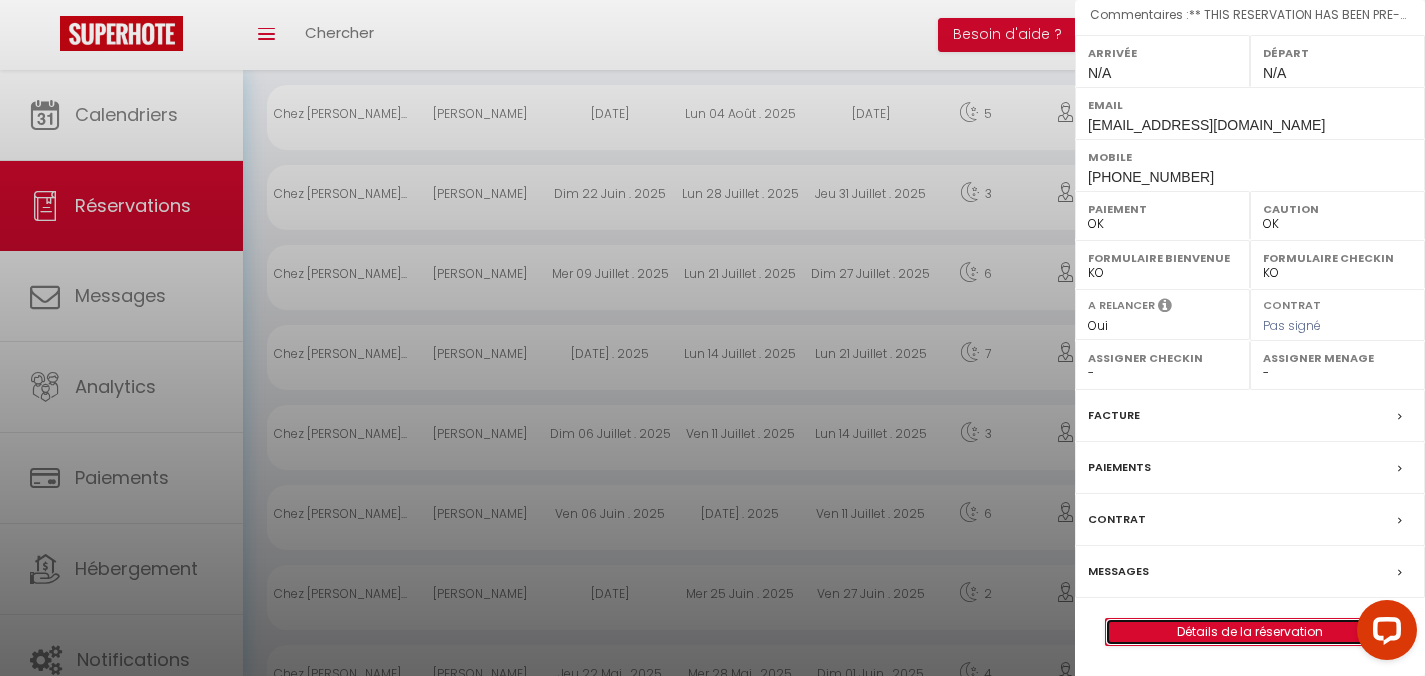 click on "Détails de la réservation" at bounding box center (1250, 632) 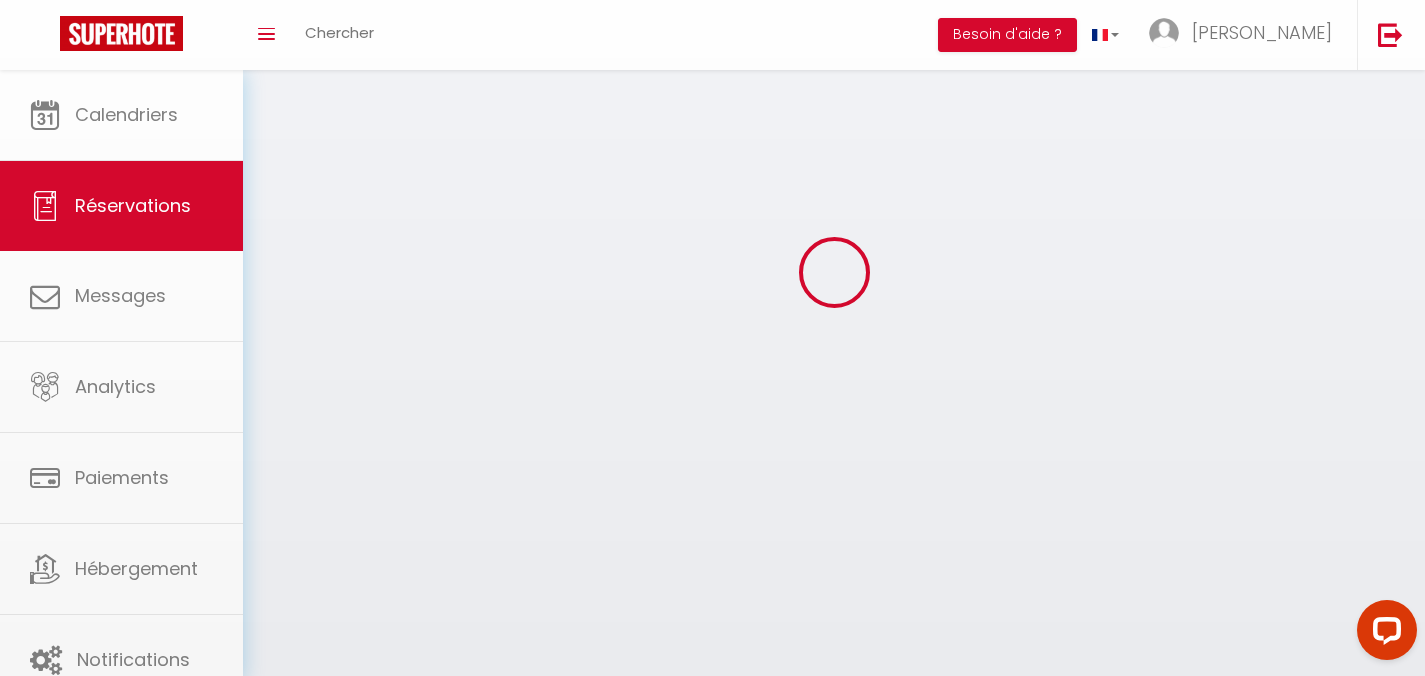 scroll, scrollTop: 0, scrollLeft: 0, axis: both 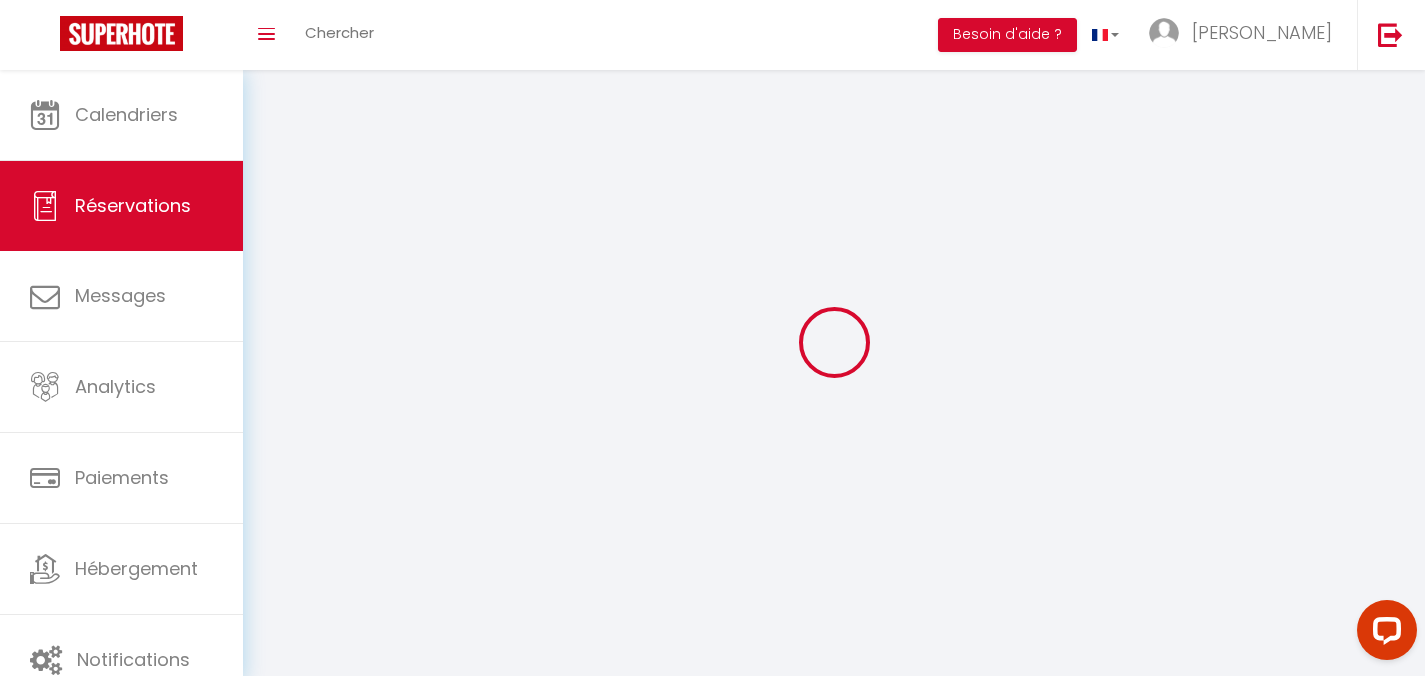 select 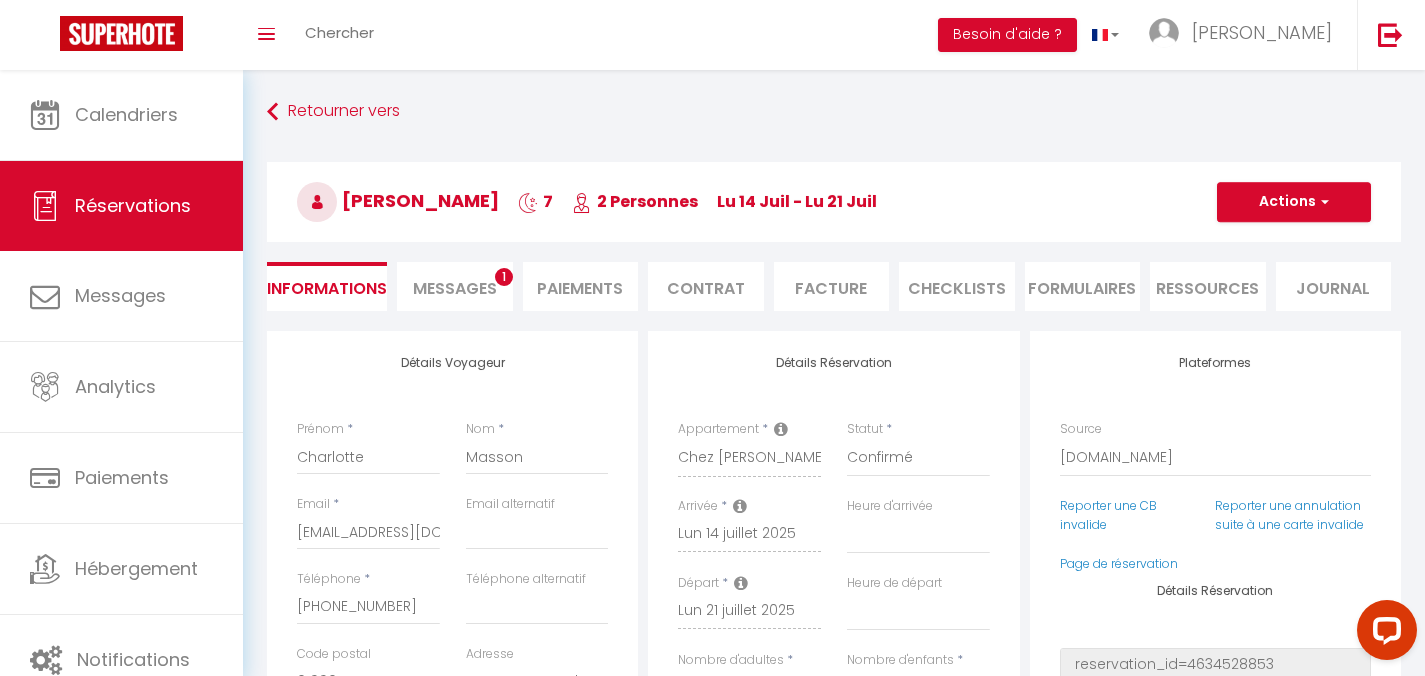 type on "50" 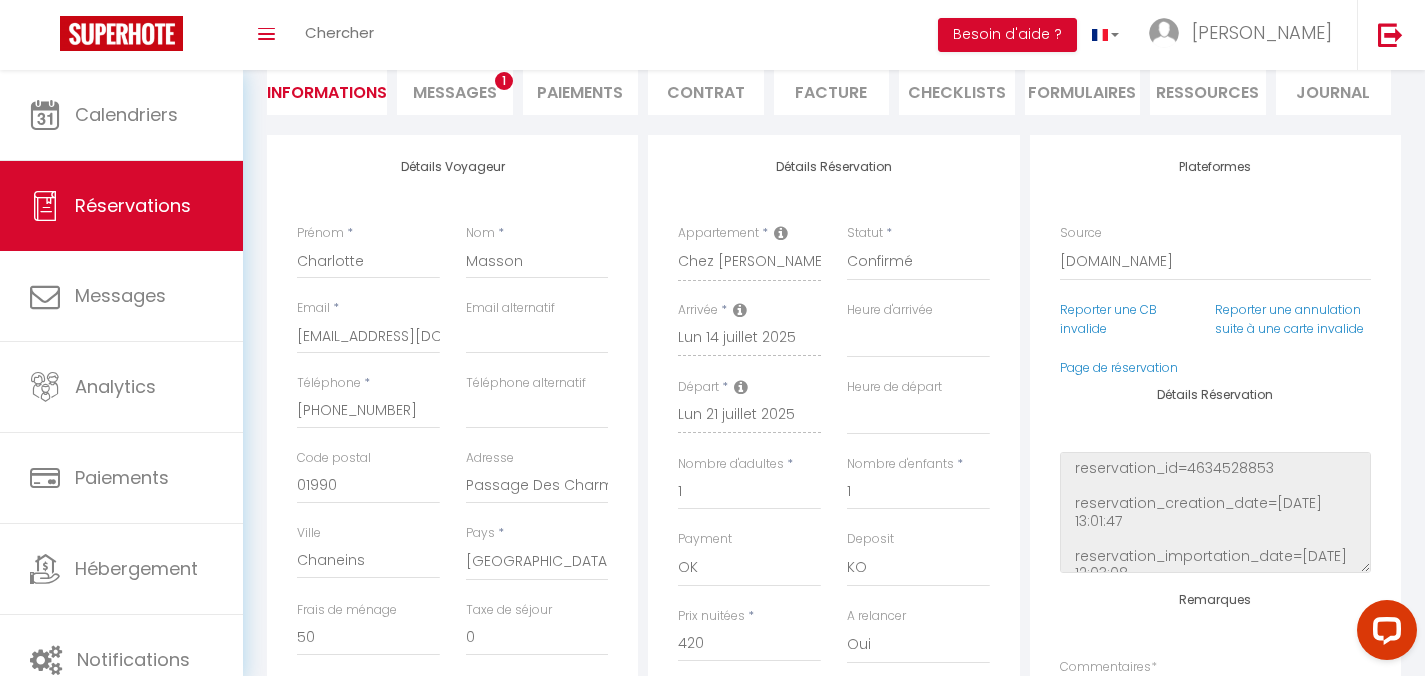 scroll, scrollTop: 463, scrollLeft: 0, axis: vertical 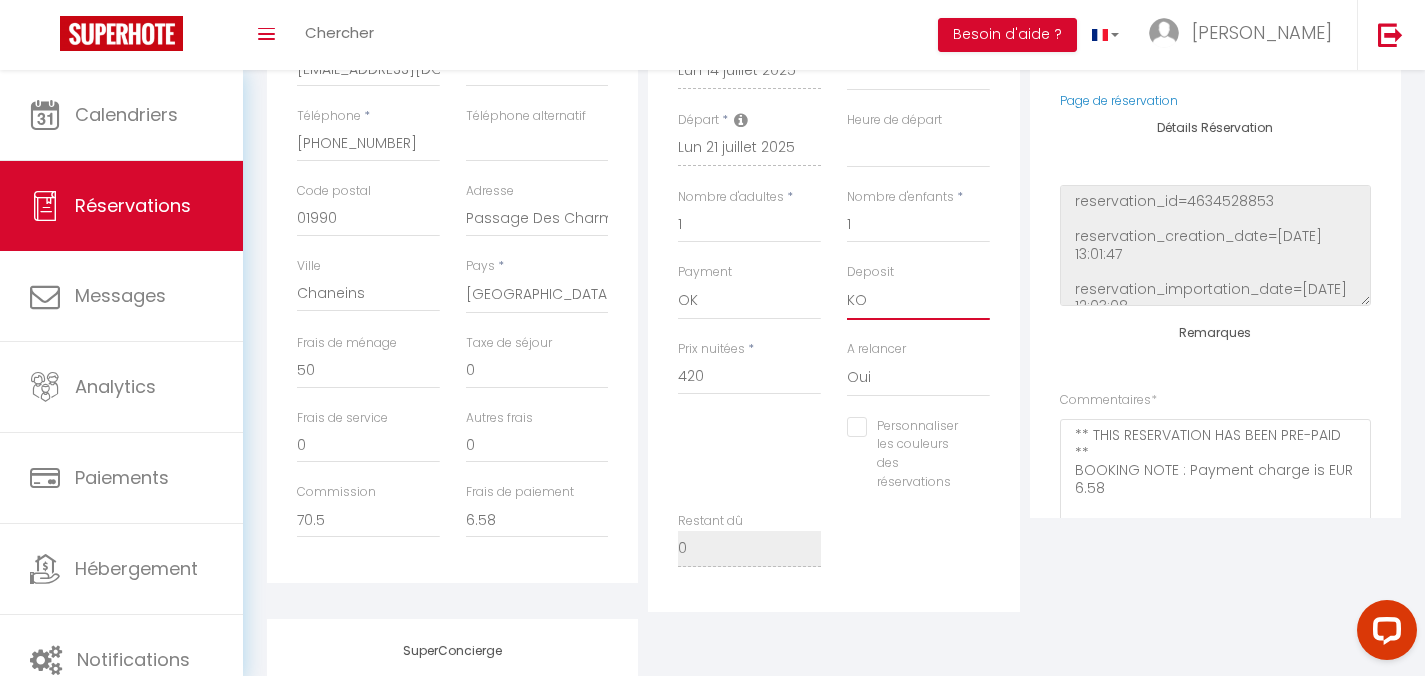 click on "OK   KO" at bounding box center (918, 301) 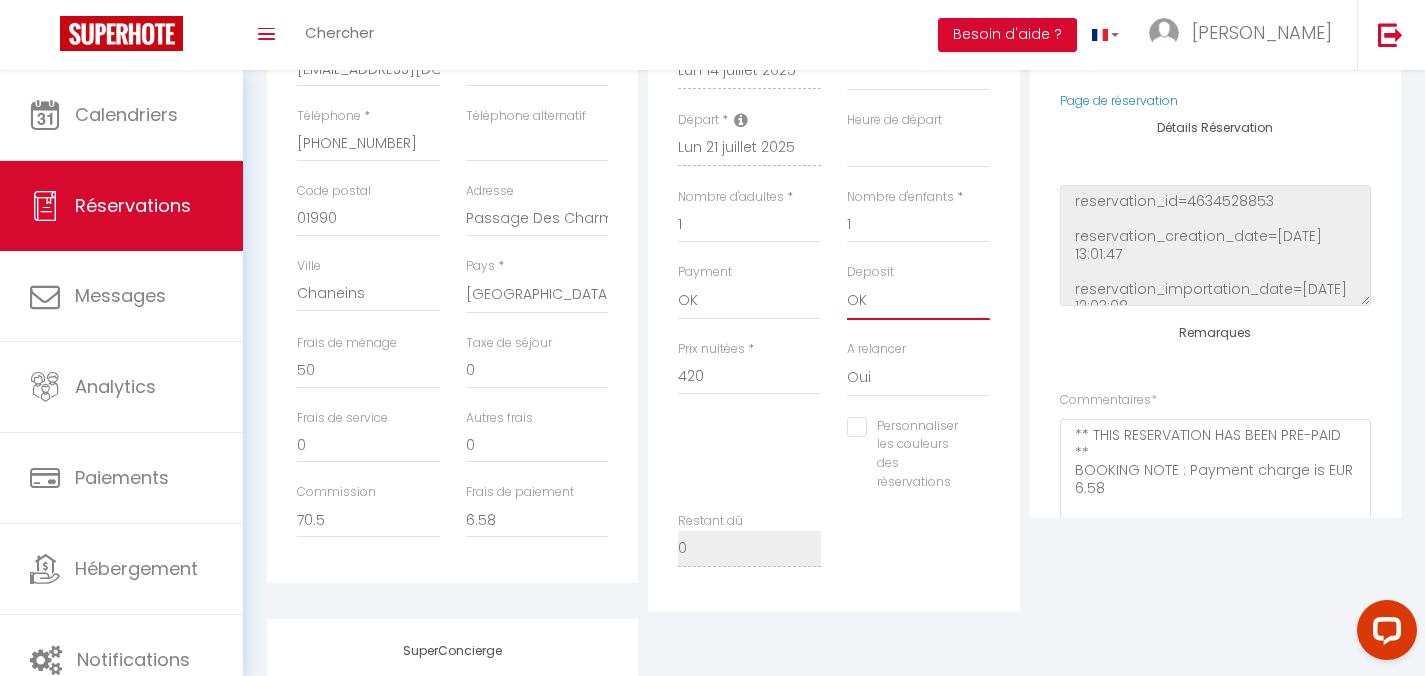 select 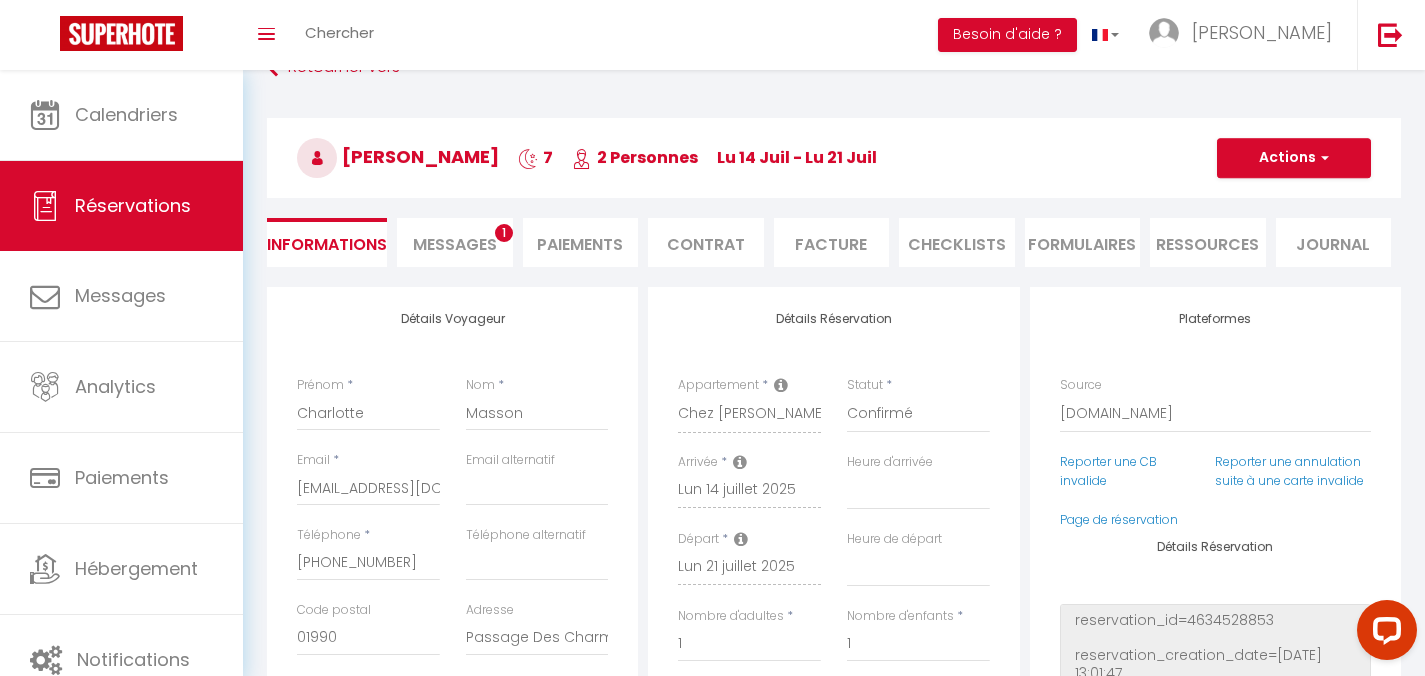 scroll, scrollTop: 0, scrollLeft: 0, axis: both 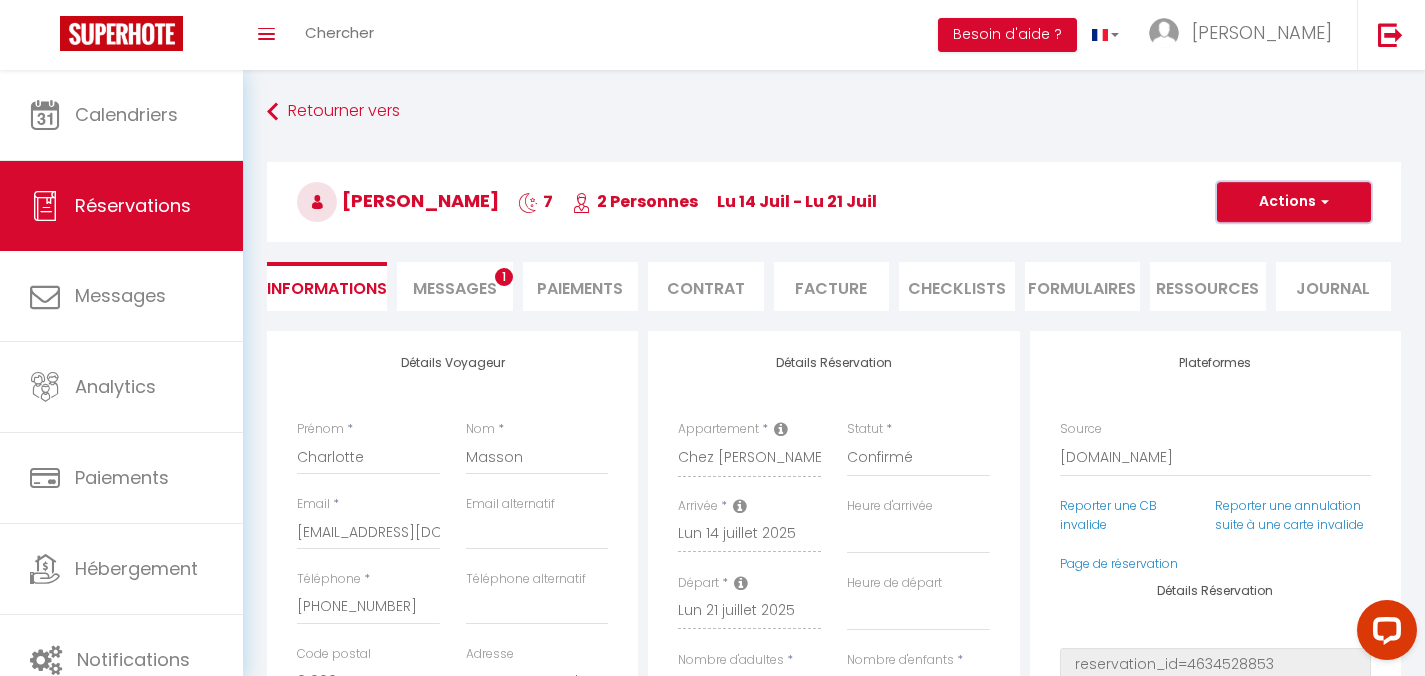 click at bounding box center (1322, 202) 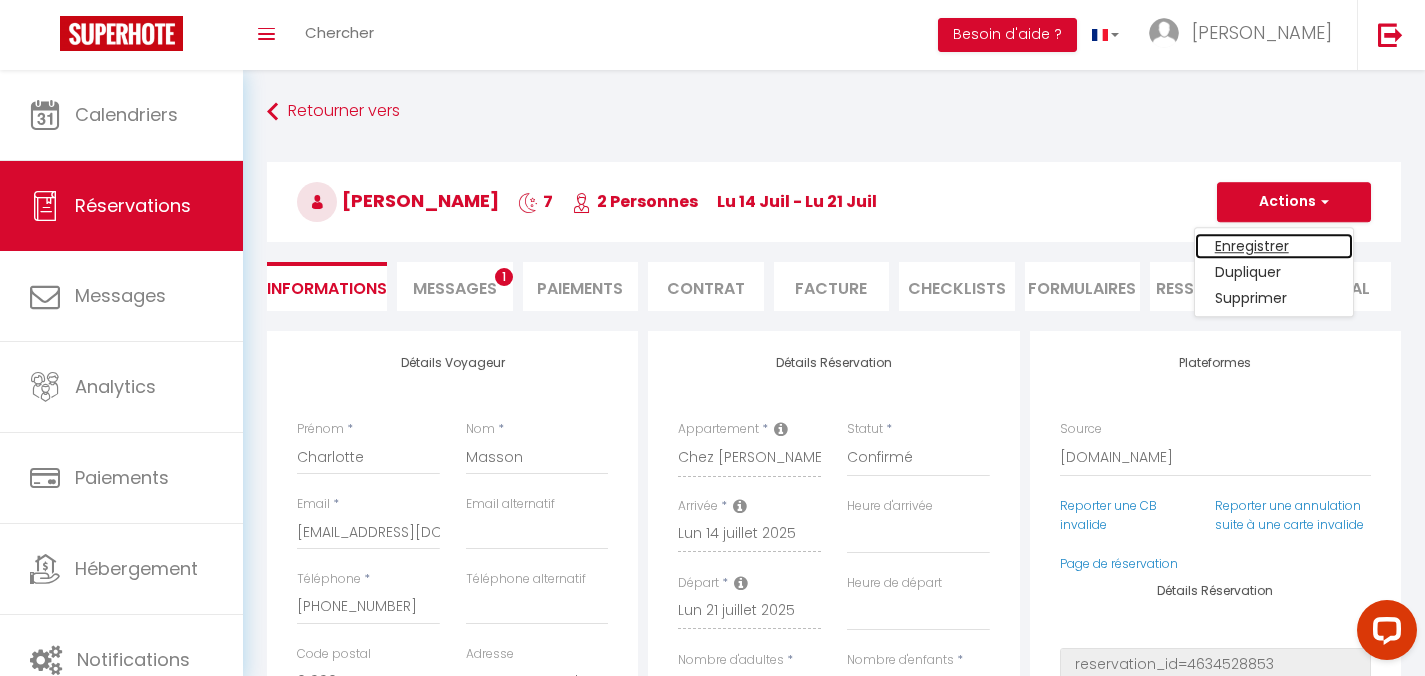 click on "Enregistrer" at bounding box center (1274, 246) 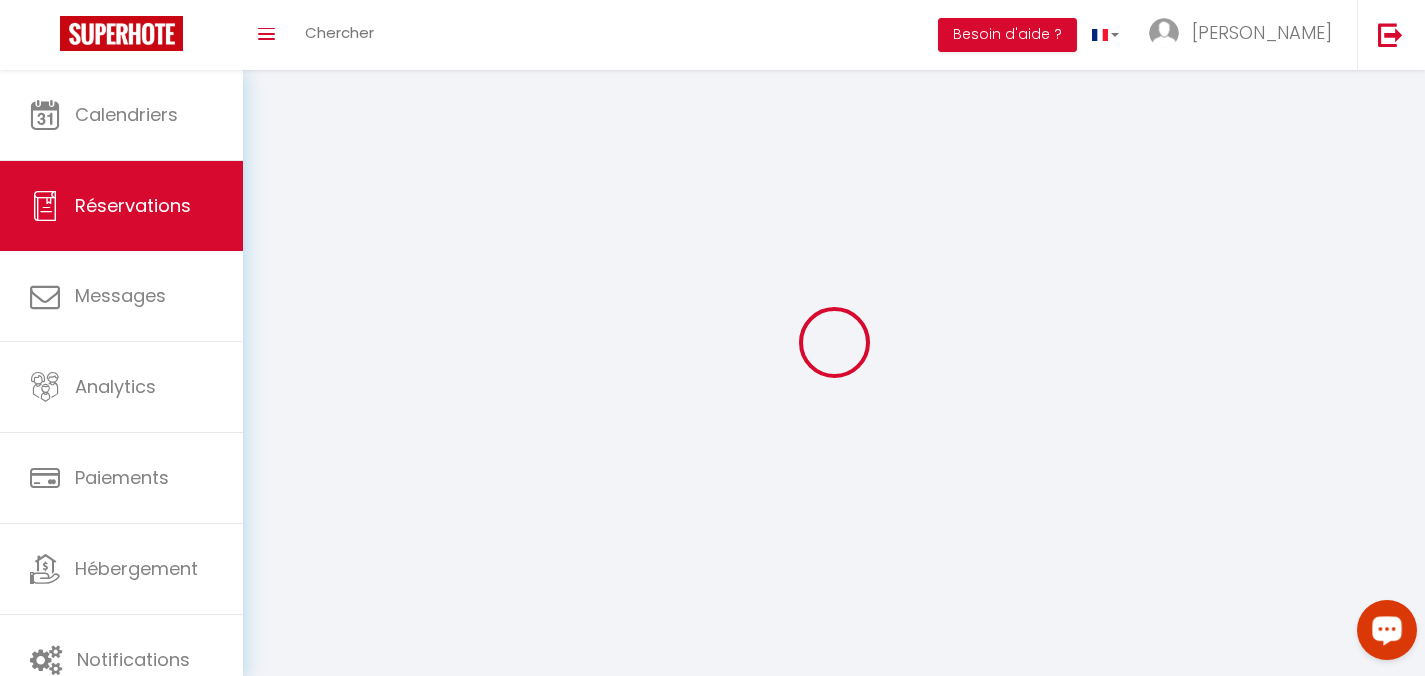click at bounding box center (1387, 629) 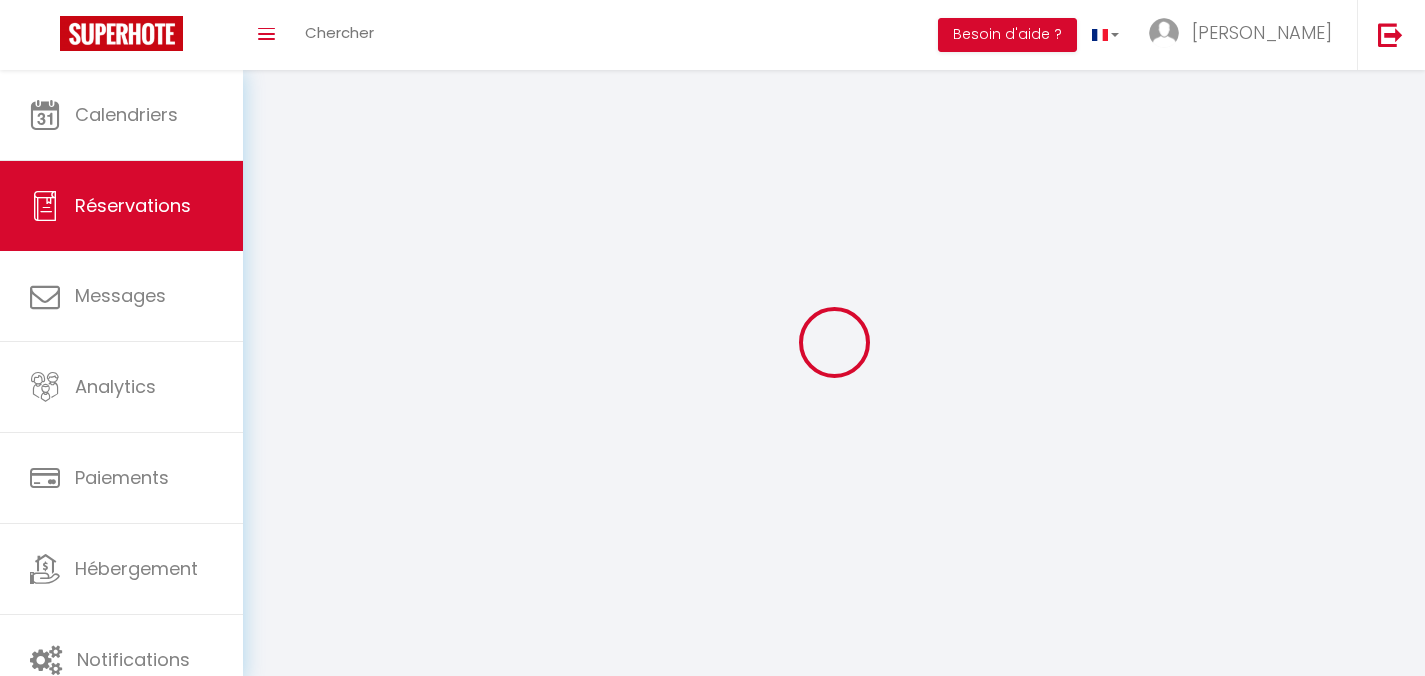select 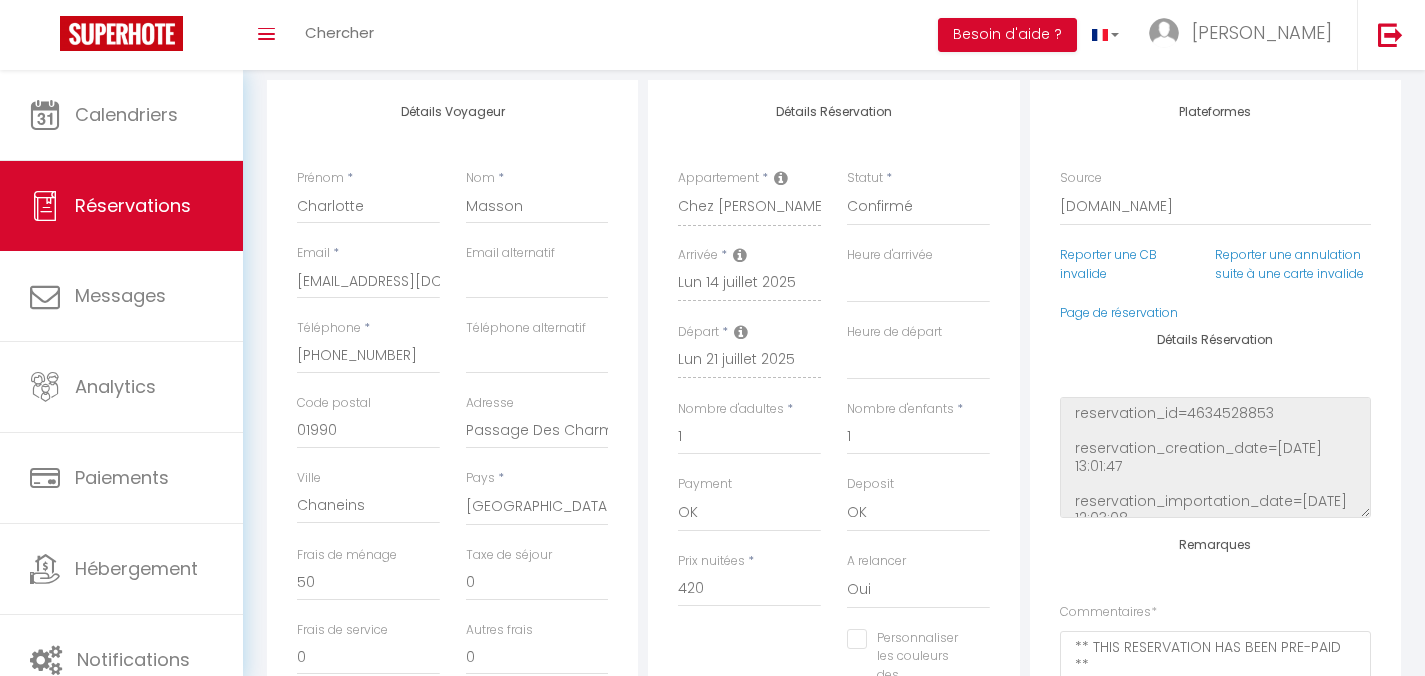 scroll, scrollTop: 404, scrollLeft: 0, axis: vertical 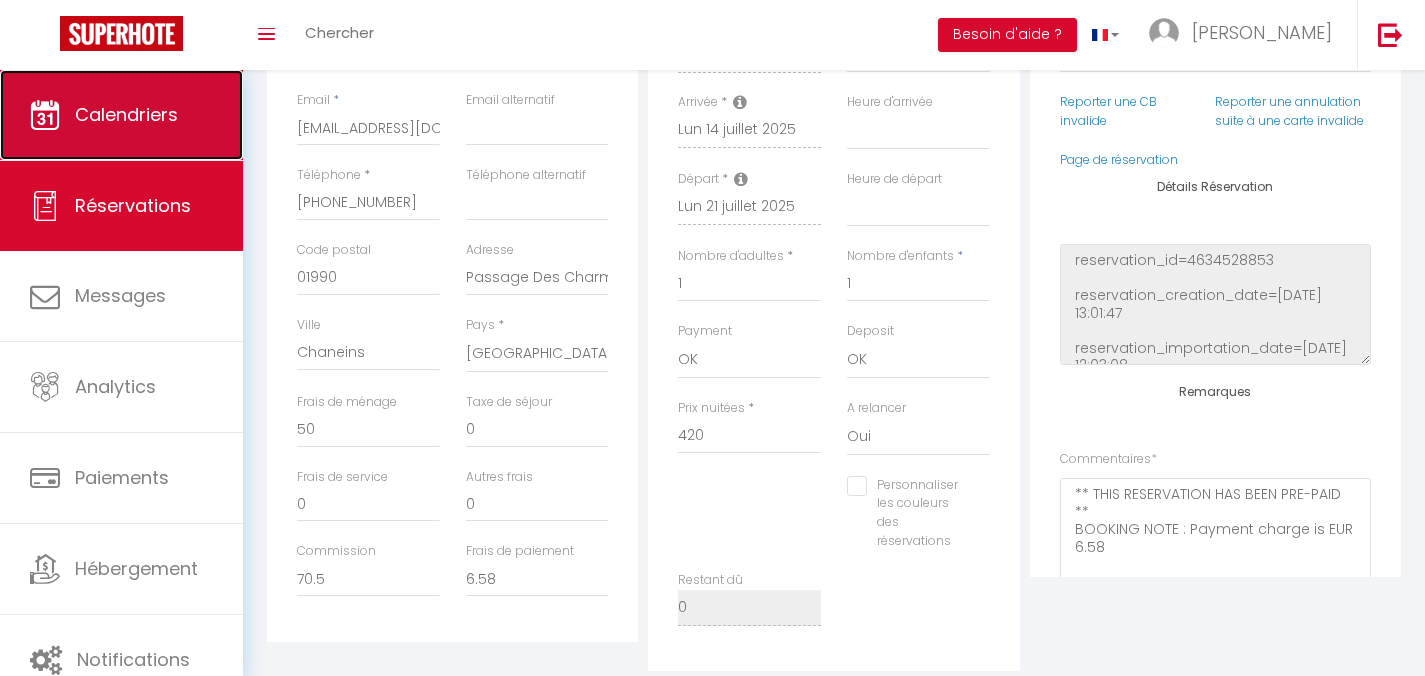 click on "Calendriers" at bounding box center [121, 115] 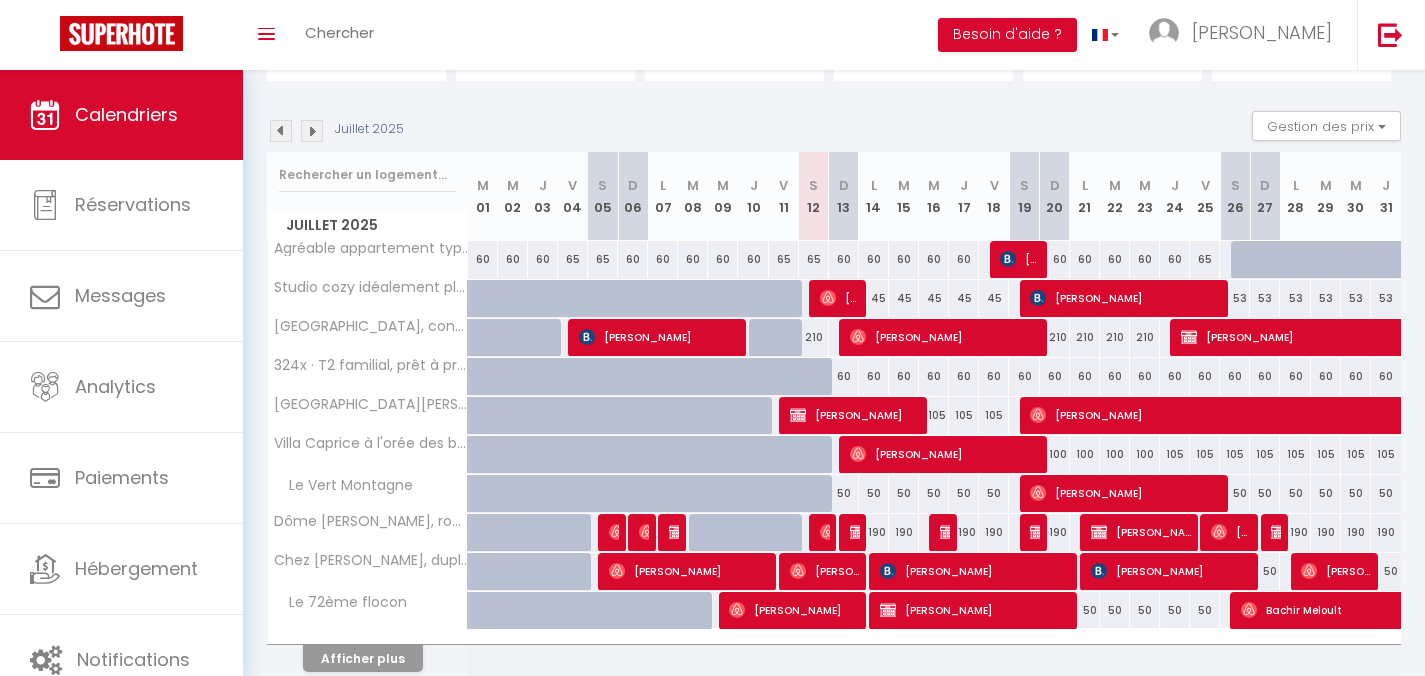 scroll, scrollTop: 180, scrollLeft: 0, axis: vertical 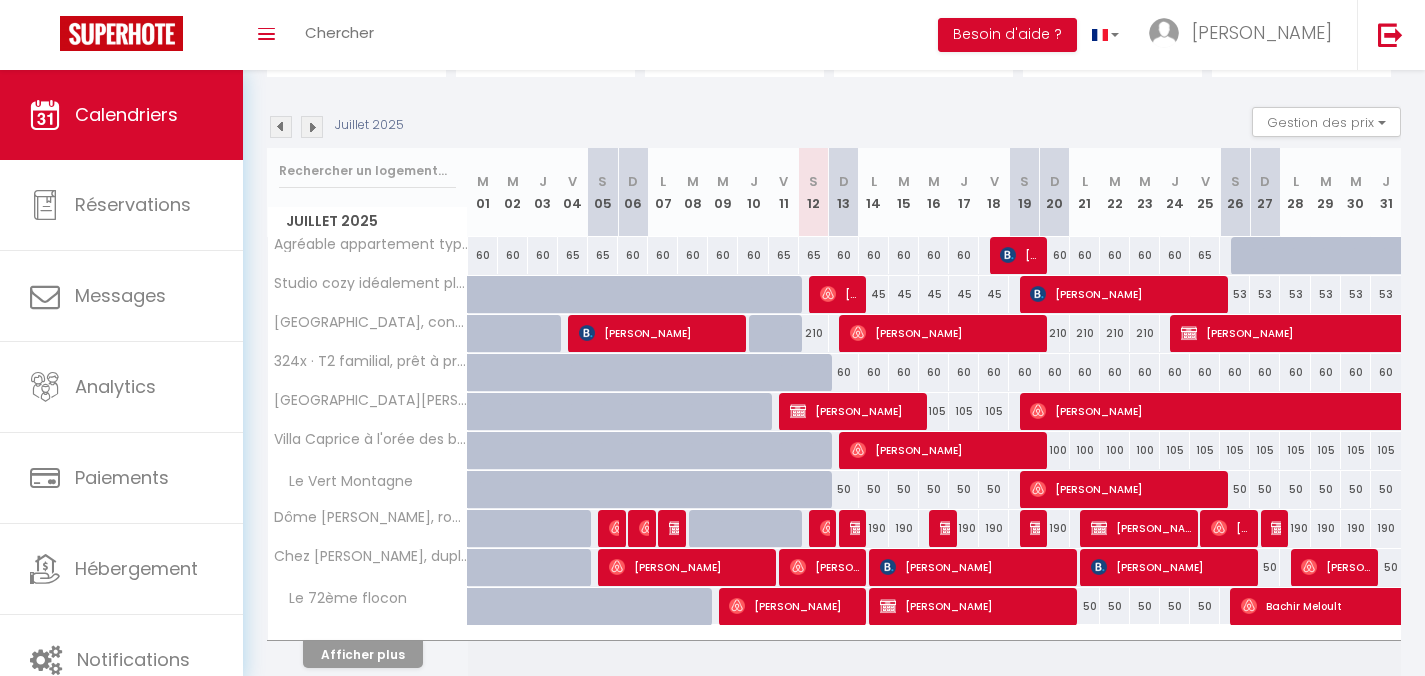 click on "Juillet 2025
Gestion des prix
Nb Nuits minimum   Règles   Disponibilité" at bounding box center (834, 127) 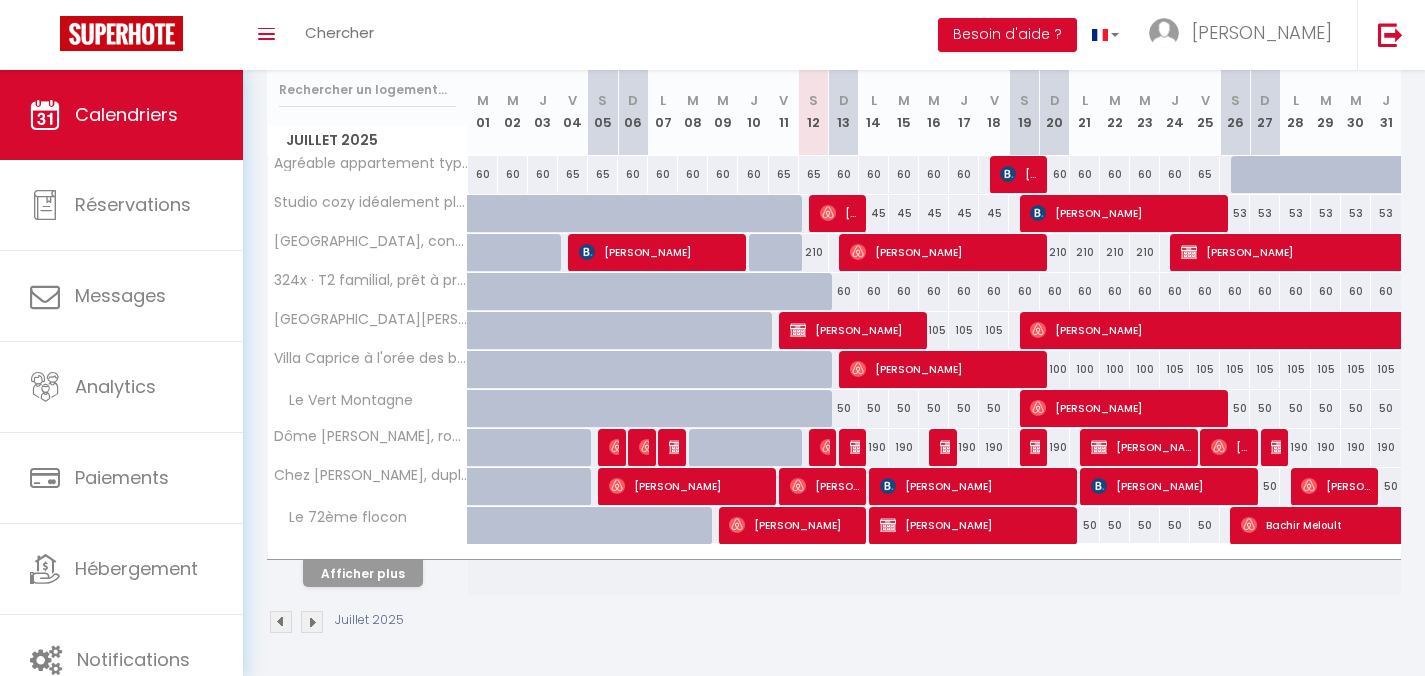 scroll, scrollTop: 263, scrollLeft: 0, axis: vertical 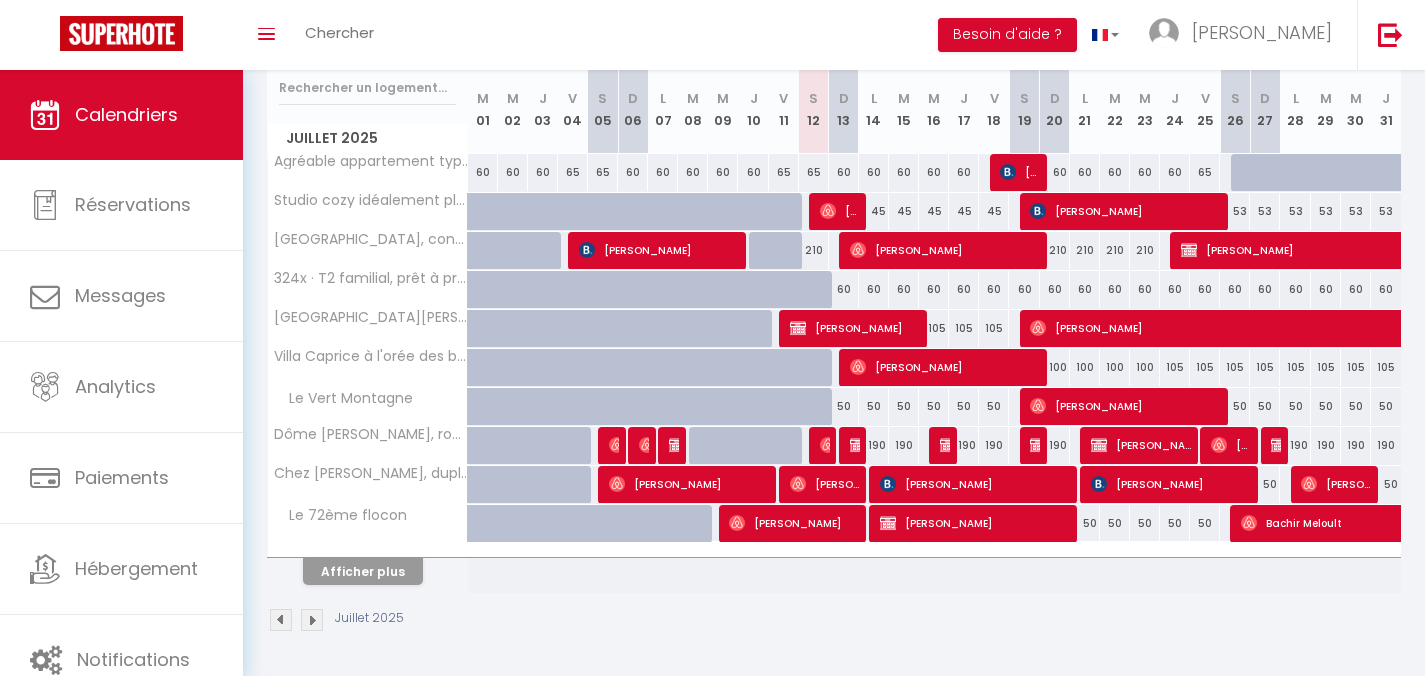 click on "Afficher plus" at bounding box center [363, 571] 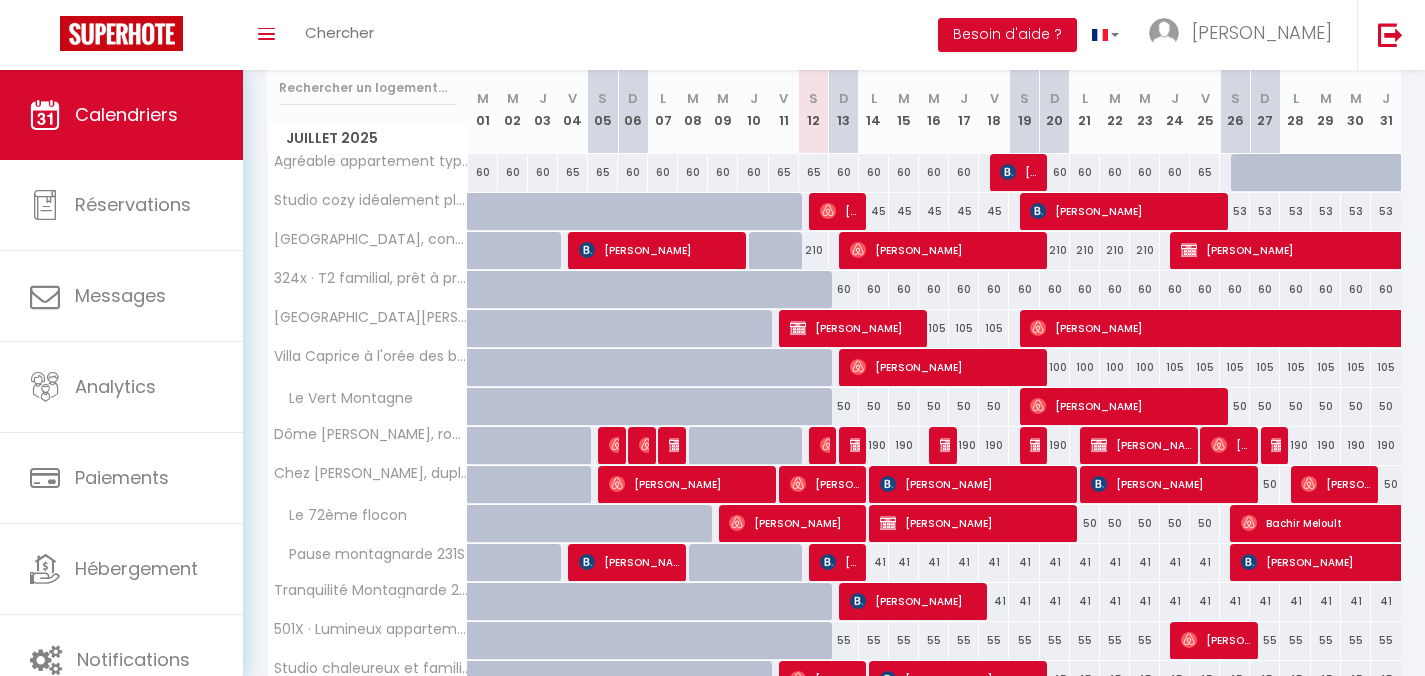click on "Toggle menubar     Chercher   BUTTON
Besoin d'aide ?
[PERSON_NAME]        Équipe" at bounding box center [777, 35] 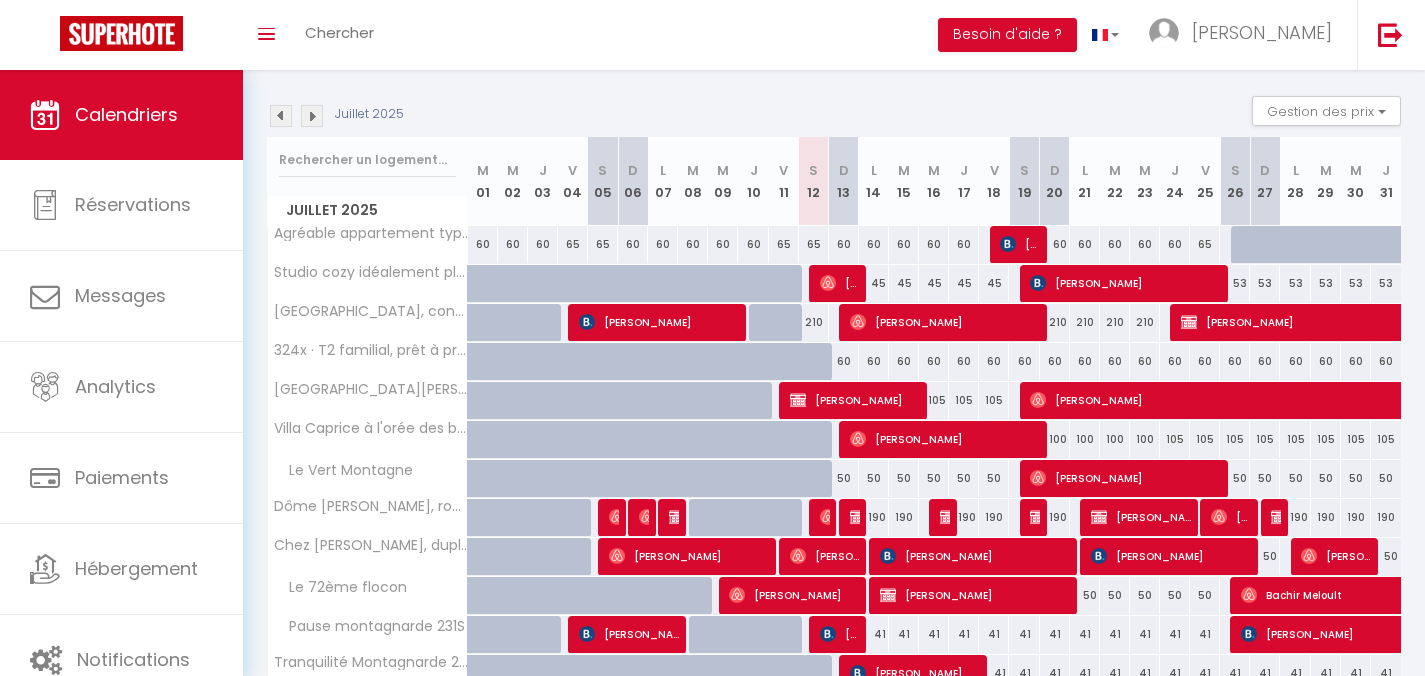 scroll, scrollTop: 195, scrollLeft: 0, axis: vertical 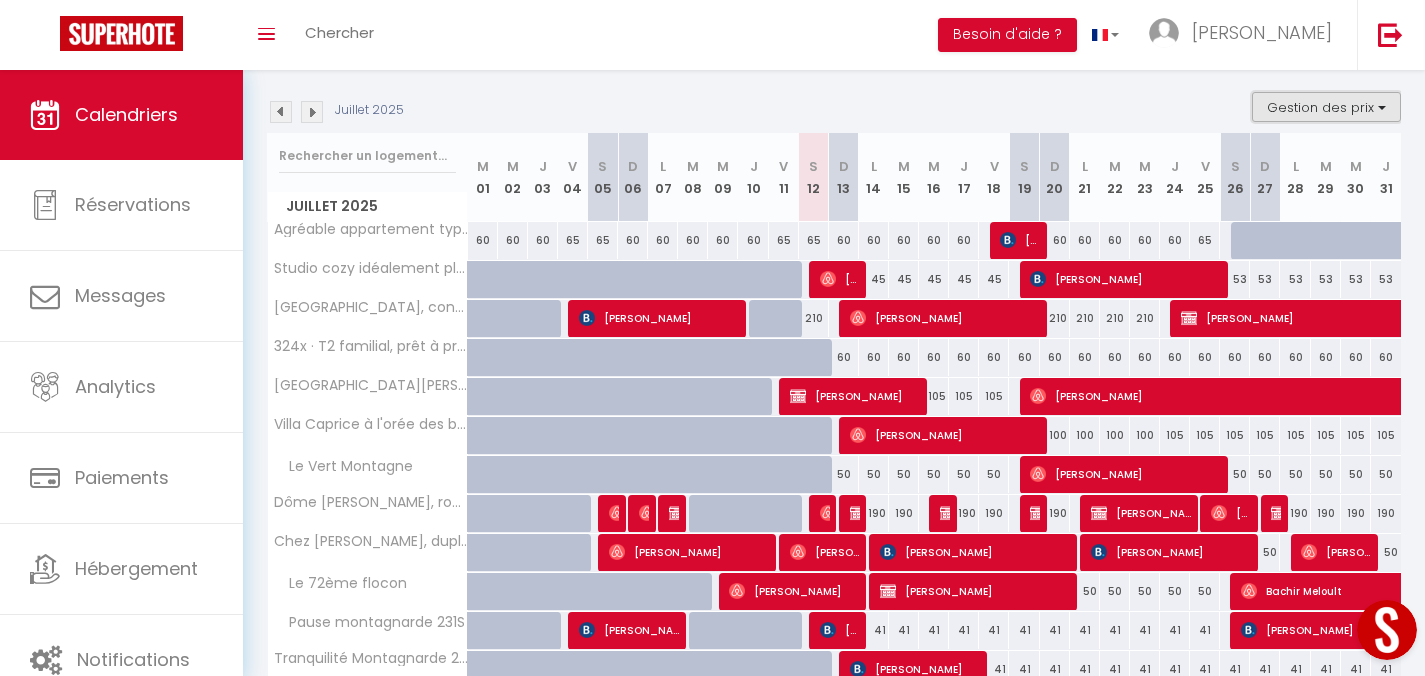 click on "Gestion des prix" at bounding box center (1326, 107) 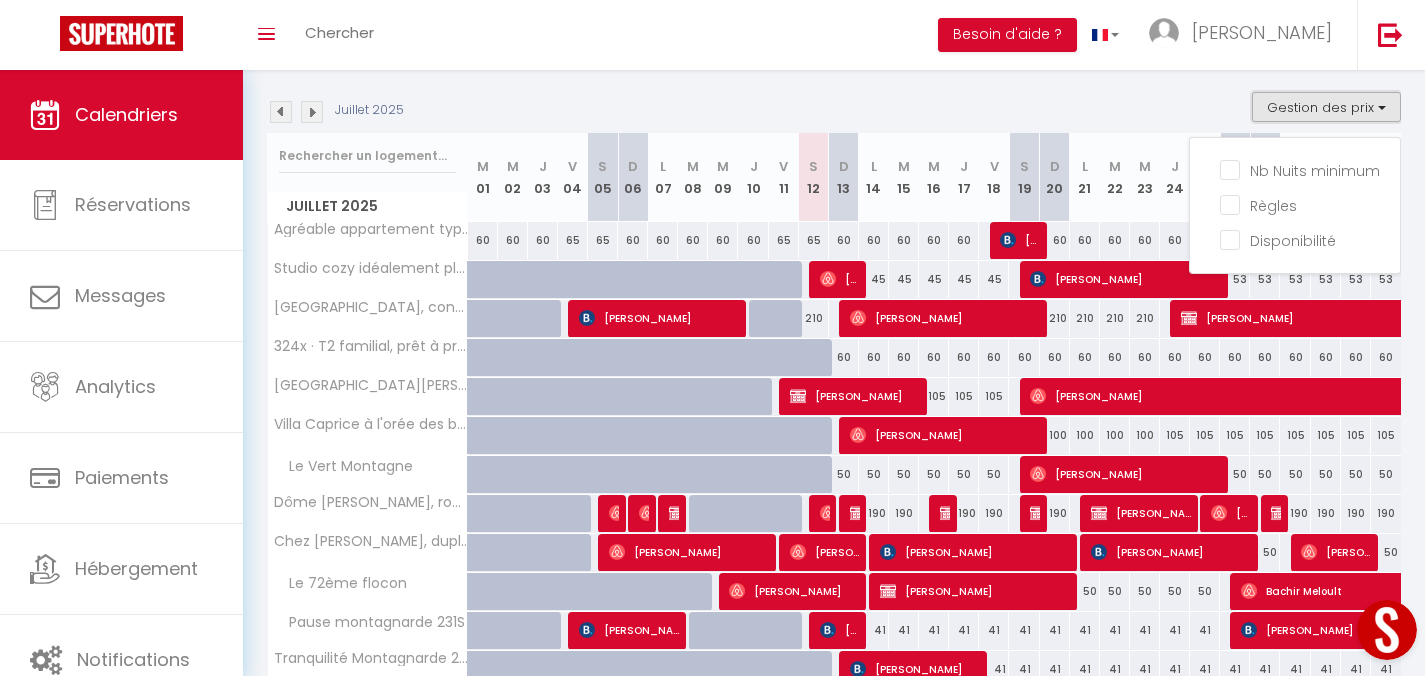 scroll, scrollTop: 0, scrollLeft: 0, axis: both 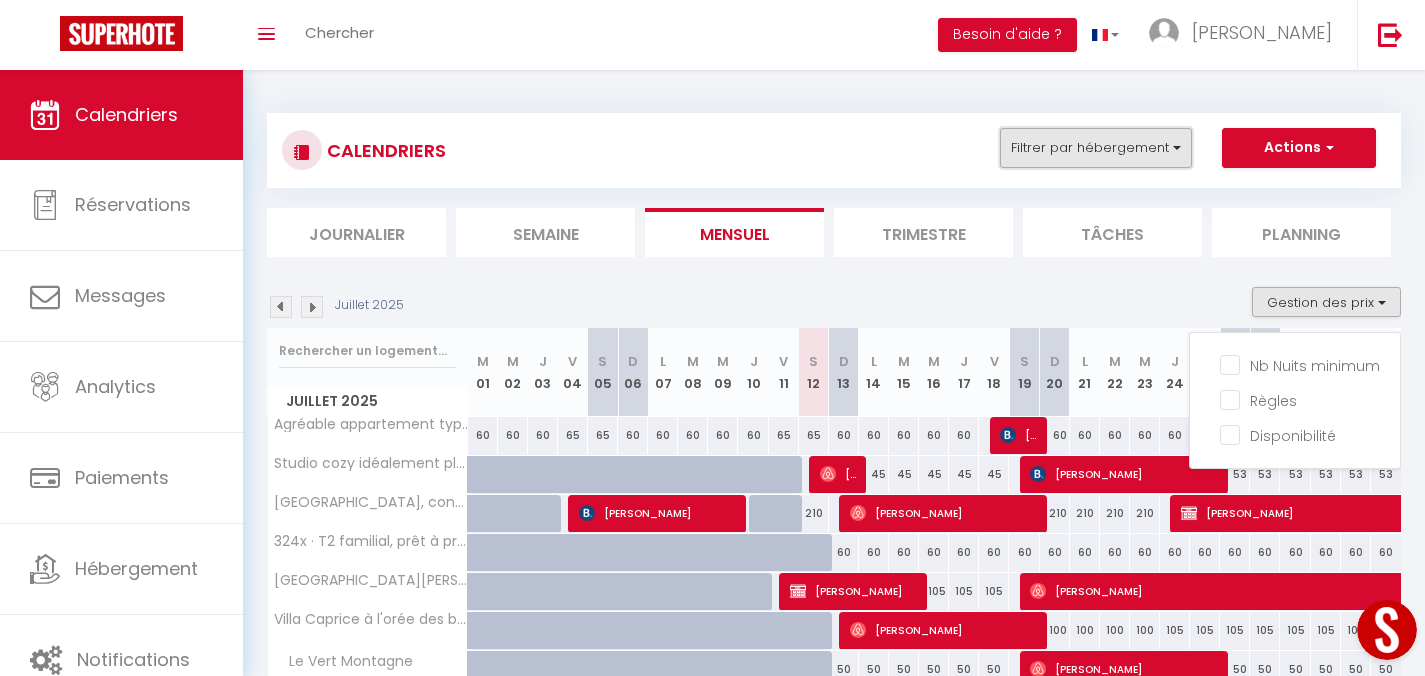click on "Filtrer par hébergement" at bounding box center (1096, 148) 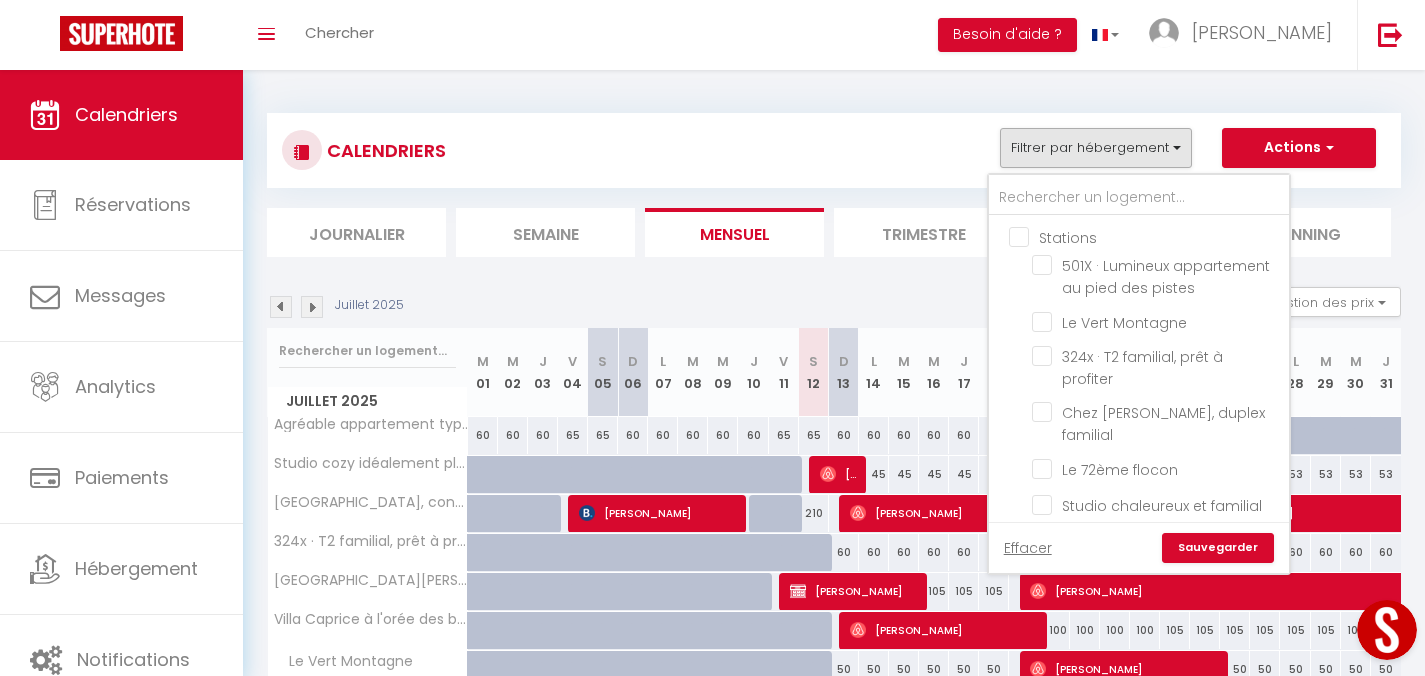 click on "Stations" at bounding box center (1159, 236) 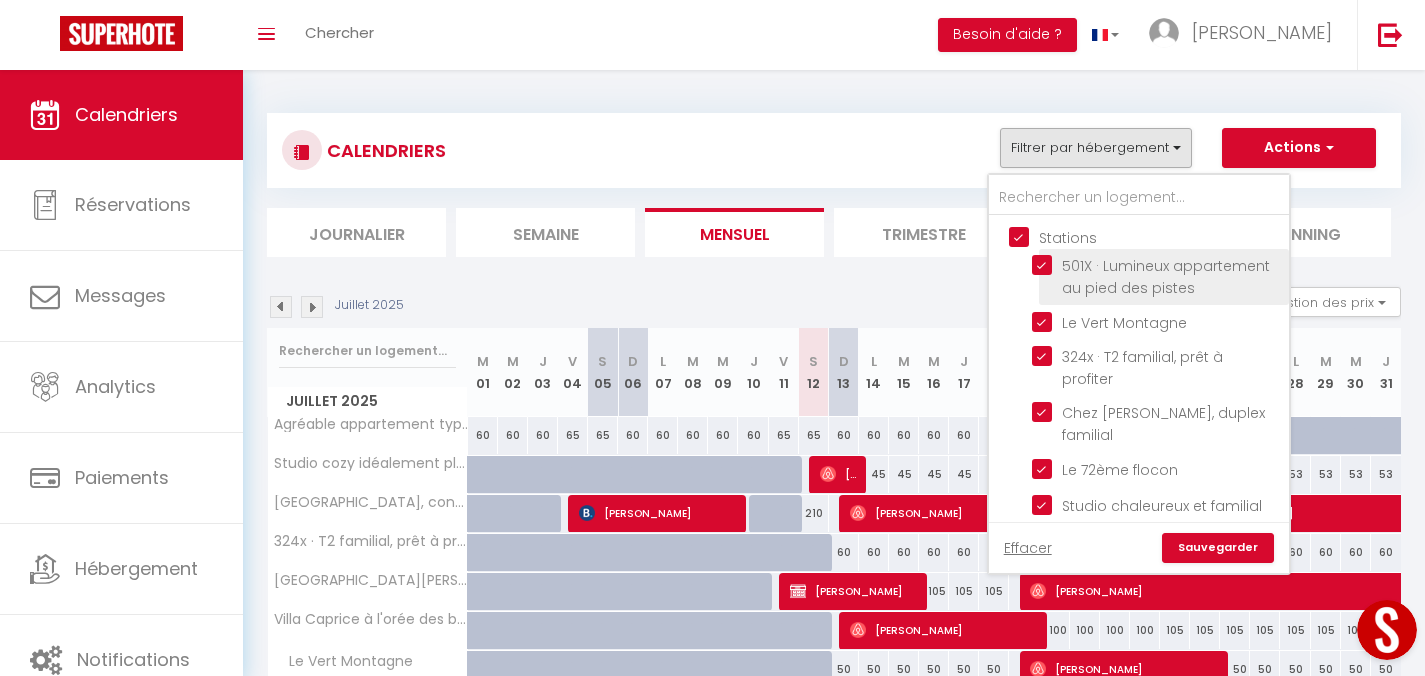 checkbox on "true" 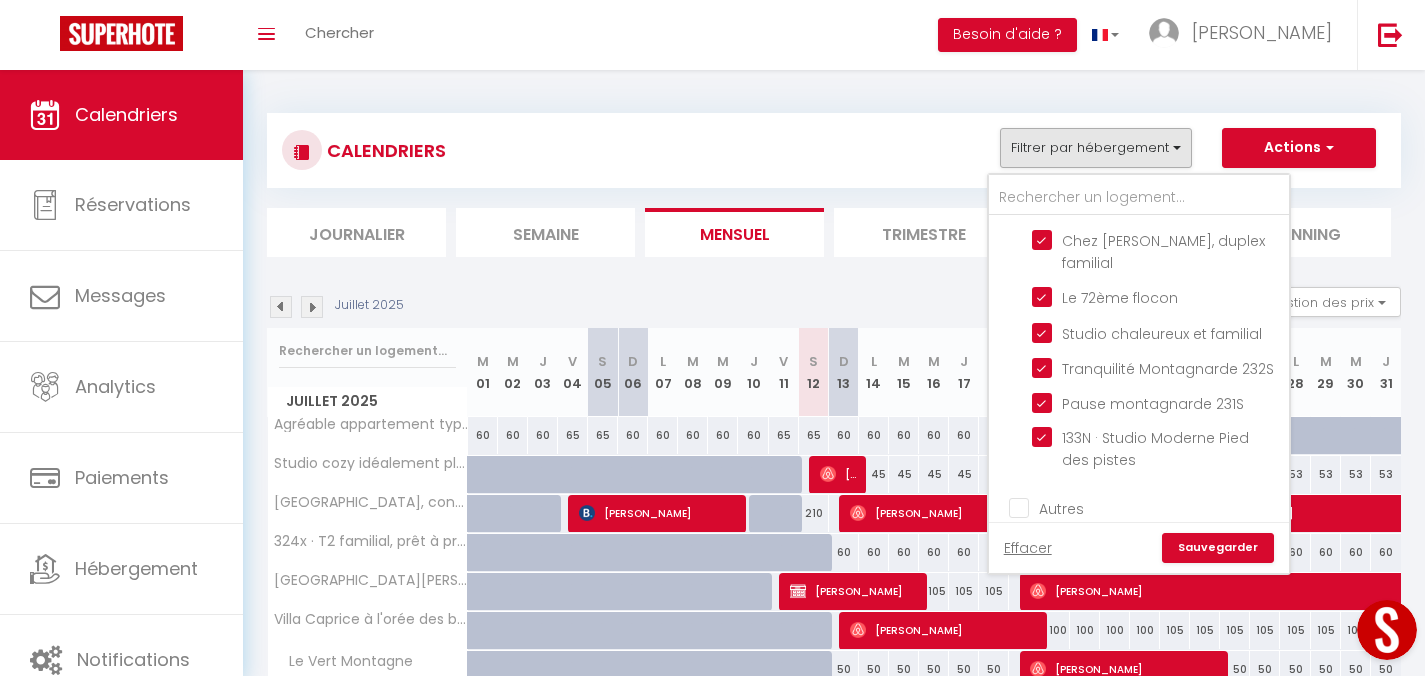 scroll, scrollTop: 181, scrollLeft: 0, axis: vertical 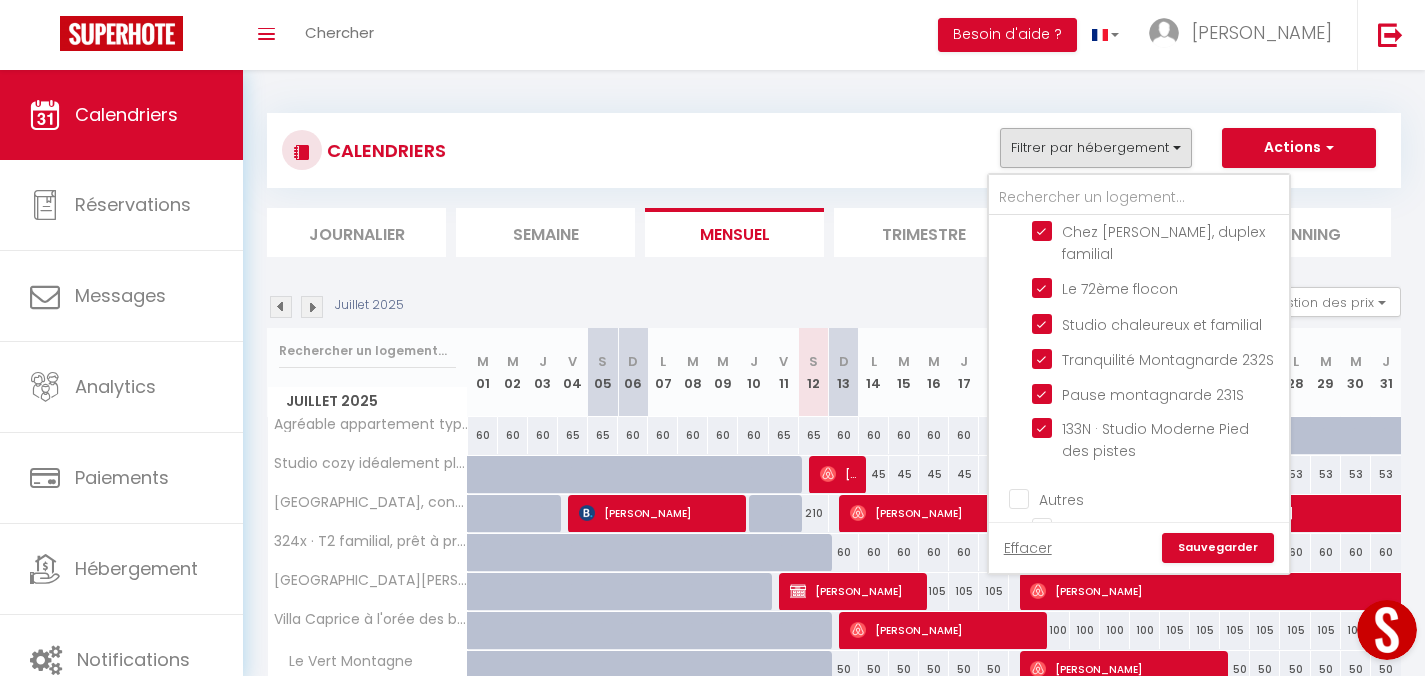 click on "Sauvegarder" at bounding box center [1218, 548] 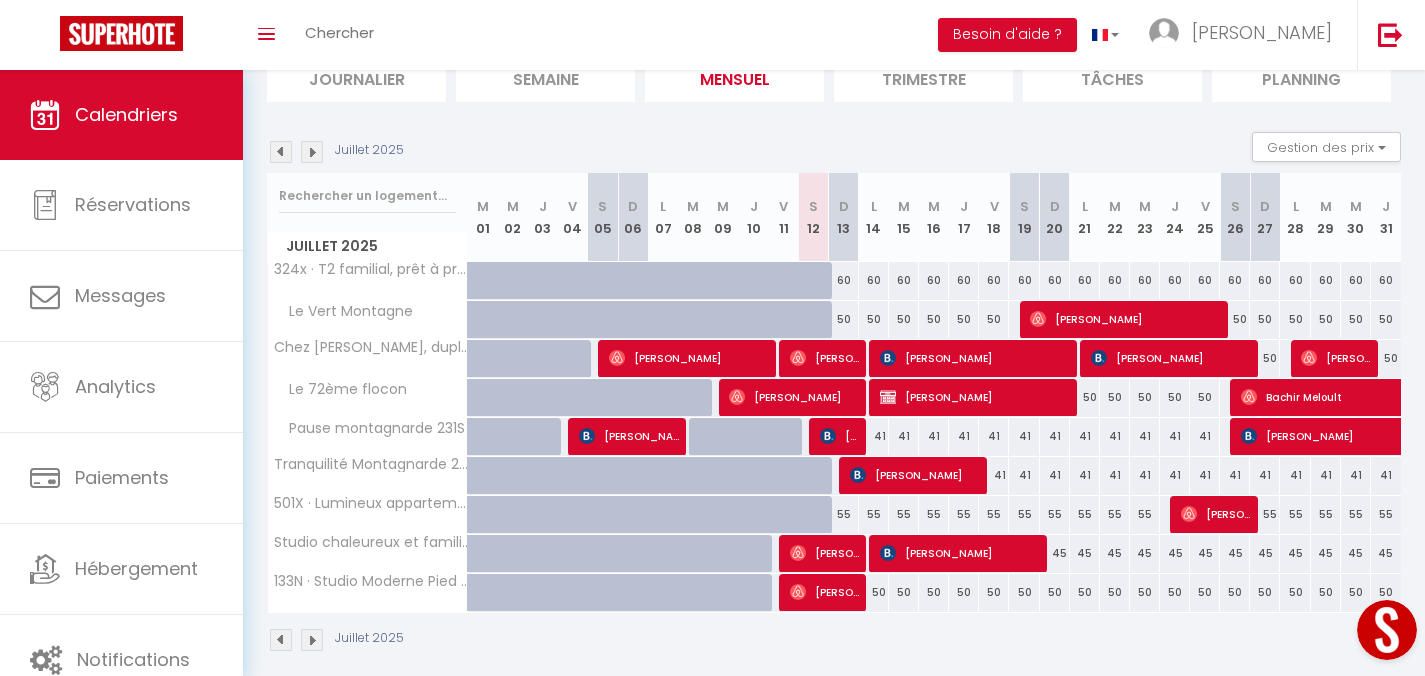 scroll, scrollTop: 175, scrollLeft: 0, axis: vertical 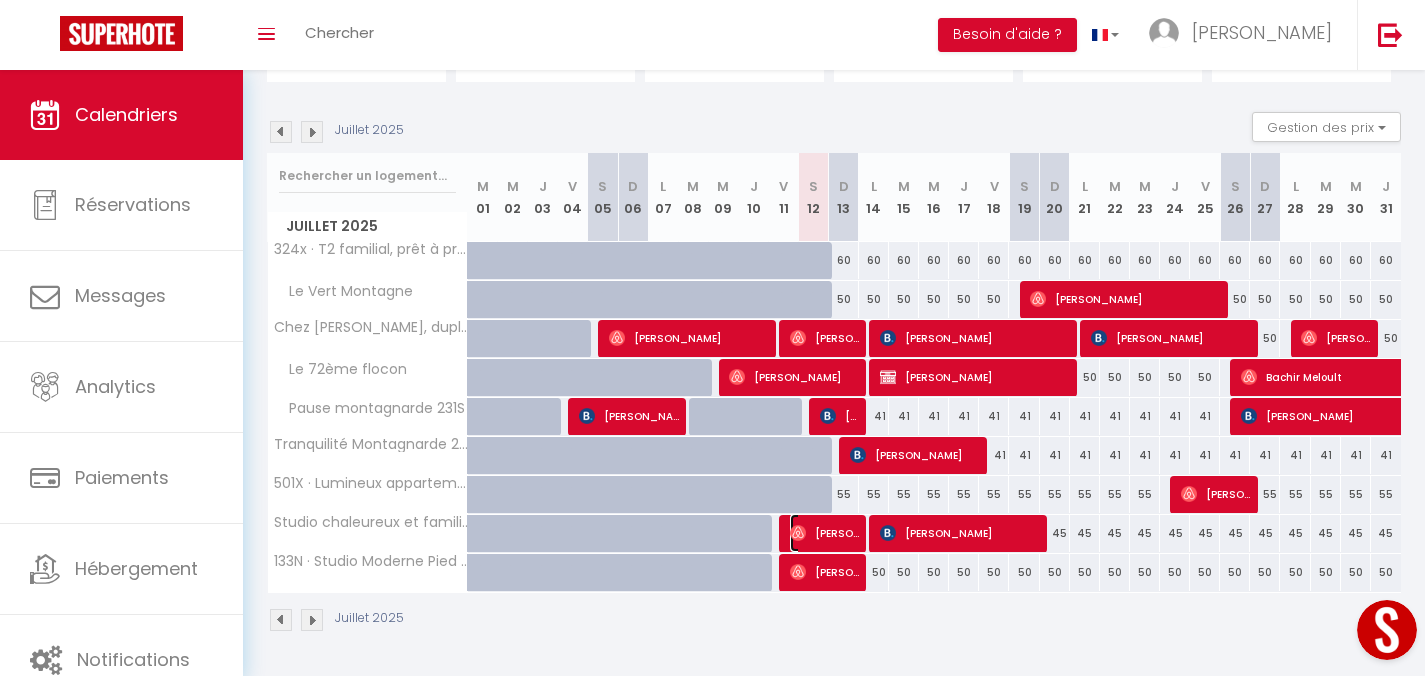 click on "[PERSON_NAME]" at bounding box center [825, 533] 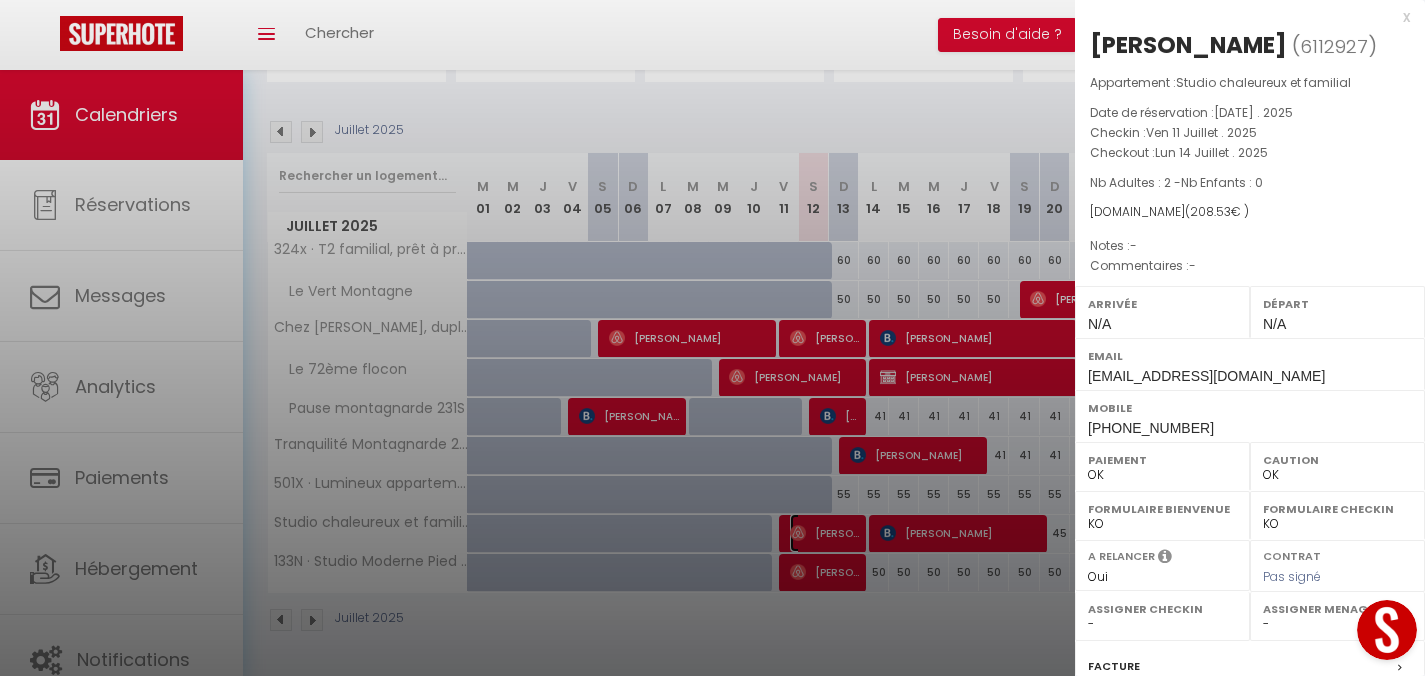 scroll, scrollTop: 11, scrollLeft: 0, axis: vertical 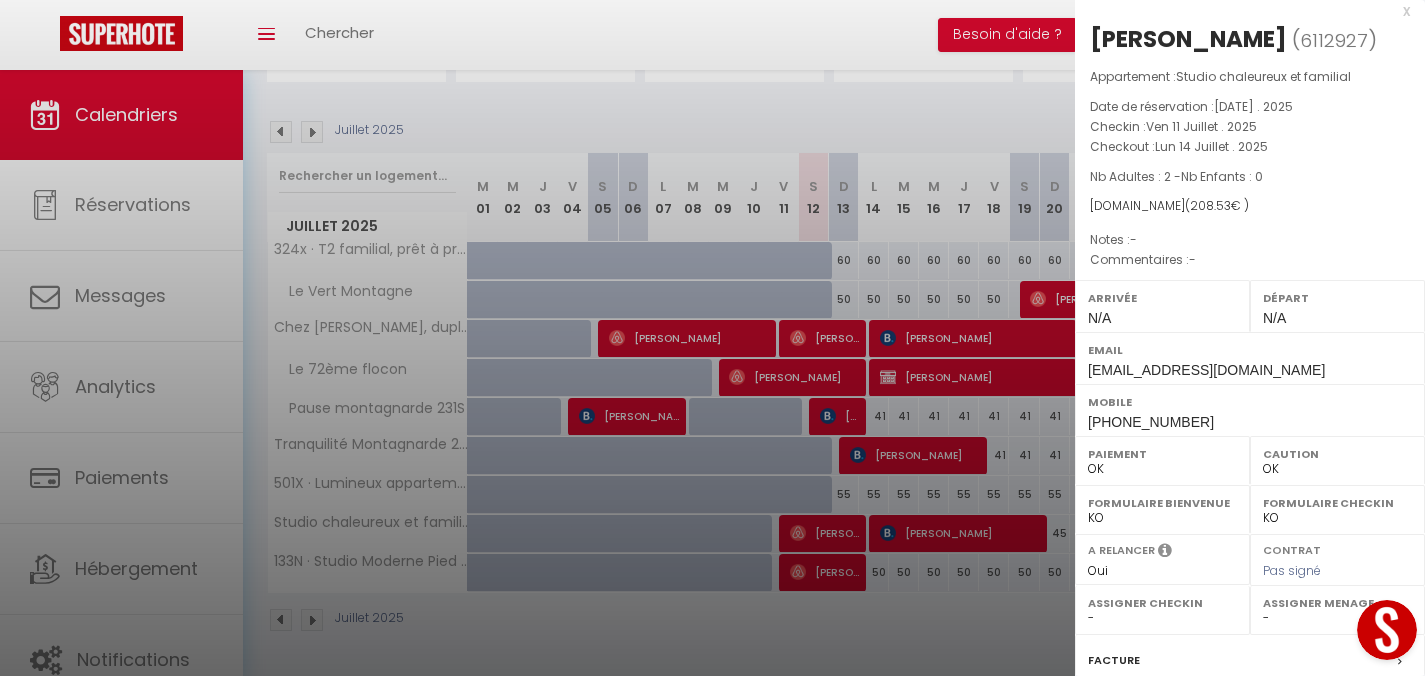 click on "x" at bounding box center [1242, 11] 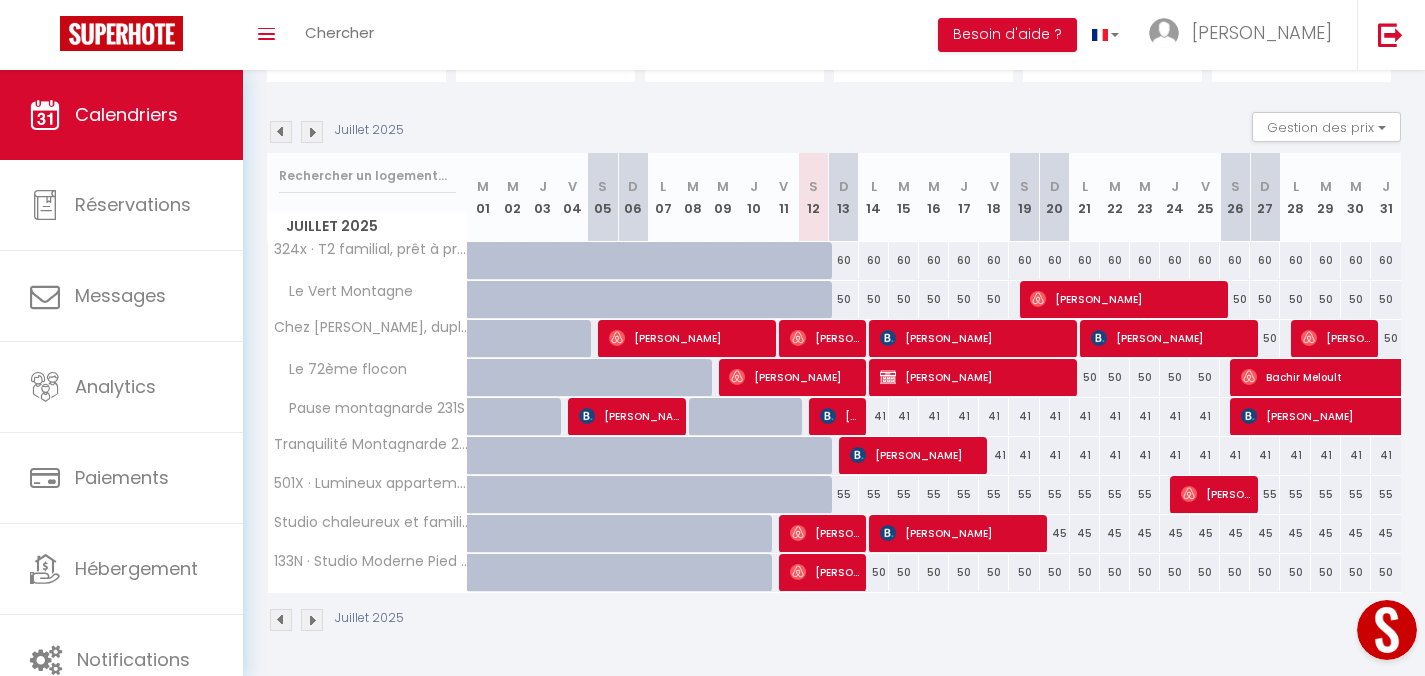 click on "Juillet 2025" at bounding box center [834, 622] 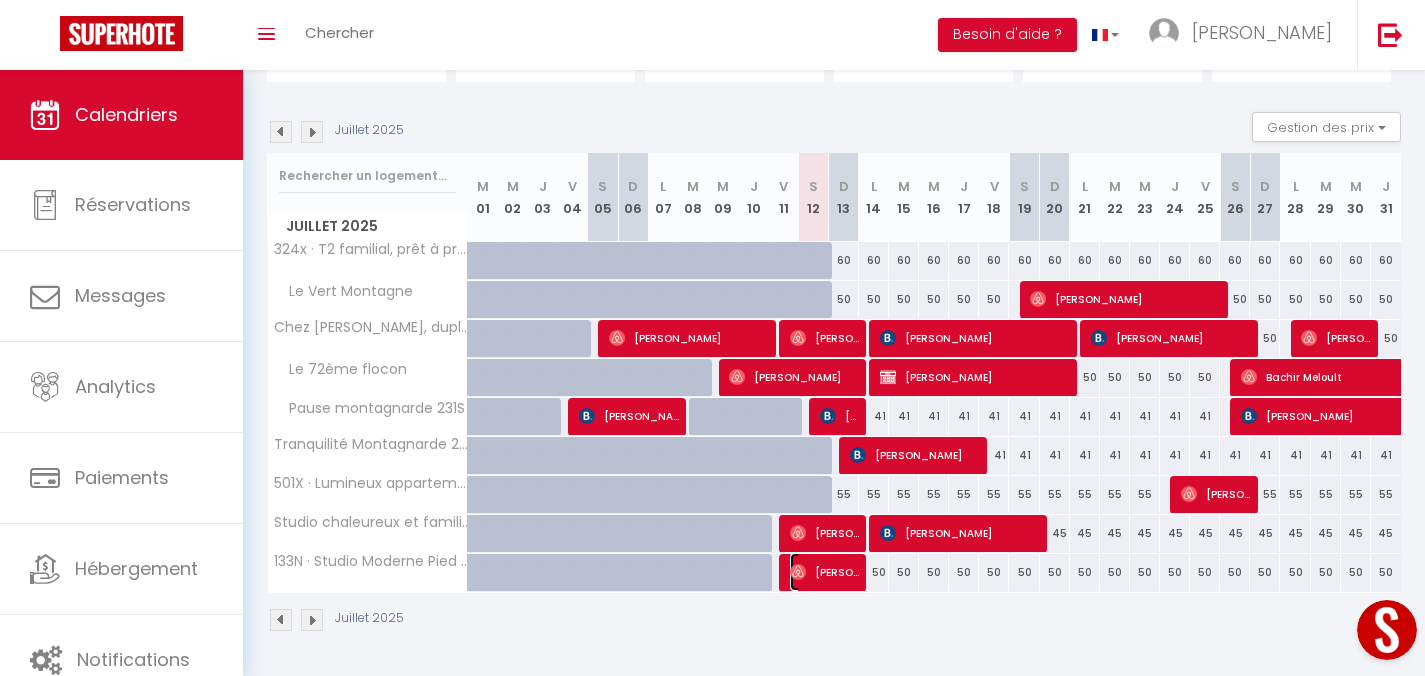 click on "[PERSON_NAME]" at bounding box center [825, 572] 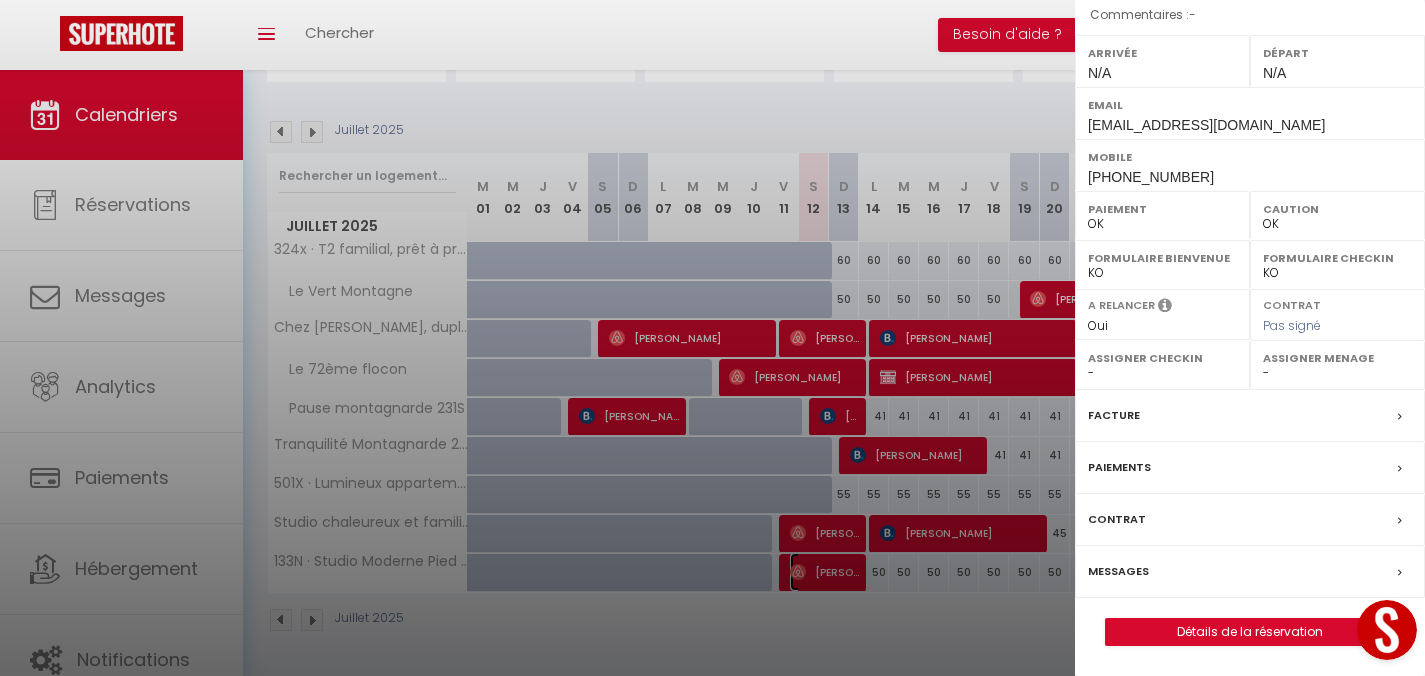 scroll, scrollTop: 276, scrollLeft: 0, axis: vertical 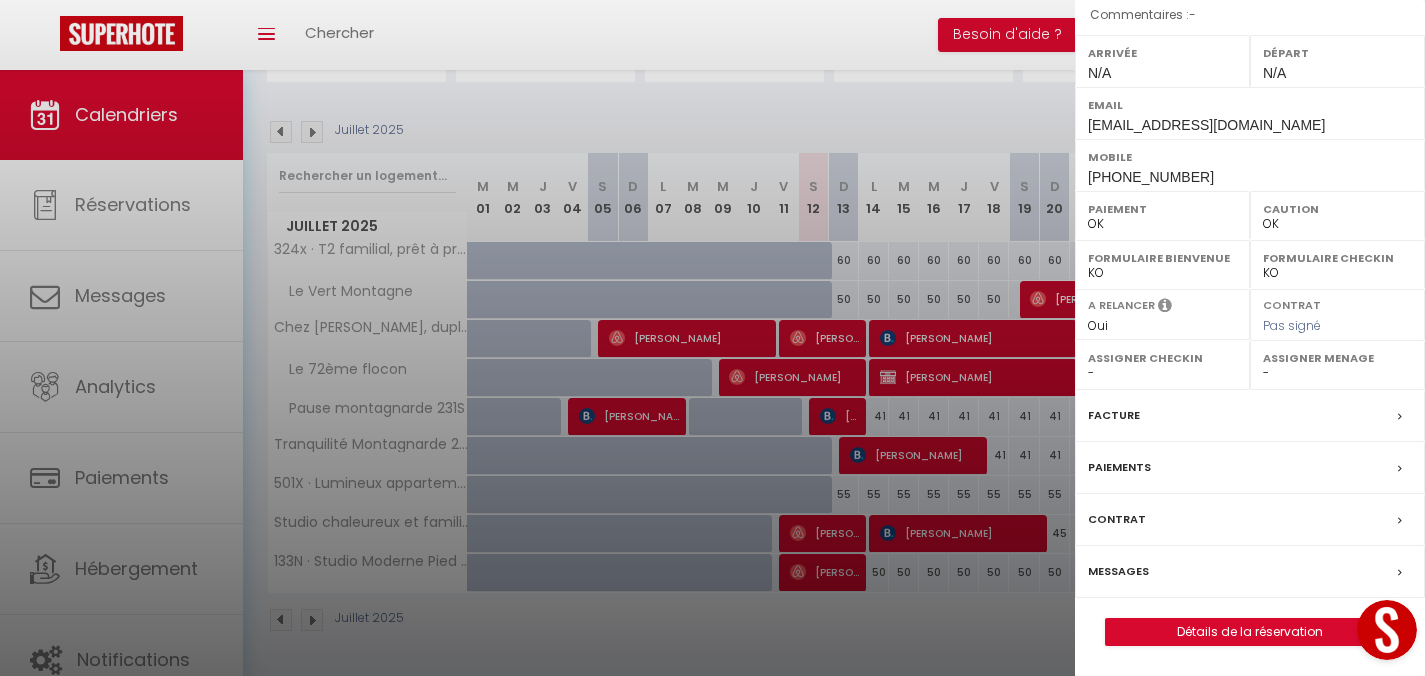 click at bounding box center [712, 338] 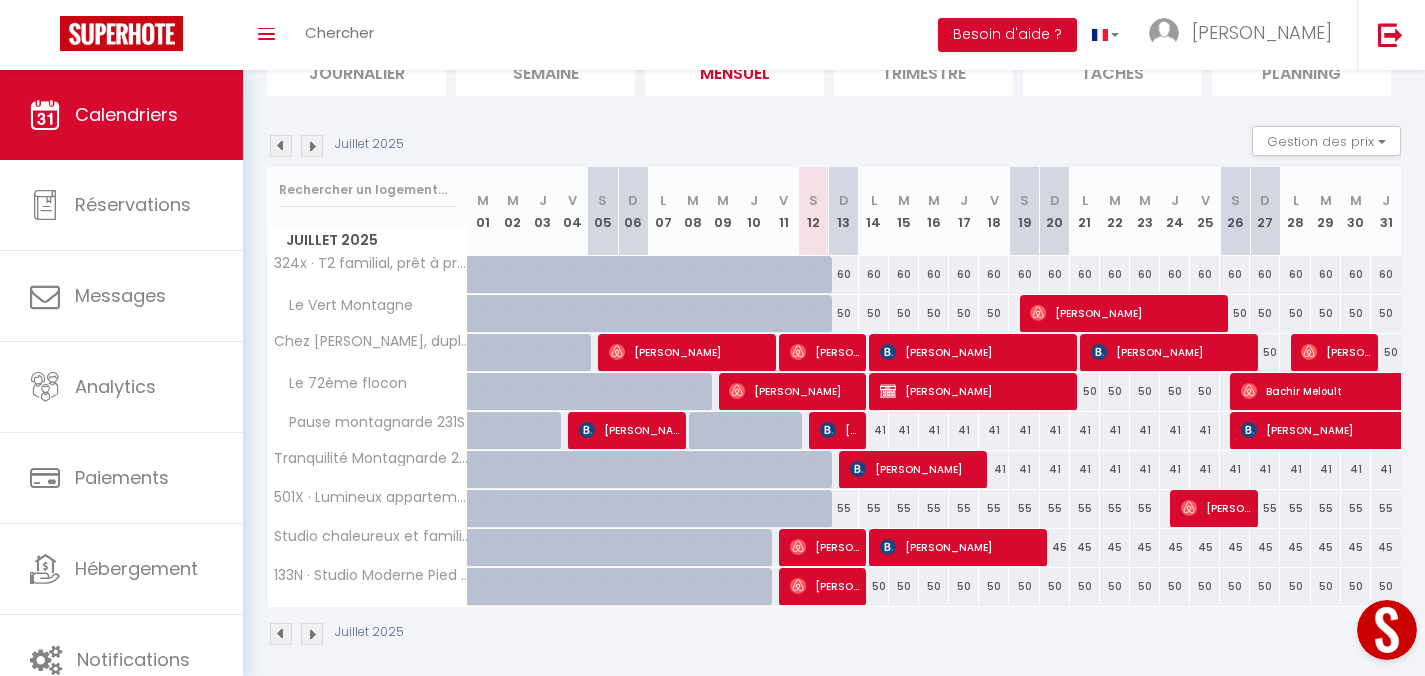 scroll, scrollTop: 140, scrollLeft: 0, axis: vertical 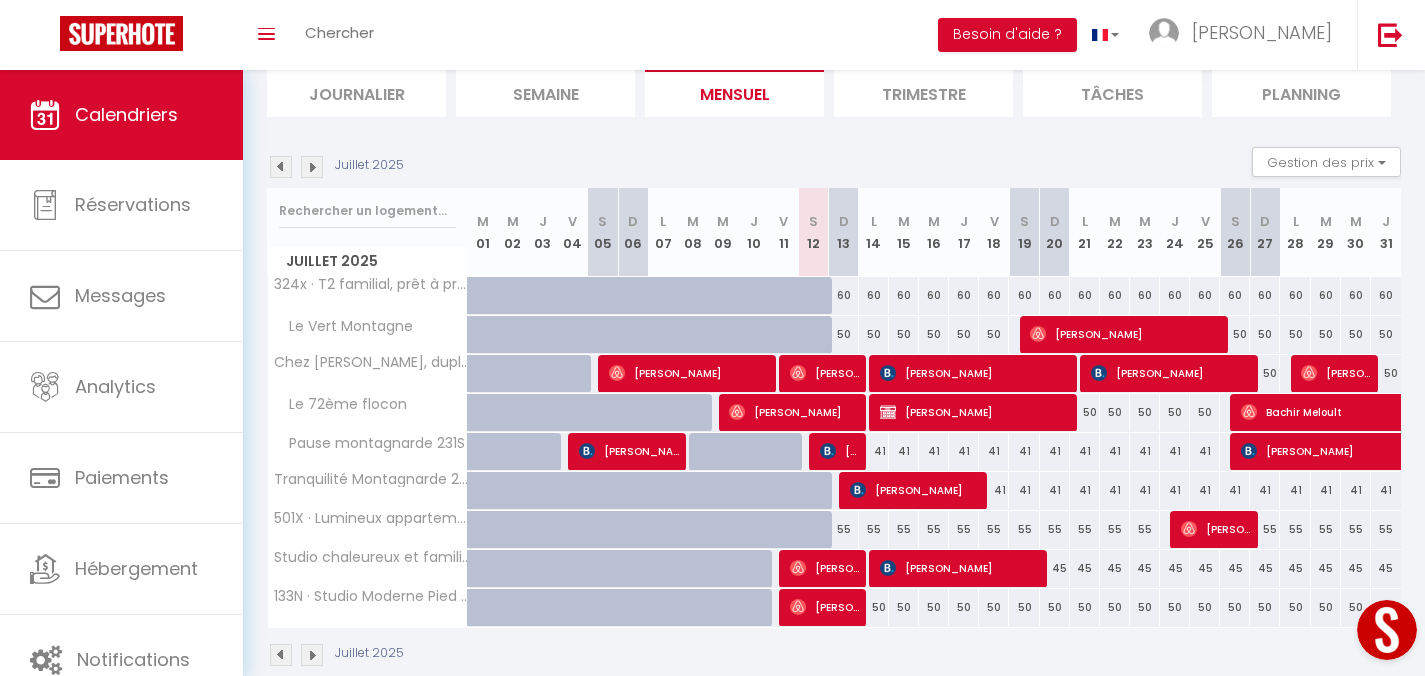 click on "Juillet 2025
Gestion des prix
Nb Nuits minimum   Règles   Disponibilité" at bounding box center (834, 167) 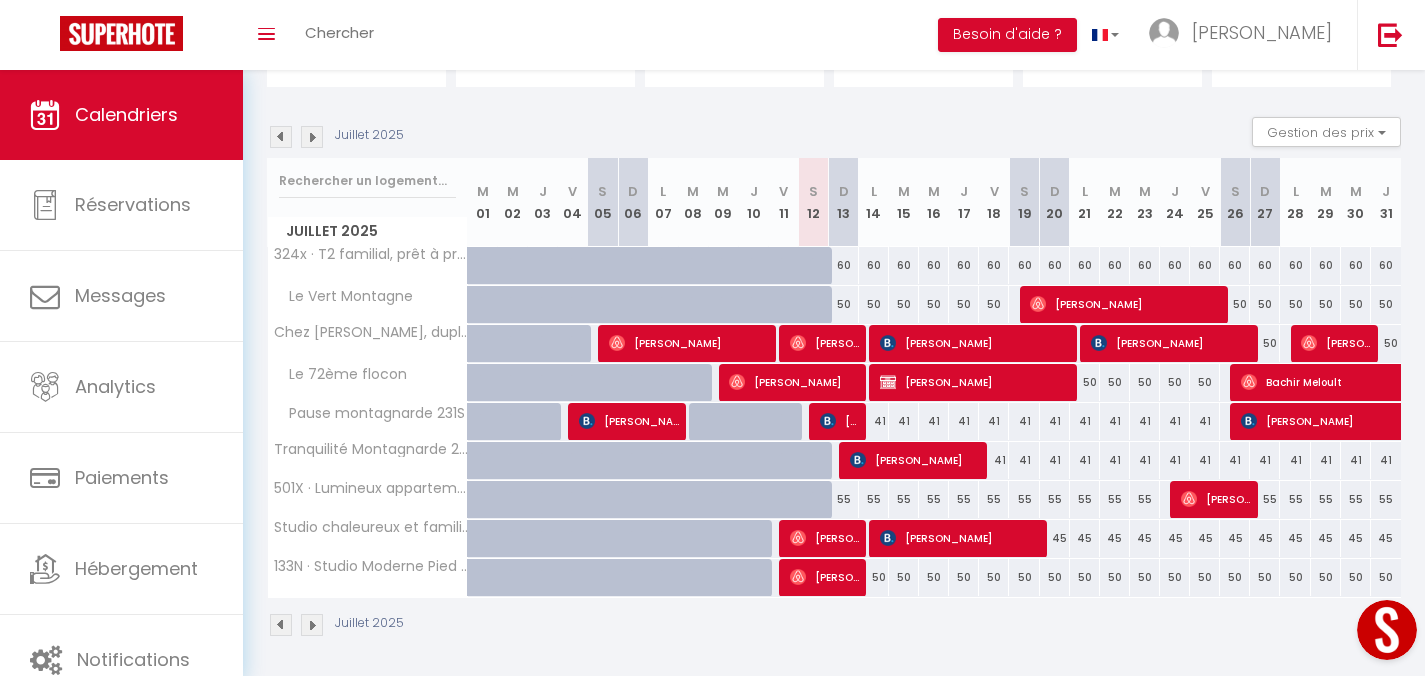 scroll, scrollTop: 175, scrollLeft: 0, axis: vertical 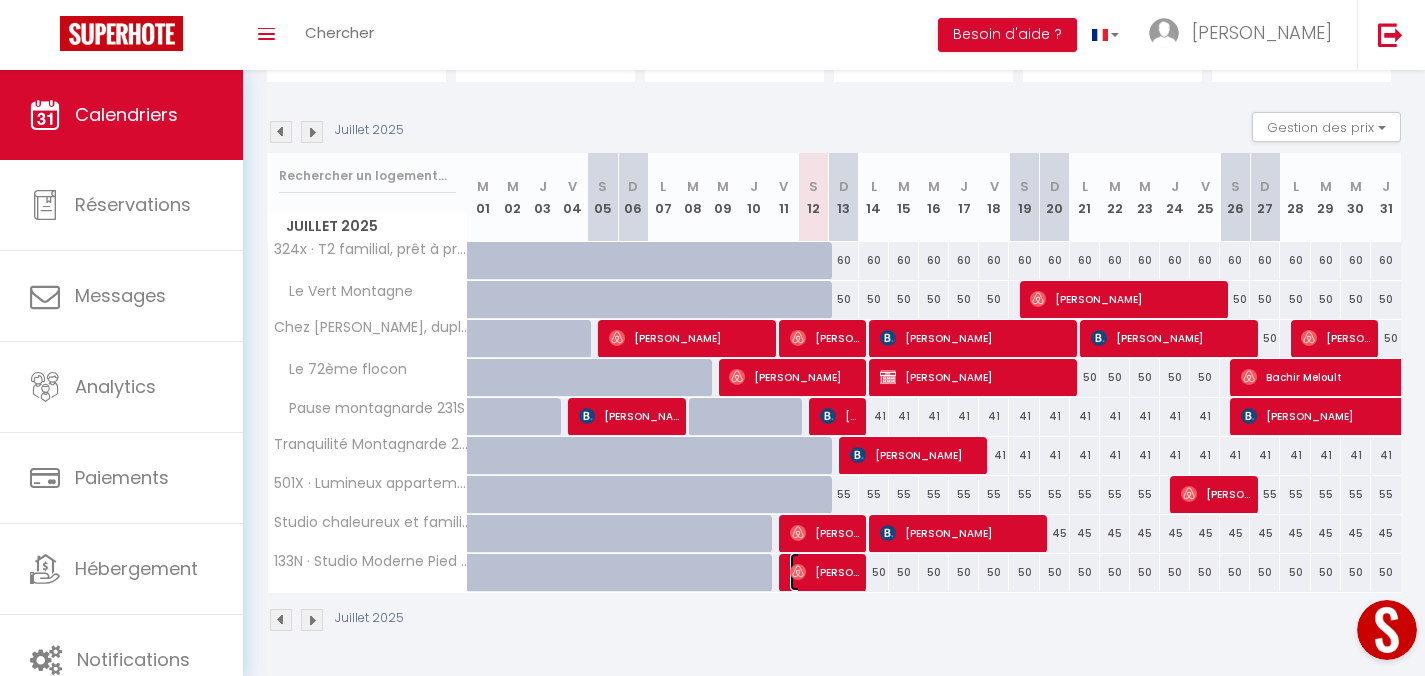 click on "[PERSON_NAME]" at bounding box center [825, 572] 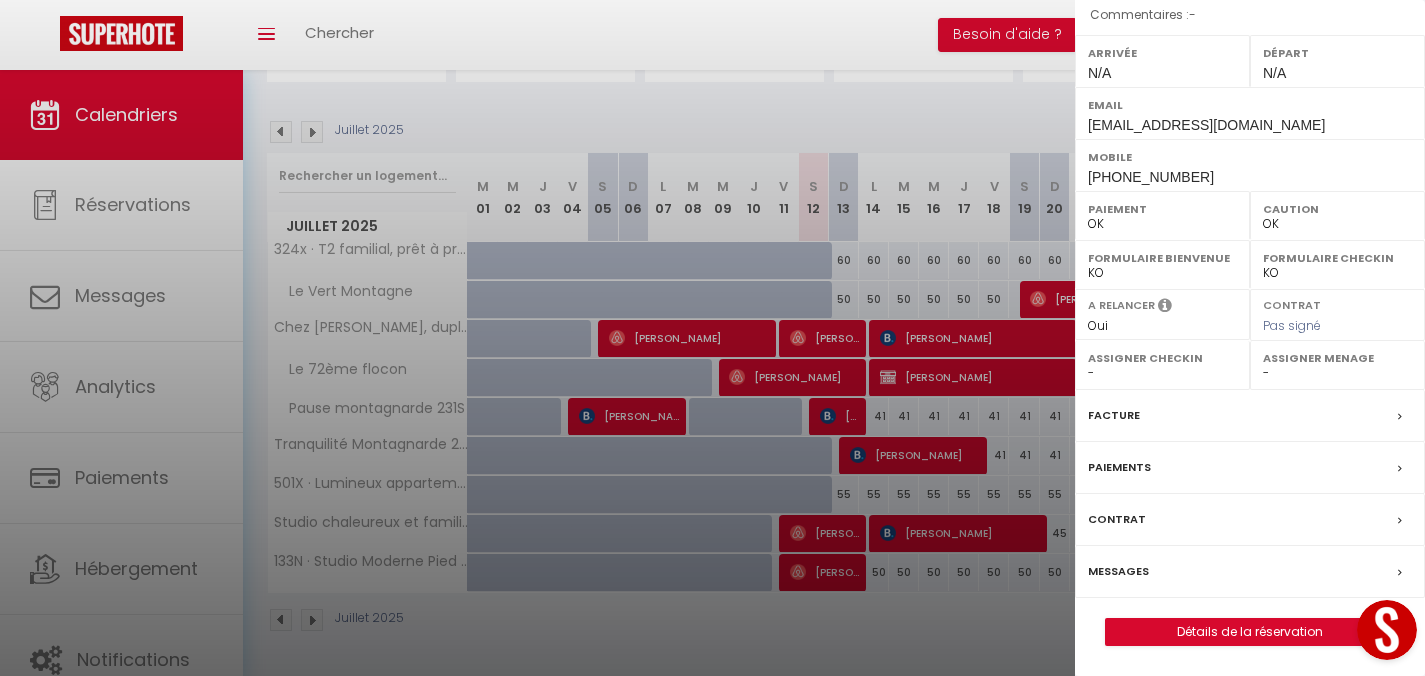 click at bounding box center [712, 338] 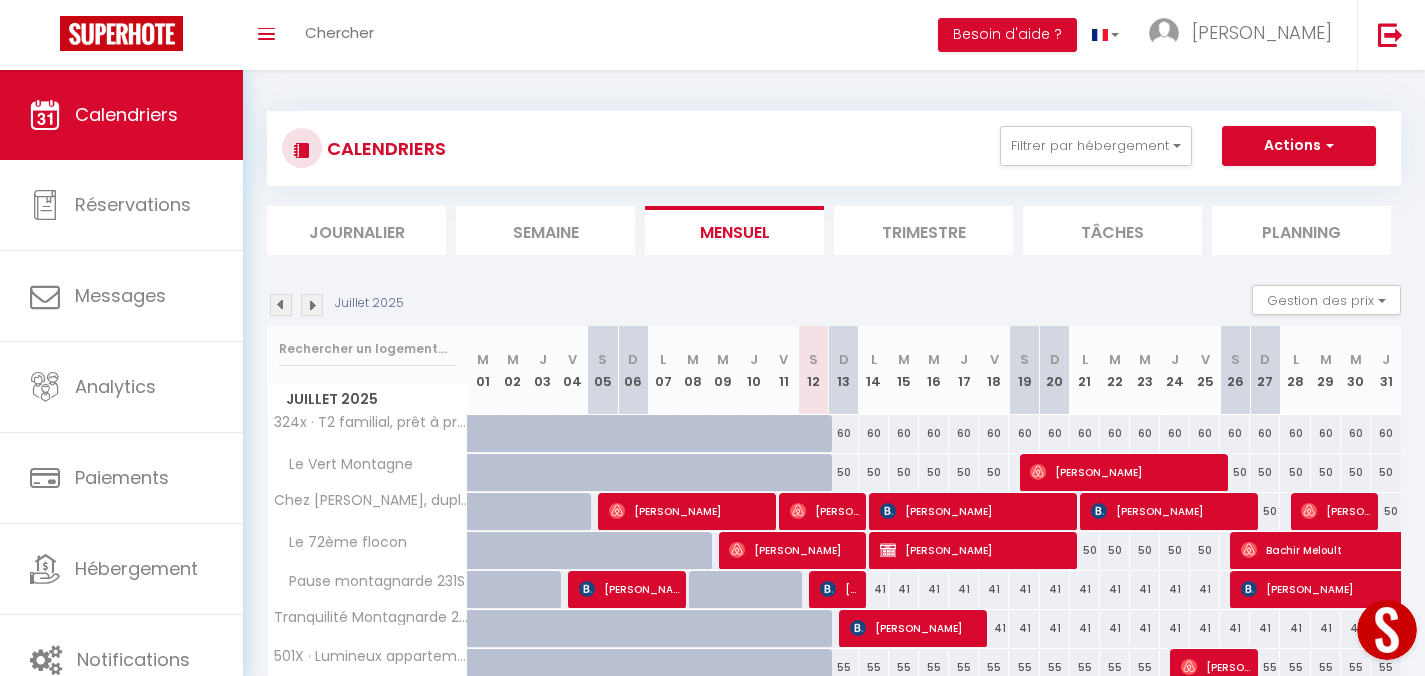 scroll, scrollTop: 0, scrollLeft: 0, axis: both 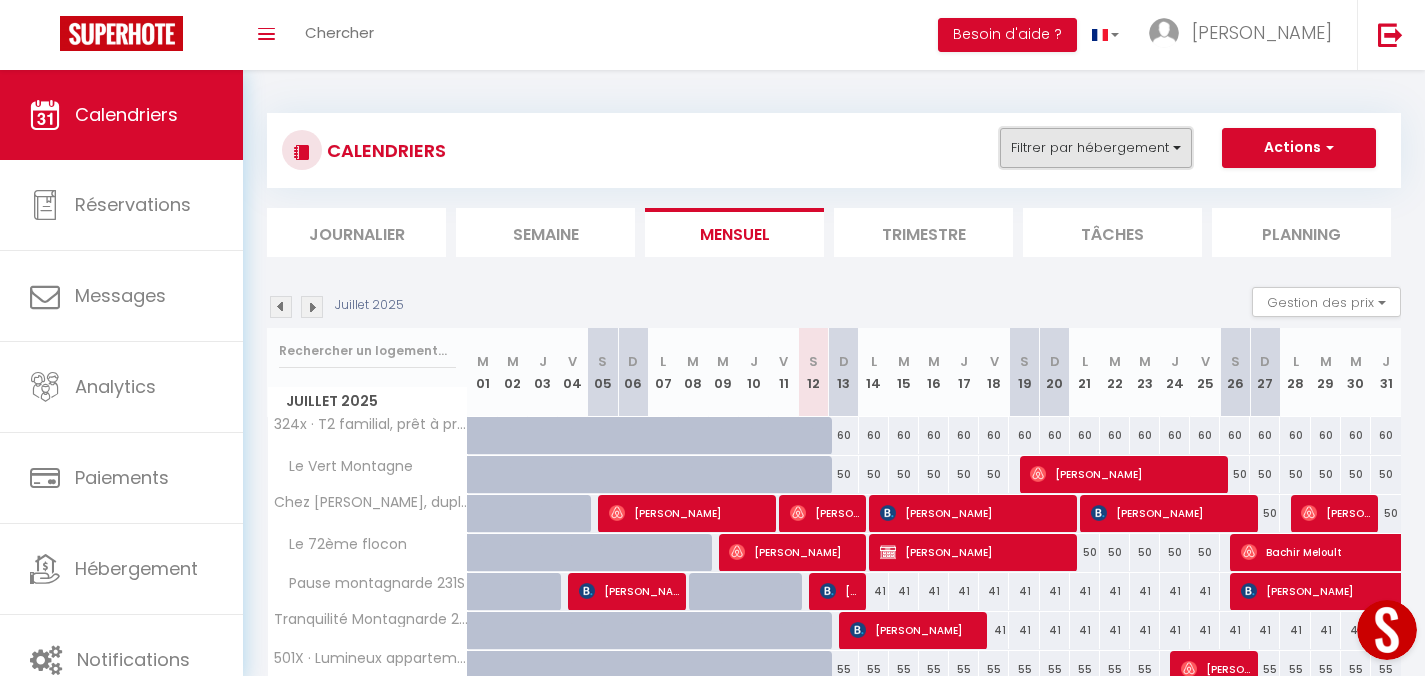 click on "Filtrer par hébergement" at bounding box center (1096, 148) 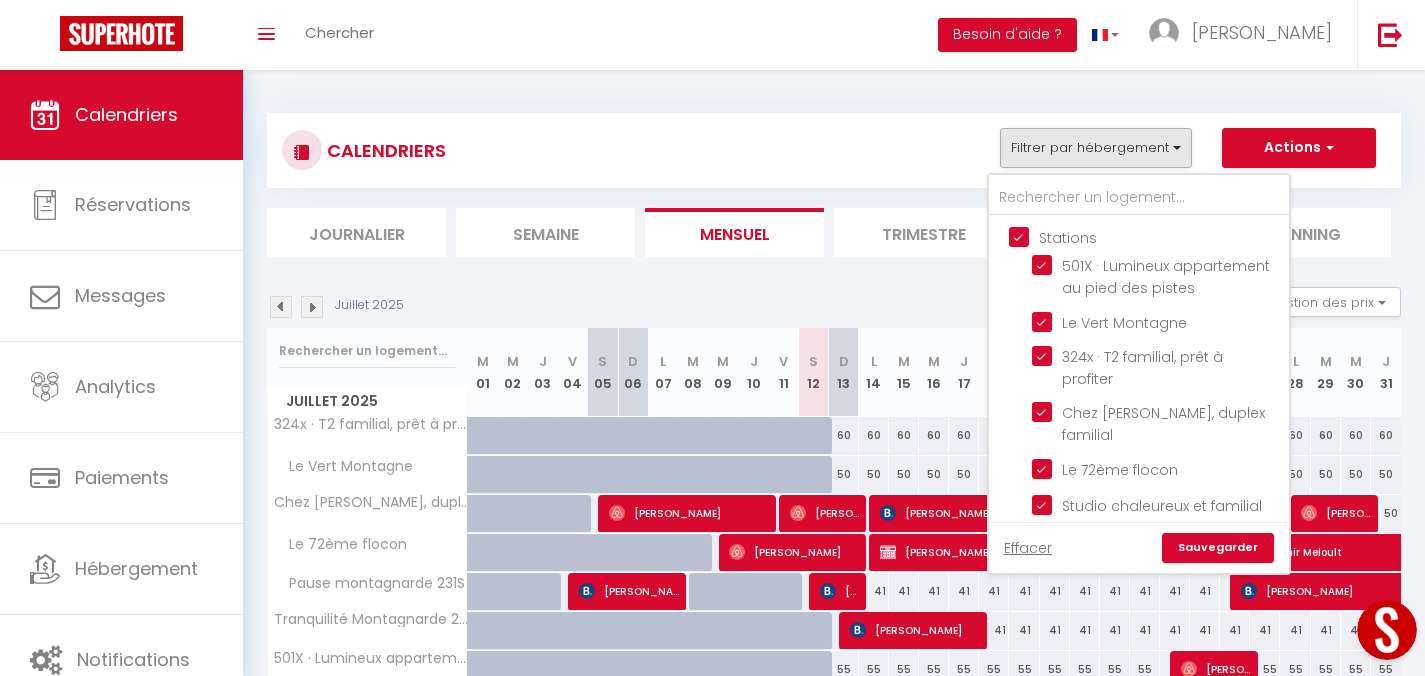 click on "Stations" at bounding box center (1159, 236) 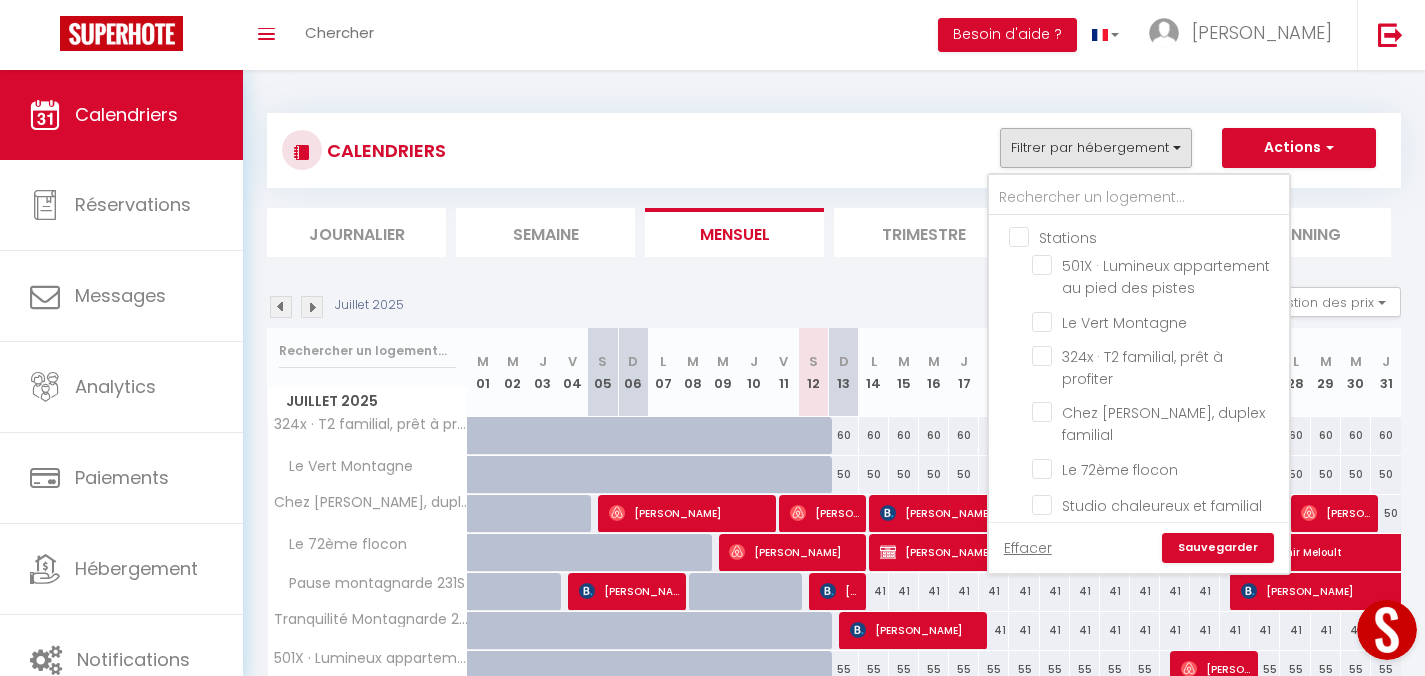 checkbox on "false" 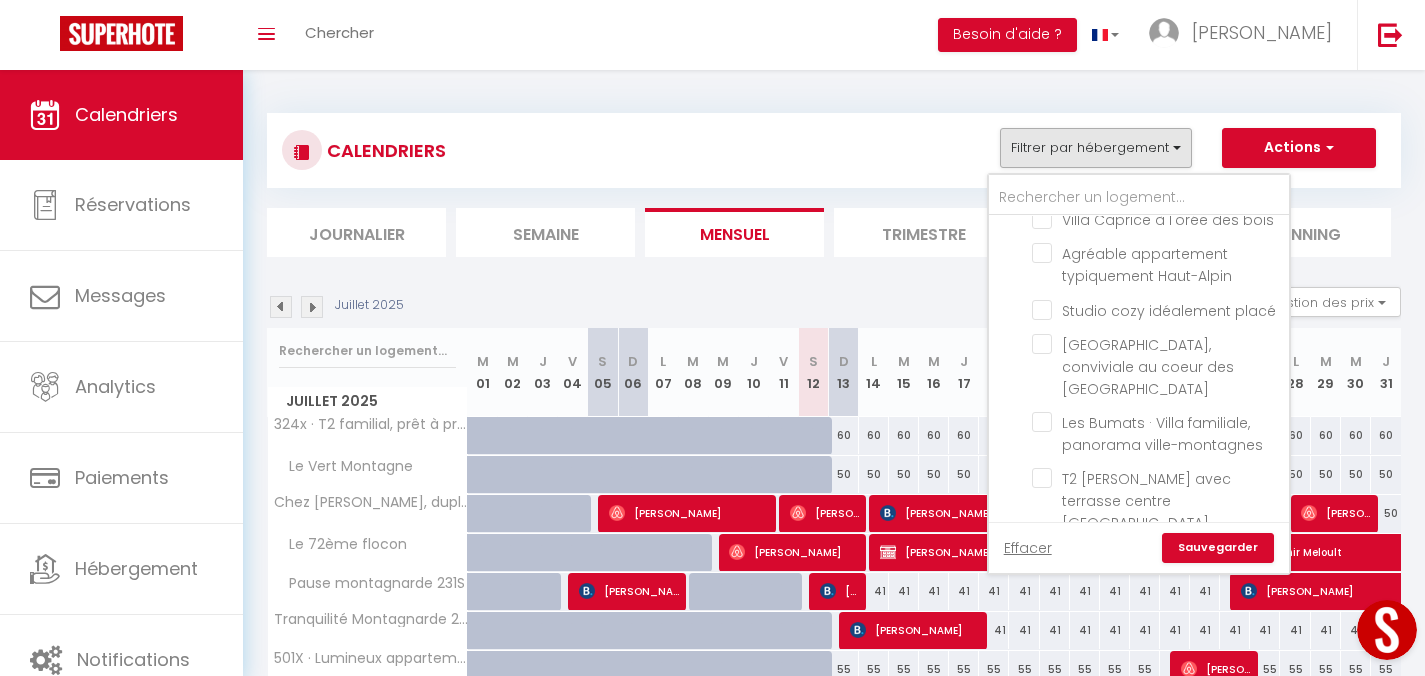 scroll, scrollTop: 601, scrollLeft: 0, axis: vertical 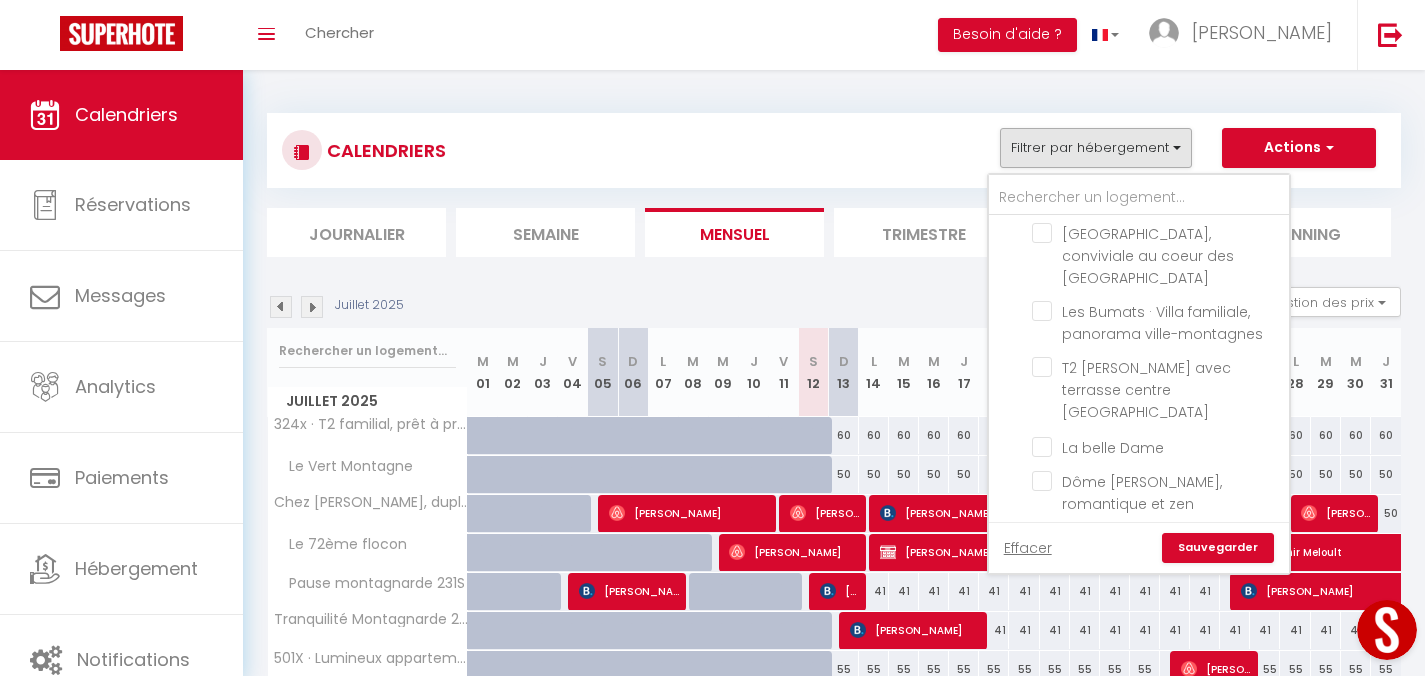 click on "Juillet 2025
Gestion des prix
Nb Nuits minimum   Règles   Disponibilité           Juillet 2025
M
01
M
02
J
03
V
04
S
05
D
06
L
07
M
08
M
09
J
10
V
11
S
12
D
13
L" at bounding box center (834, 547) 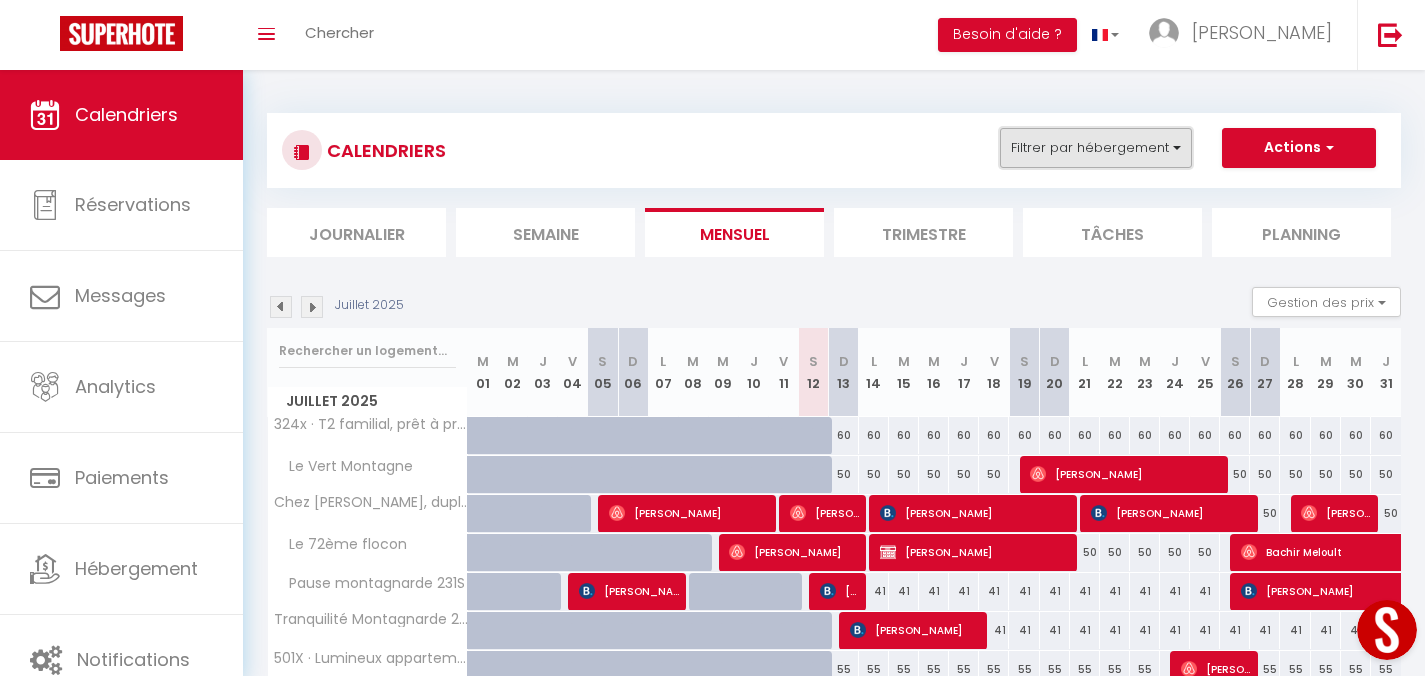 click on "Filtrer par hébergement" at bounding box center [1096, 148] 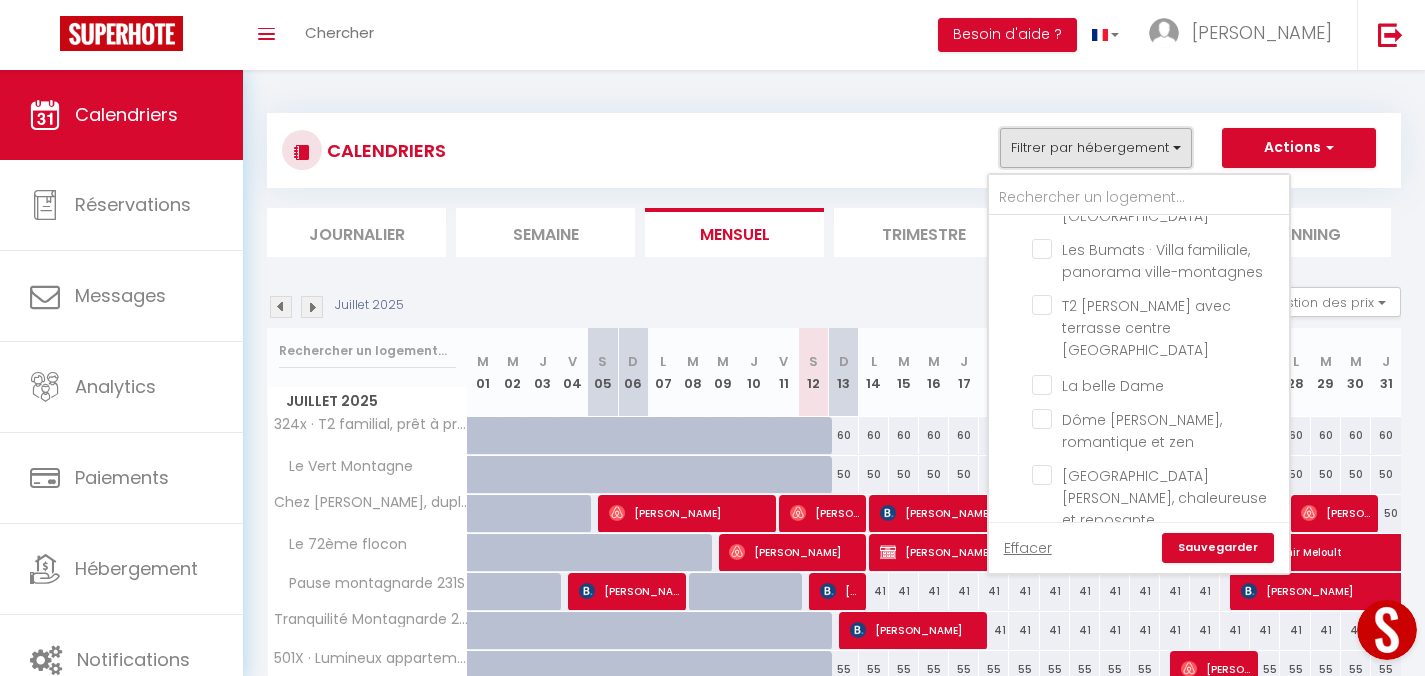 scroll, scrollTop: 26, scrollLeft: 0, axis: vertical 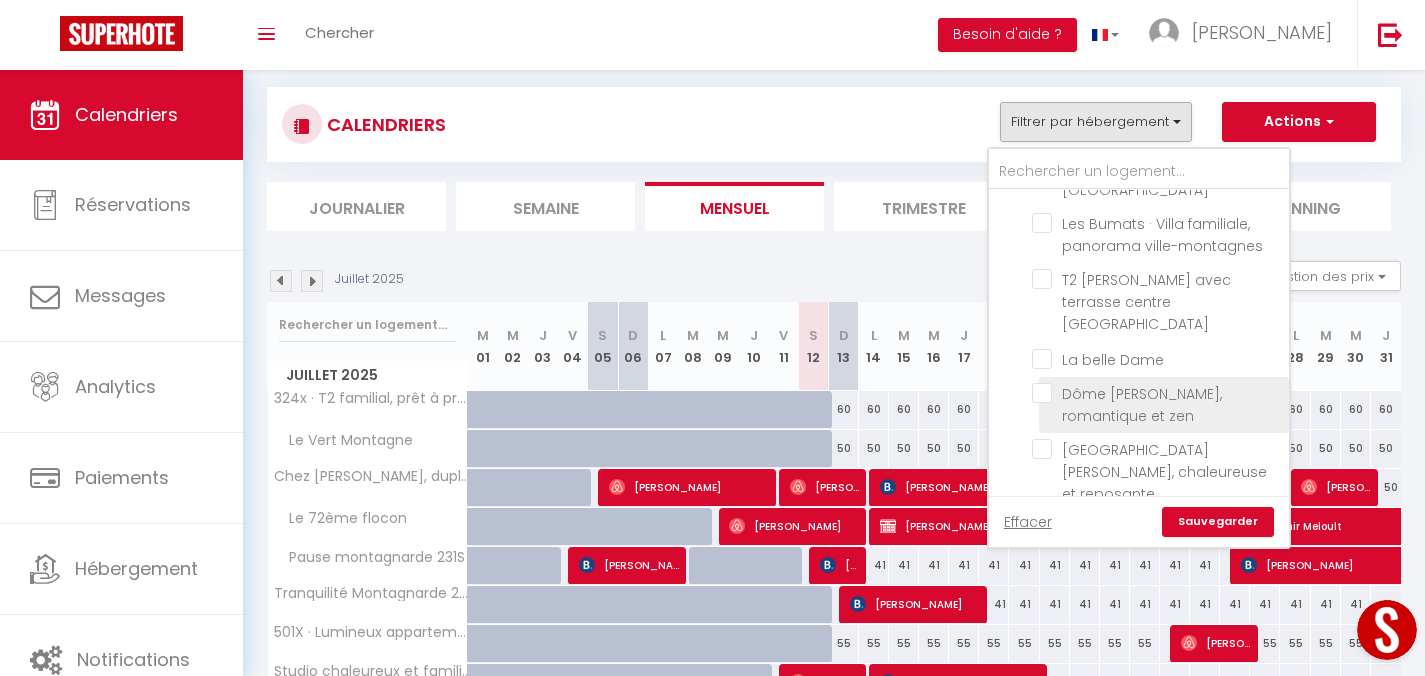 click on "Dôme [PERSON_NAME], romantique et zen" at bounding box center (1157, 393) 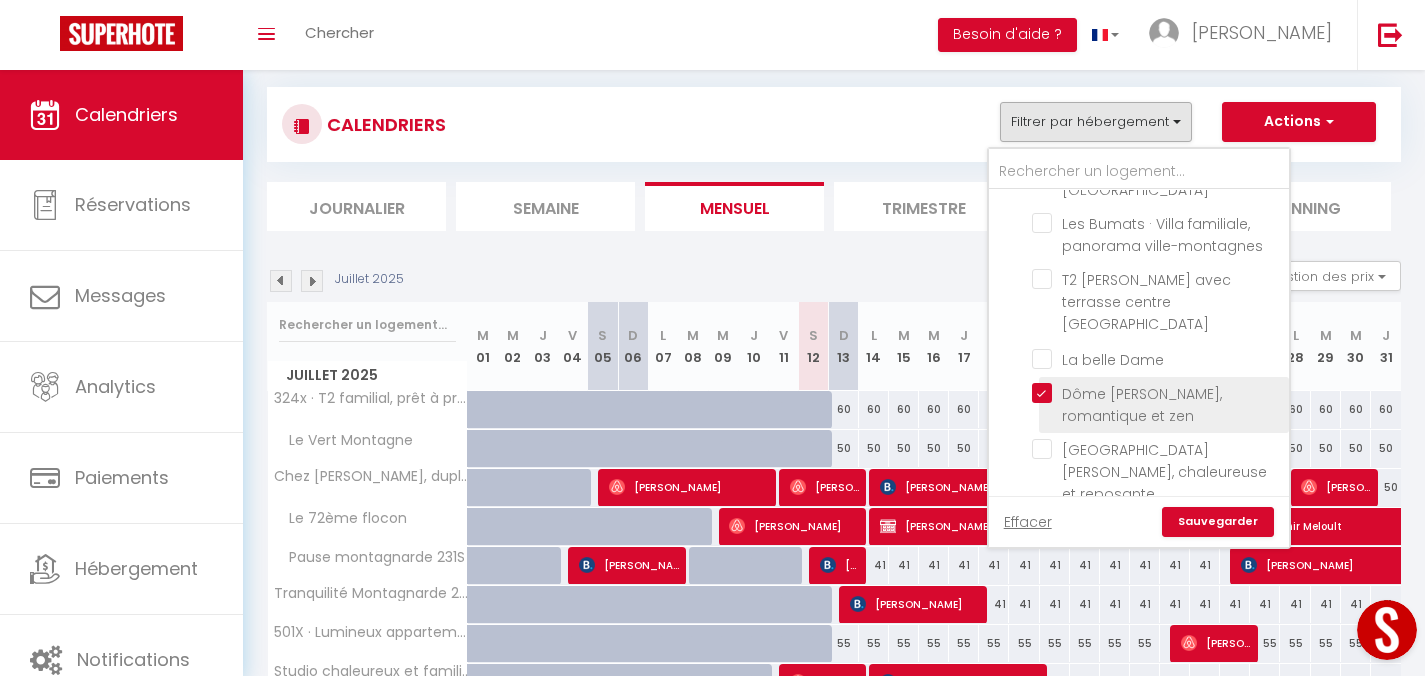 checkbox on "false" 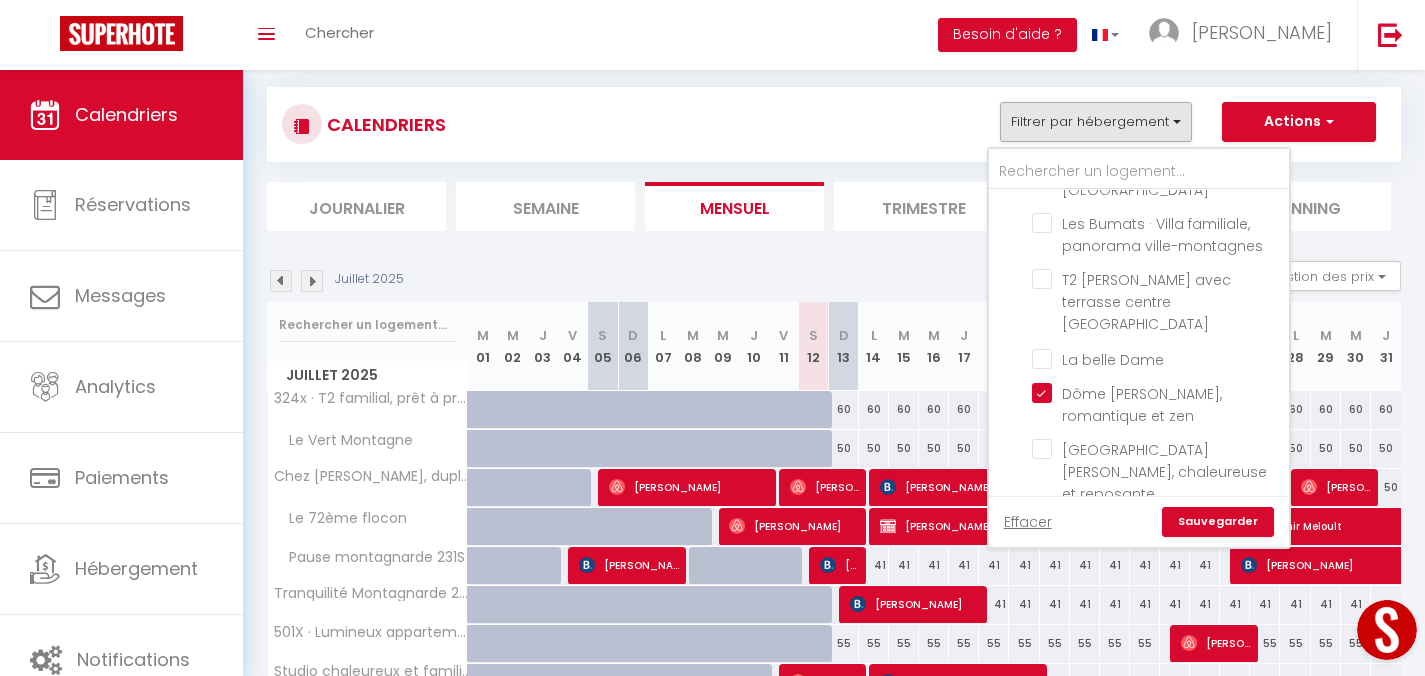 click on "Sauvegarder" at bounding box center (1218, 522) 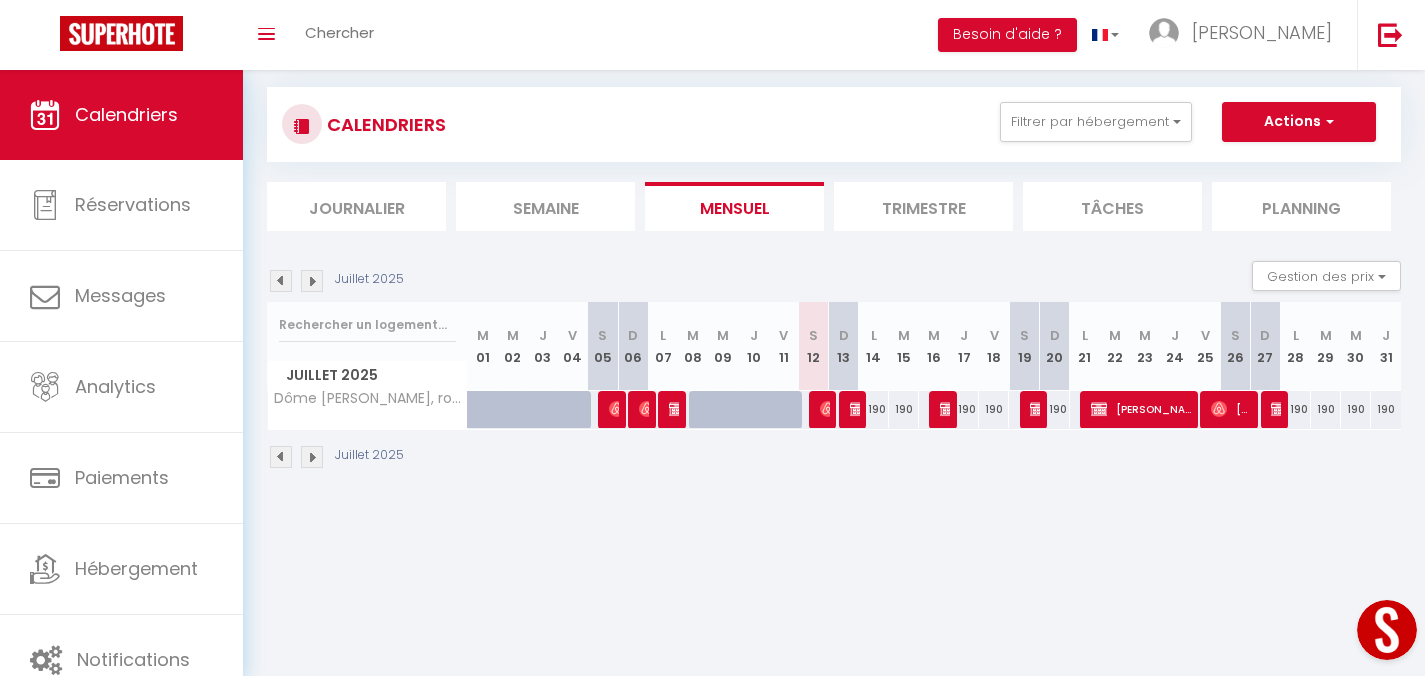 click on "Juillet 2025" at bounding box center [834, 459] 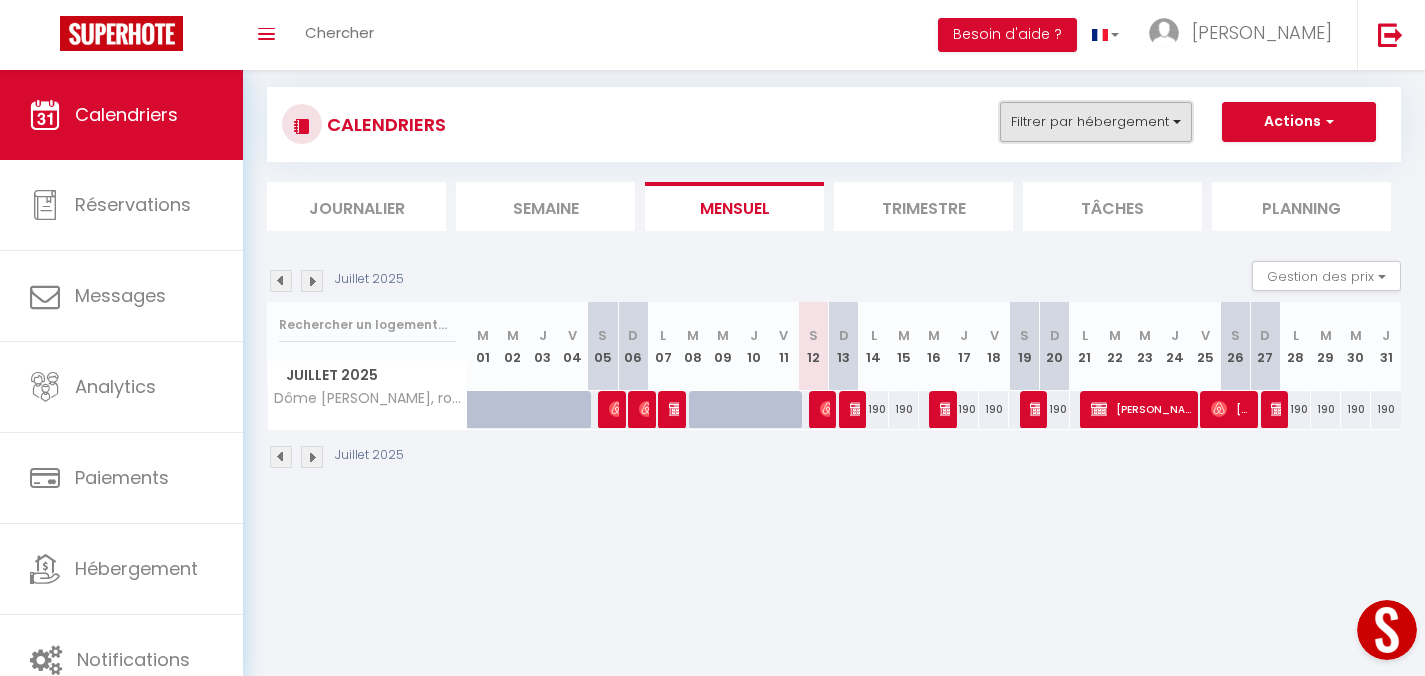 click on "Filtrer par hébergement" at bounding box center (1096, 122) 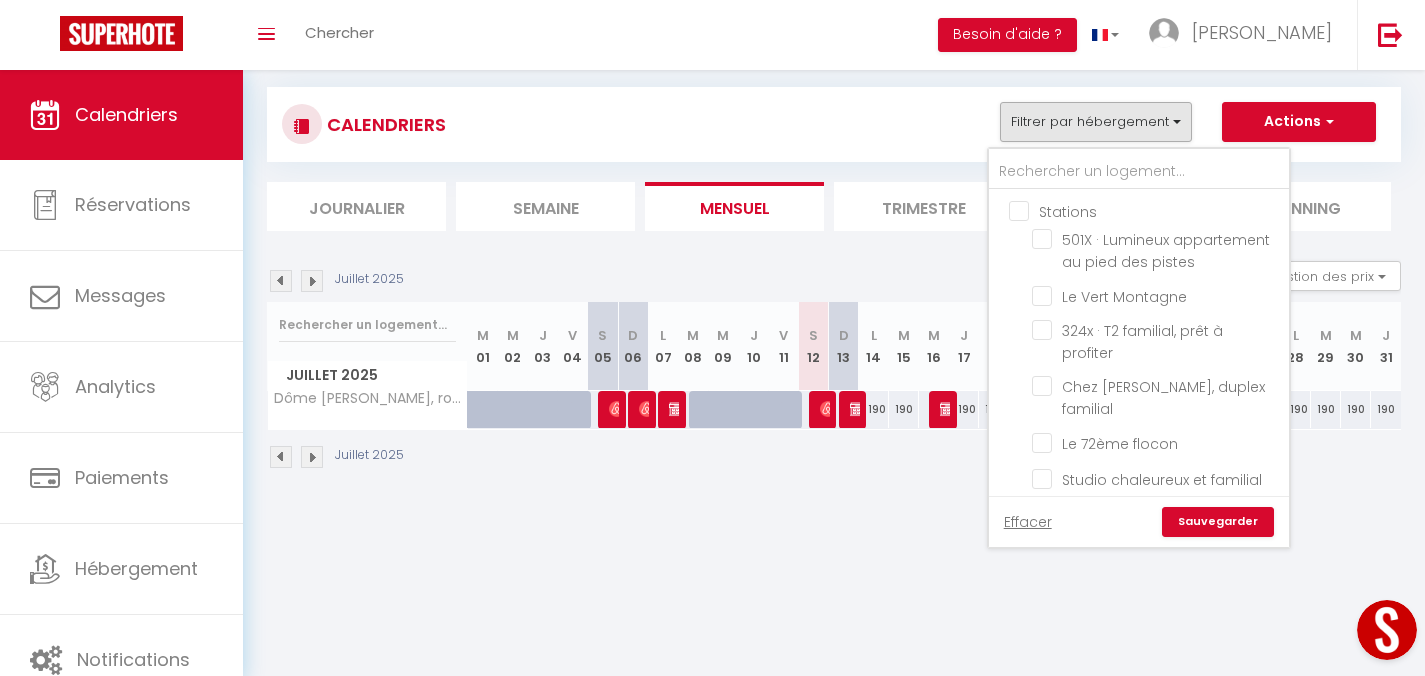 click on "CALENDRIERS
Filtrer par hébergement
Stations       501X · Lumineux appartement au pied des pistes     Le Vert Montagne     324x · T2 familial, prêt à profiter     Chez [PERSON_NAME], duplex familial     Le 72ème flocon     Studio chaleureux et familial     Tranquilité Montagnarde 232S     Pause montagnarde 231S     133N · Studio Moderne Pied des pistes     Autres       [GEOGRAPHIC_DATA] à l'orée des bois     Agréable appartement typiquement Haut-Alpin     Studio cozy idéalement placé     La maison Valban, conviviale au coeur des [GEOGRAPHIC_DATA]     Les Bumats · Villa familiale, panorama ville-montagnes     T2 [GEOGRAPHIC_DATA] avec terrasse centre ville [GEOGRAPHIC_DATA]     [GEOGRAPHIC_DATA], romantique et zen     [GEOGRAPHIC_DATA][PERSON_NAME], chaleureuse et reposante     Joli T2 proche du centre GAP avec terrasse    Effacer   Sauvegarder
Actions
Nouvelle réservation   Exporter les réservations" at bounding box center (834, 124) 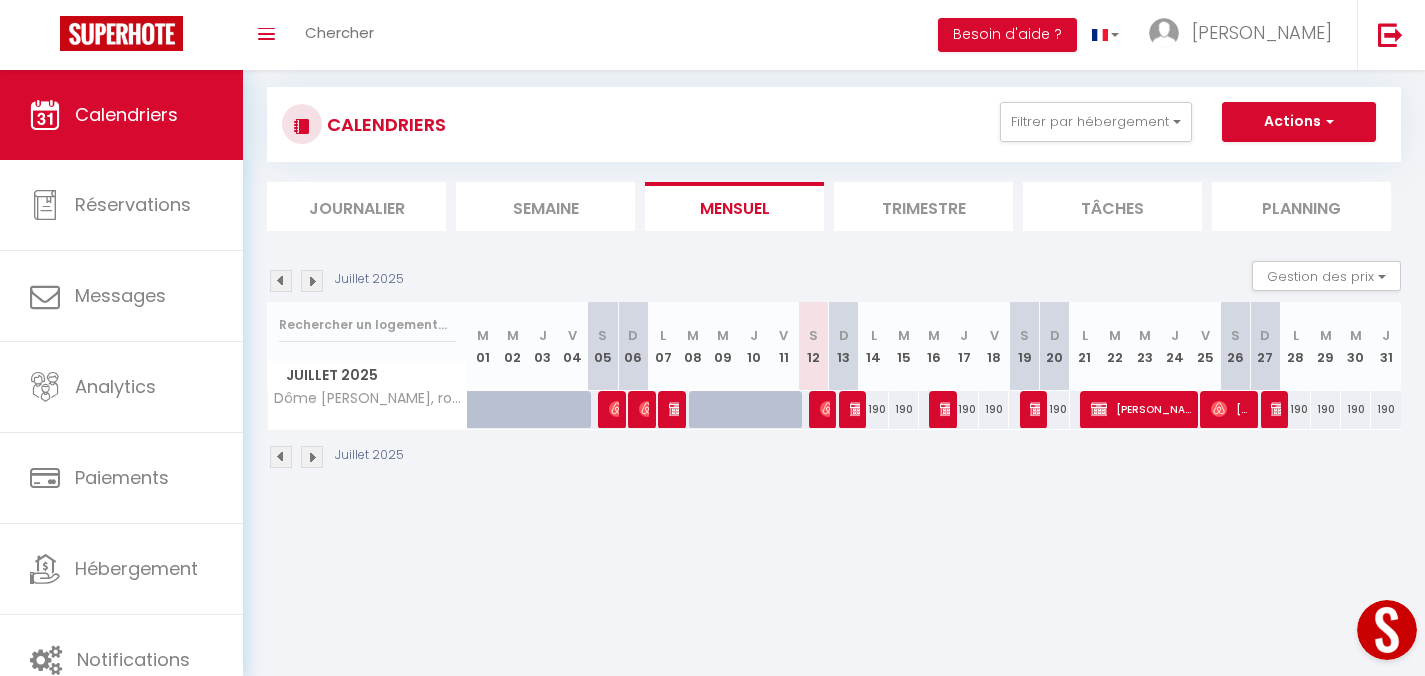 click on "Trimestre" at bounding box center (923, 206) 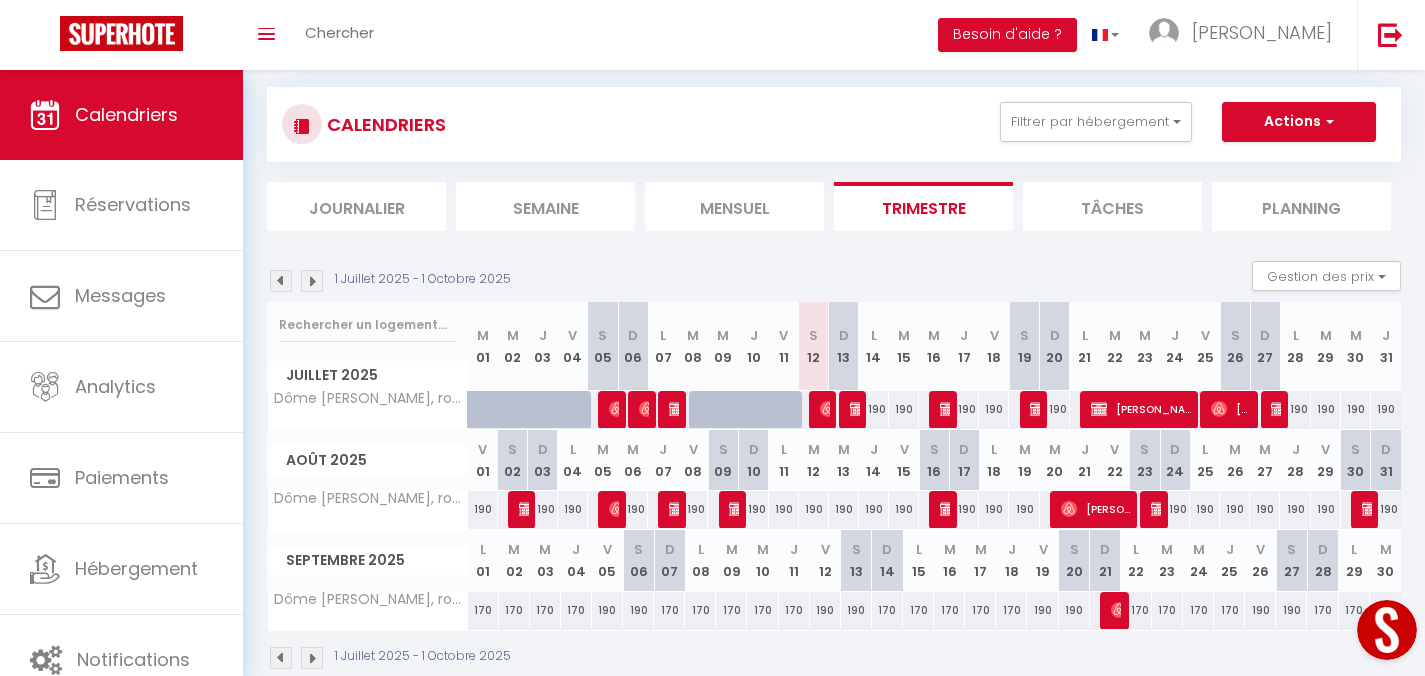 click on "Mensuel" at bounding box center (734, 206) 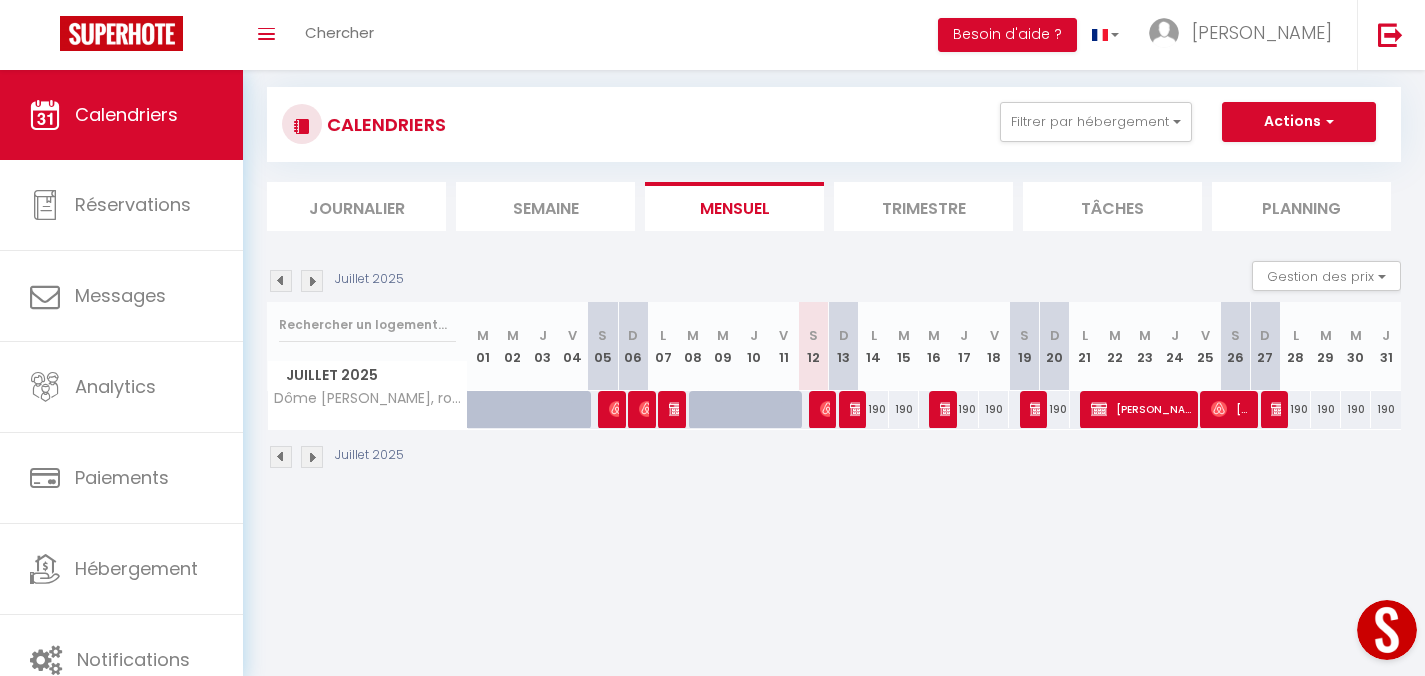 click at bounding box center [312, 457] 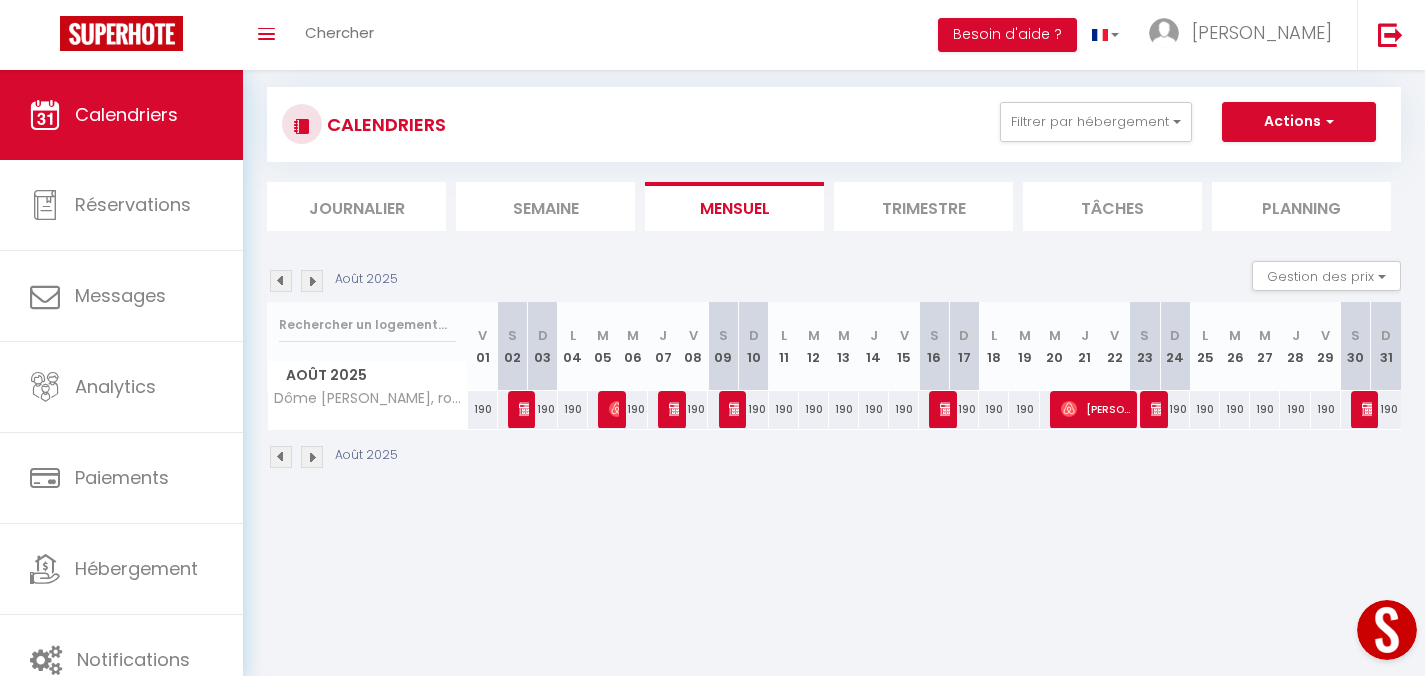 click at bounding box center (281, 281) 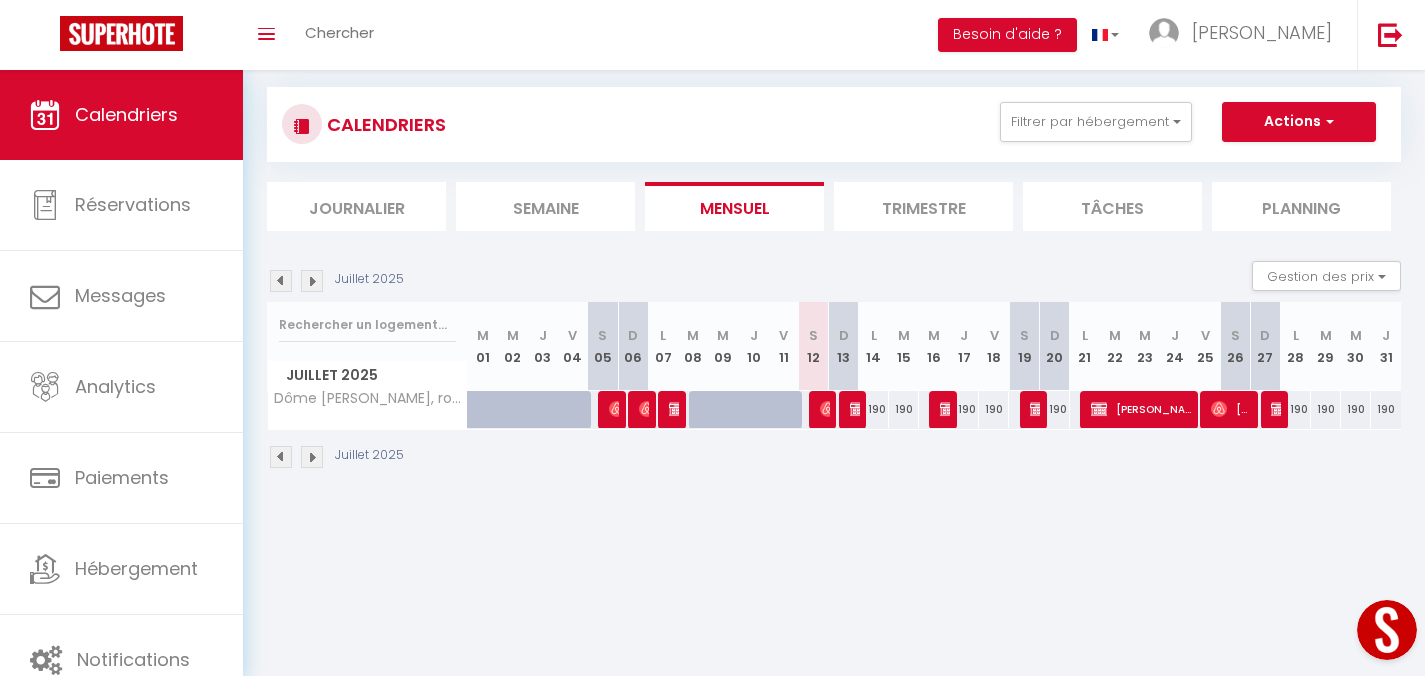 click on "190" at bounding box center [994, 409] 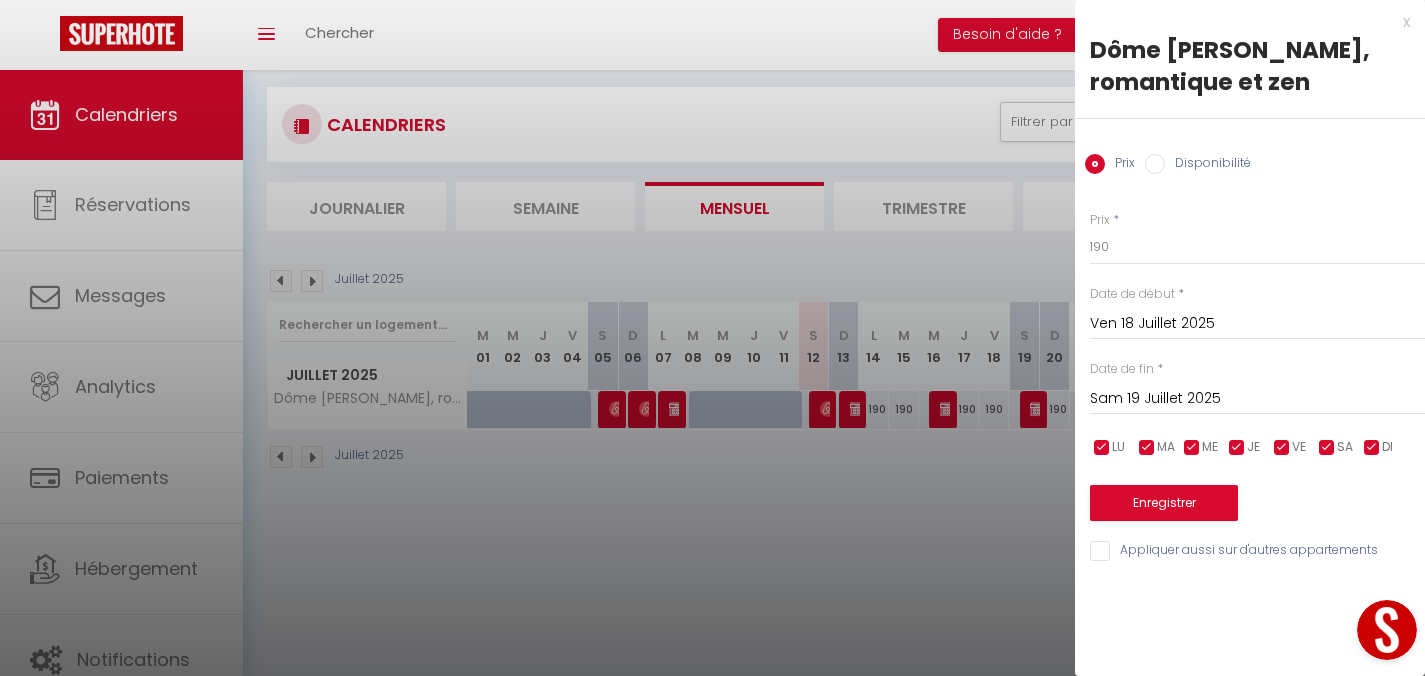 click on "Disponibilité" at bounding box center (1208, 165) 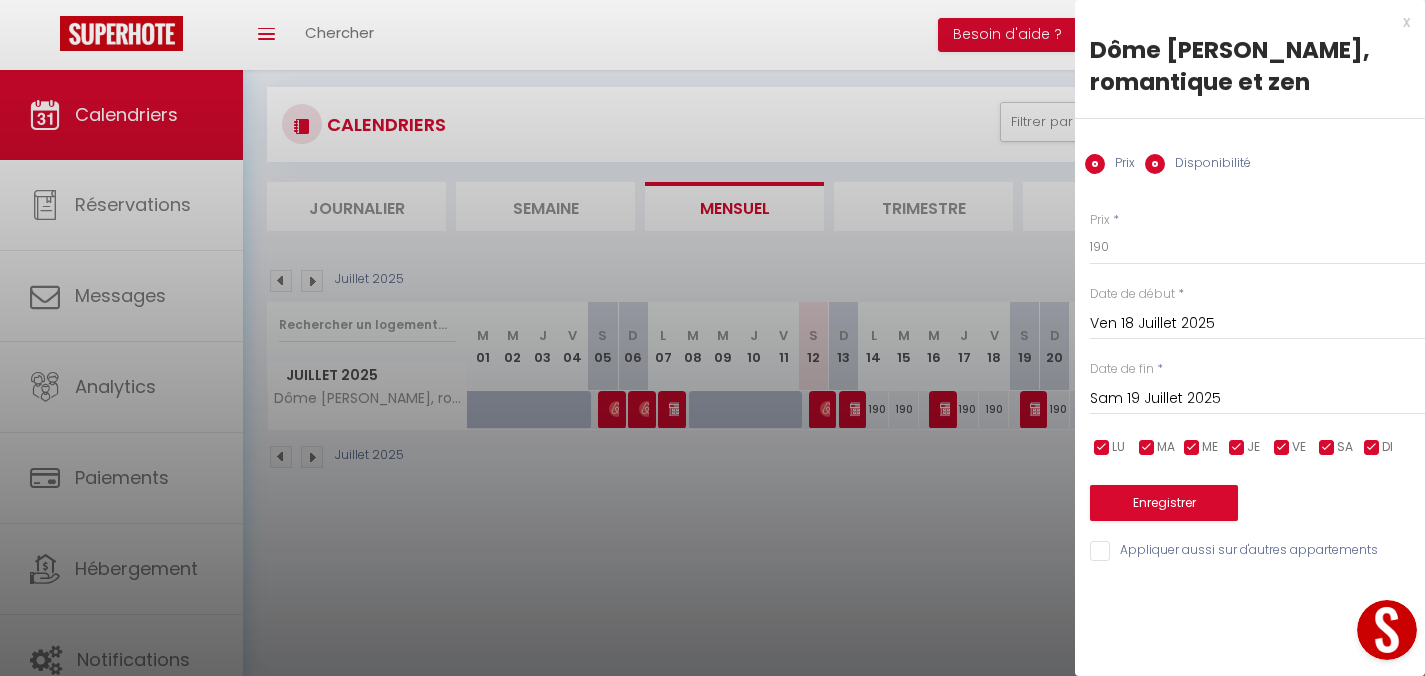 radio on "false" 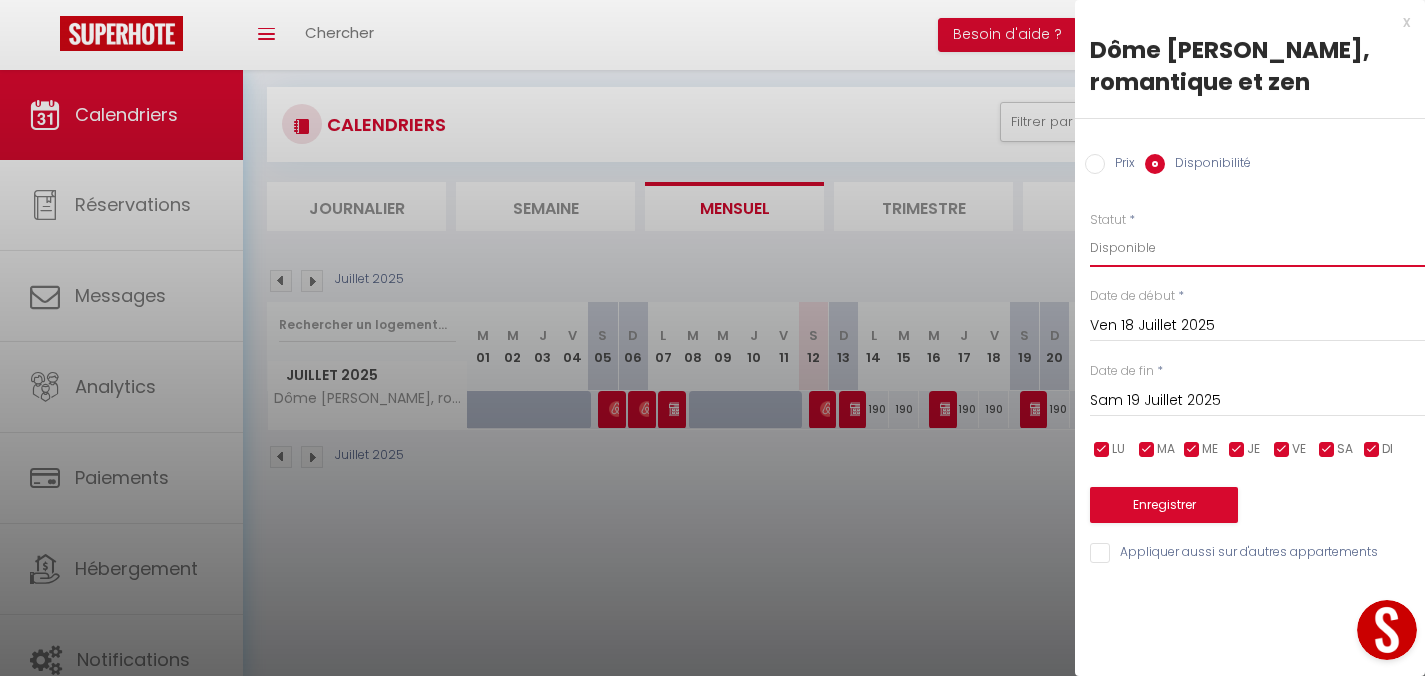 click on "Disponible
Indisponible" at bounding box center (1257, 248) 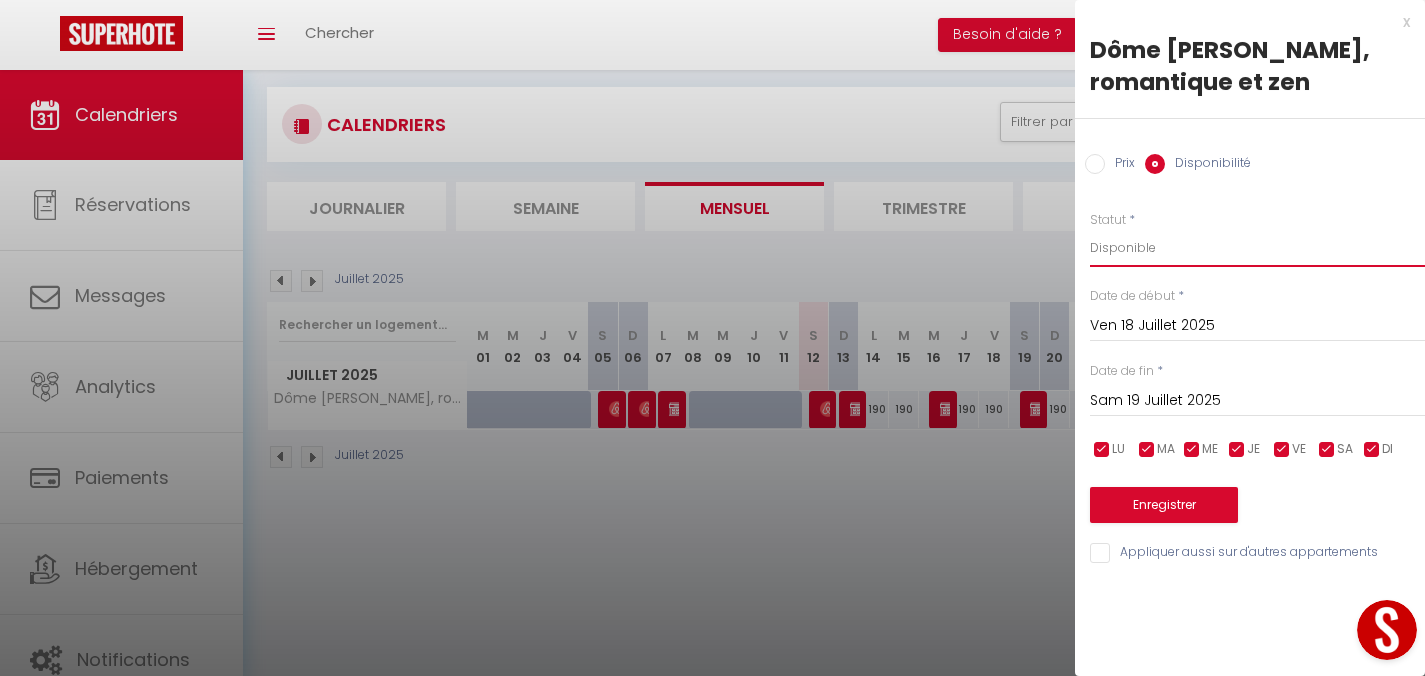 select on "0" 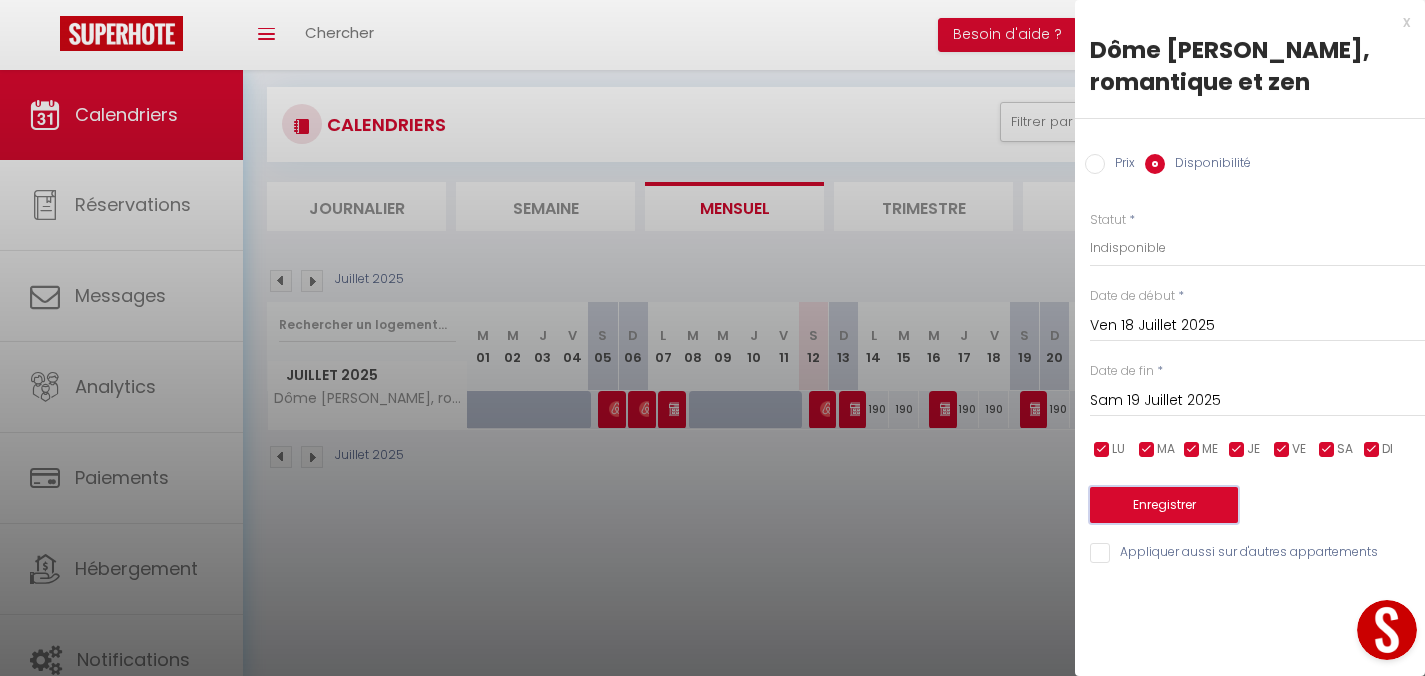 click on "Enregistrer" at bounding box center [1164, 505] 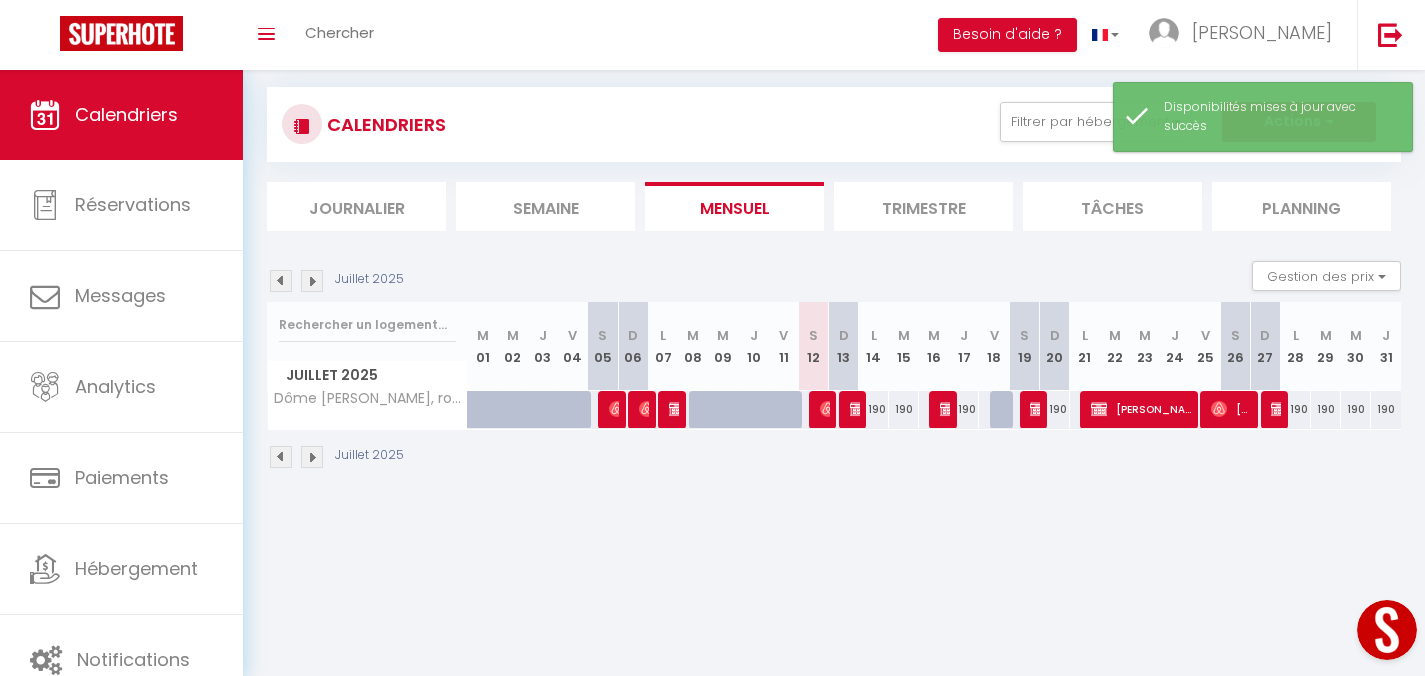 click on "CALENDRIERS
Filtrer par hébergement
Stations       501X · Lumineux appartement au pied des pistes     Le Vert Montagne     324x · T2 familial, prêt à profiter     Chez [PERSON_NAME], duplex familial     Le 72ème flocon     Studio chaleureux et familial     Tranquilité Montagnarde 232S     Pause montagnarde 231S     133N · Studio Moderne Pied des pistes     Autres       [GEOGRAPHIC_DATA] à l'orée des bois     Agréable appartement typiquement Haut-Alpin     Studio cozy idéalement placé     La maison Valban, conviviale au coeur des [GEOGRAPHIC_DATA]     Les Bumats · Villa familiale, panorama ville-montagnes     T2 [GEOGRAPHIC_DATA] avec terrasse centre ville [GEOGRAPHIC_DATA]     [GEOGRAPHIC_DATA], romantique et zen     [GEOGRAPHIC_DATA][PERSON_NAME], chaleureuse et reposante     Joli T2 proche du centre GAP avec terrasse    Effacer   Sauvegarder
Actions
Nouvelle réservation   Exporter les réservations" at bounding box center (834, 124) 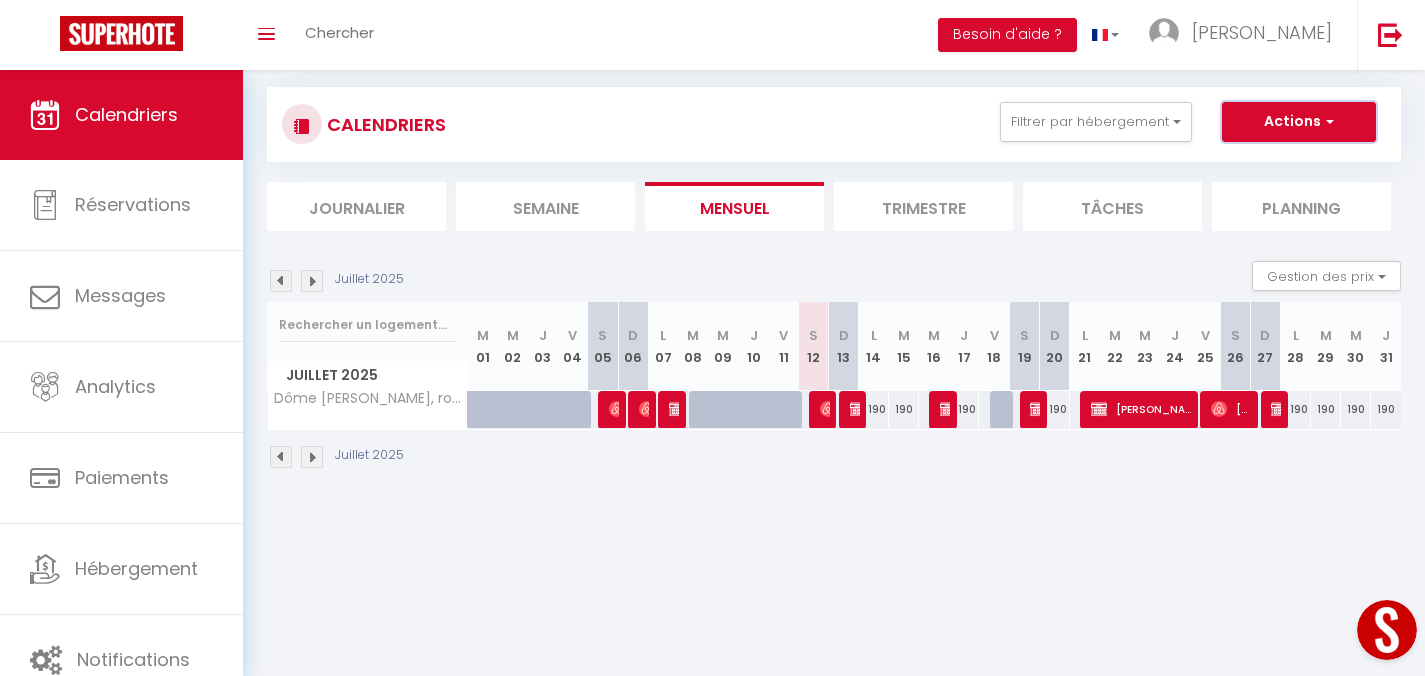 click on "Actions" at bounding box center [1299, 122] 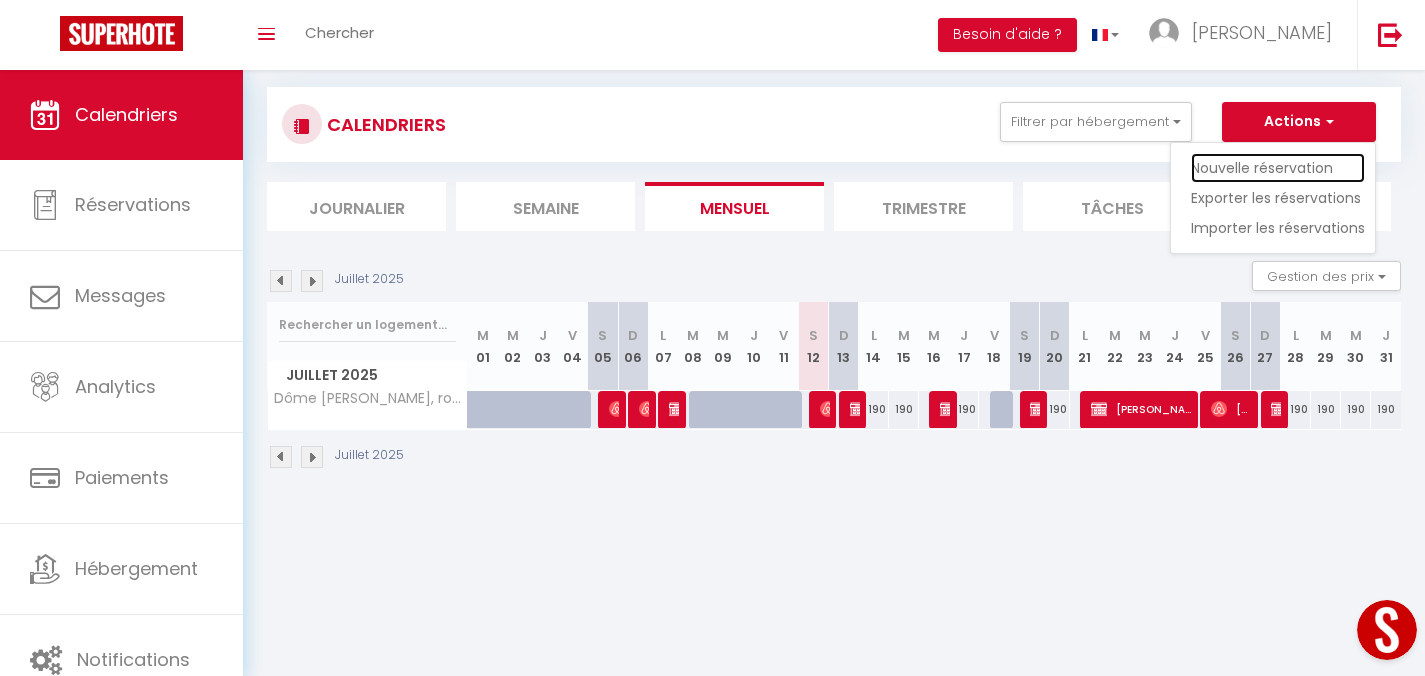 click on "Nouvelle réservation" at bounding box center (1278, 168) 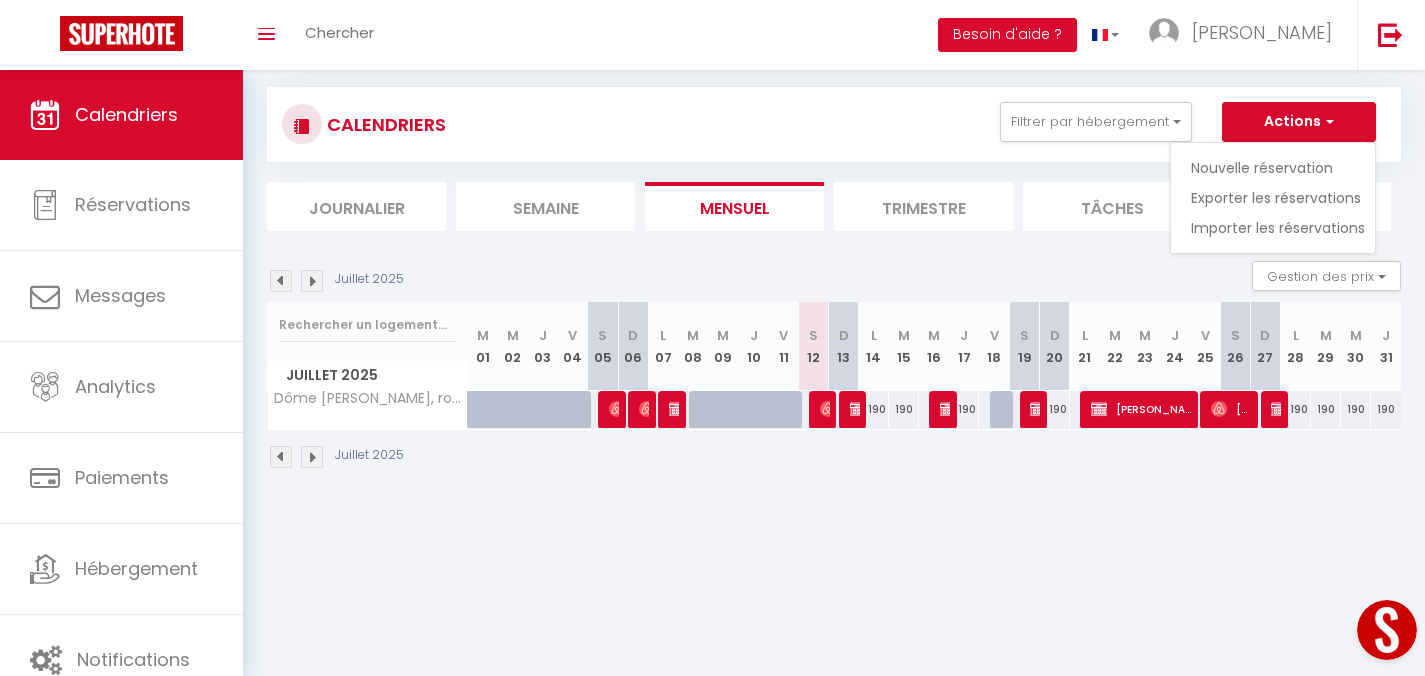 select 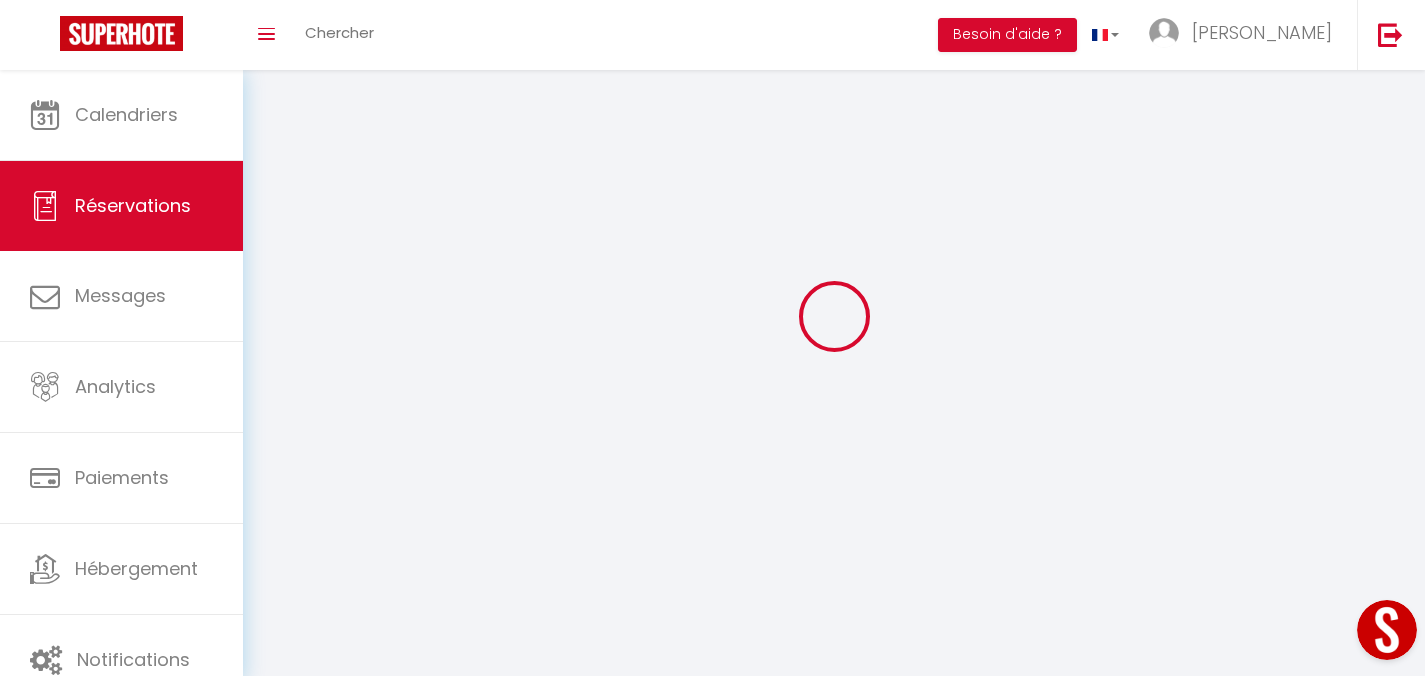 scroll, scrollTop: 0, scrollLeft: 0, axis: both 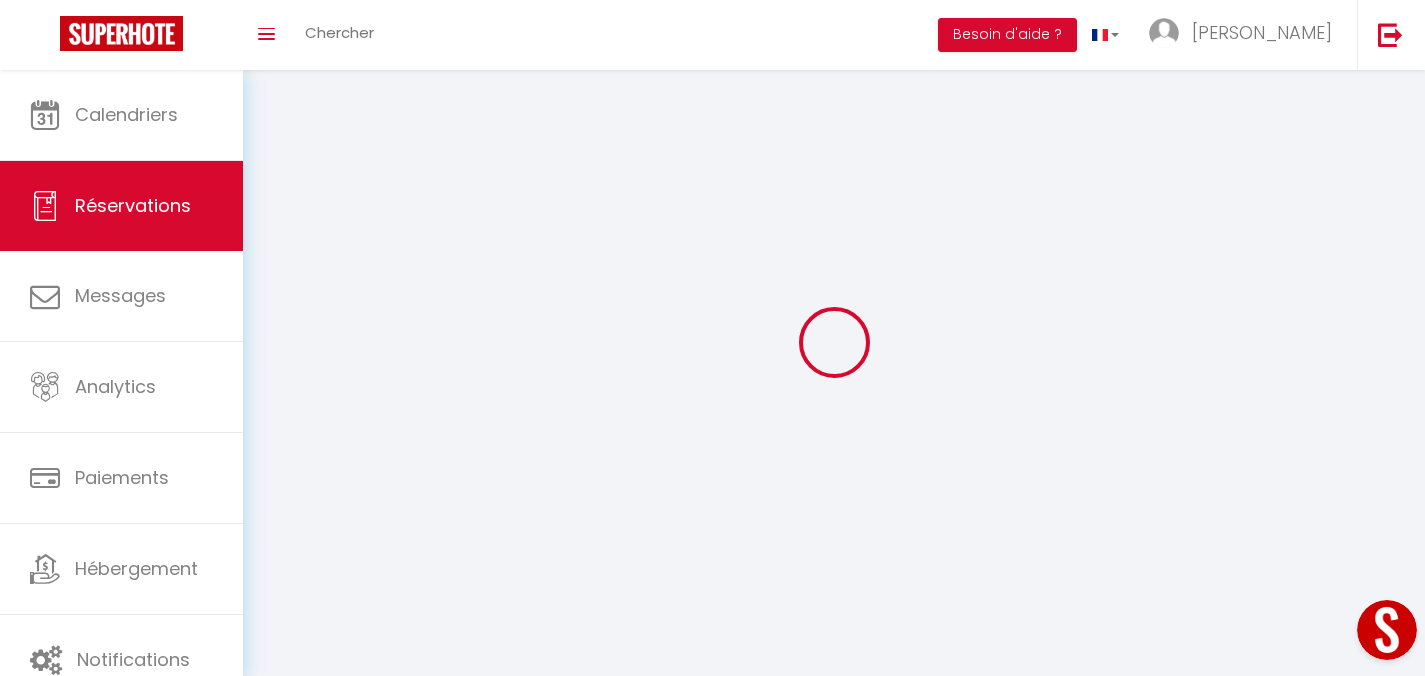 select 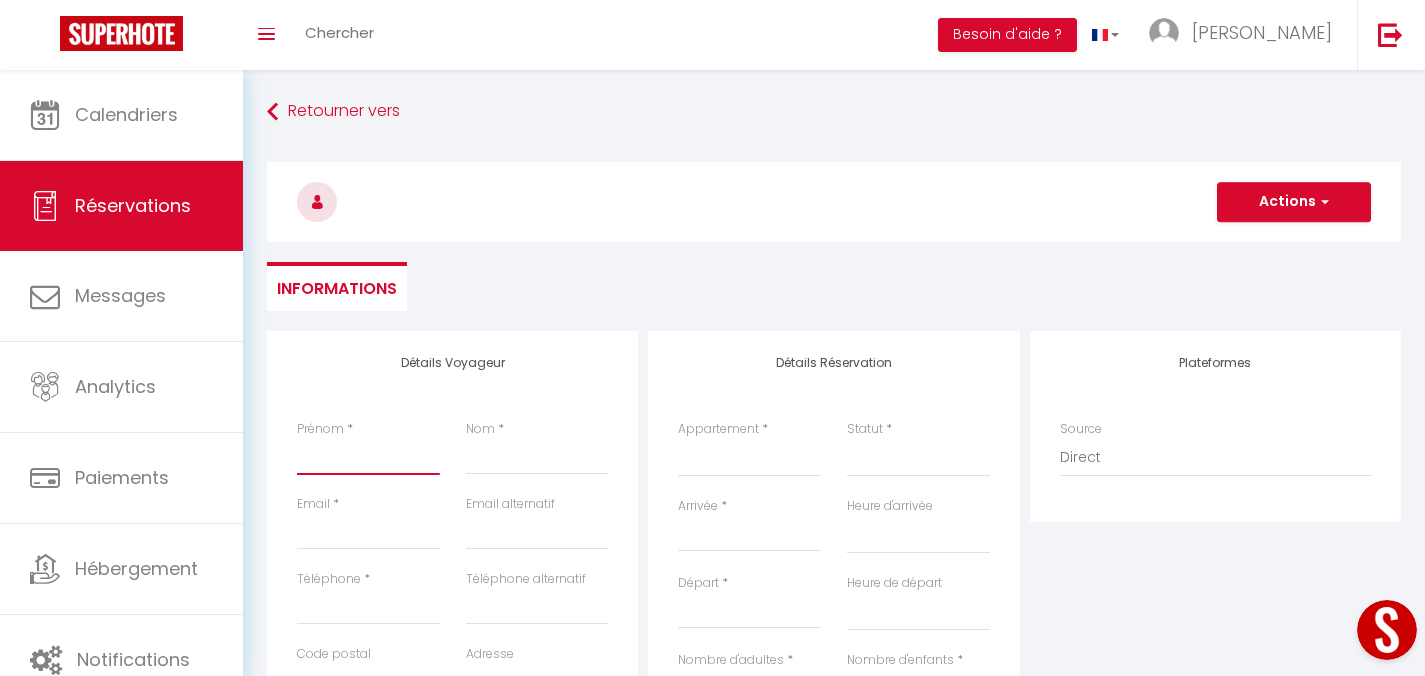 click on "Prénom" at bounding box center (368, 457) 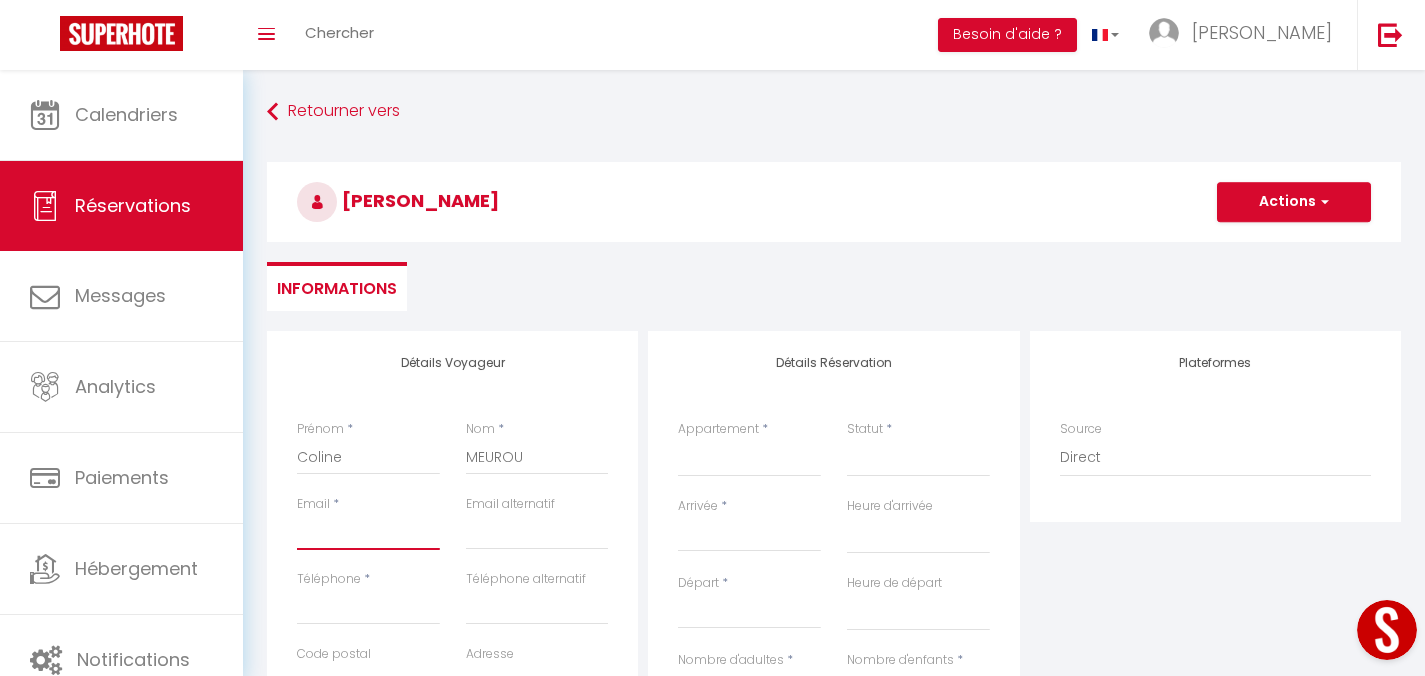 click on "Email client" at bounding box center [368, 532] 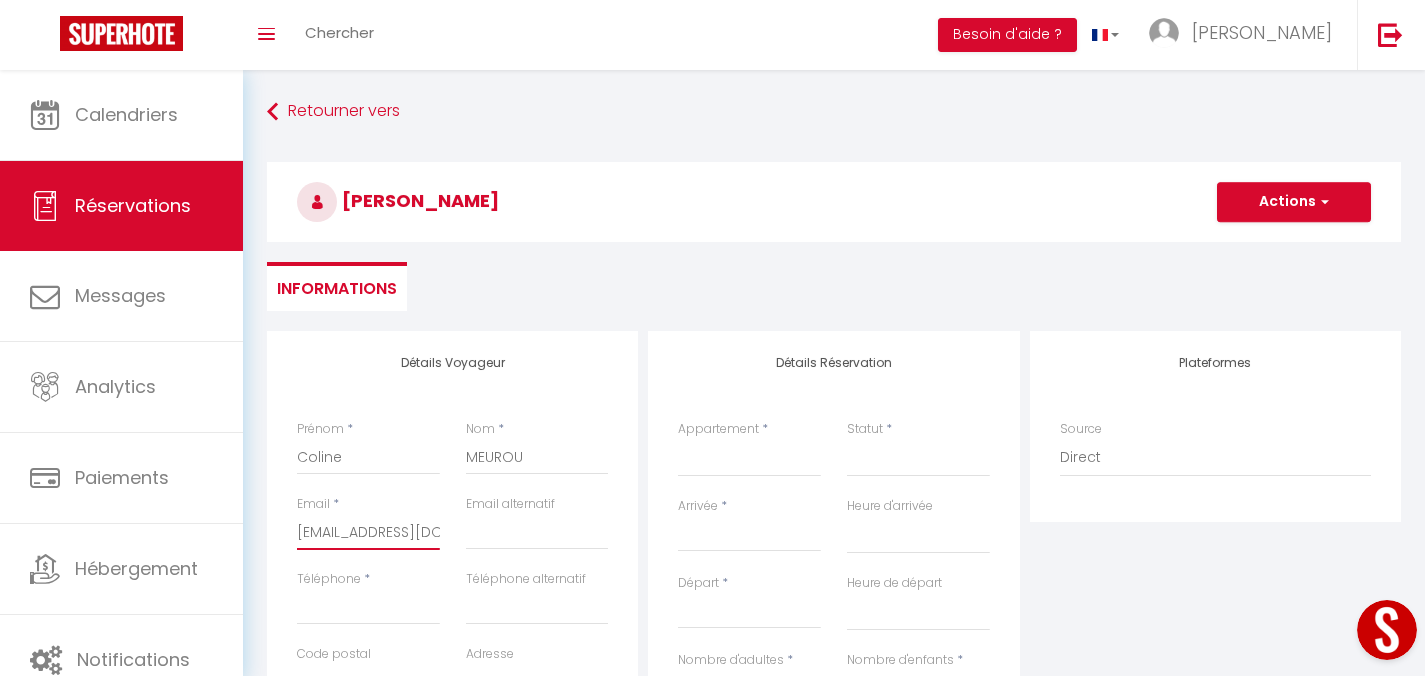 scroll, scrollTop: 0, scrollLeft: 1, axis: horizontal 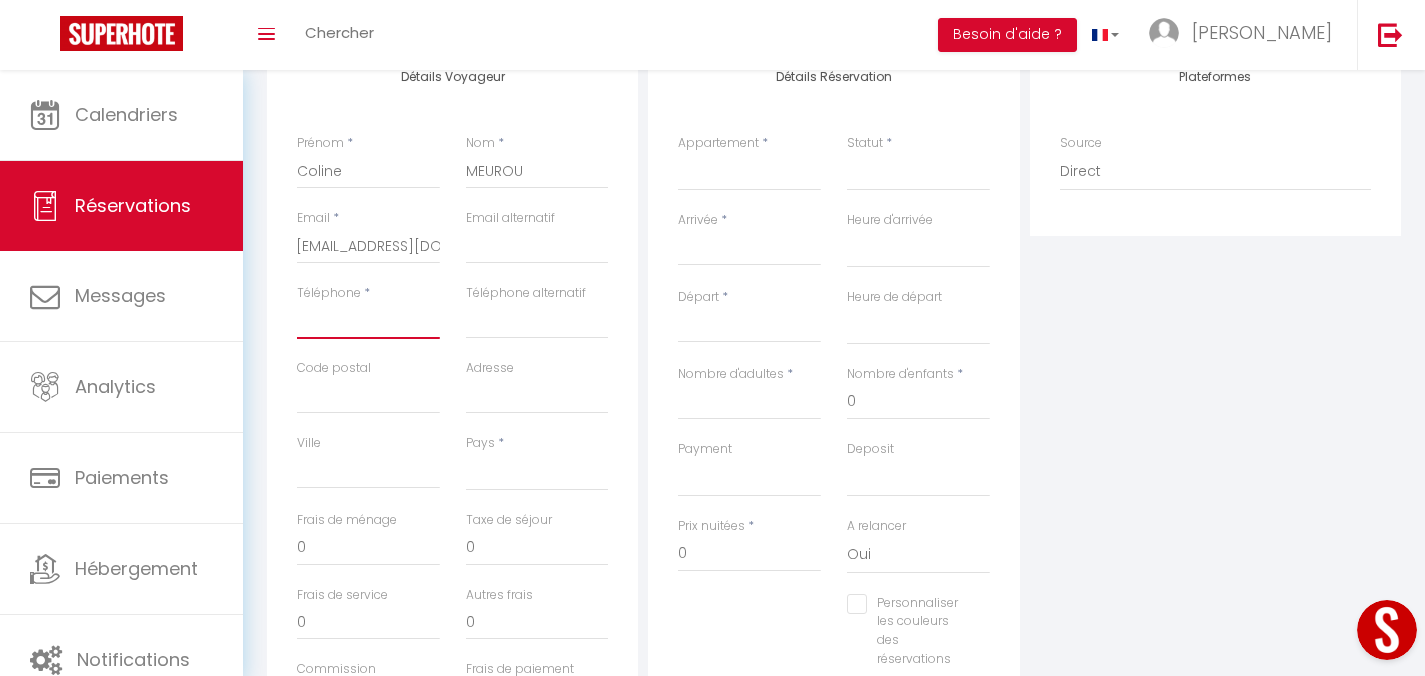 click on "Téléphone" at bounding box center [368, 321] 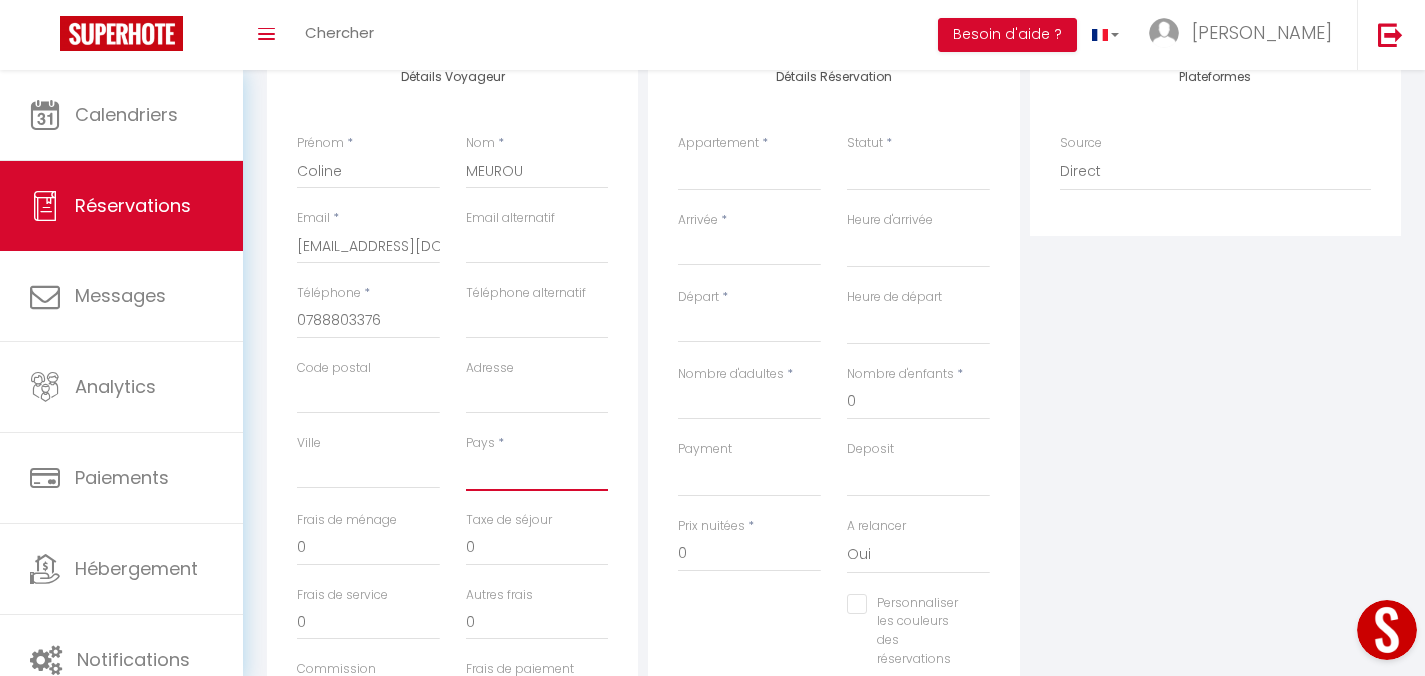 click on "[GEOGRAPHIC_DATA]
[GEOGRAPHIC_DATA]
[GEOGRAPHIC_DATA]
[GEOGRAPHIC_DATA]
[GEOGRAPHIC_DATA]
[US_STATE]
[GEOGRAPHIC_DATA]
[GEOGRAPHIC_DATA]
[GEOGRAPHIC_DATA]
[GEOGRAPHIC_DATA]
[GEOGRAPHIC_DATA]
[GEOGRAPHIC_DATA]
[GEOGRAPHIC_DATA]
[GEOGRAPHIC_DATA]
[GEOGRAPHIC_DATA]
[GEOGRAPHIC_DATA]
[GEOGRAPHIC_DATA]
[GEOGRAPHIC_DATA]
[GEOGRAPHIC_DATA]
[GEOGRAPHIC_DATA]
[GEOGRAPHIC_DATA]
[GEOGRAPHIC_DATA]
[GEOGRAPHIC_DATA]
[GEOGRAPHIC_DATA]" at bounding box center [537, 472] 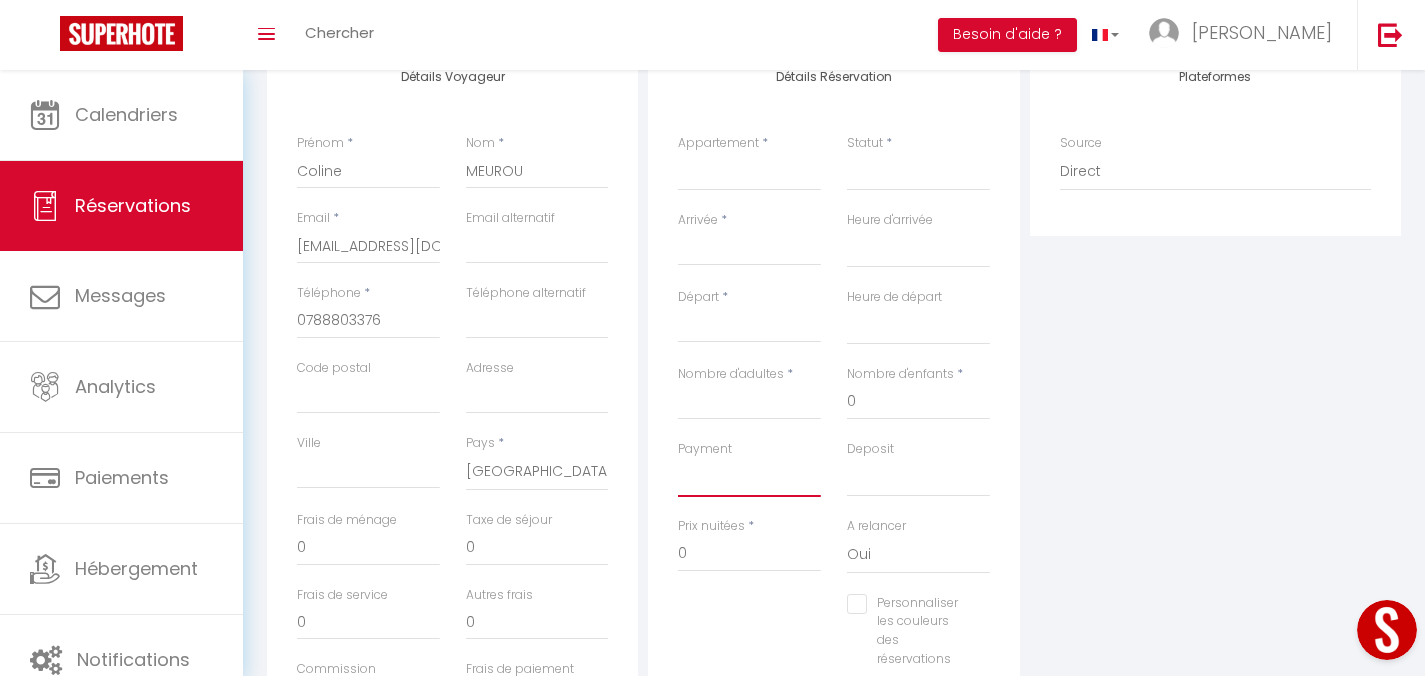 click on "OK   KO" at bounding box center (749, 478) 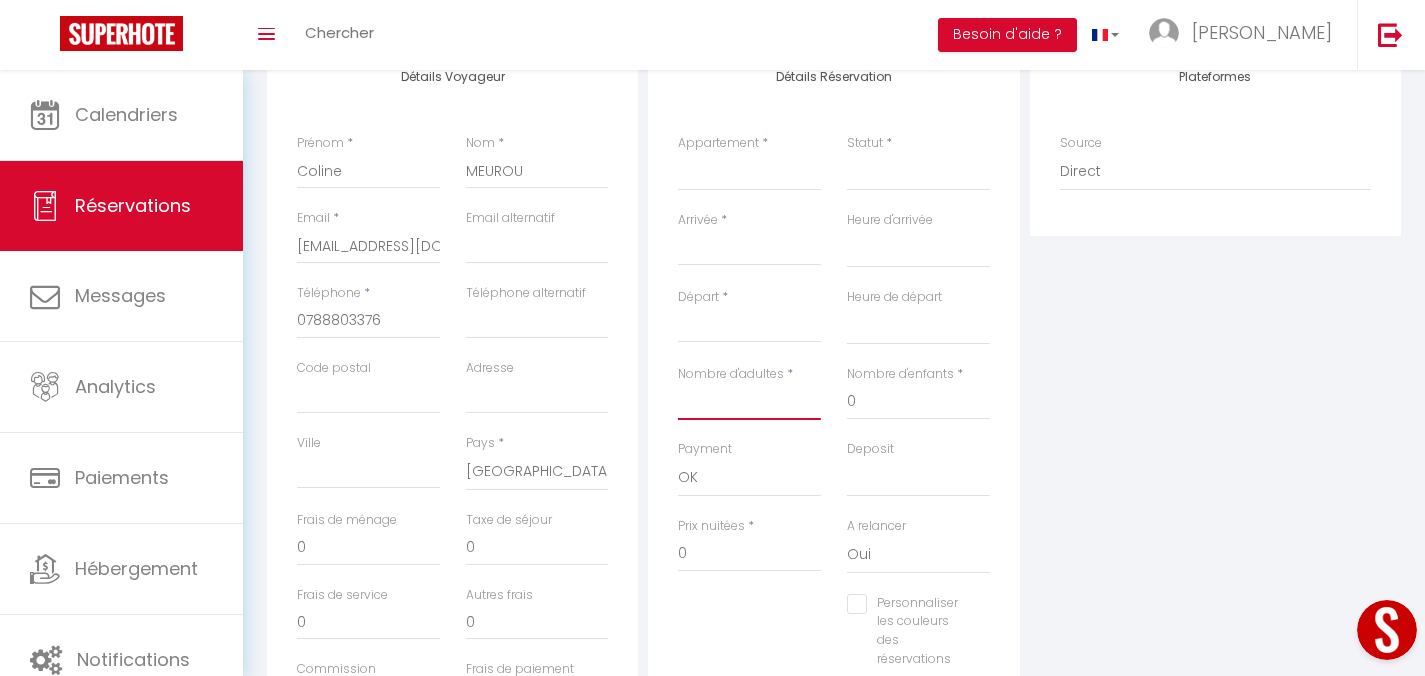 click on "Nombre d'adultes" at bounding box center [749, 402] 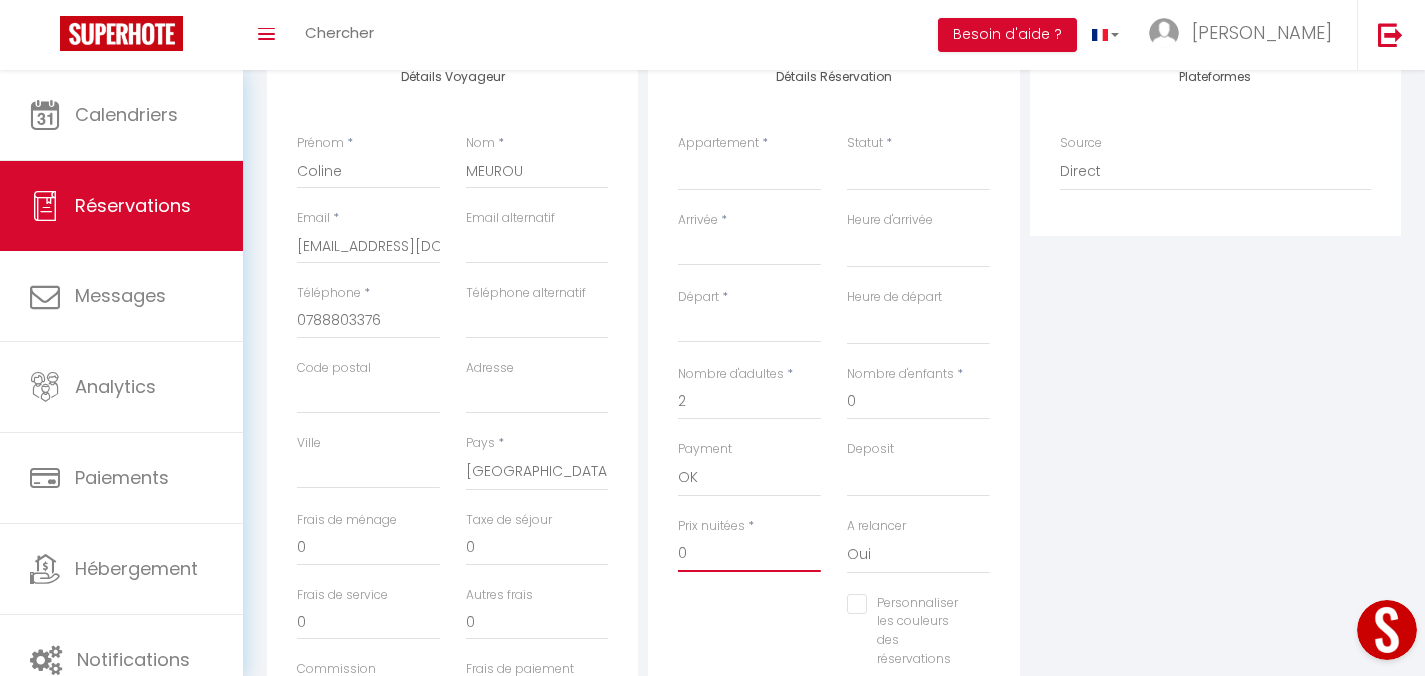 click on "0" at bounding box center (749, 554) 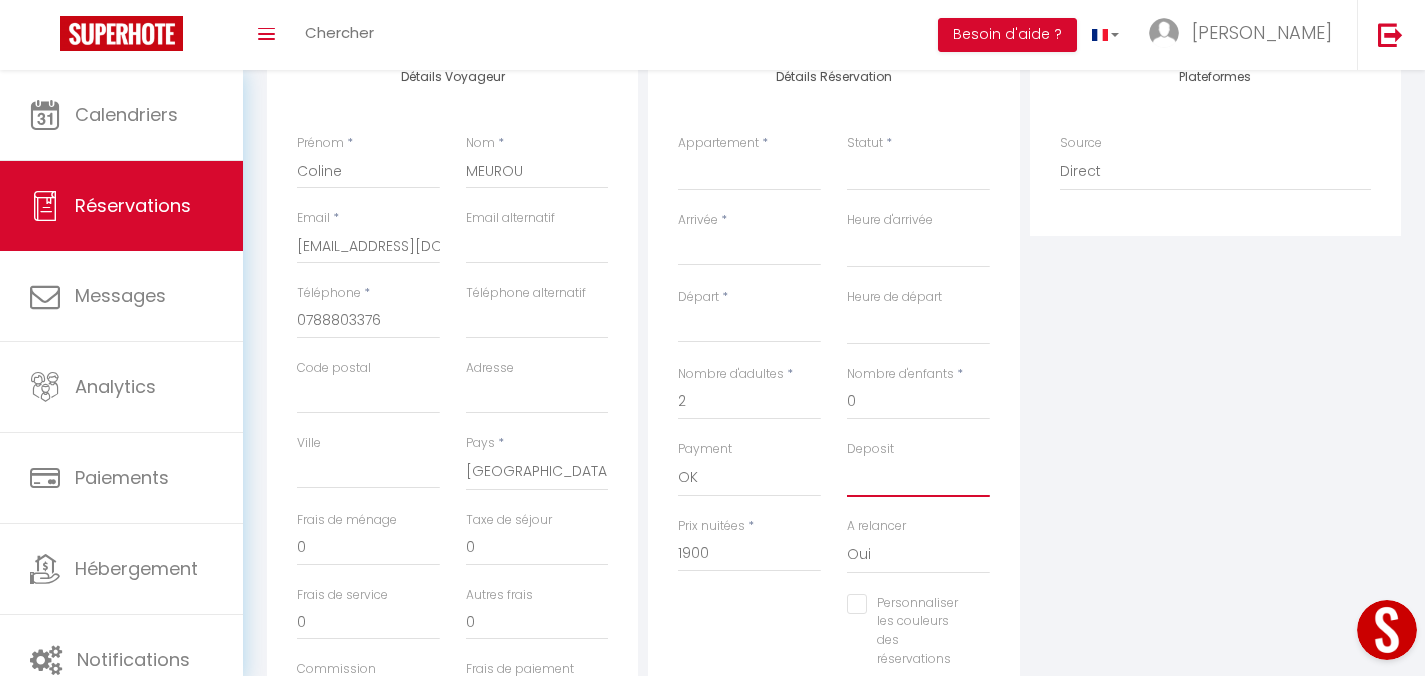 click on "OK   KO" at bounding box center (918, 478) 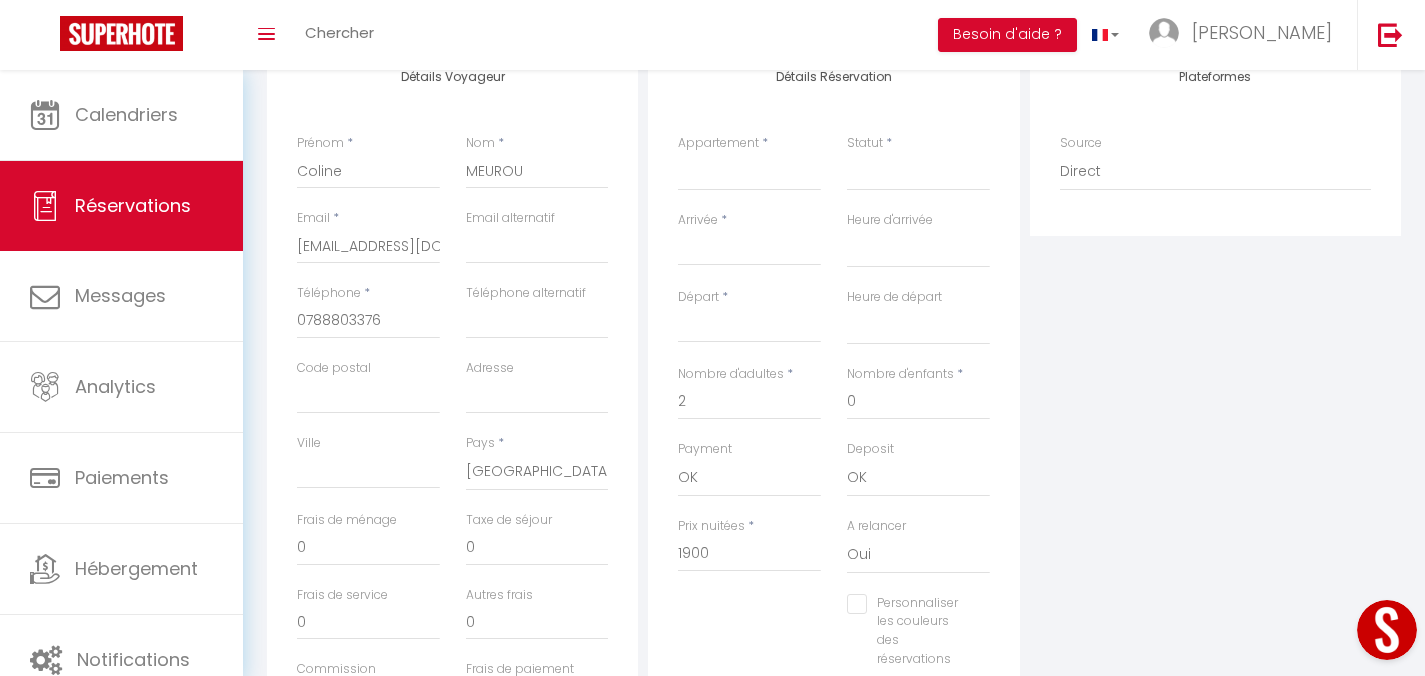 click on "Plateformes    Source
Direct
[DOMAIN_NAME]
[DOMAIN_NAME]
Chalet montagne
Expedia
Gite de [GEOGRAPHIC_DATA]
Homeaway
Homeaway iCal
[DOMAIN_NAME]
[DOMAIN_NAME]
[DOMAIN_NAME]
Ical" at bounding box center [1215, 402] 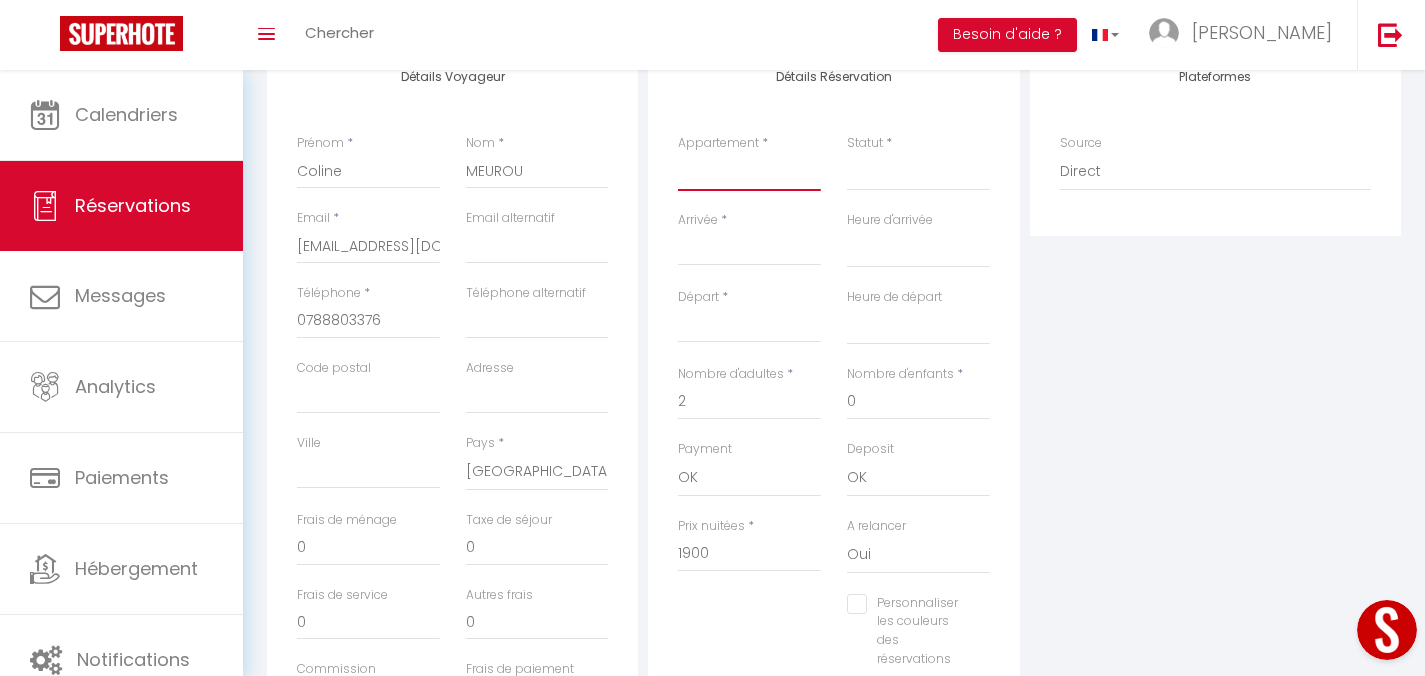 click on "501X · Lumineux appartement au pied des pistes [GEOGRAPHIC_DATA] à l'orée des bois Agréable appartement typiquement [GEOGRAPHIC_DATA] cozy idéalement placé [GEOGRAPHIC_DATA], conviviale au coeur des [GEOGRAPHIC_DATA] · Villa familiale, panorama ville-montagnes 324x · T2 familial, prêt à profiter T2 [PERSON_NAME] · Duplex avec terrasse centre ville Gap 133N · Studio Moderne Pied des pistes [GEOGRAPHIC_DATA] Chez [PERSON_NAME], duplex familial Dôme Valentin, romantique et zen [GEOGRAPHIC_DATA][PERSON_NAME], chaleureuse et reposante Le 72ème flocon Studio chaleureux et familial Tranquilité Montagnarde 232S Joli T2 proche du centre GAP avec terrasse Pause montagnarde 231S" at bounding box center (749, 172) 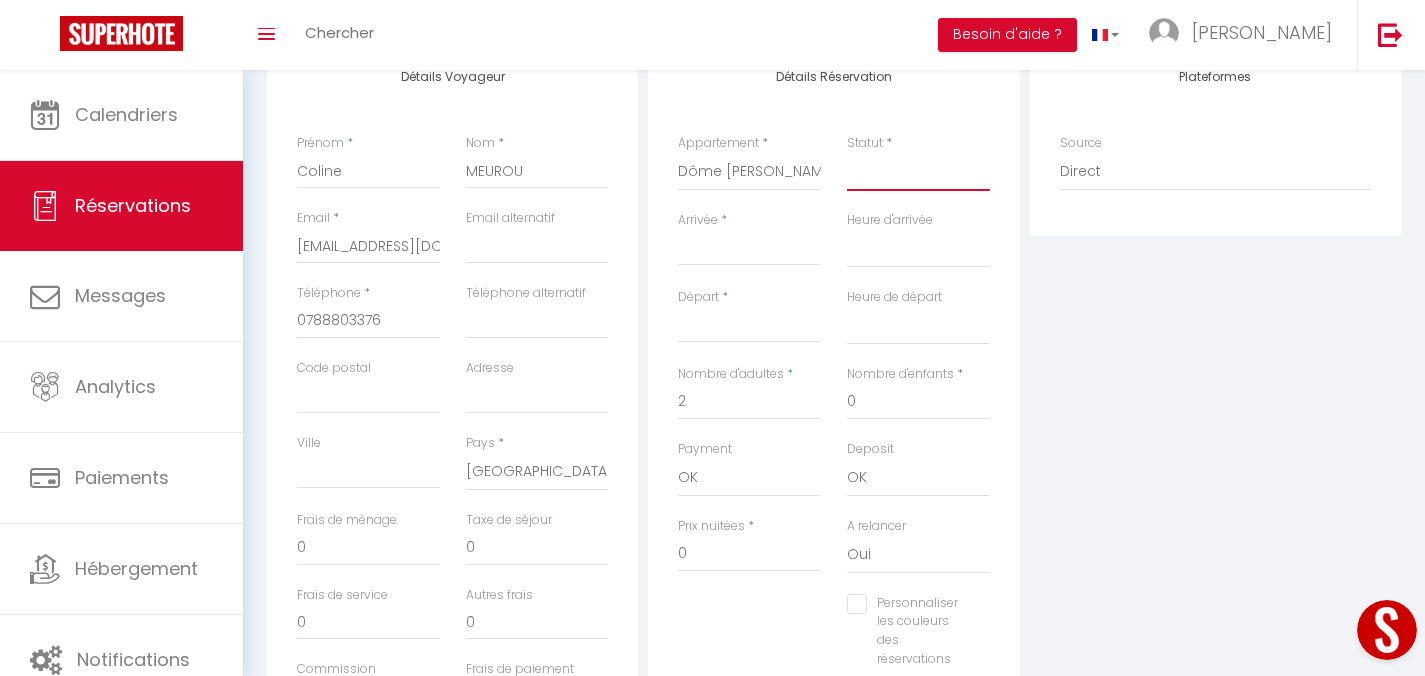 click on "Confirmé Non Confirmé [PERSON_NAME] par le voyageur No Show Request" at bounding box center (918, 172) 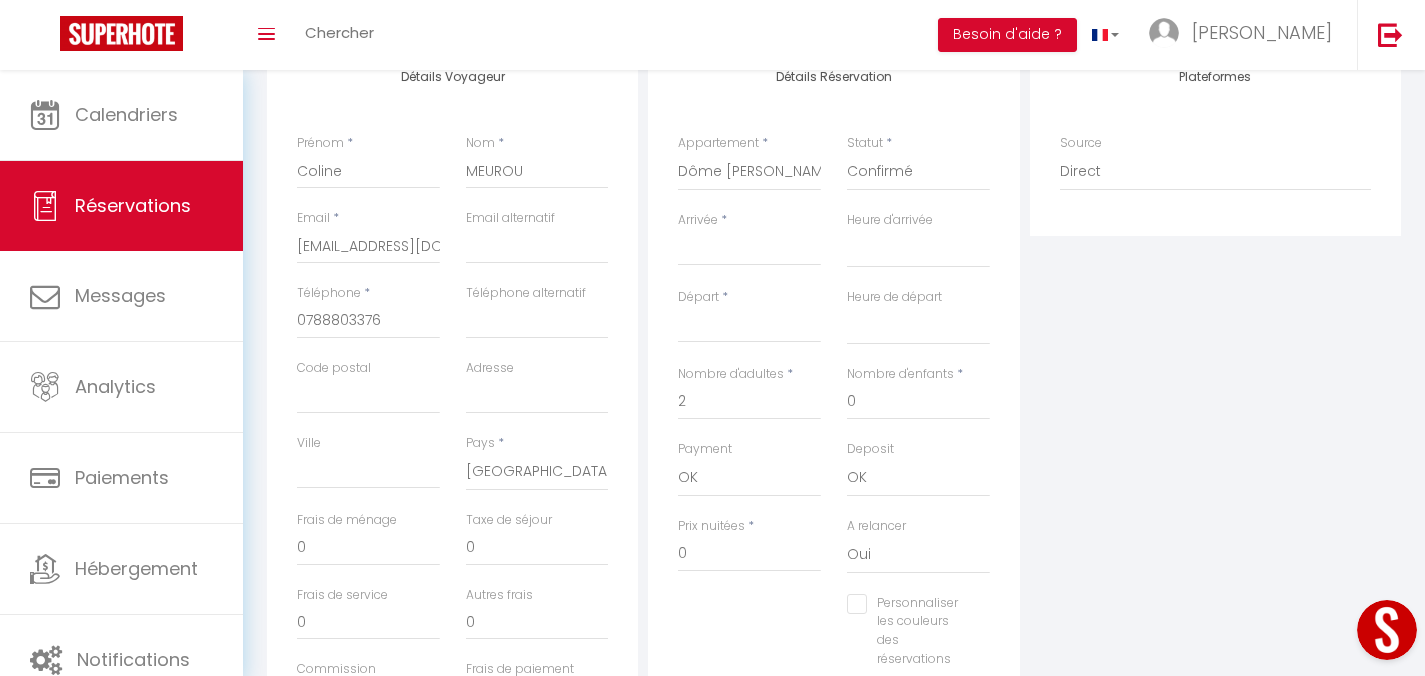 click on "Arrivée" at bounding box center (749, 250) 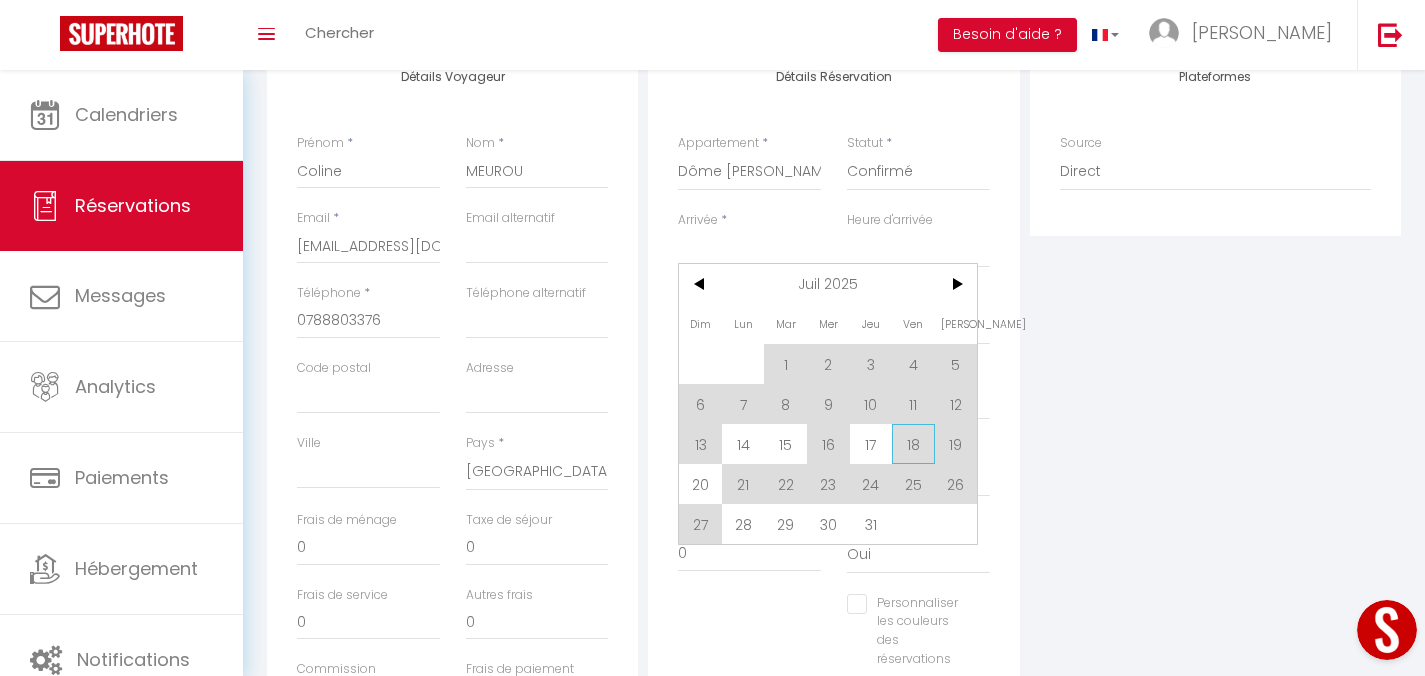 click on "18" at bounding box center [913, 444] 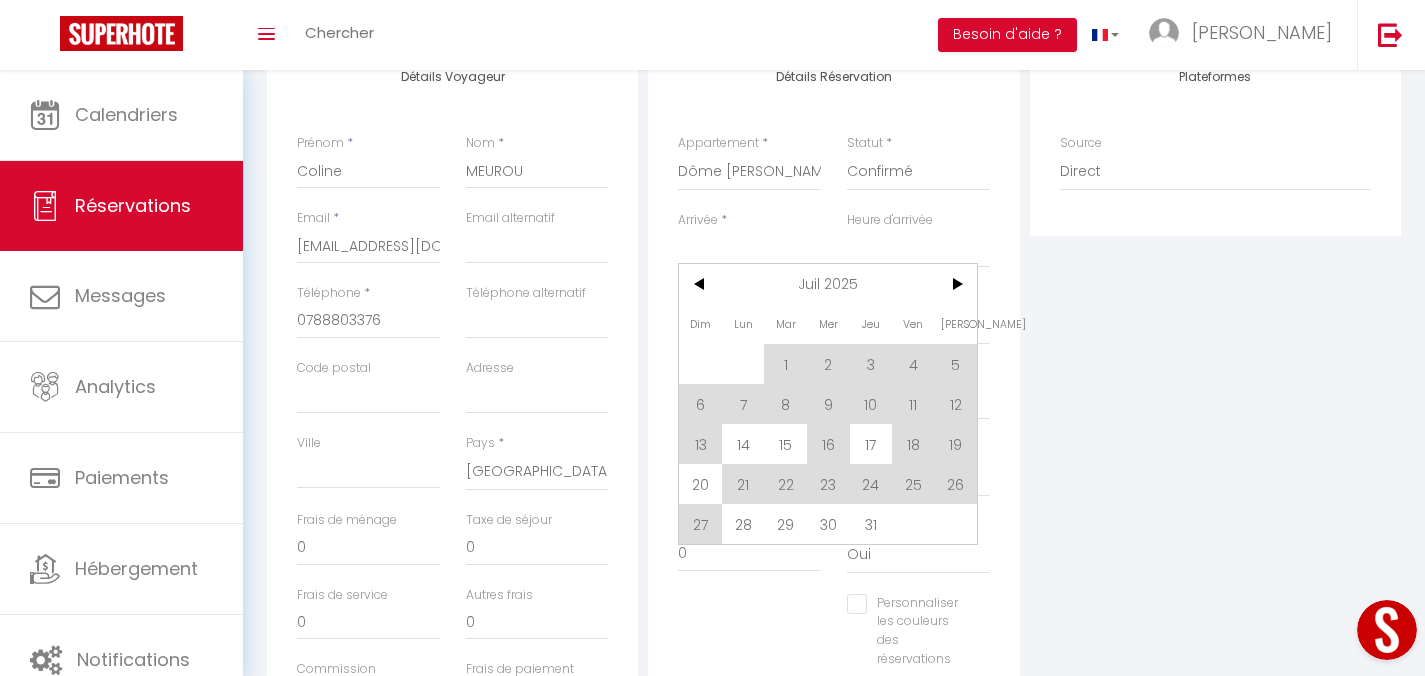 click on "Deposit   OK   KO" at bounding box center [918, 468] 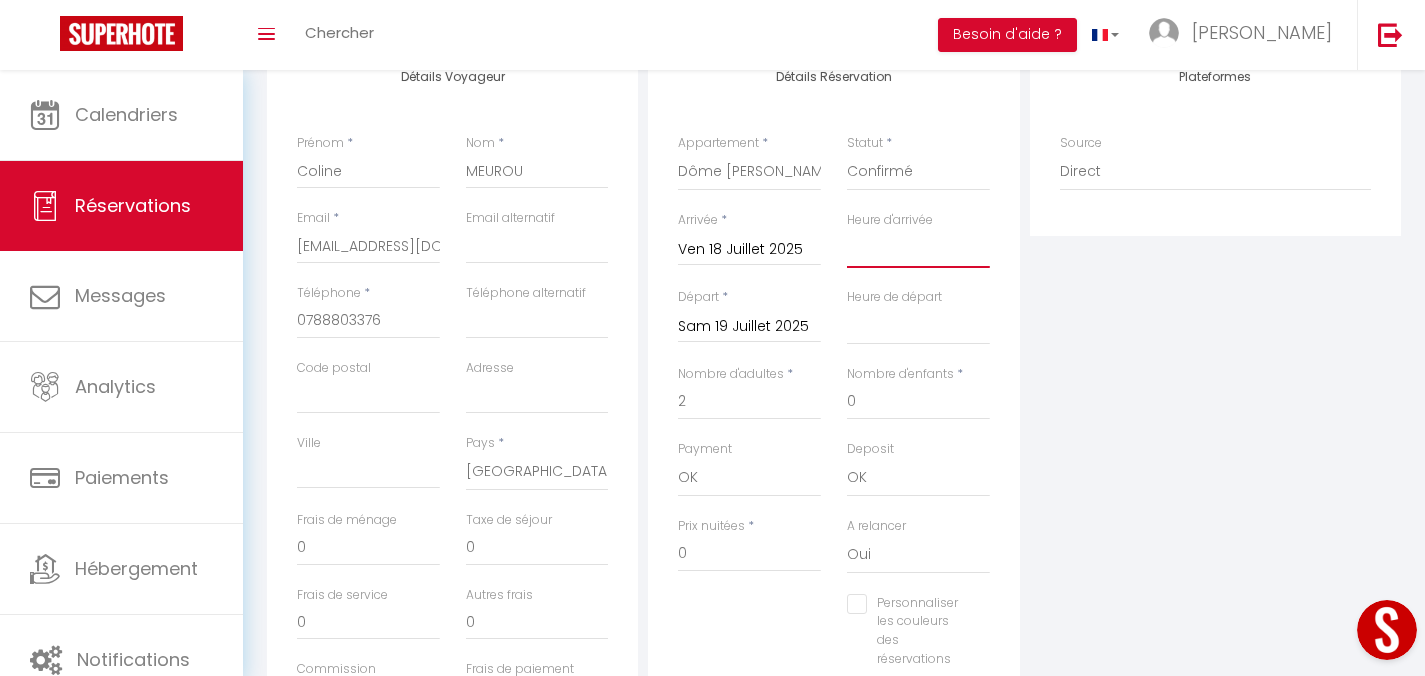 click on "00:00 00:30 01:00 01:30 02:00 02:30 03:00 03:30 04:00 04:30 05:00 05:30 06:00 06:30 07:00 07:30 08:00 08:30 09:00 09:30 10:00 10:30 11:00 11:30 12:00 12:30 13:00 13:30 14:00 14:30 15:00 15:30 16:00 16:30 17:00 17:30 18:00 18:30 19:00 19:30 20:00 20:30 21:00 21:30 22:00 22:30 23:00 23:30" at bounding box center [918, 249] 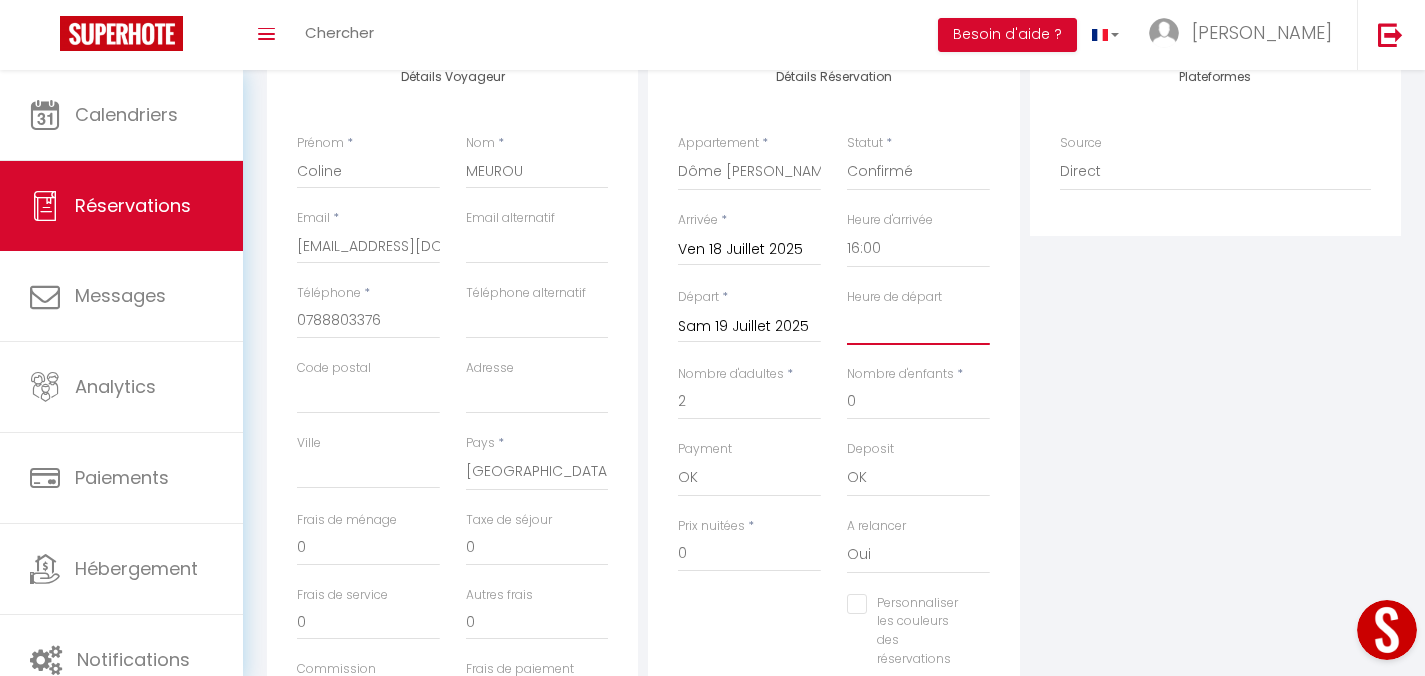 click on "00:00 00:30 01:00 01:30 02:00 02:30 03:00 03:30 04:00 04:30 05:00 05:30 06:00 06:30 07:00 07:30 08:00 08:30 09:00 09:30 10:00 10:30 11:00 11:30 12:00 12:30 13:00 13:30 14:00 14:30 15:00 15:30 16:00 16:30 17:00 17:30 18:00 18:30 19:00 19:30 20:00 20:30 21:00 21:30 22:00 22:30 23:00 23:30" at bounding box center (918, 326) 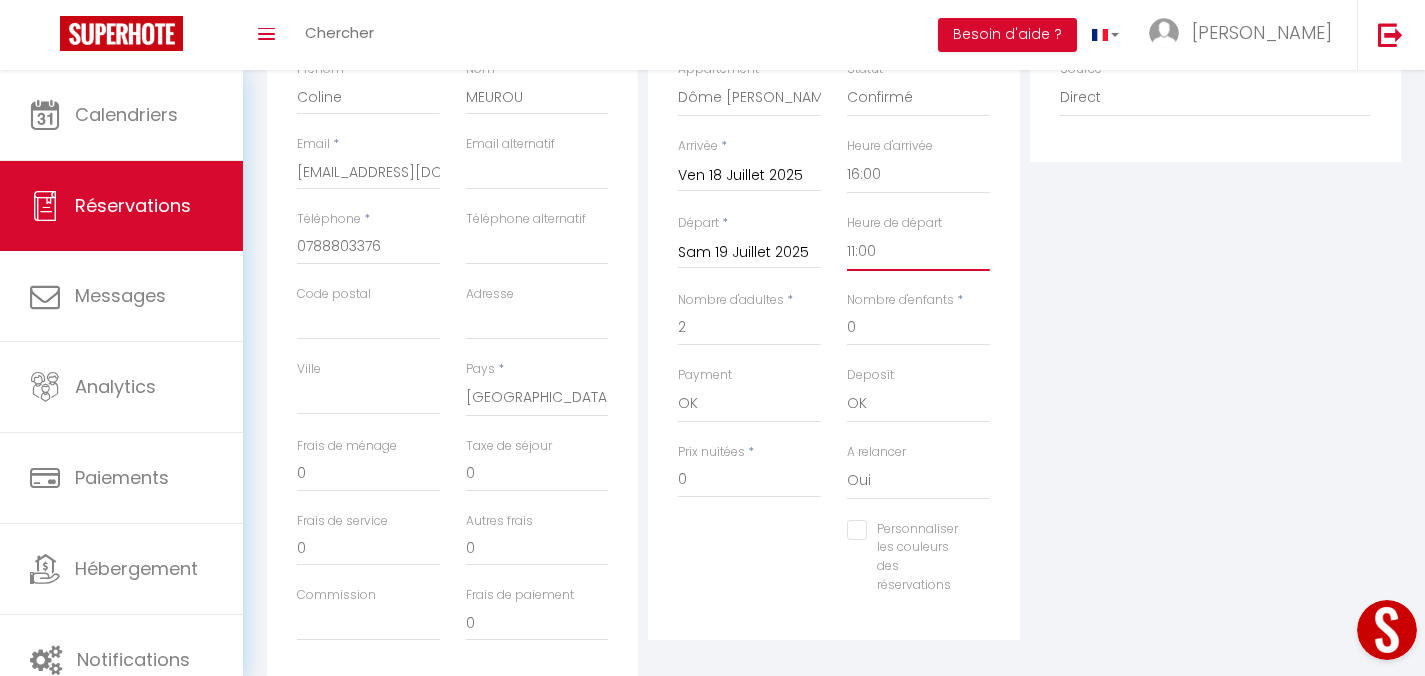 scroll, scrollTop: 420, scrollLeft: 0, axis: vertical 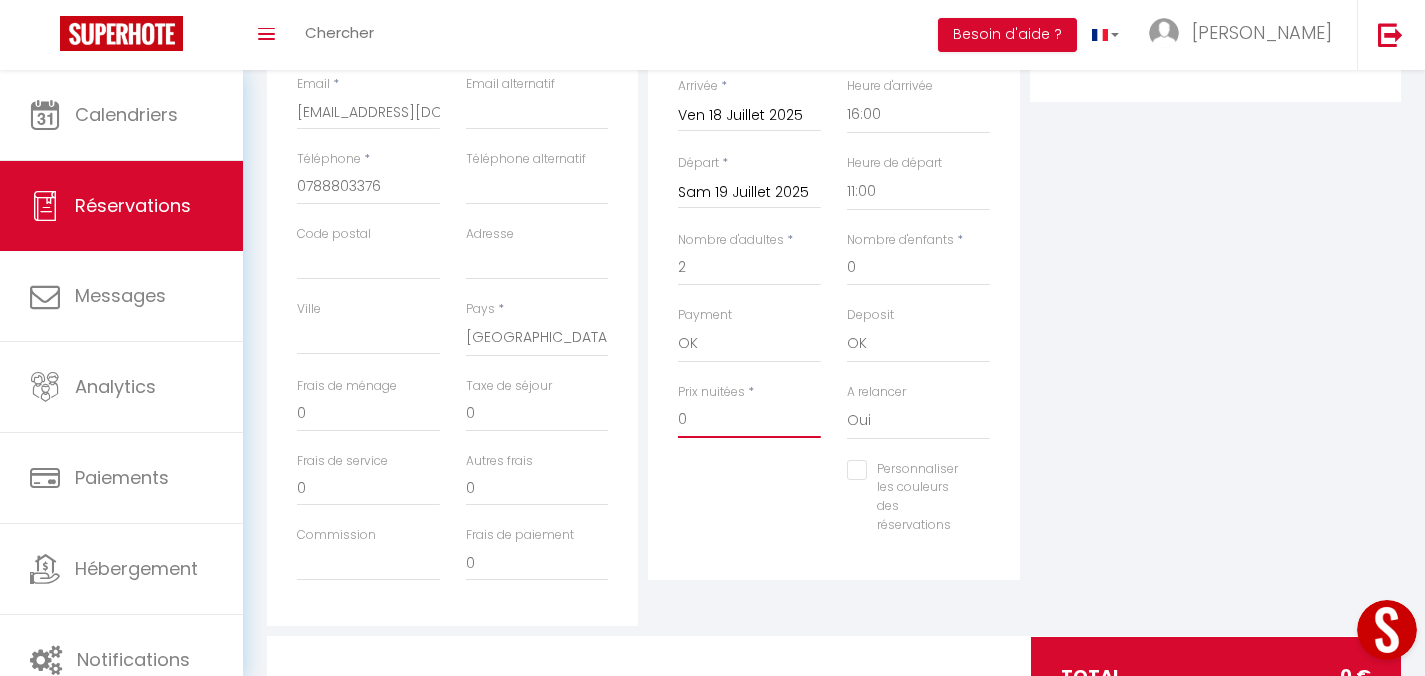 click on "0" at bounding box center [749, 420] 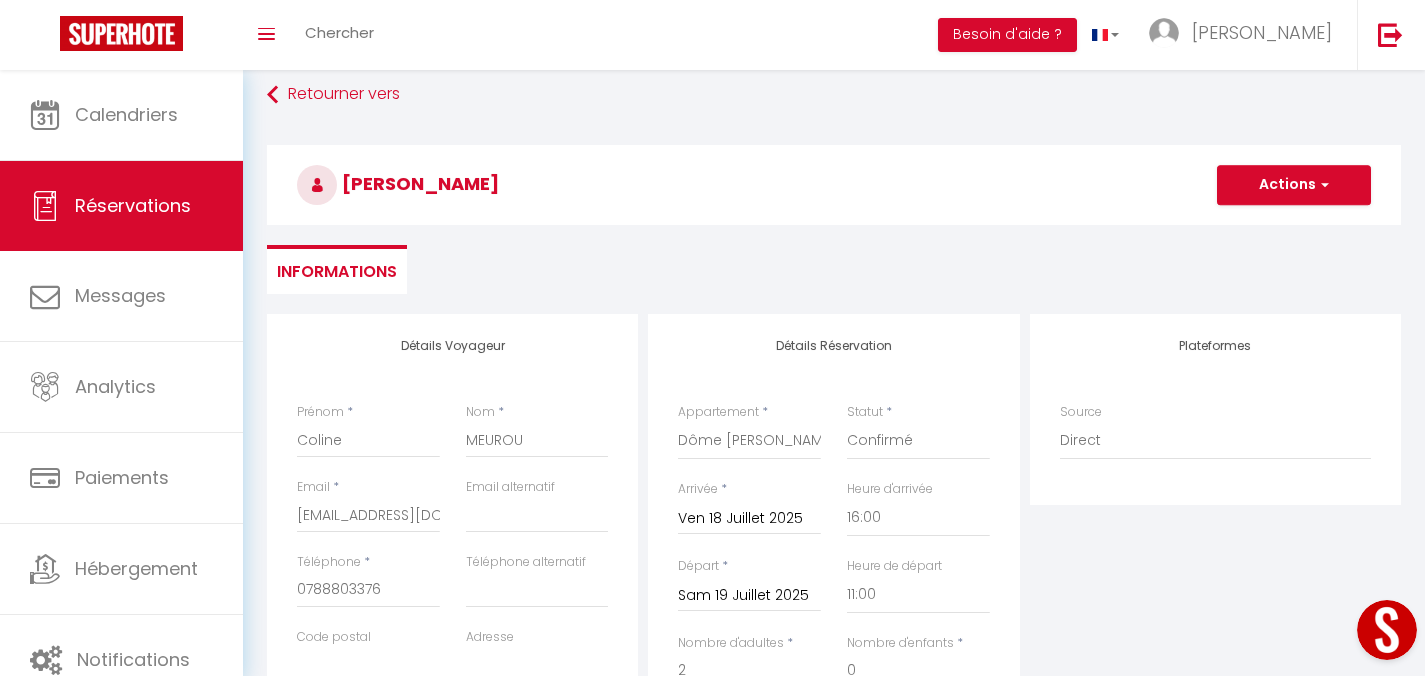 scroll, scrollTop: 16, scrollLeft: 0, axis: vertical 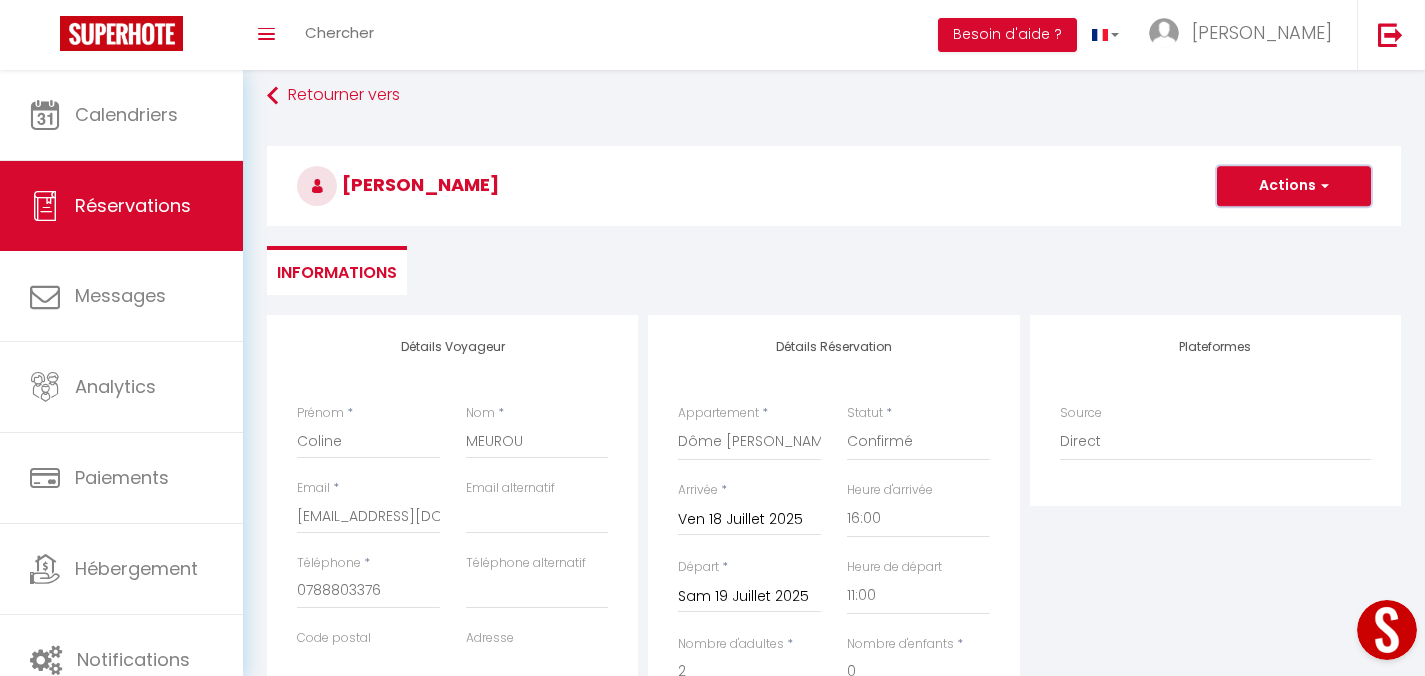 click on "Actions" at bounding box center [1294, 186] 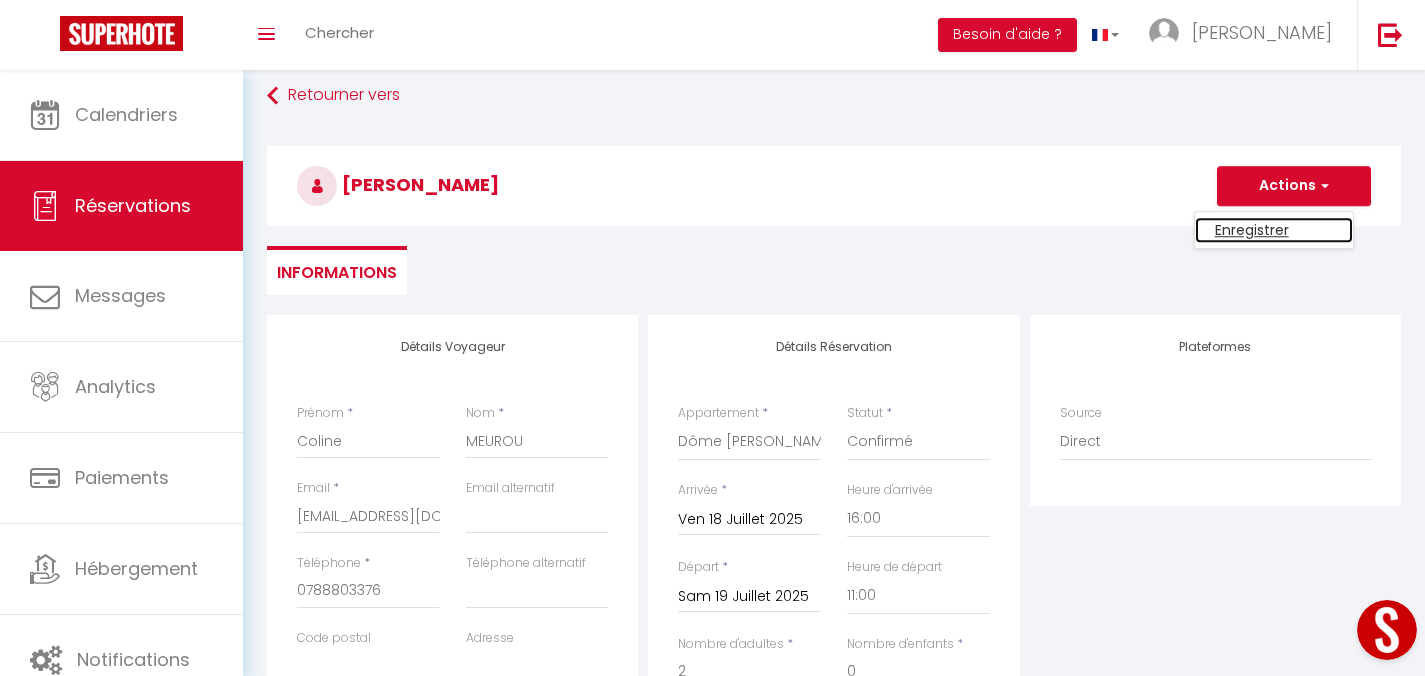click on "Enregistrer" at bounding box center [1274, 230] 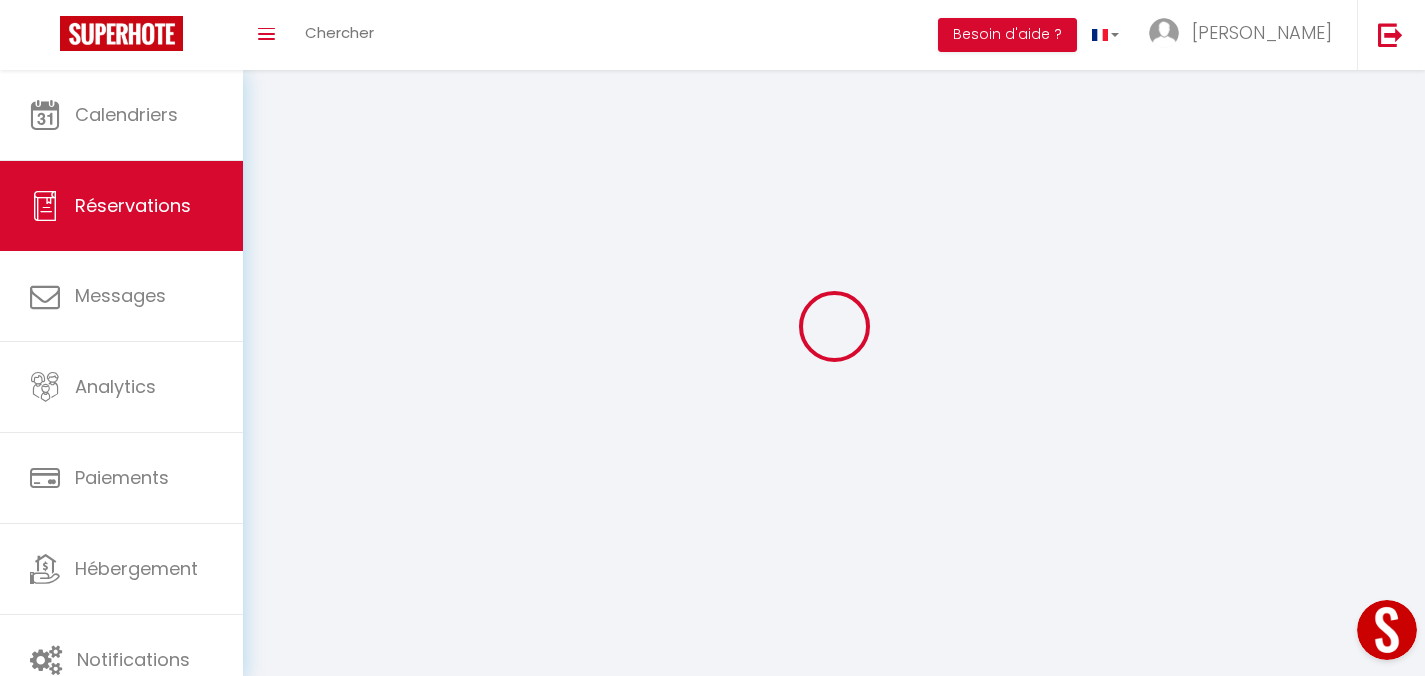 scroll, scrollTop: 0, scrollLeft: 0, axis: both 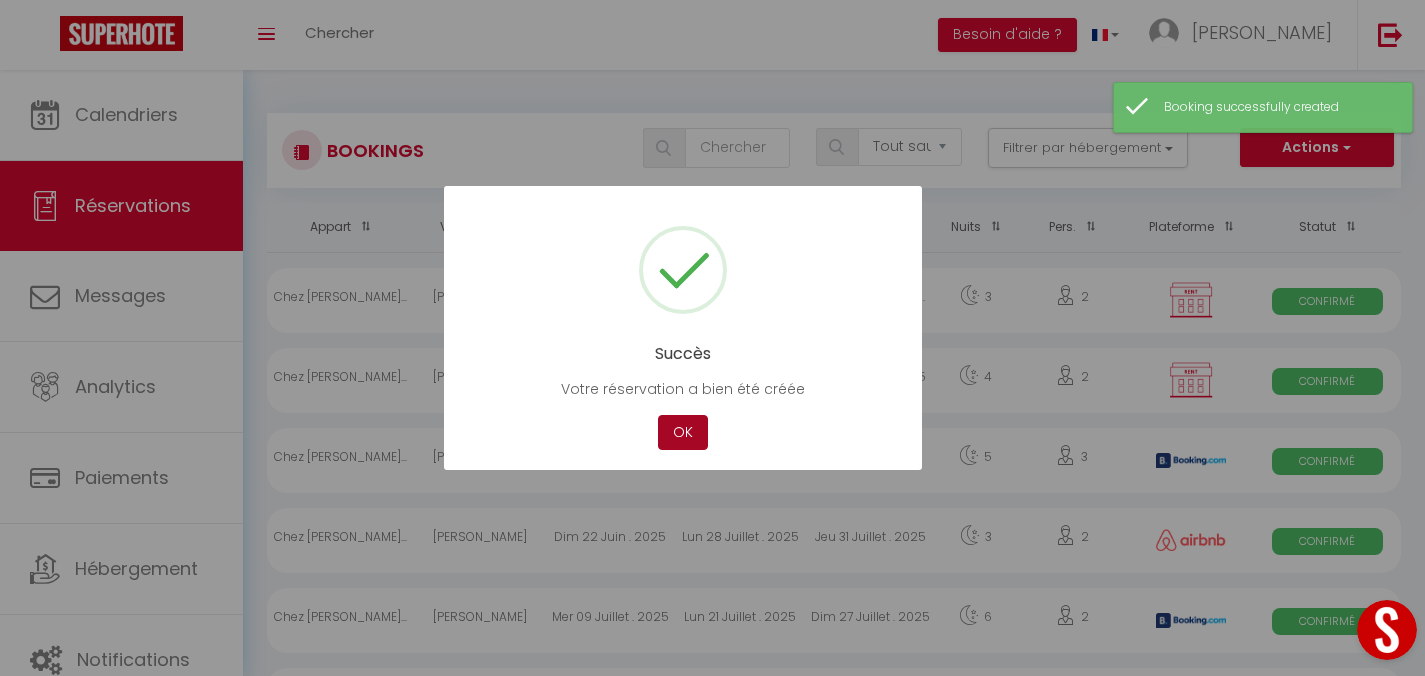 click on "OK" at bounding box center [683, 432] 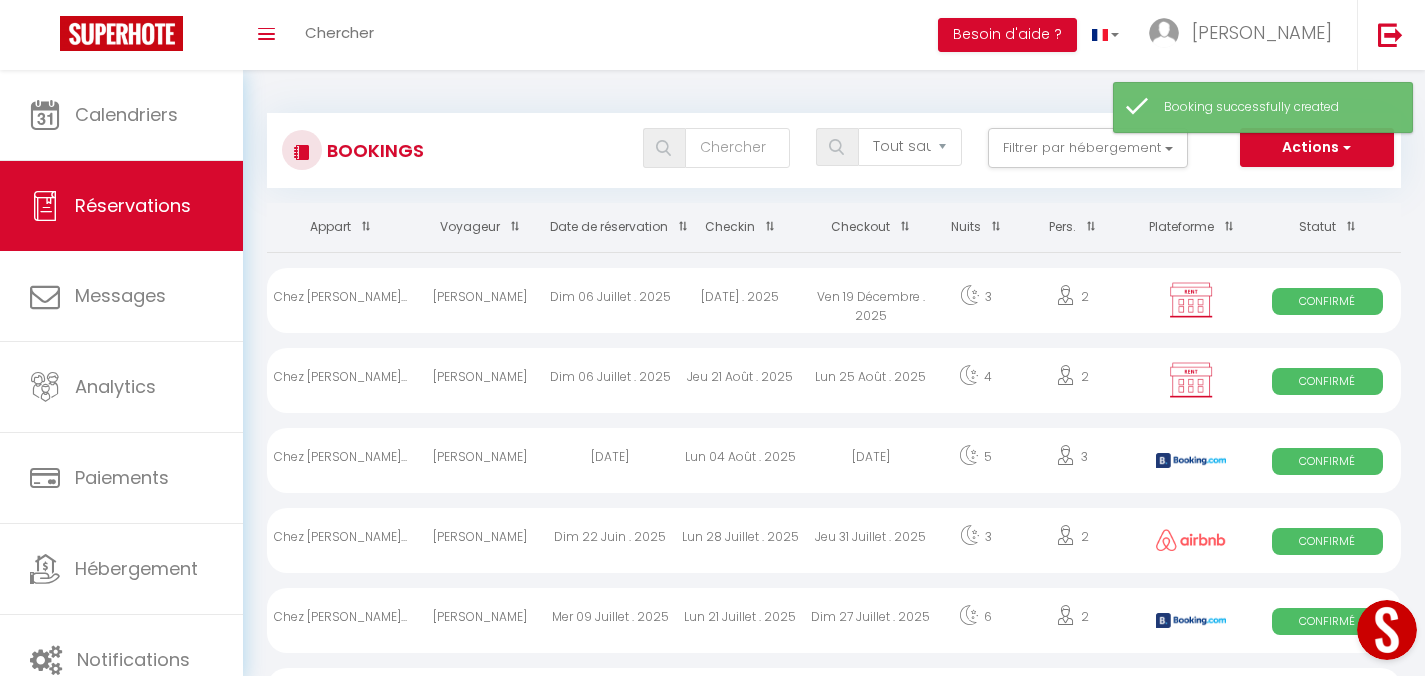 click on "Checkin" at bounding box center (740, 227) 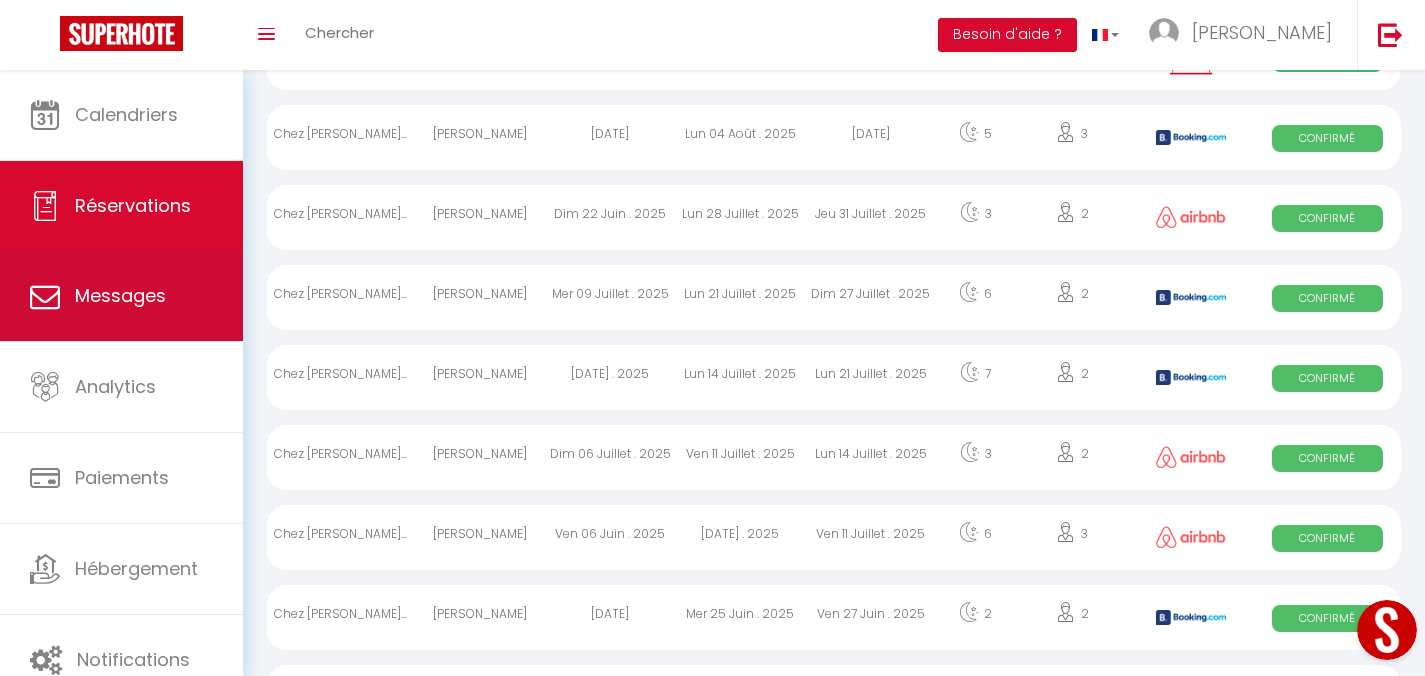 scroll, scrollTop: 347, scrollLeft: 0, axis: vertical 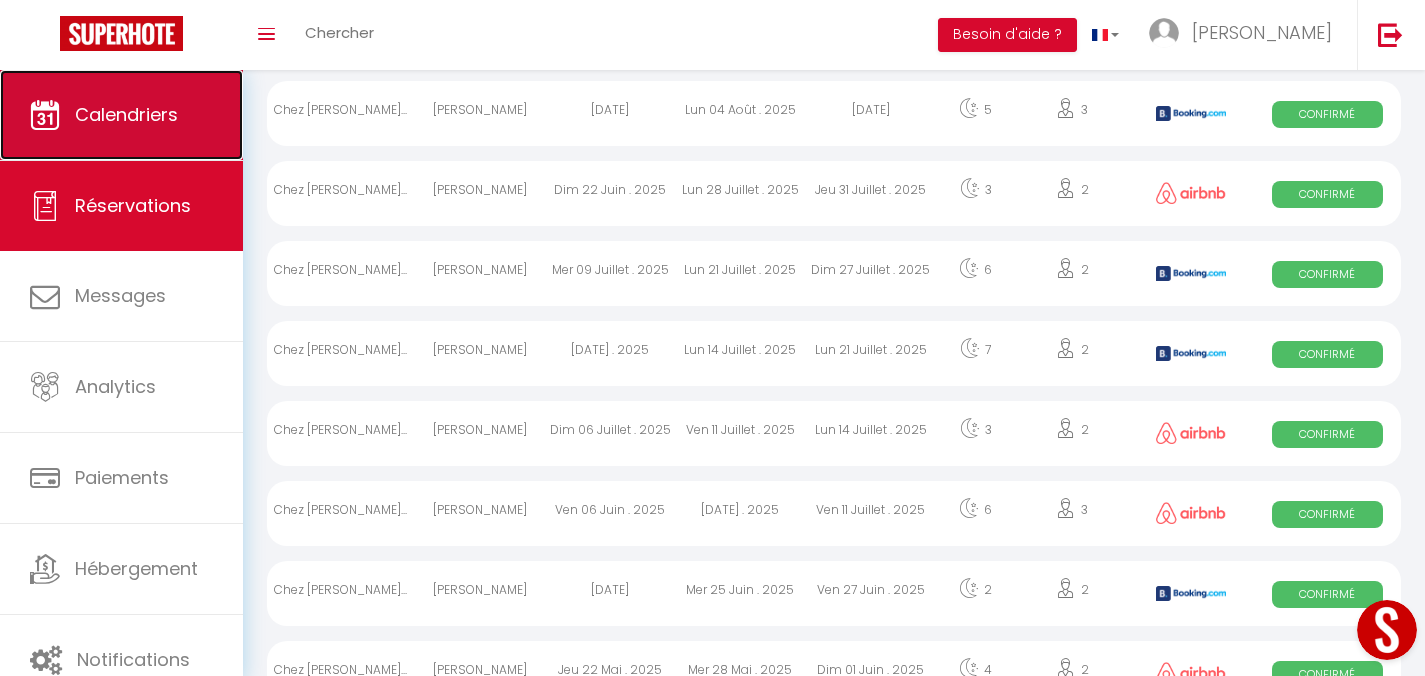 click on "Calendriers" at bounding box center [121, 115] 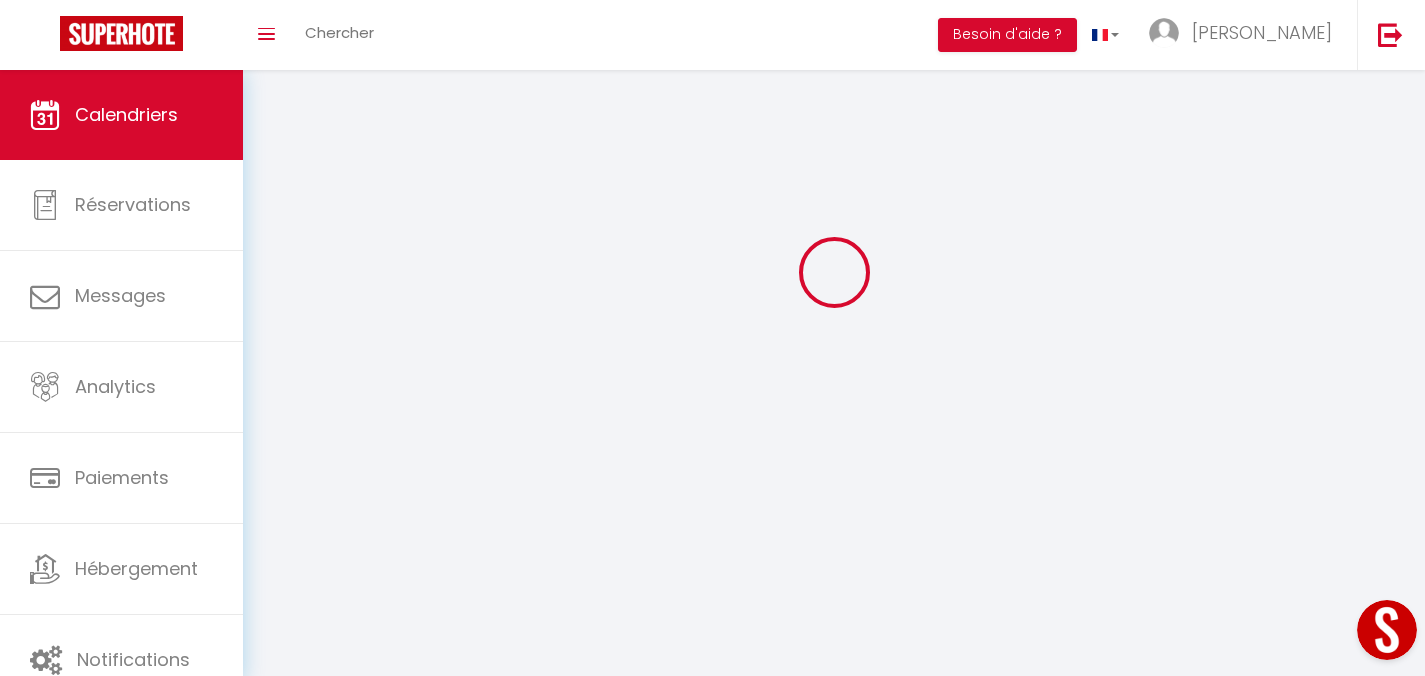 scroll, scrollTop: 0, scrollLeft: 0, axis: both 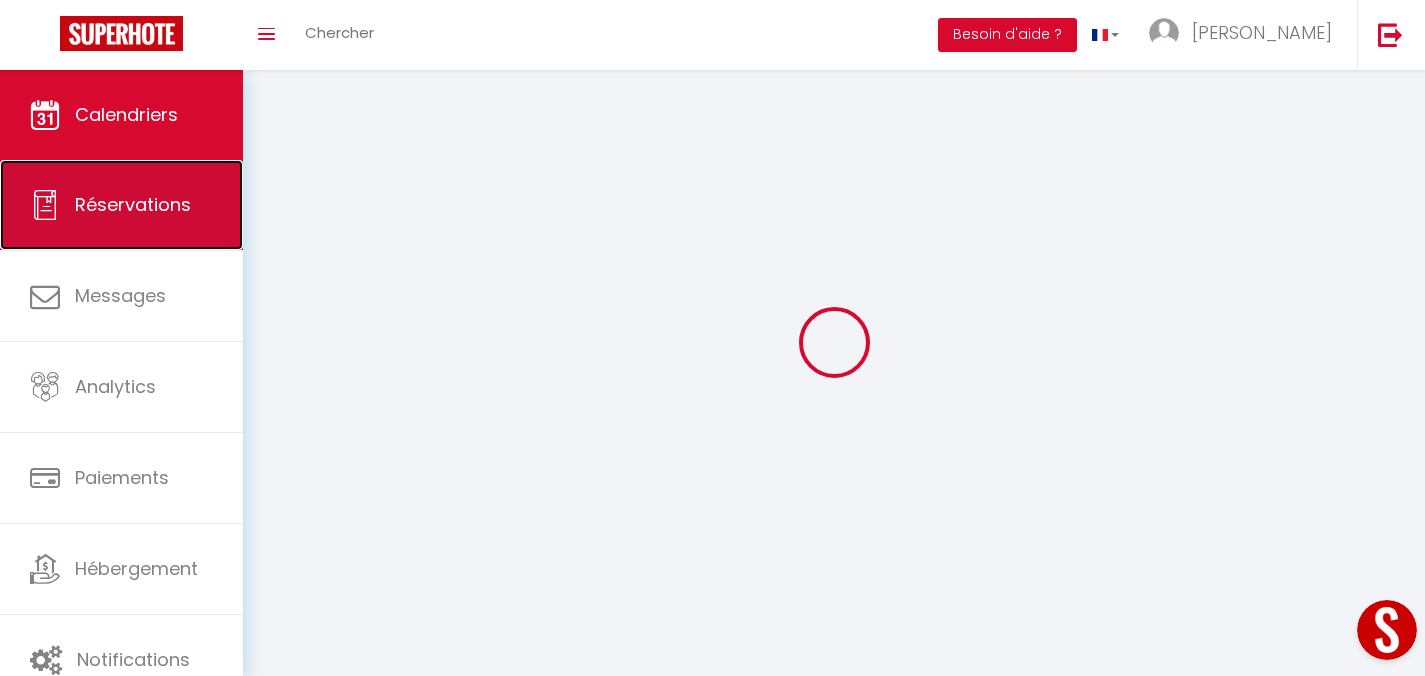 click on "Réservations" at bounding box center [121, 205] 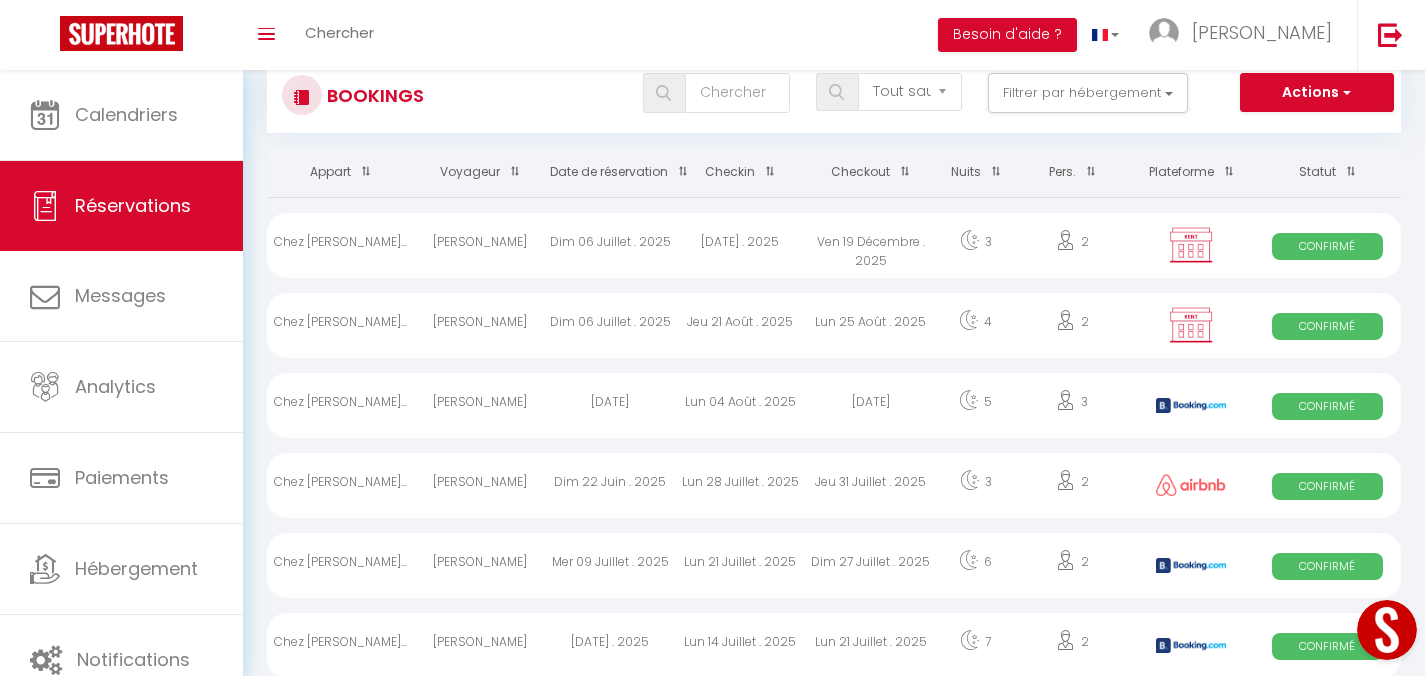 scroll, scrollTop: 0, scrollLeft: 0, axis: both 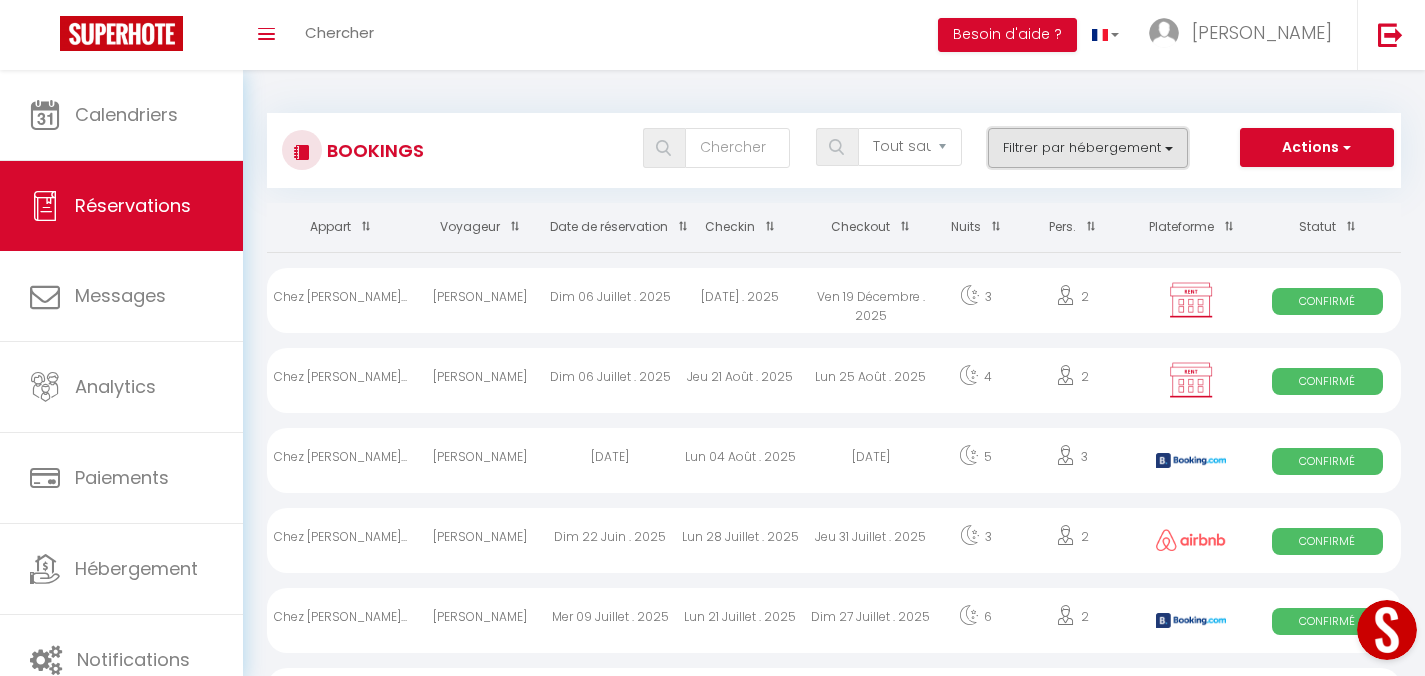 click on "Filtrer par hébergement" at bounding box center [1088, 148] 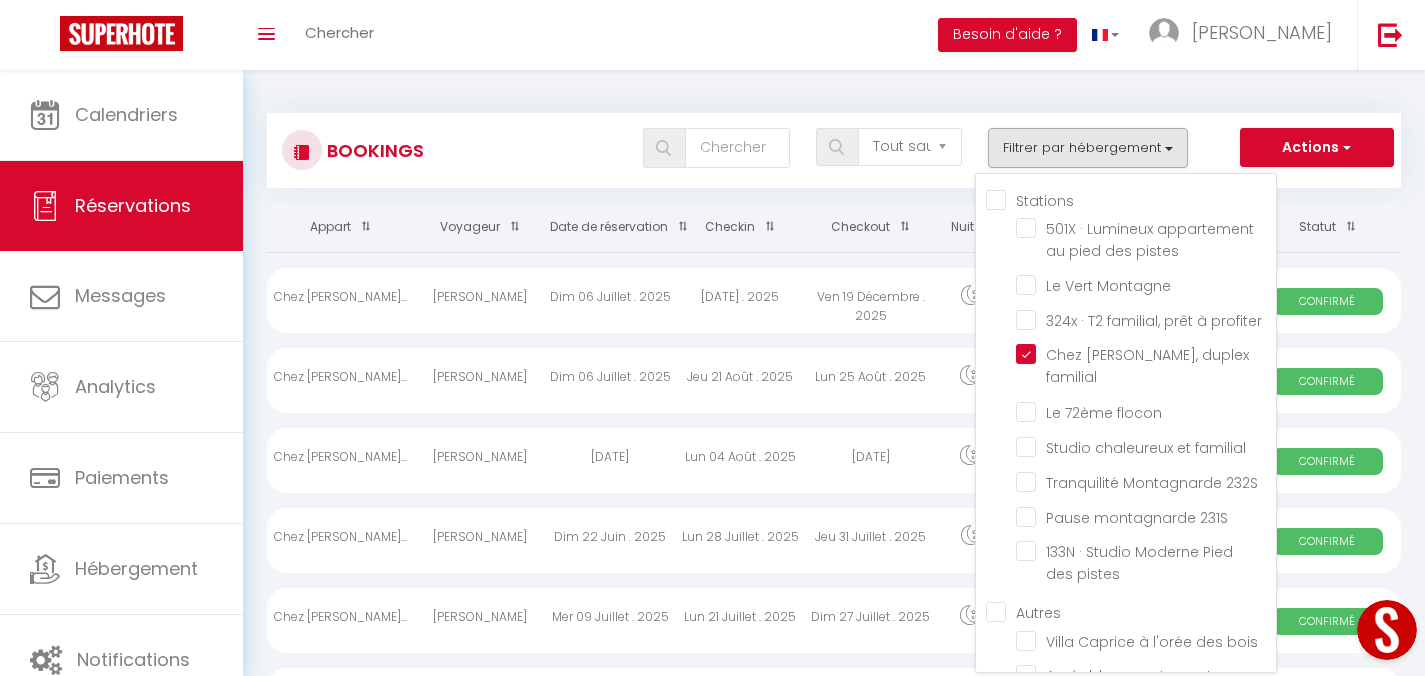 click on "Stations" at bounding box center [1131, 199] 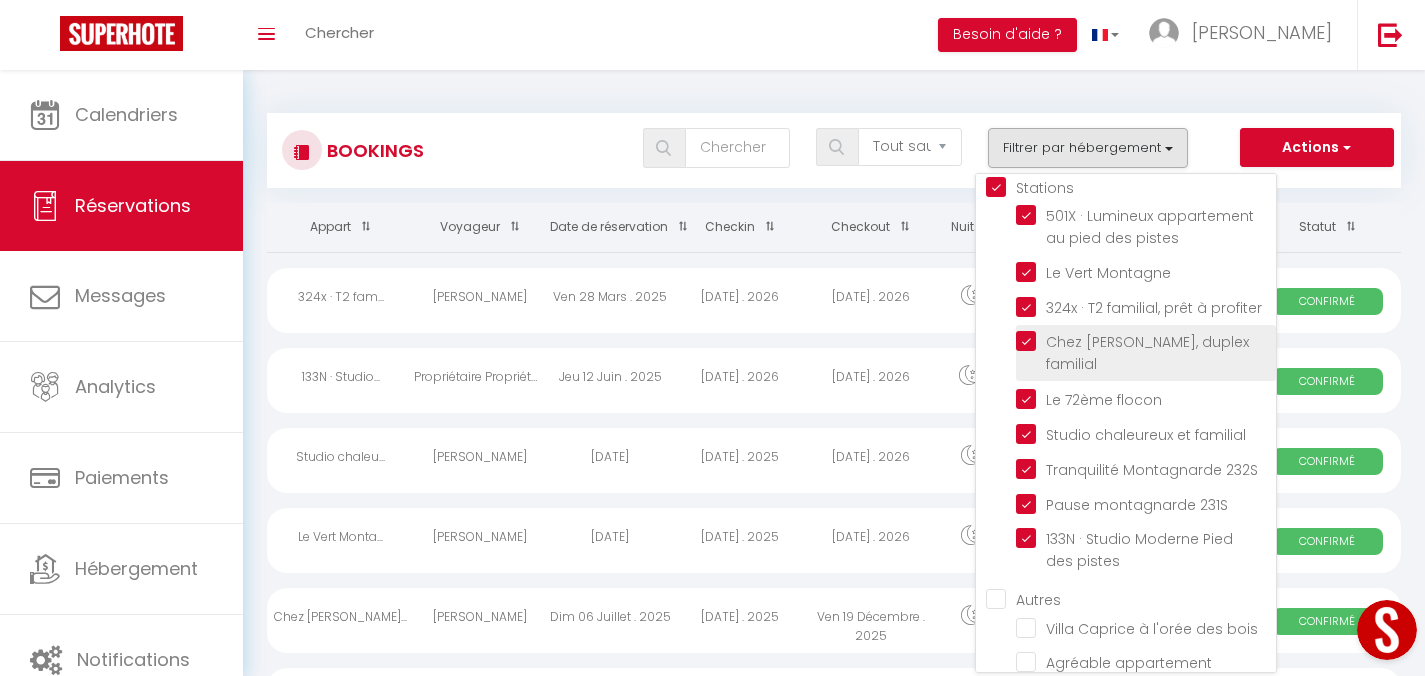 scroll, scrollTop: 32, scrollLeft: 0, axis: vertical 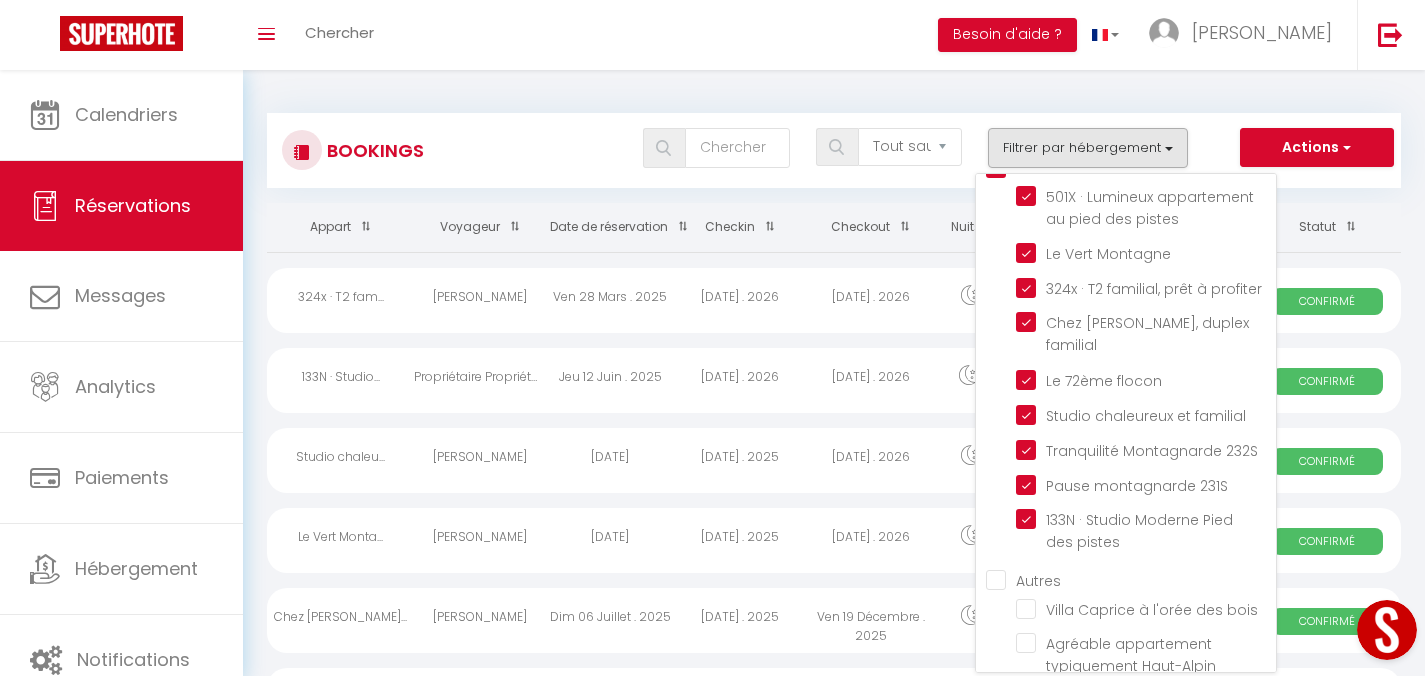 click on "Autres" at bounding box center (1131, 579) 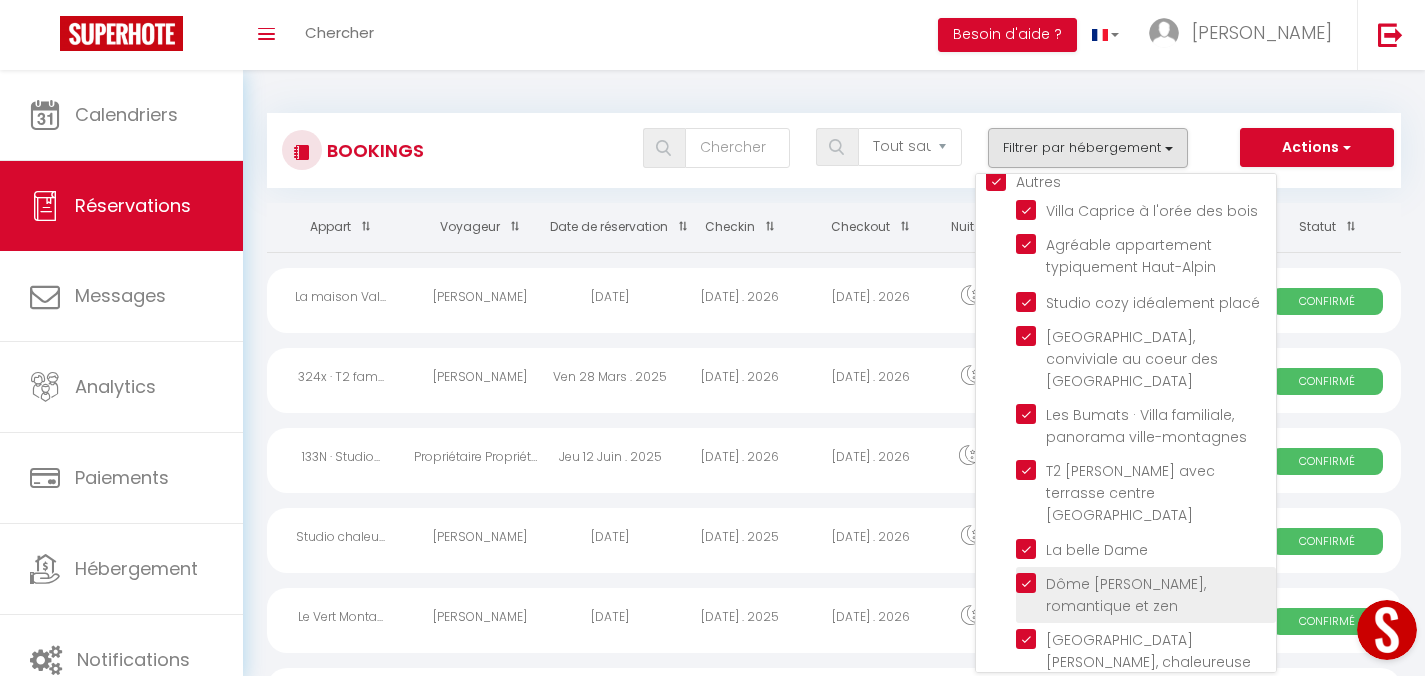 scroll, scrollTop: 444, scrollLeft: 0, axis: vertical 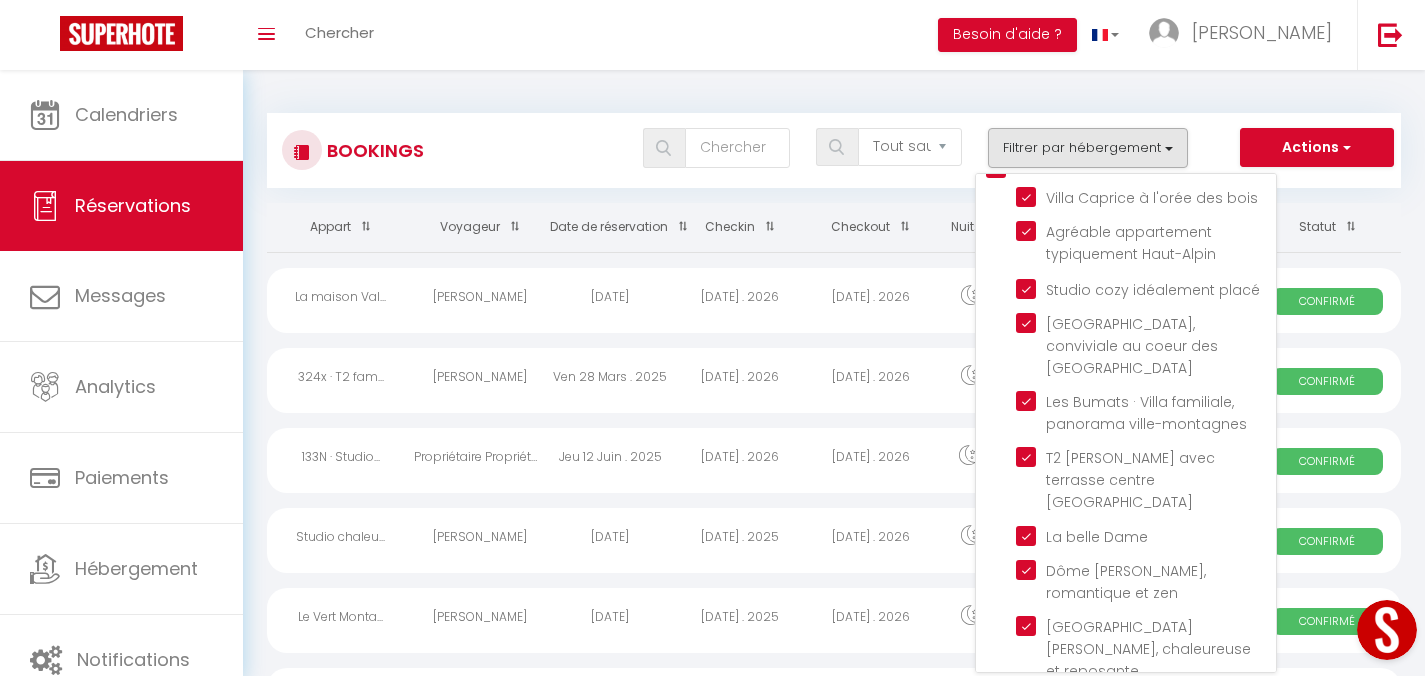 click on "Bookings         Tous les statuts   Annulé   Confirmé   Non Confirmé   Tout sauf annulé   No Show   Request
Filtrer par hébergement
Stations
501X · Lumineux appartement au pied des pistes
Le [GEOGRAPHIC_DATA]
324x · T2 familial, prêt à profiter
Chez [PERSON_NAME], duplex familial
Le 72ème flocon
Studio chaleureux et familial
Tranquilité Montagnarde 232S
Pause montagnarde 231S
133N · Studio Moderne Pied des pistes
Autres" at bounding box center [834, 2206] 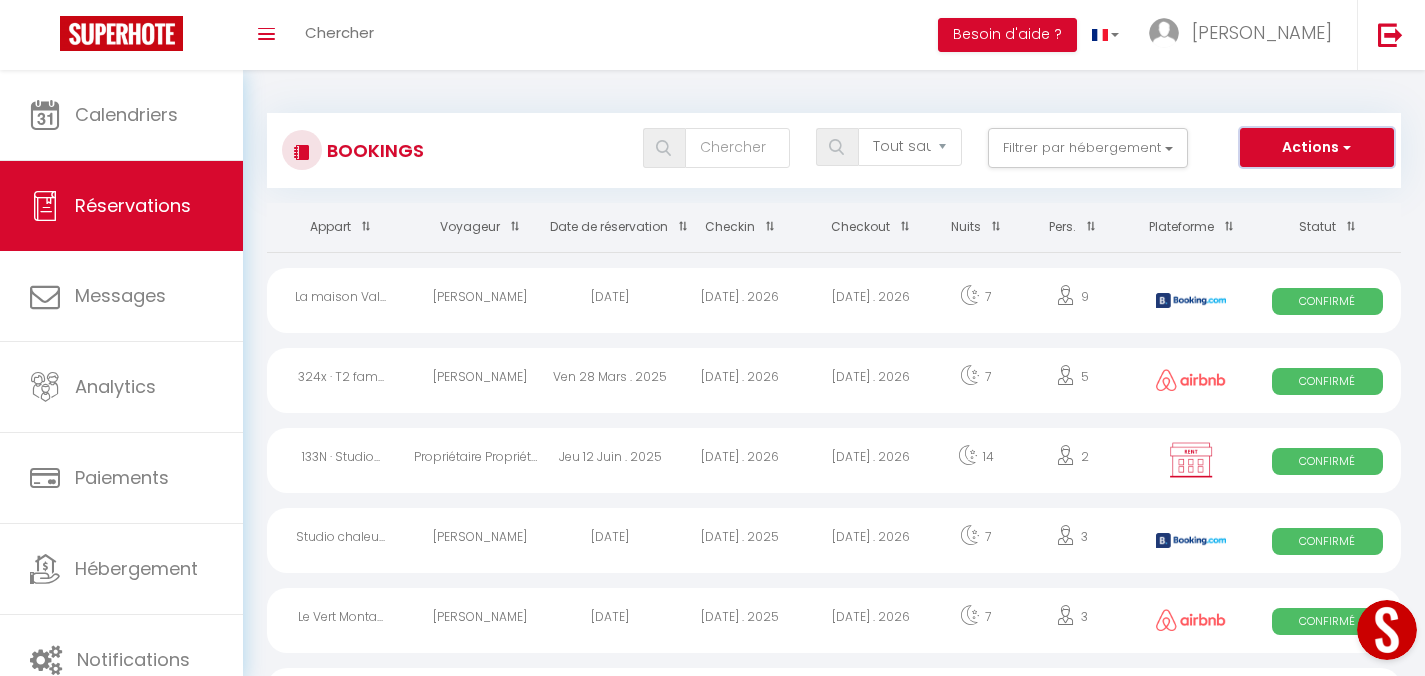click on "Actions" at bounding box center [1317, 148] 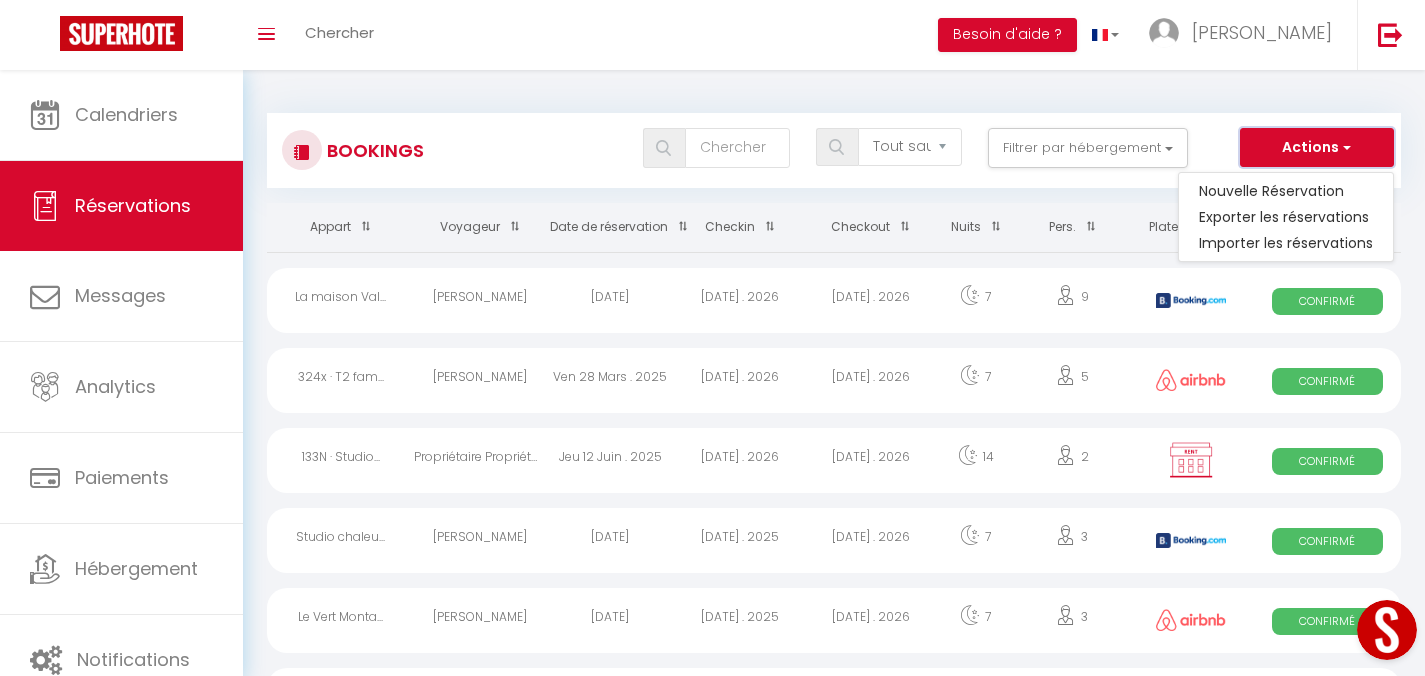 click on "Actions" at bounding box center [1317, 148] 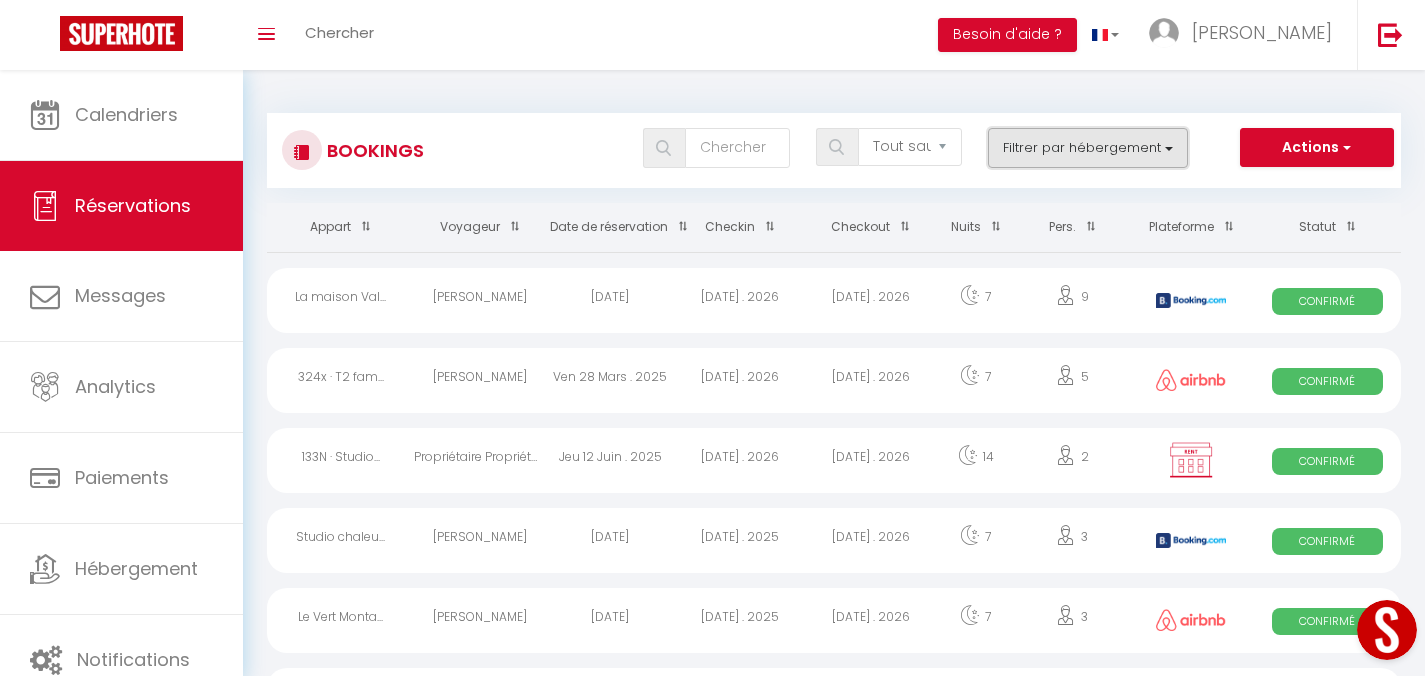 click on "Filtrer par hébergement" at bounding box center [1088, 148] 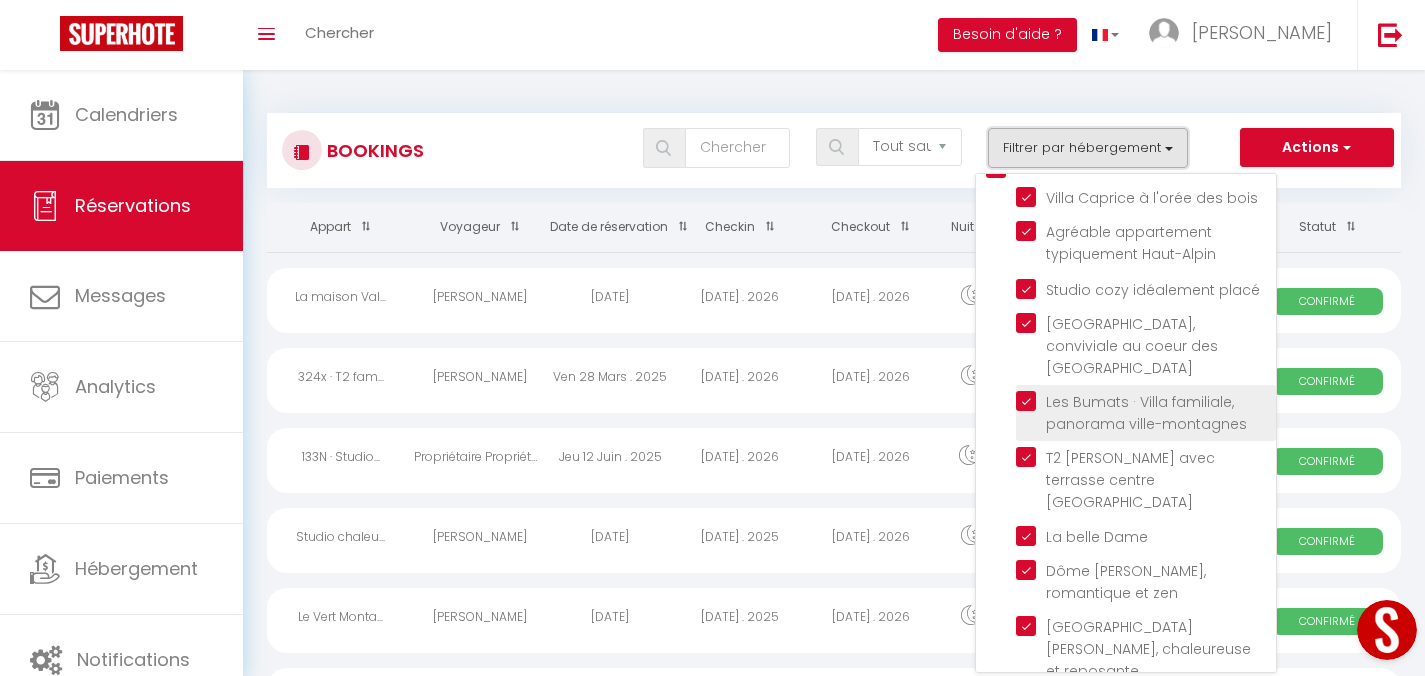 scroll, scrollTop: 0, scrollLeft: 0, axis: both 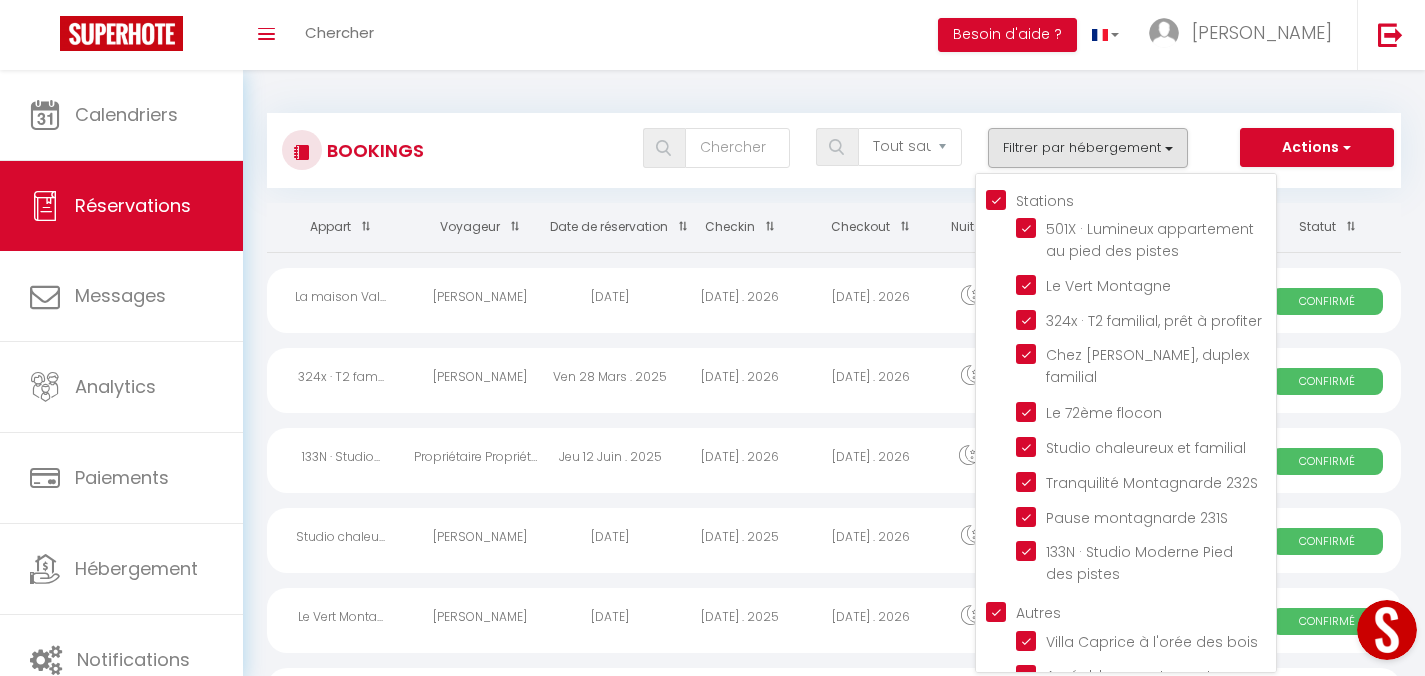 click on "Bookings         Tous les statuts   Annulé   Confirmé   Non Confirmé   Tout sauf annulé   No Show   Request
Filtrer par hébergement
Stations
501X · Lumineux appartement au pied des pistes
Le [GEOGRAPHIC_DATA]
324x · T2 familial, prêt à profiter
Chez [PERSON_NAME], duplex familial
Le 72ème flocon
Studio chaleureux et familial
Tranquilité Montagnarde 232S
Pause montagnarde 231S
133N · Studio Moderne Pied des pistes
Autres" at bounding box center (834, 141) 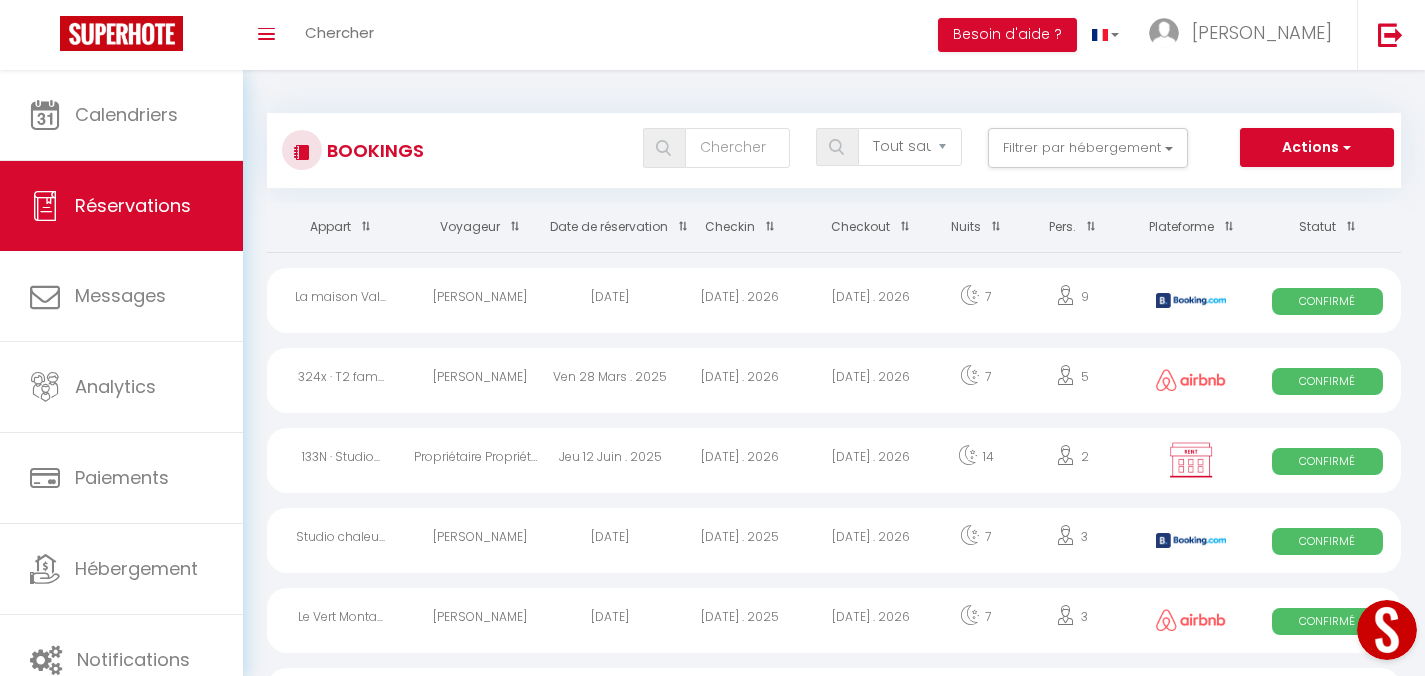 click on "Bookings         Tous les statuts   Annulé   Confirmé   Non Confirmé   Tout sauf annulé   No Show   Request
Filtrer par hébergement
Stations
501X · Lumineux appartement au pied des pistes
Le [GEOGRAPHIC_DATA]
324x · T2 familial, prêt à profiter
Chez [PERSON_NAME], duplex familial
Le 72ème flocon
Studio chaleureux et familial
Tranquilité Montagnarde 232S
Pause montagnarde 231S
133N · Studio Moderne Pied des pistes
Autres" at bounding box center (834, 150) 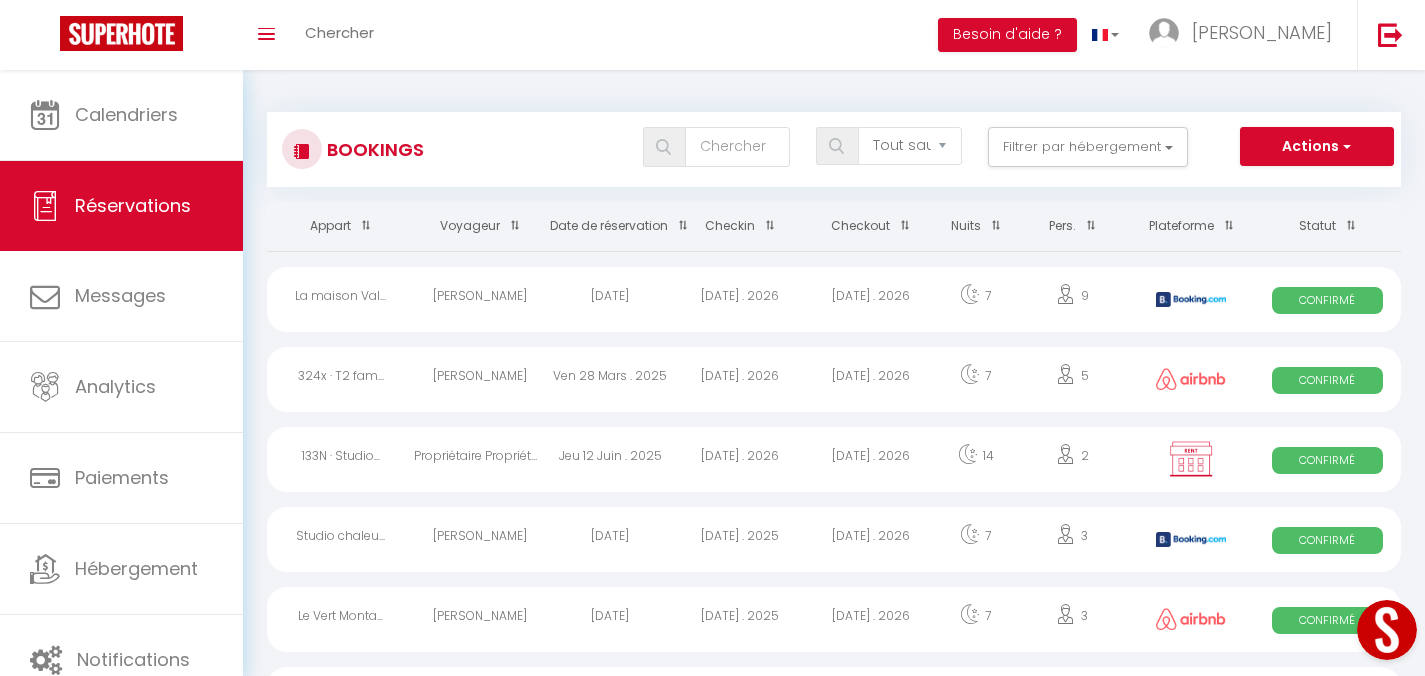 scroll, scrollTop: 0, scrollLeft: 0, axis: both 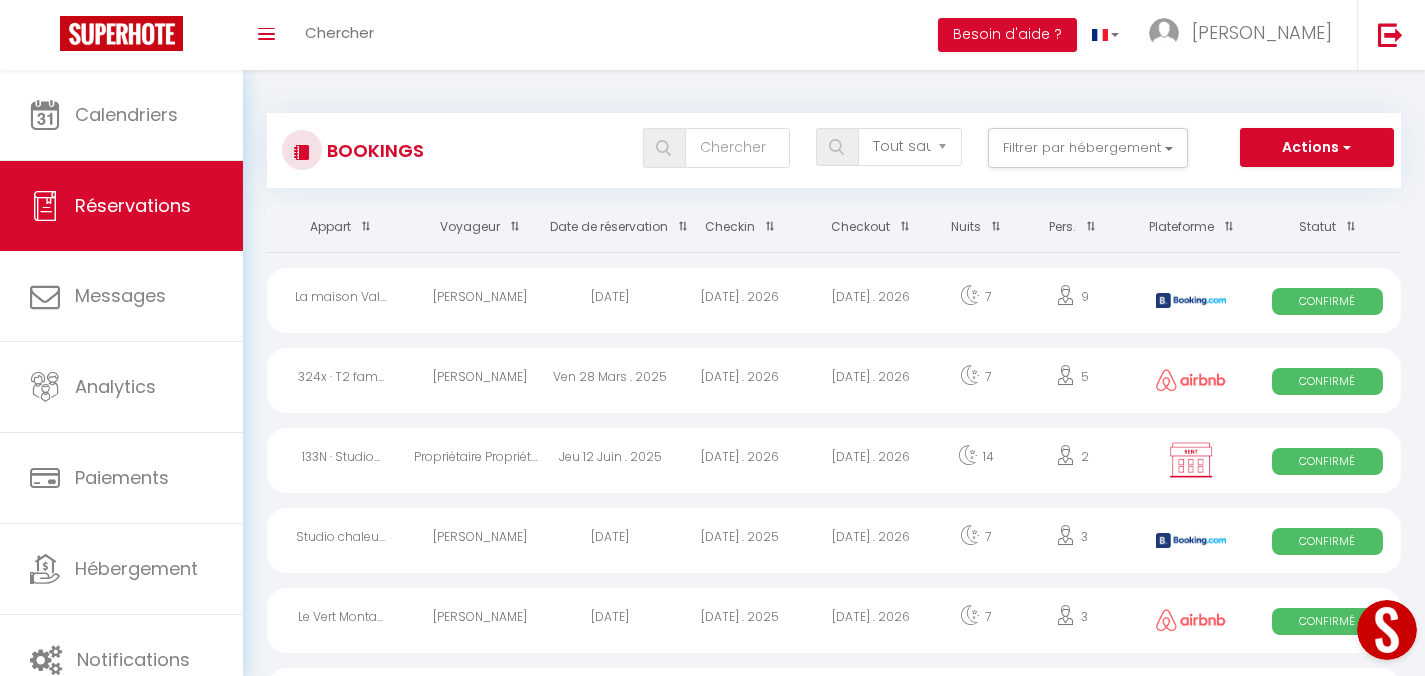 click on "Date de réservation" at bounding box center (610, 227) 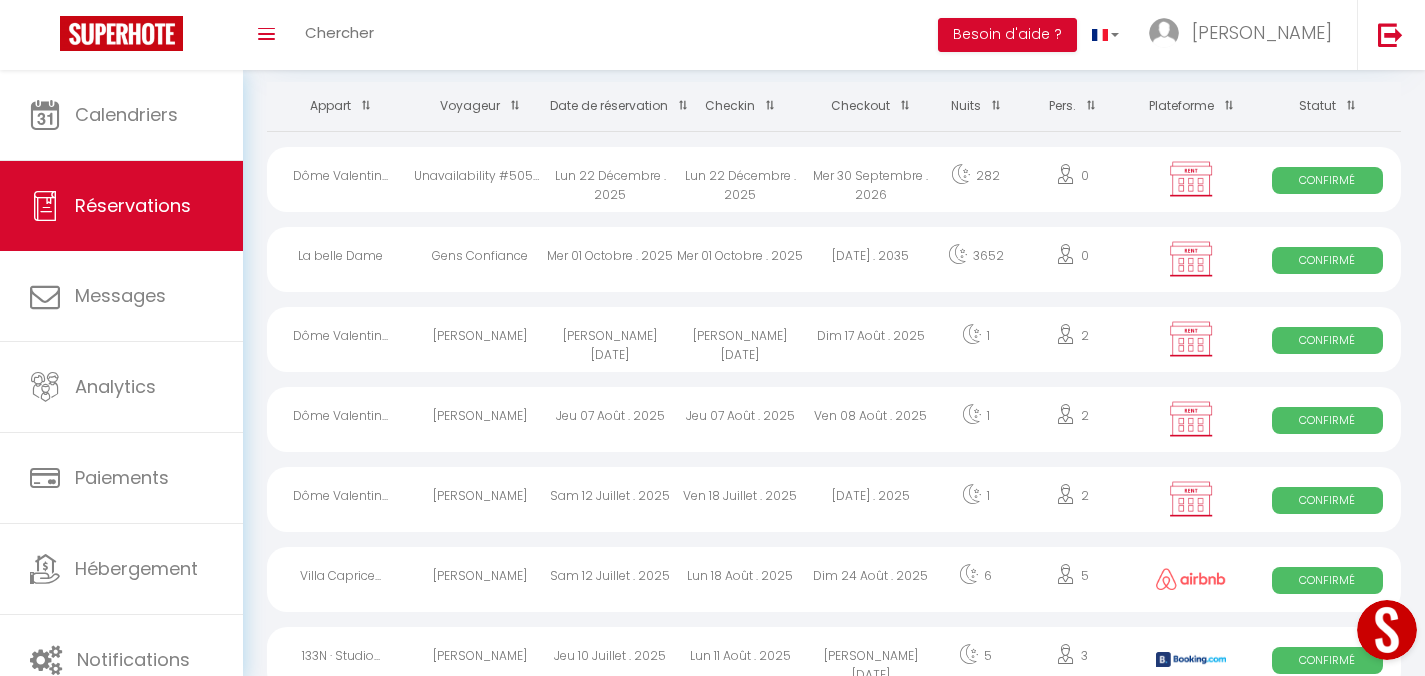 scroll, scrollTop: 144, scrollLeft: 0, axis: vertical 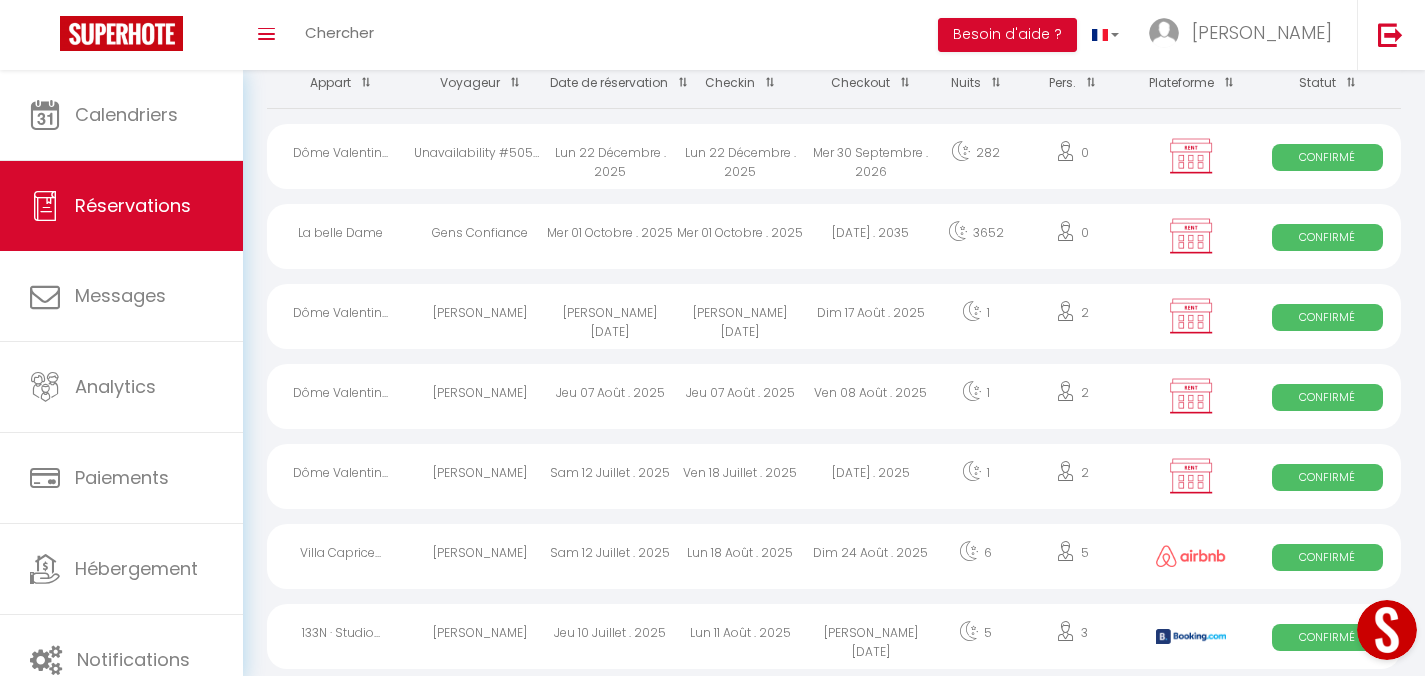 click on "Sam 12 Juillet . 2025" at bounding box center [610, 476] 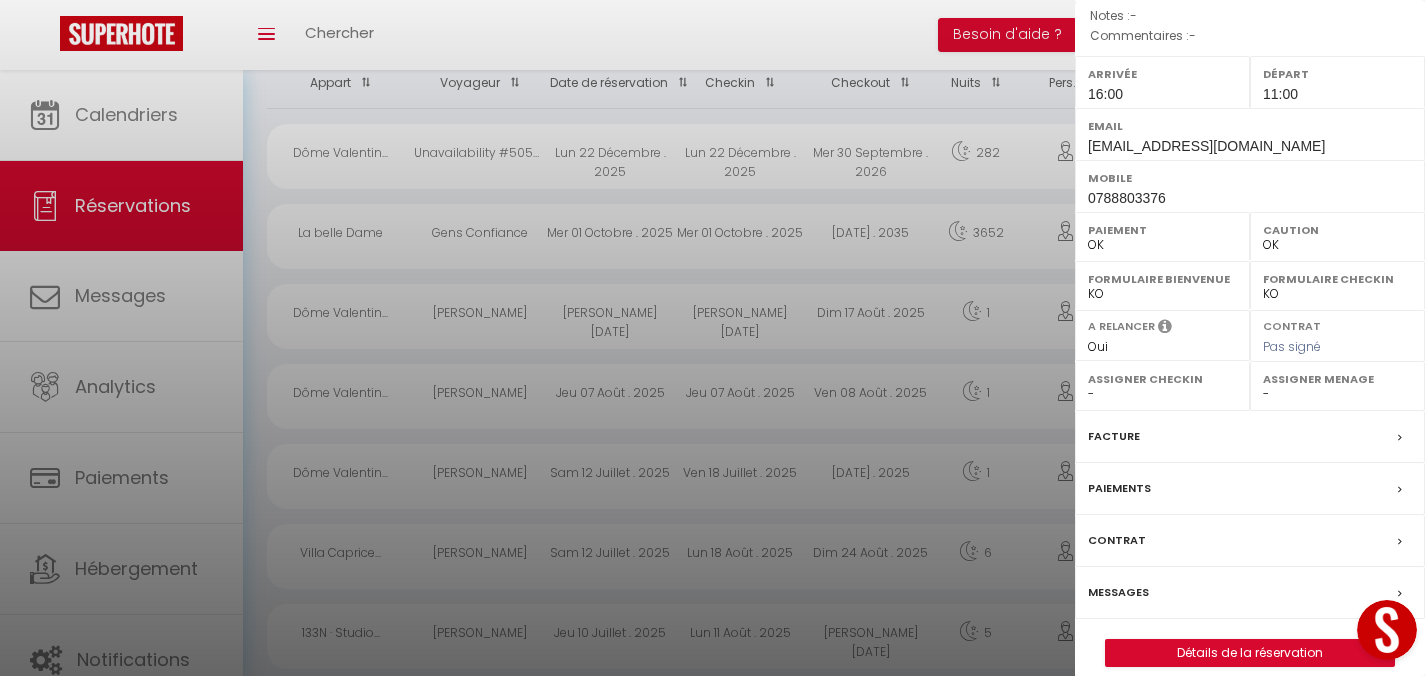 scroll, scrollTop: 256, scrollLeft: 0, axis: vertical 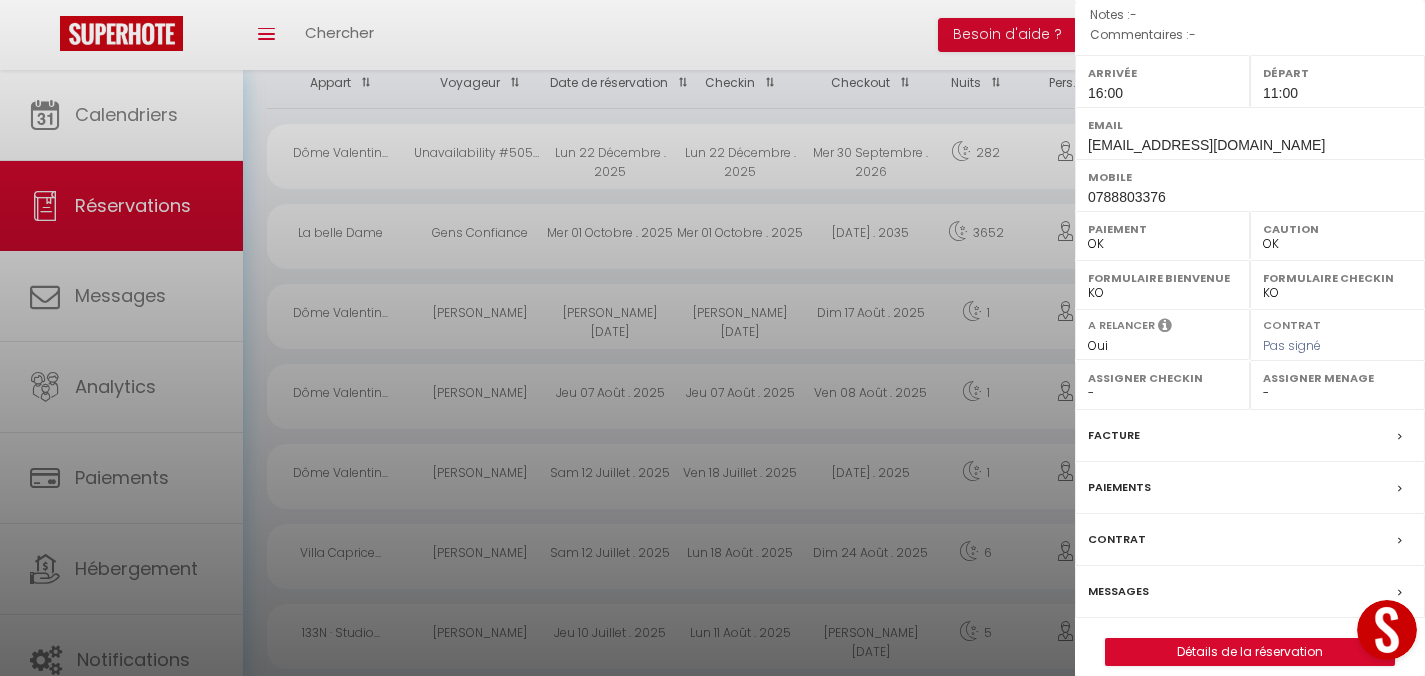 click on "Paiements" at bounding box center (1119, 487) 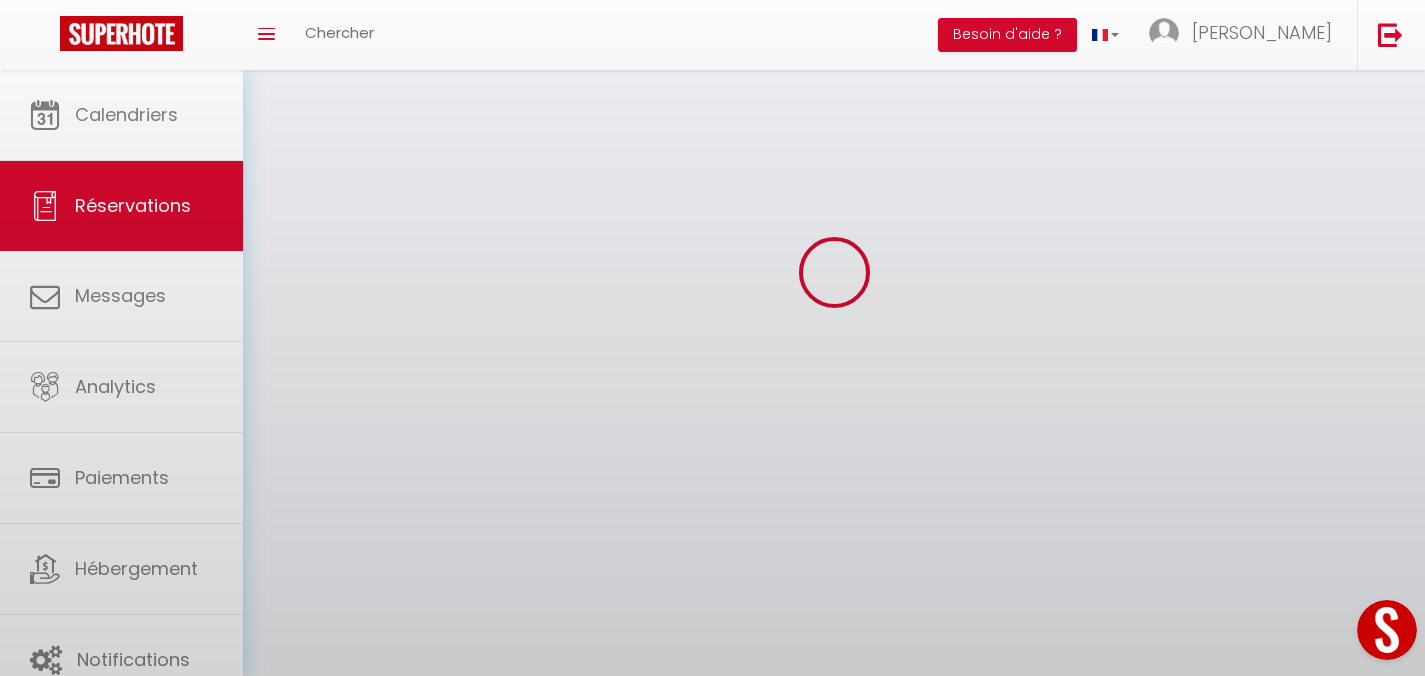 scroll, scrollTop: 0, scrollLeft: 0, axis: both 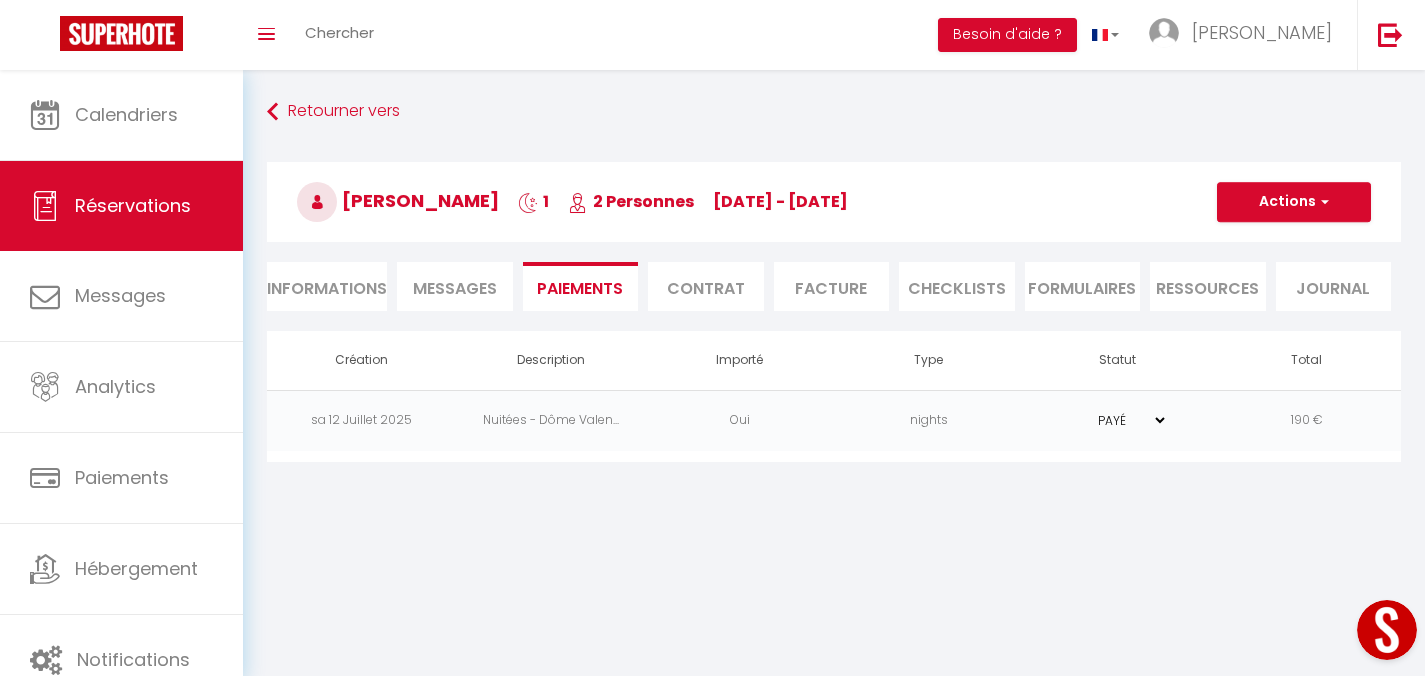 click on "PAYÉ   EN ATTENTE" at bounding box center [1118, 420] 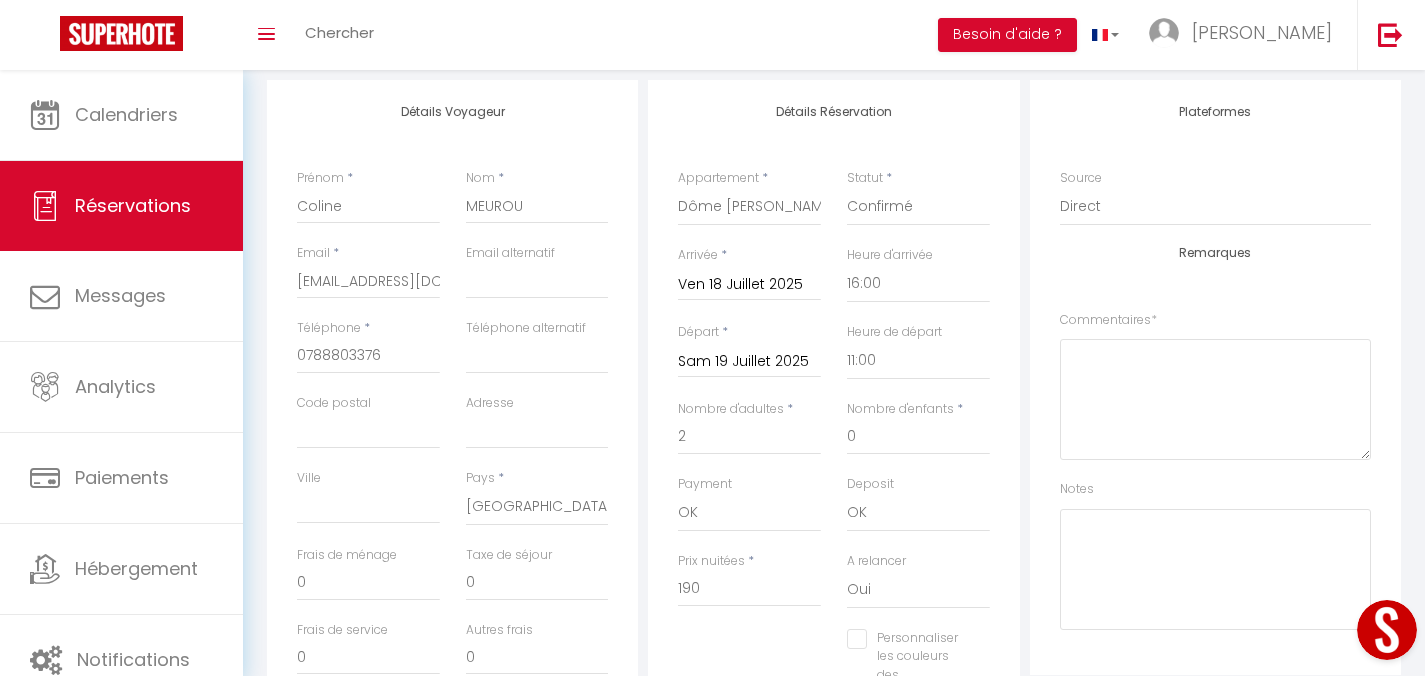 scroll, scrollTop: 276, scrollLeft: 0, axis: vertical 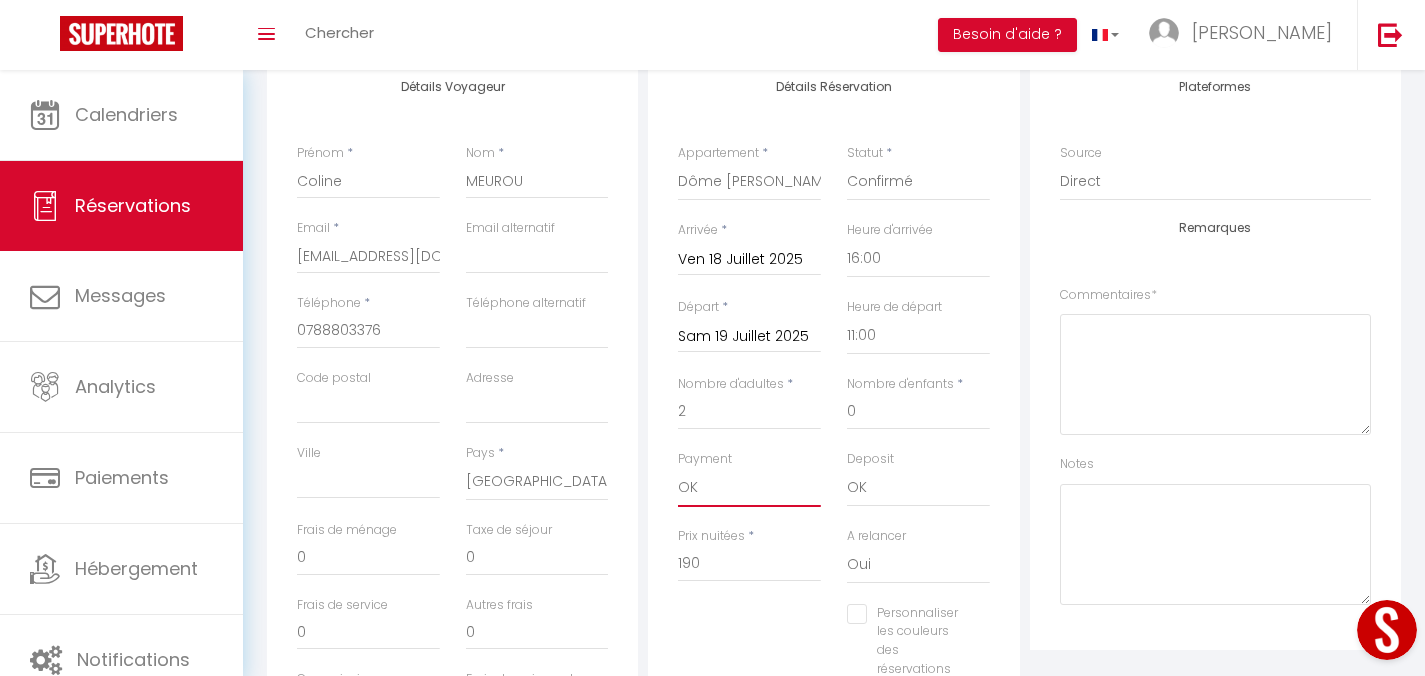 click on "OK   KO" at bounding box center [749, 488] 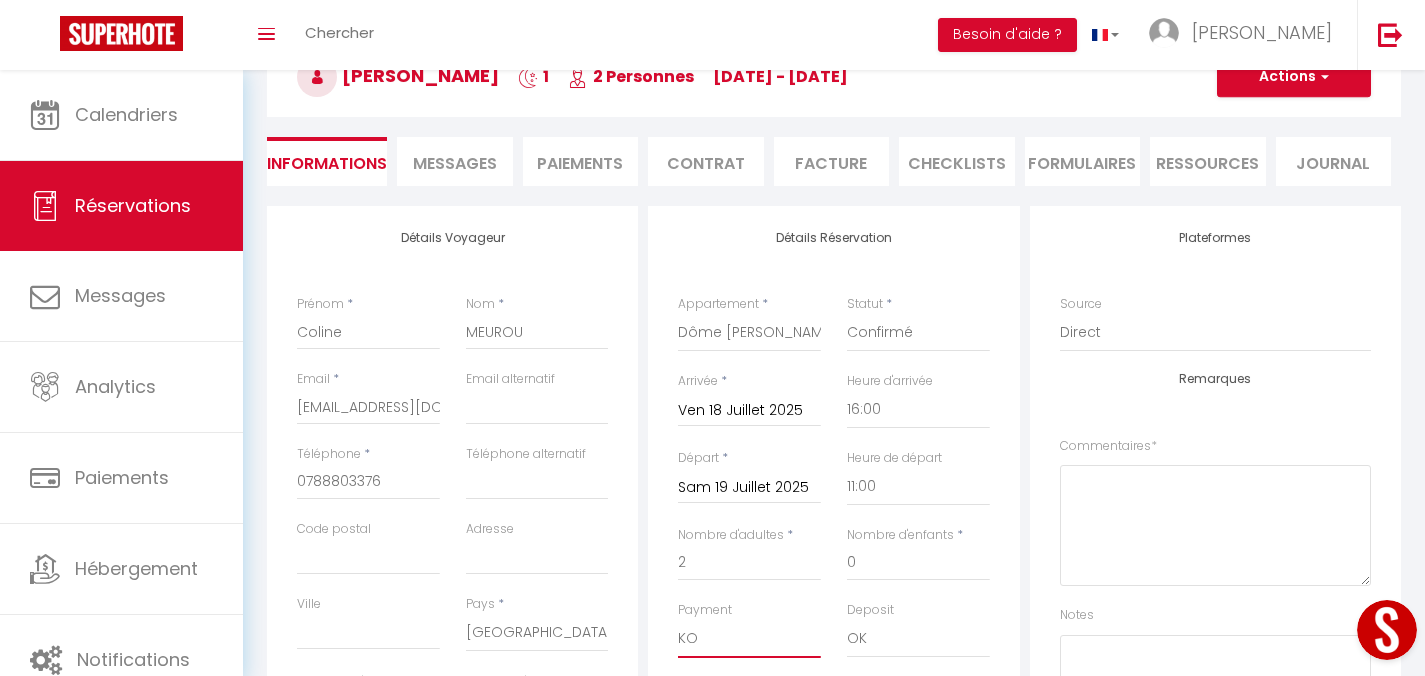 scroll, scrollTop: 100, scrollLeft: 0, axis: vertical 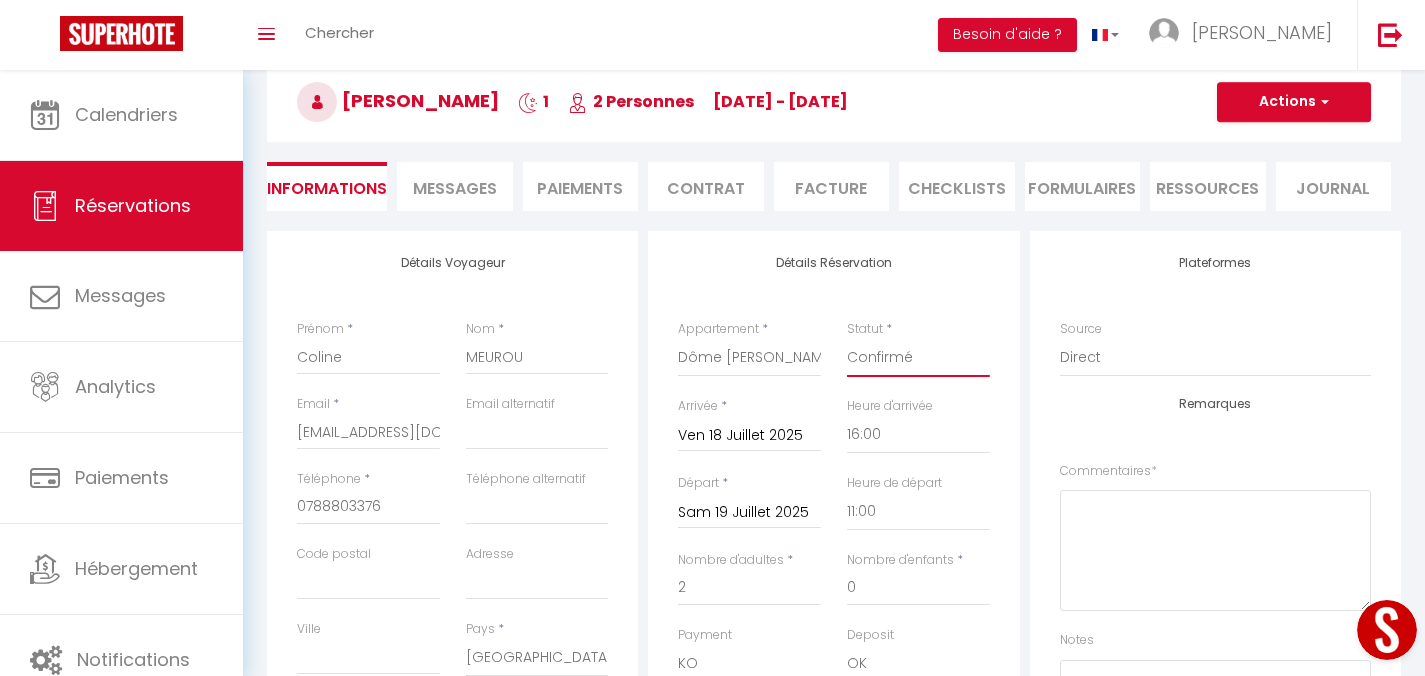 click on "Confirmé Non Confirmé [PERSON_NAME] par le voyageur No Show Request" at bounding box center [918, 358] 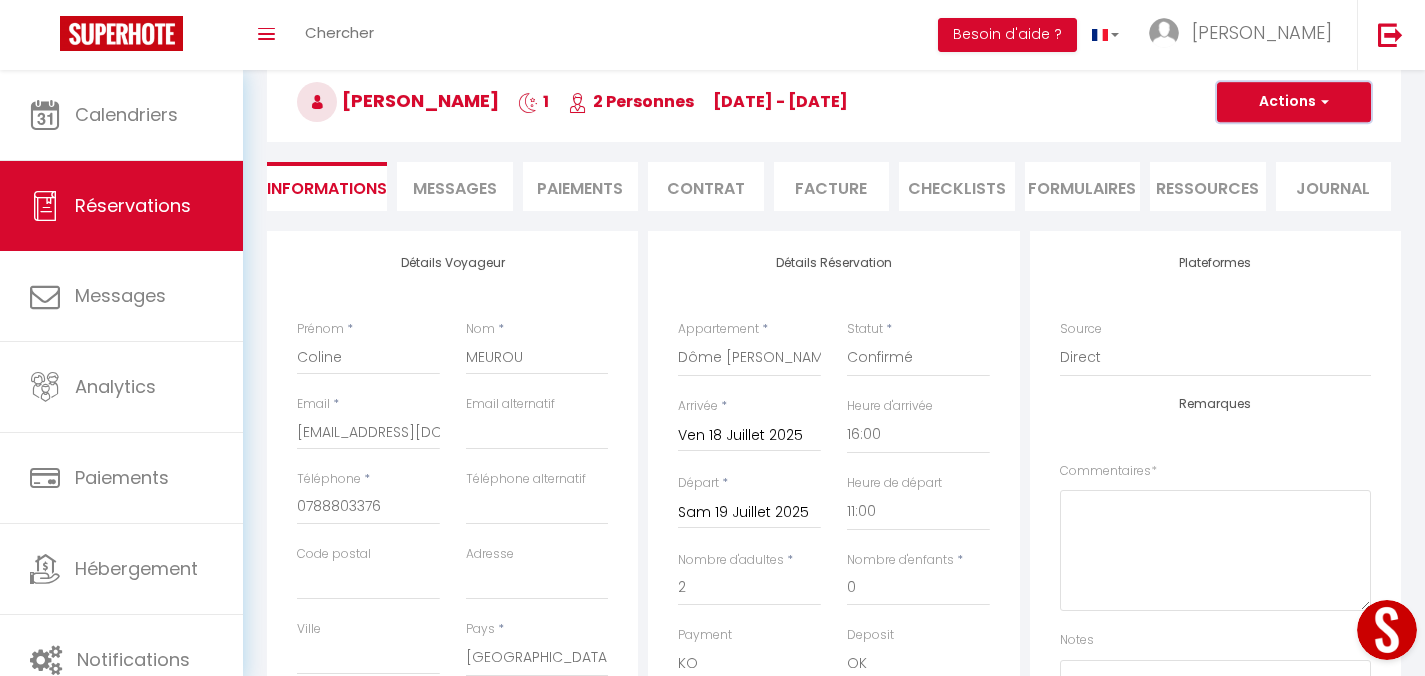 click on "Actions" at bounding box center (1294, 102) 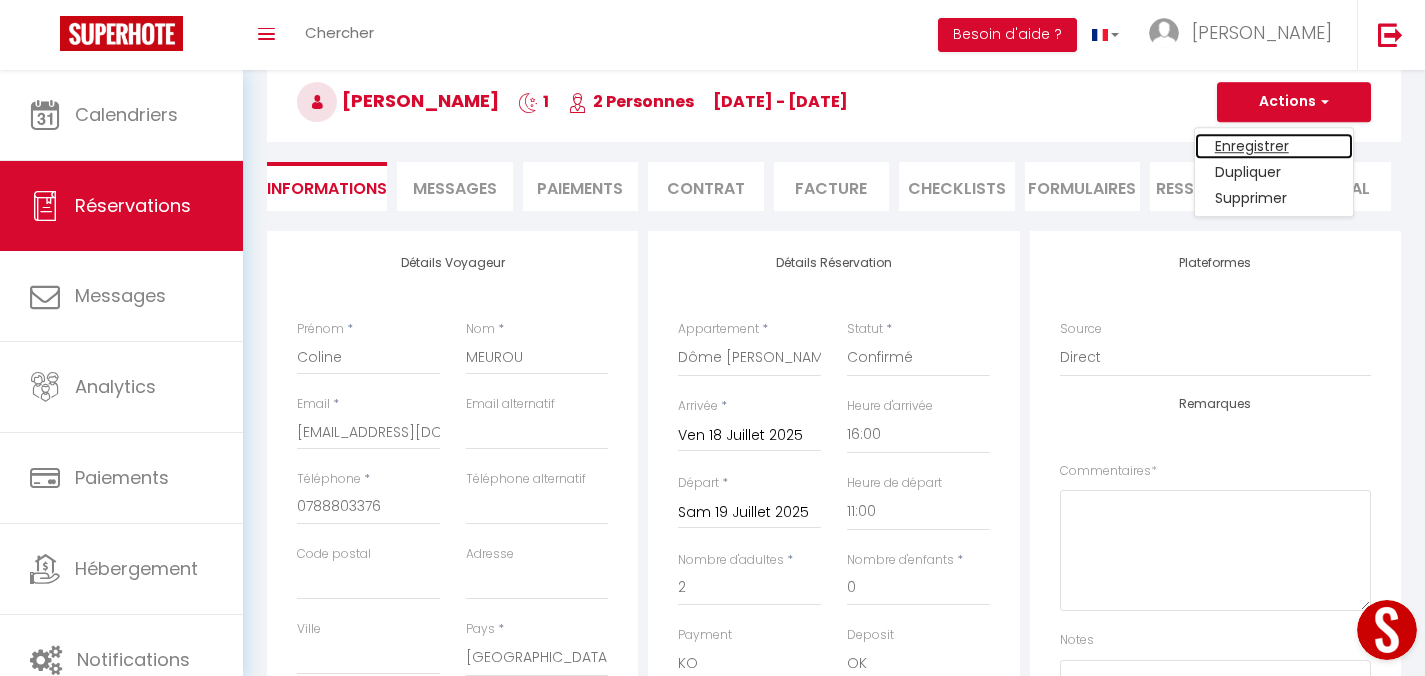 click on "Enregistrer" at bounding box center (1274, 146) 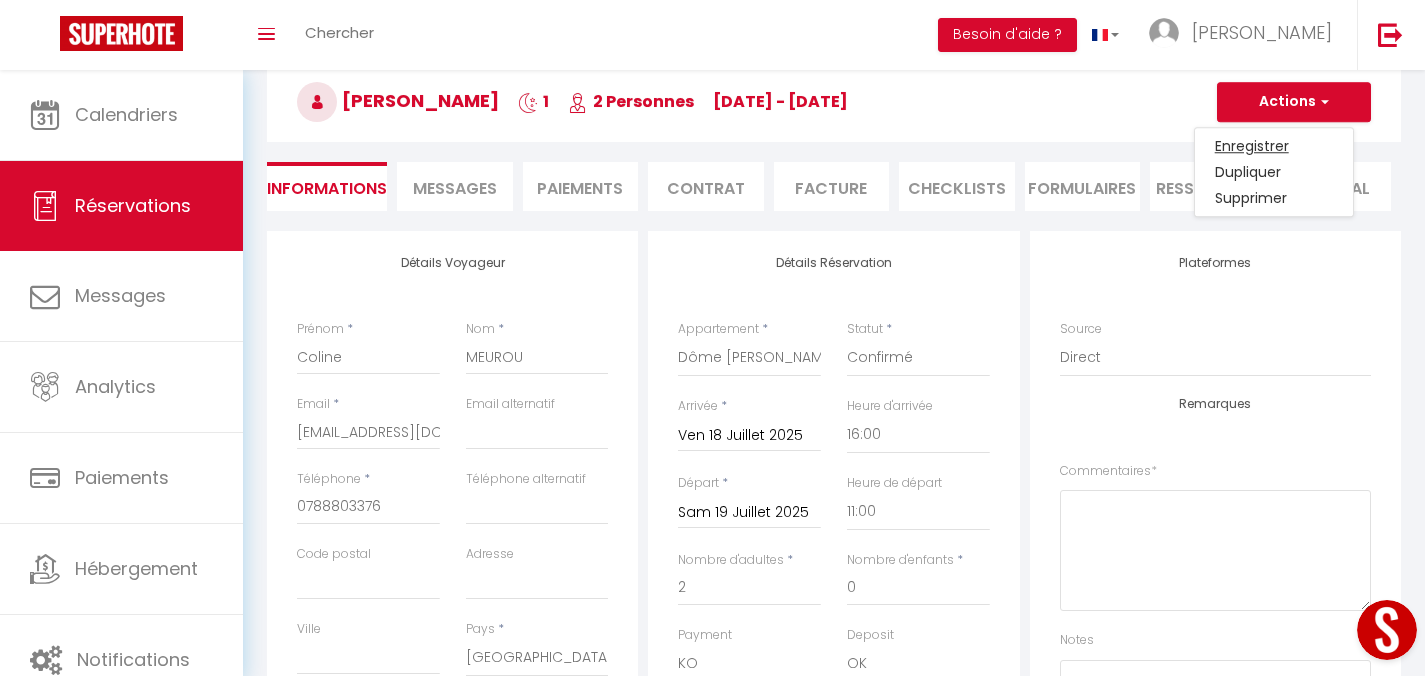 scroll, scrollTop: 70, scrollLeft: 0, axis: vertical 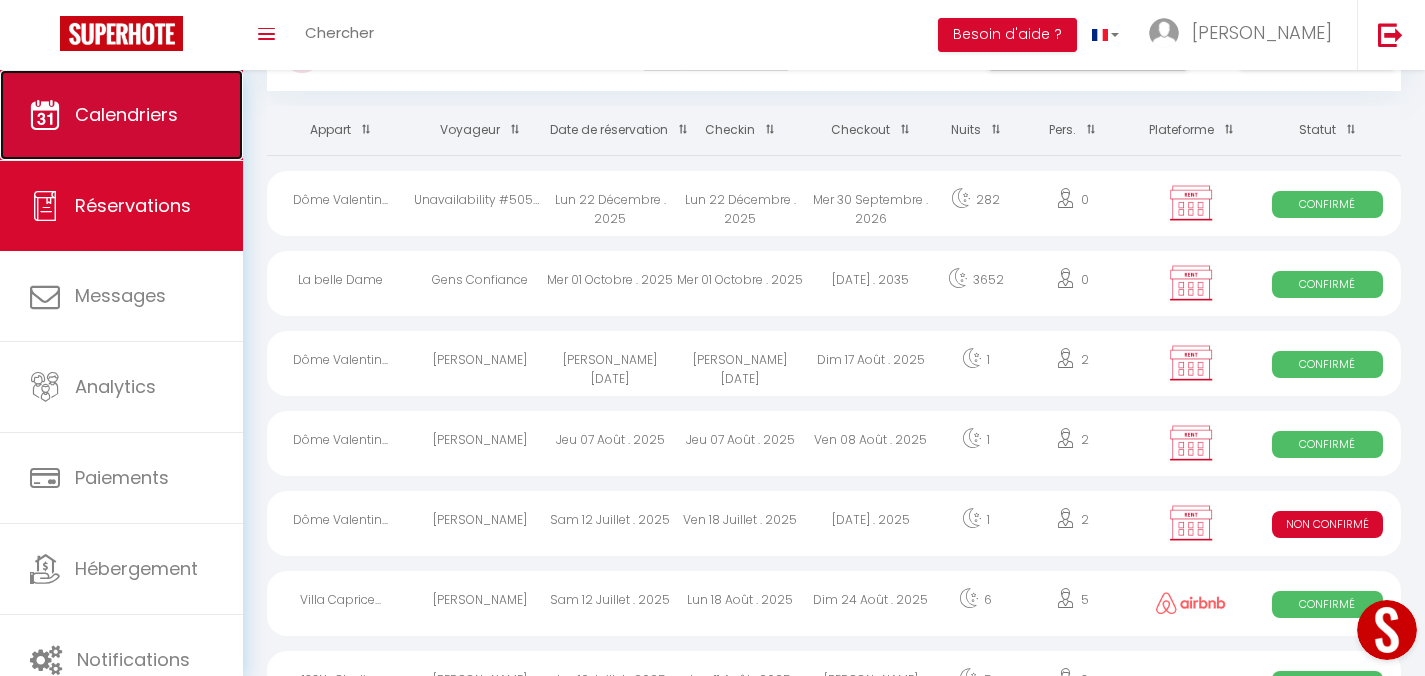 click on "Calendriers" at bounding box center [121, 115] 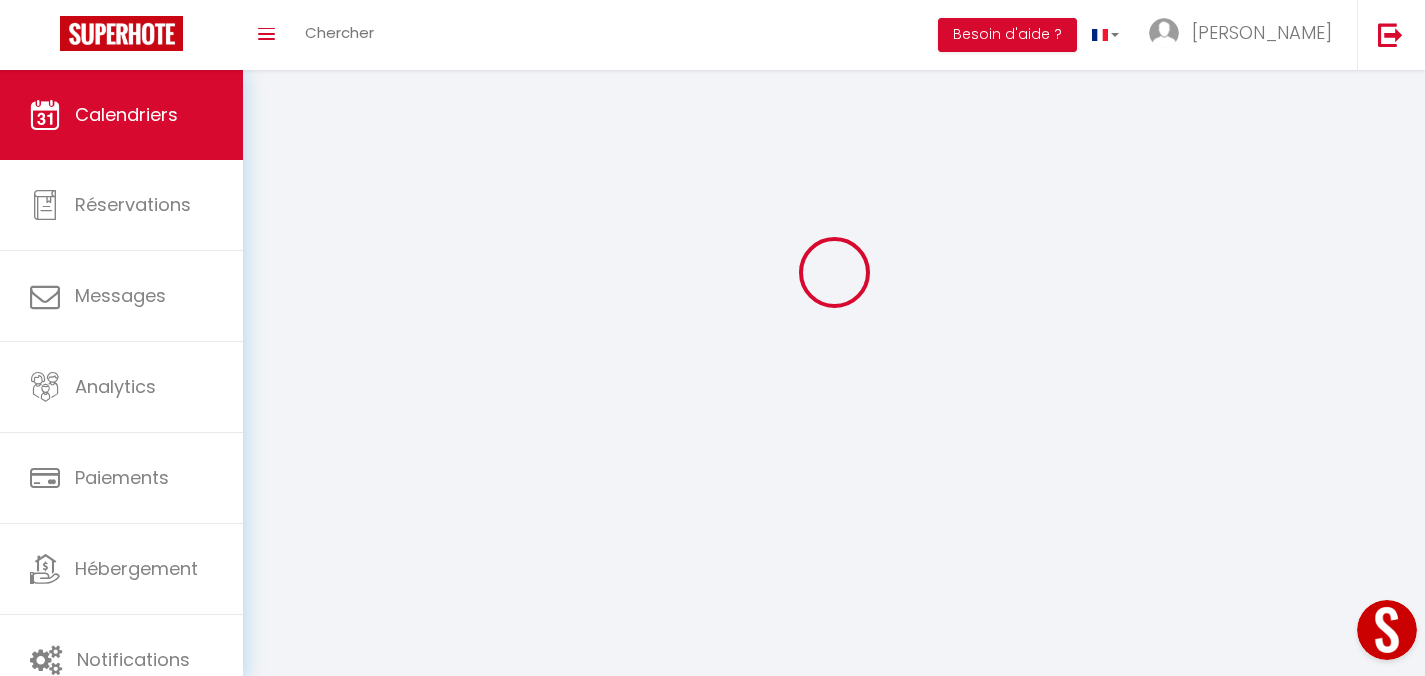 scroll, scrollTop: 0, scrollLeft: 0, axis: both 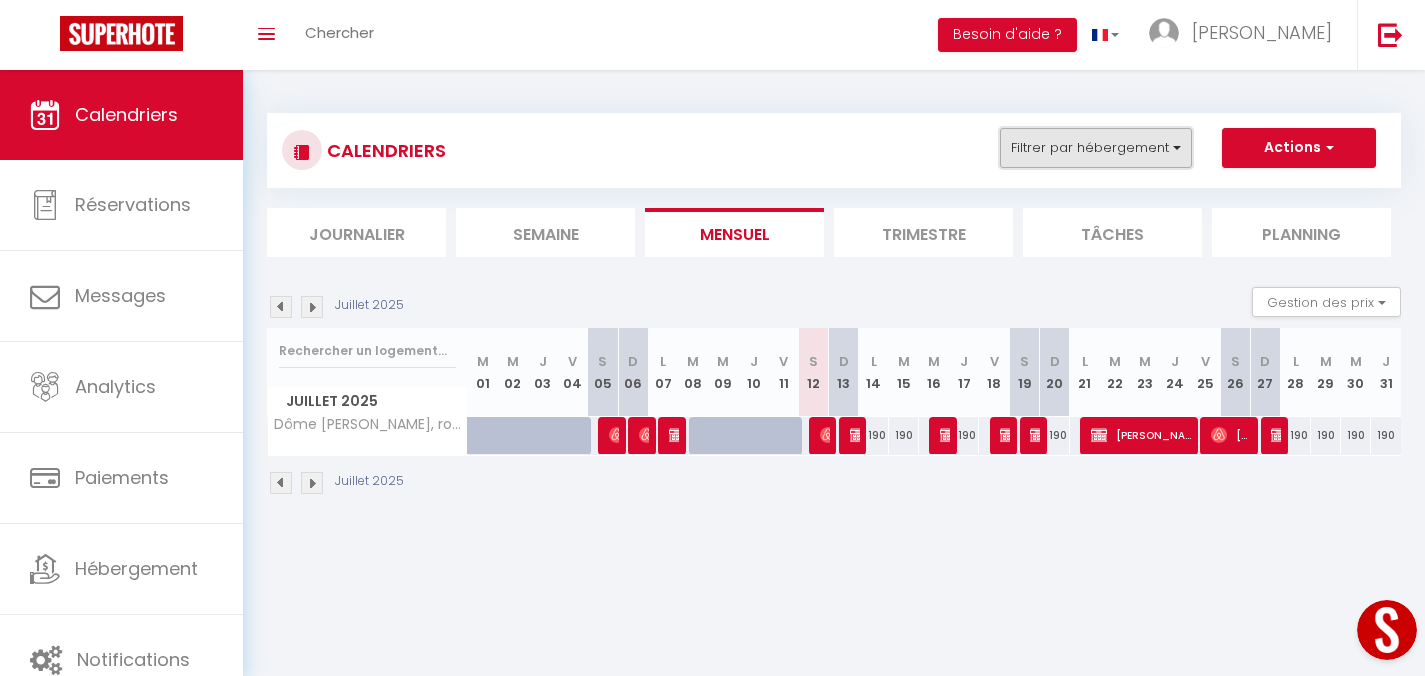 click on "Filtrer par hébergement" at bounding box center [1096, 148] 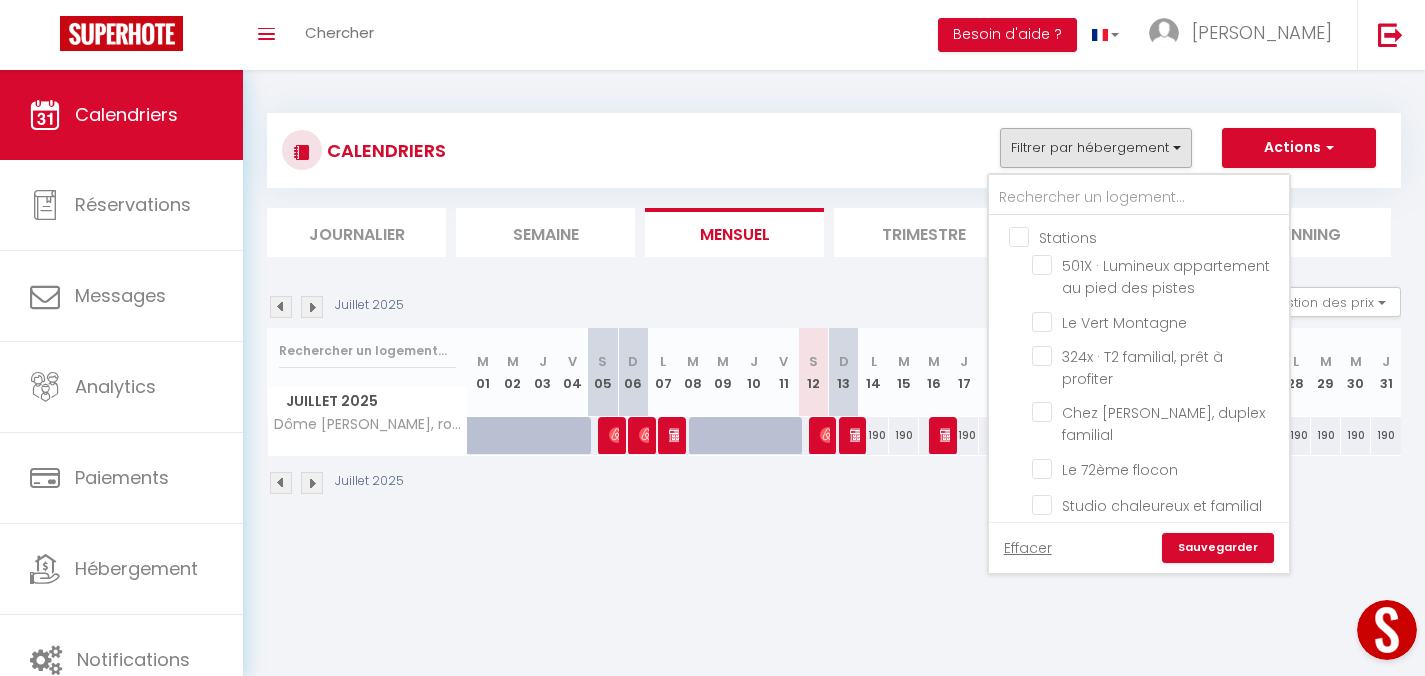 click on "Stations" at bounding box center (1159, 236) 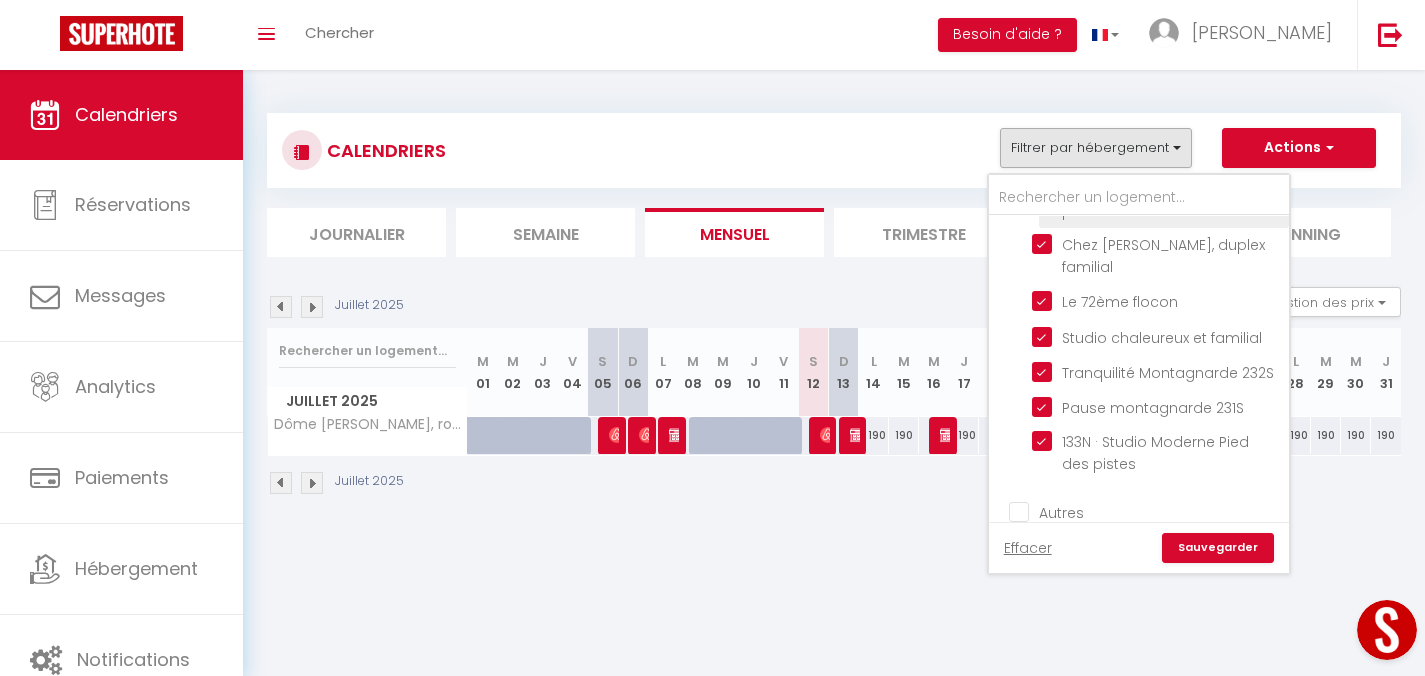 scroll, scrollTop: 173, scrollLeft: 0, axis: vertical 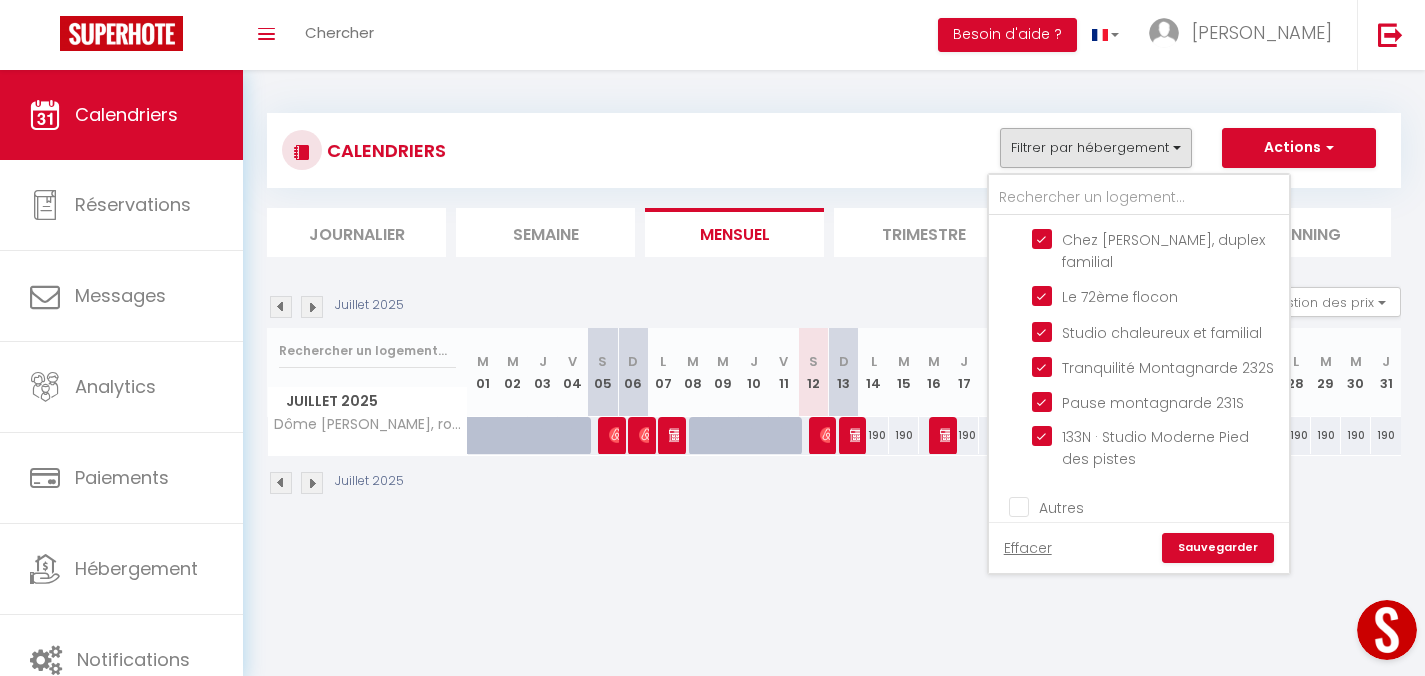 click on "Sauvegarder" at bounding box center (1218, 548) 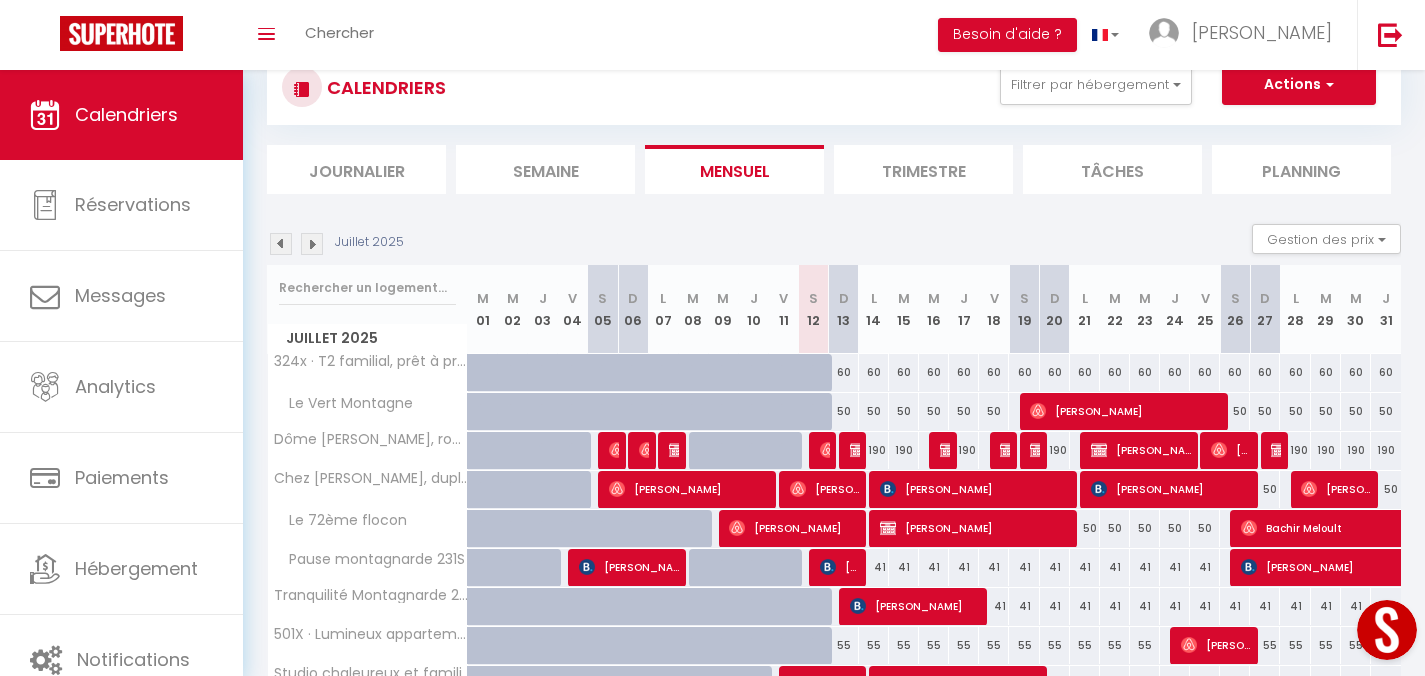 scroll, scrollTop: 214, scrollLeft: 0, axis: vertical 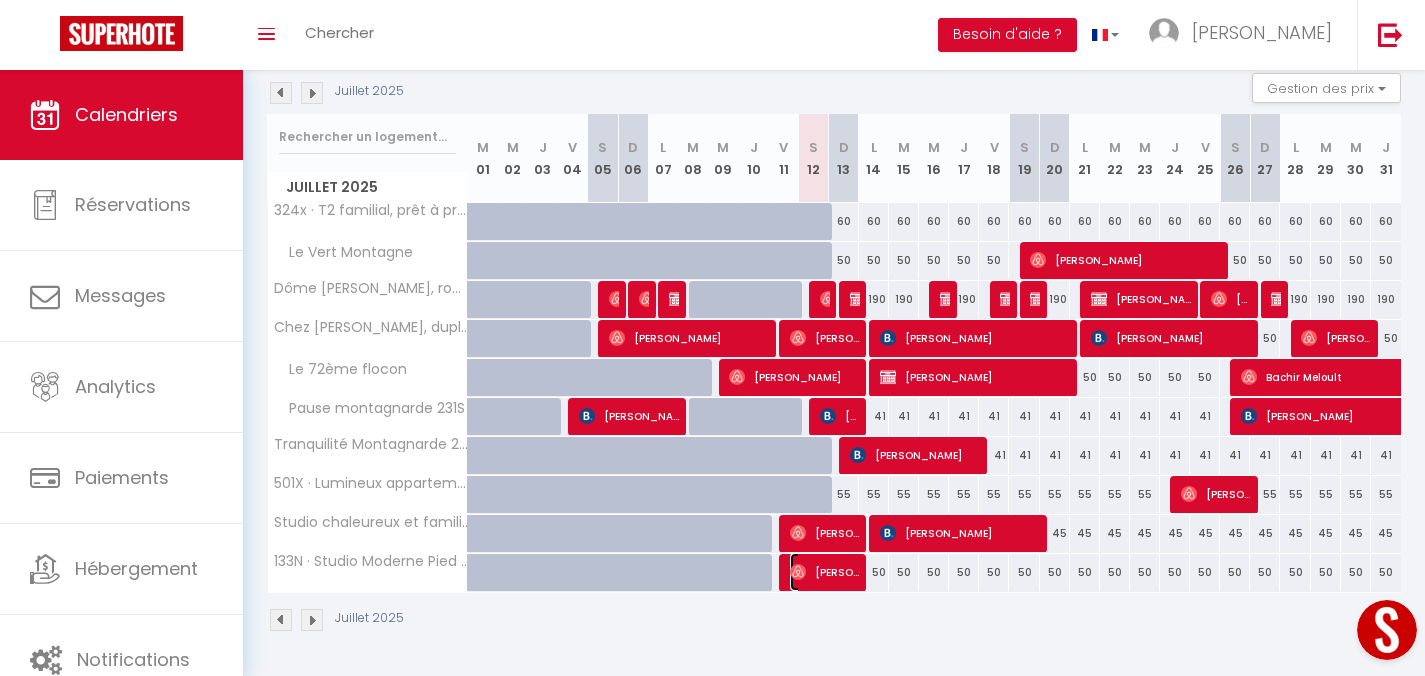 click on "[PERSON_NAME]" at bounding box center (825, 572) 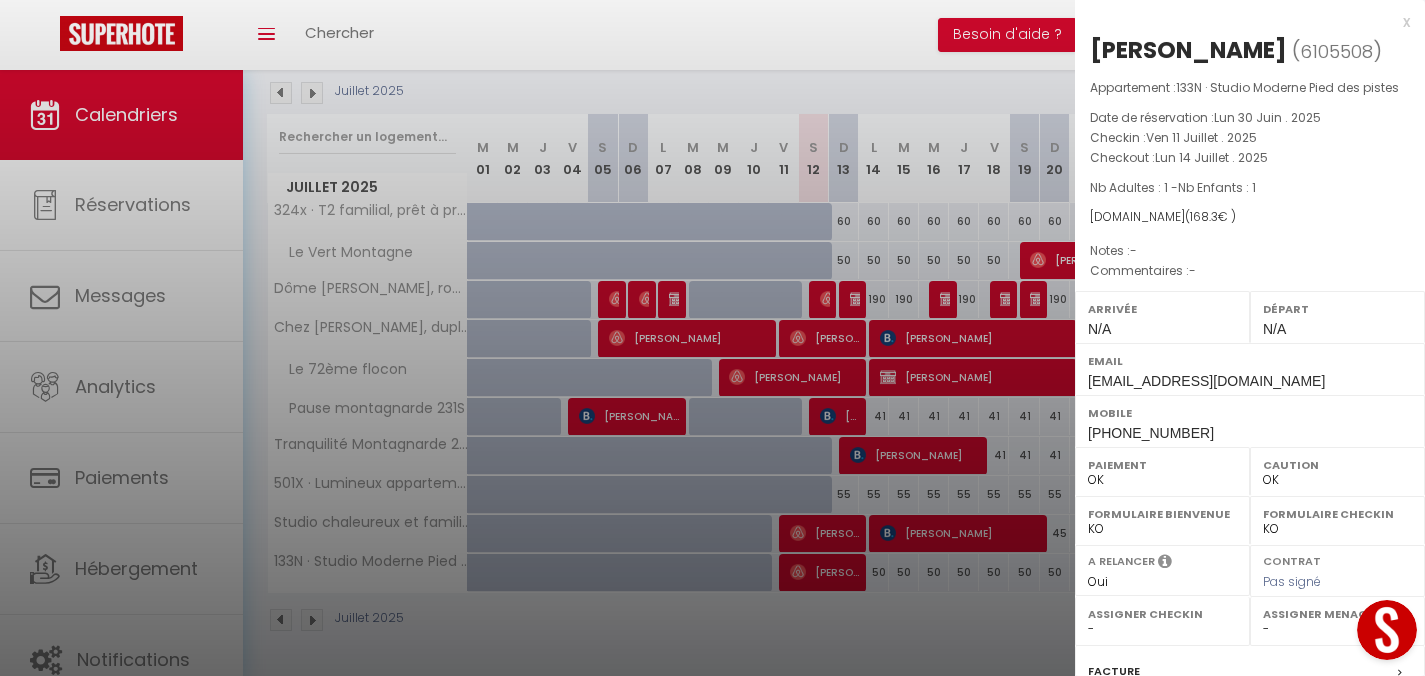 click on "x" at bounding box center (1242, 22) 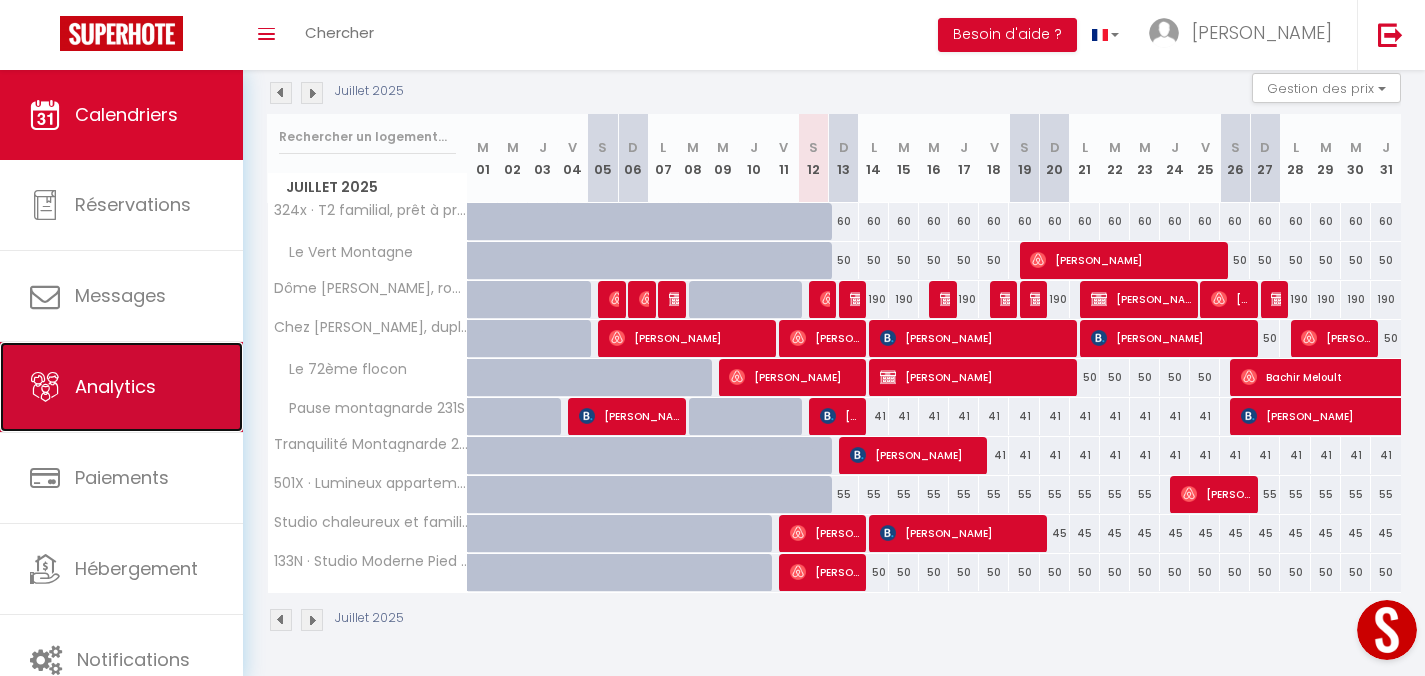 click on "Analytics" at bounding box center [121, 387] 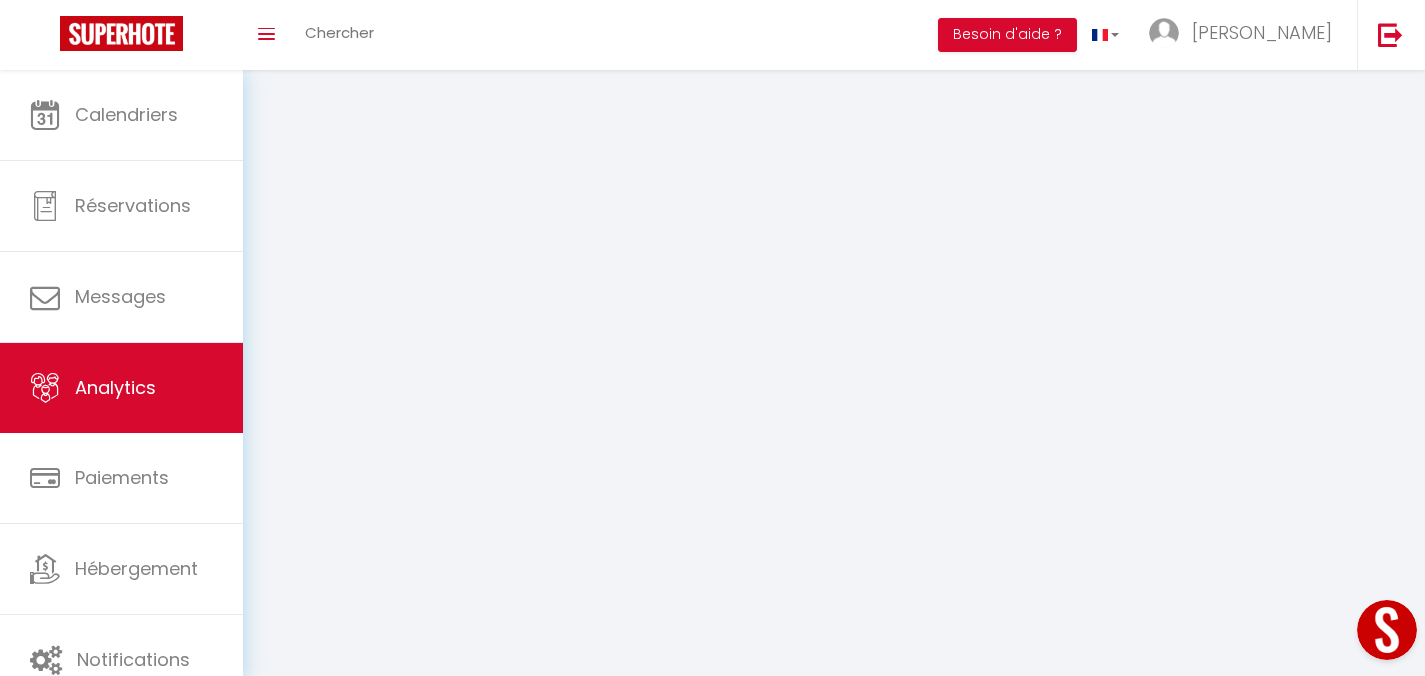 scroll, scrollTop: 0, scrollLeft: 0, axis: both 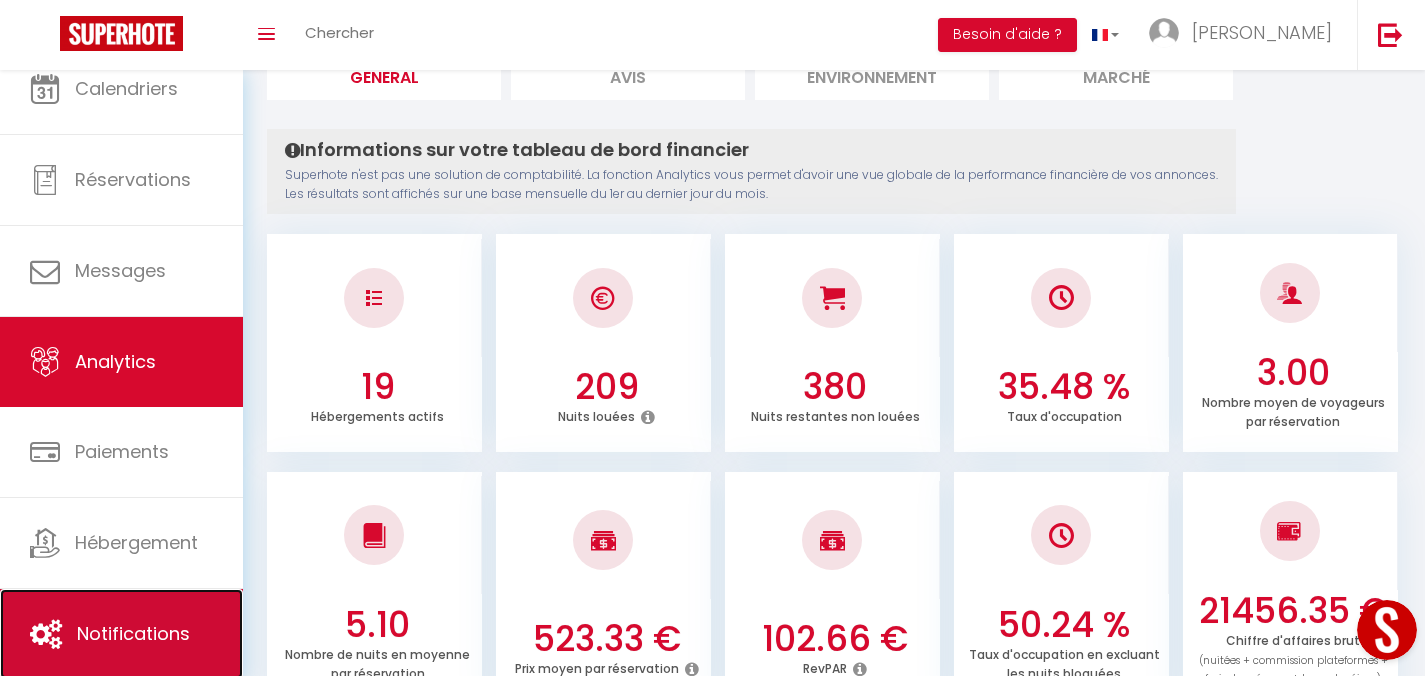 click on "Notifications" at bounding box center (133, 633) 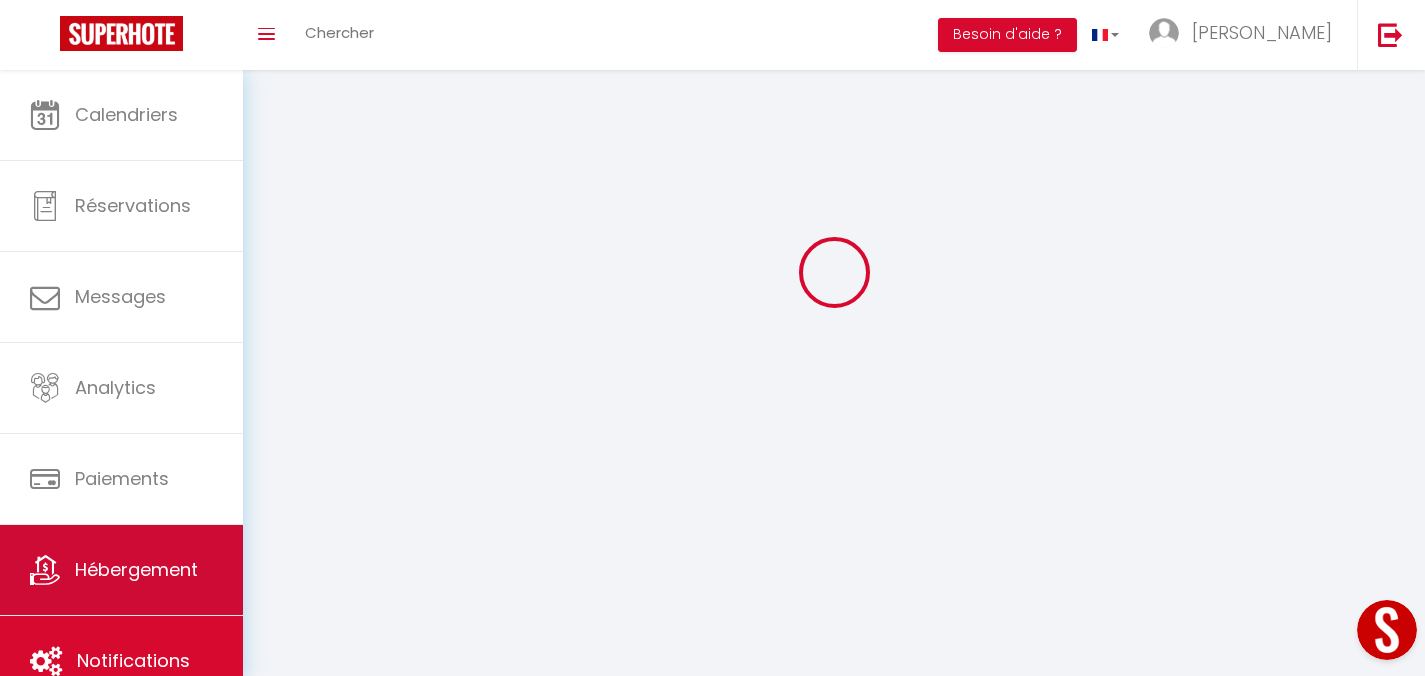 scroll, scrollTop: 0, scrollLeft: 0, axis: both 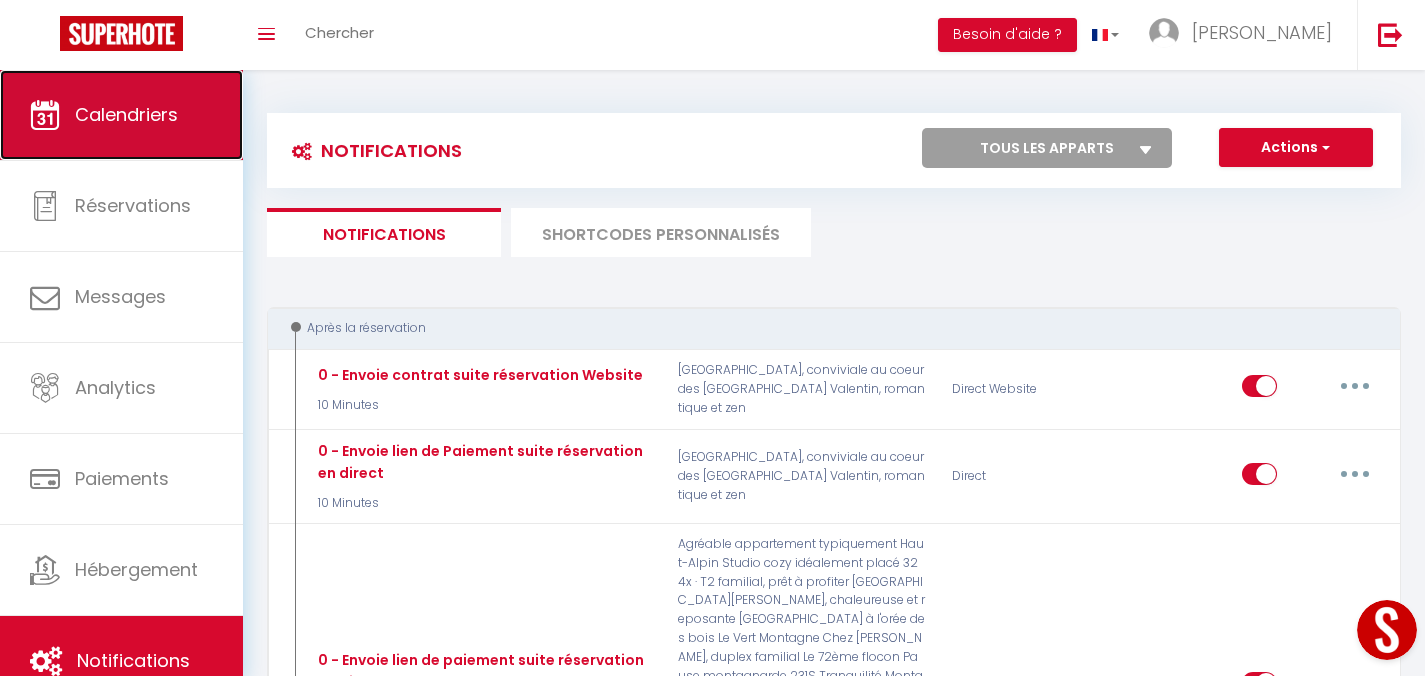 click on "Calendriers" at bounding box center (126, 114) 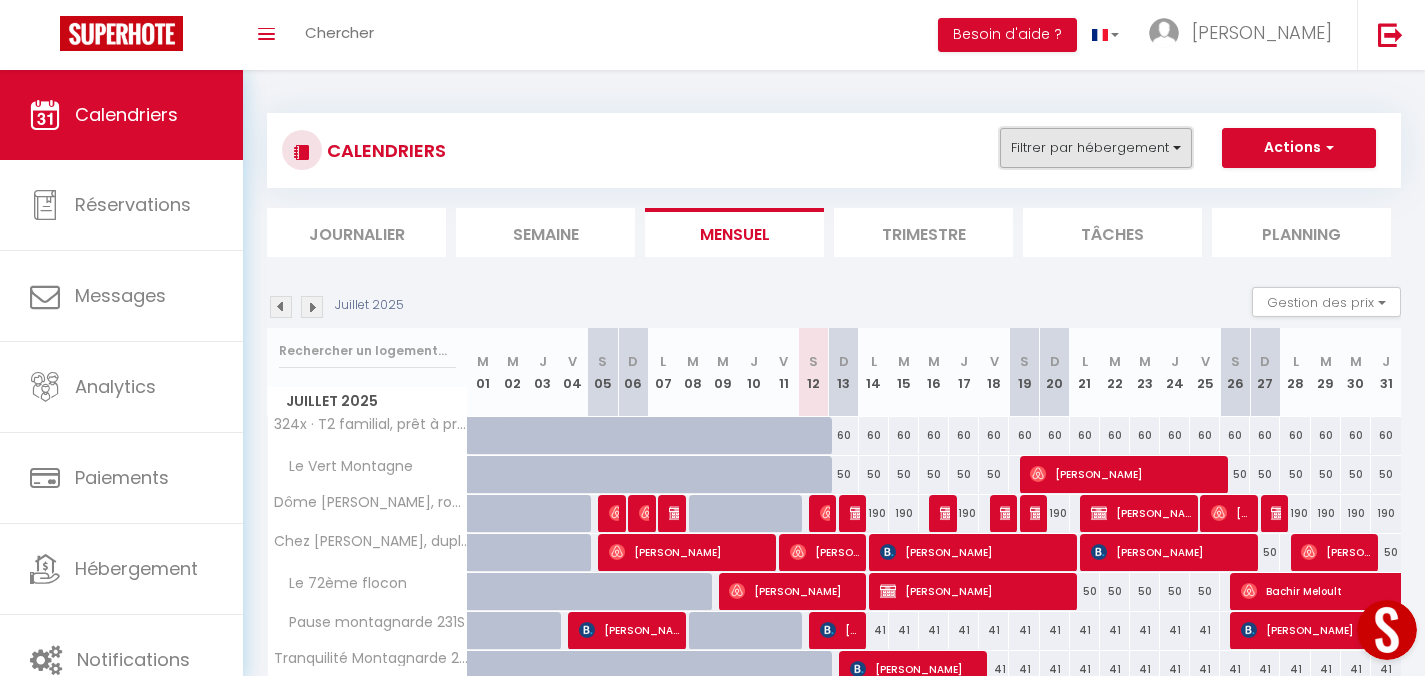 click on "Filtrer par hébergement" at bounding box center (1096, 148) 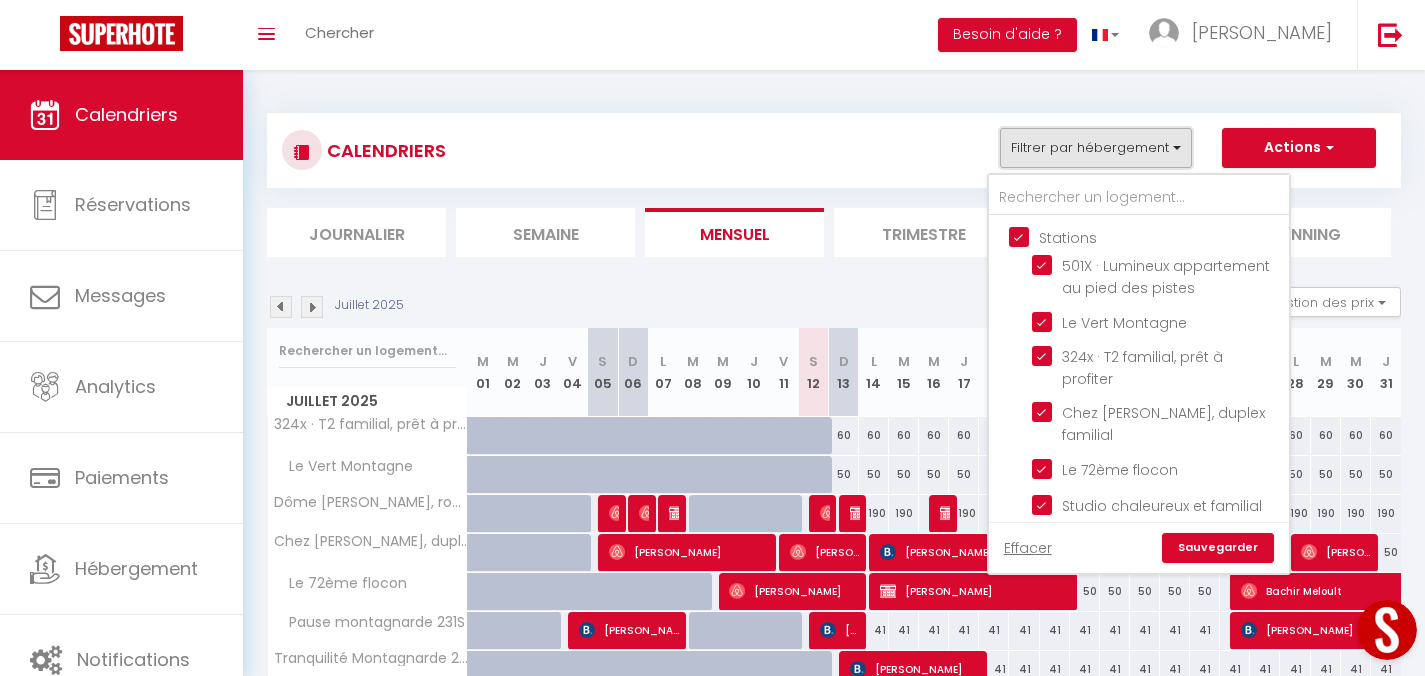 click on "Filtrer par hébergement" at bounding box center (1096, 148) 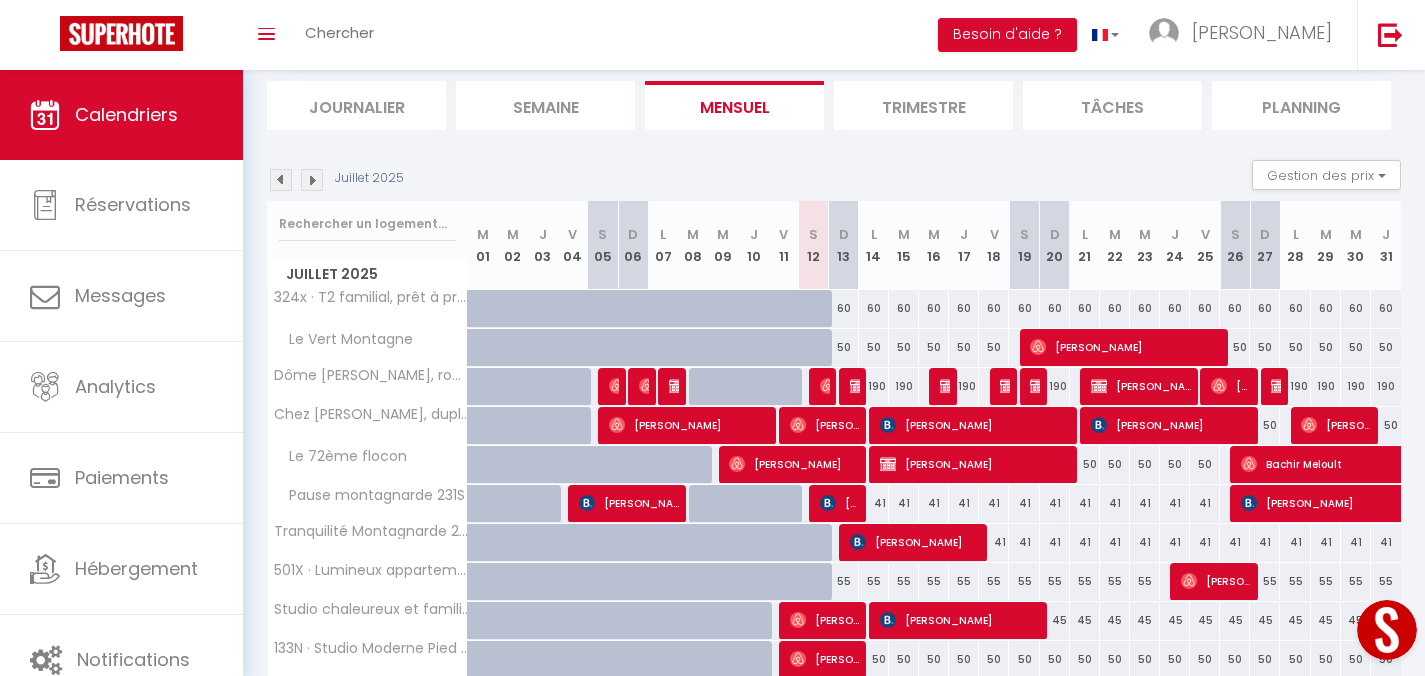 scroll, scrollTop: 0, scrollLeft: 0, axis: both 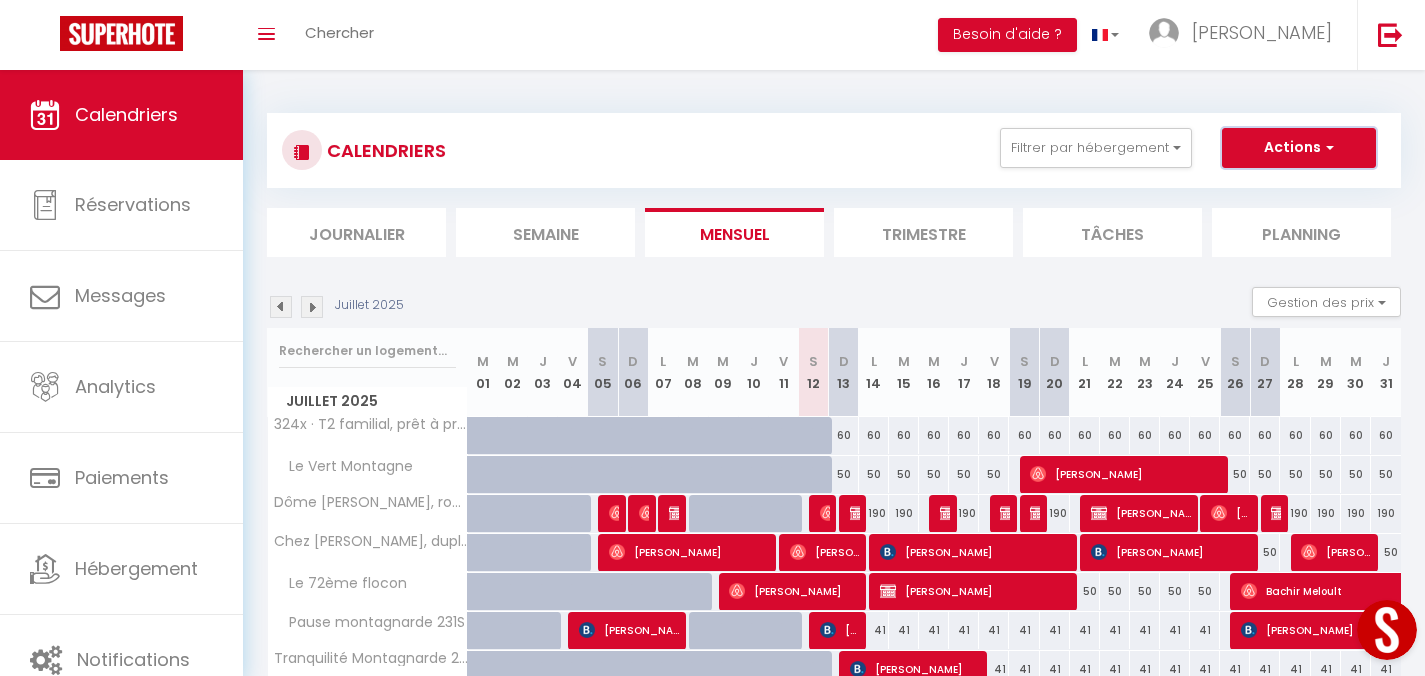 click on "Actions" at bounding box center (1299, 148) 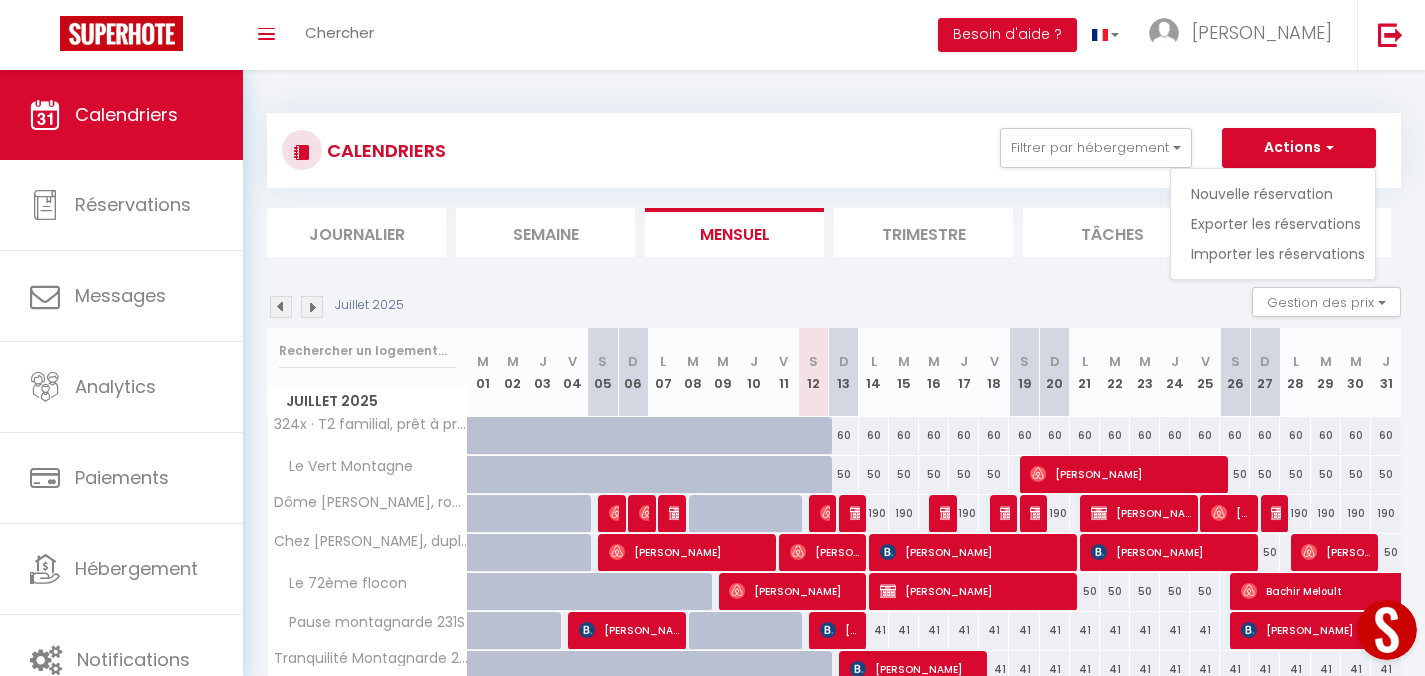 click on "CALENDRIERS
Filtrer par hébergement
Stations       501X · Lumineux appartement au pied des pistes     Le Vert Montagne     324x · T2 familial, prêt à profiter     Chez [PERSON_NAME], duplex familial     Le 72ème flocon     Studio chaleureux et familial     Tranquilité Montagnarde 232S     Pause montagnarde 231S     133N · Studio Moderne Pied des pistes     Autres       [GEOGRAPHIC_DATA] à l'orée des bois     Agréable appartement typiquement Haut-Alpin     Studio cozy idéalement placé     La maison Valban, conviviale au coeur des [GEOGRAPHIC_DATA]     Les Bumats · Villa familiale, panorama ville-montagnes     T2 [GEOGRAPHIC_DATA] avec terrasse centre ville [GEOGRAPHIC_DATA]     [GEOGRAPHIC_DATA], romantique et zen     [GEOGRAPHIC_DATA][PERSON_NAME], chaleureuse et reposante     Joli T2 proche du centre GAP avec terrasse    Effacer   Sauvegarder
Actions
Nouvelle réservation   Exporter les réservations" at bounding box center (834, 150) 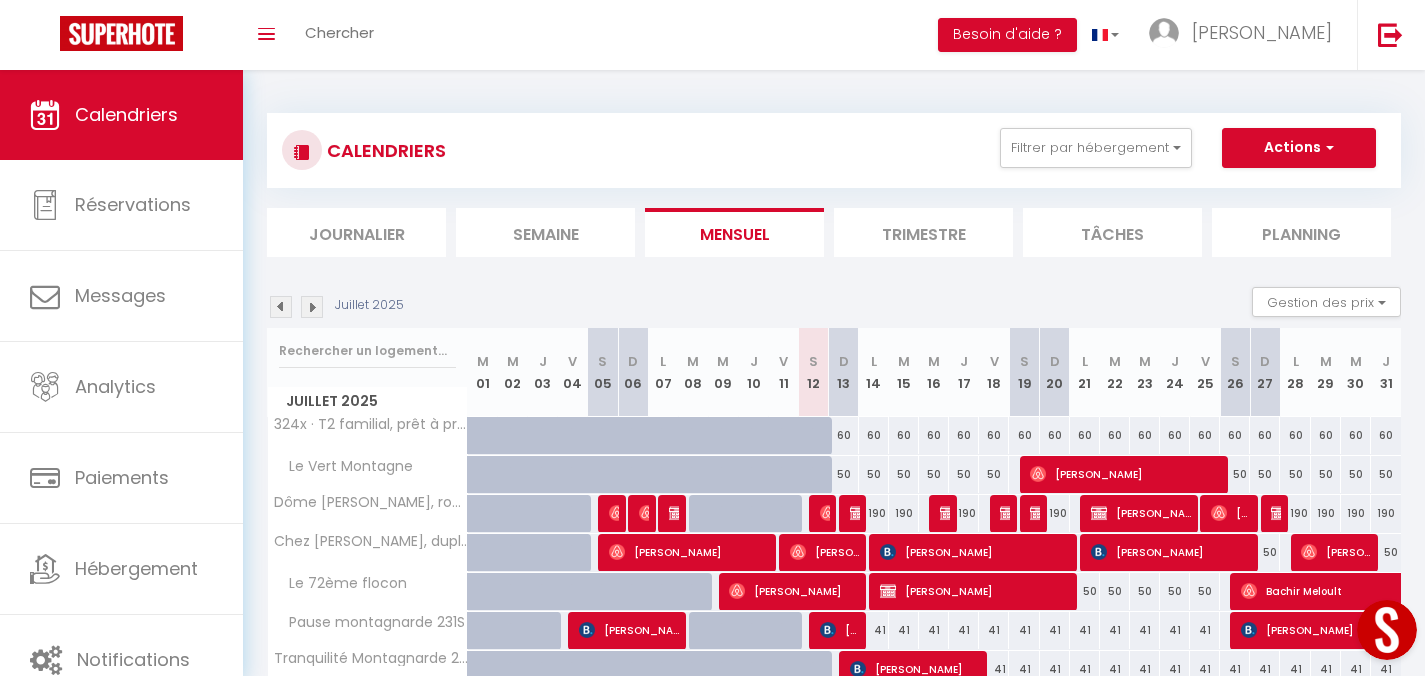 scroll, scrollTop: 4, scrollLeft: 0, axis: vertical 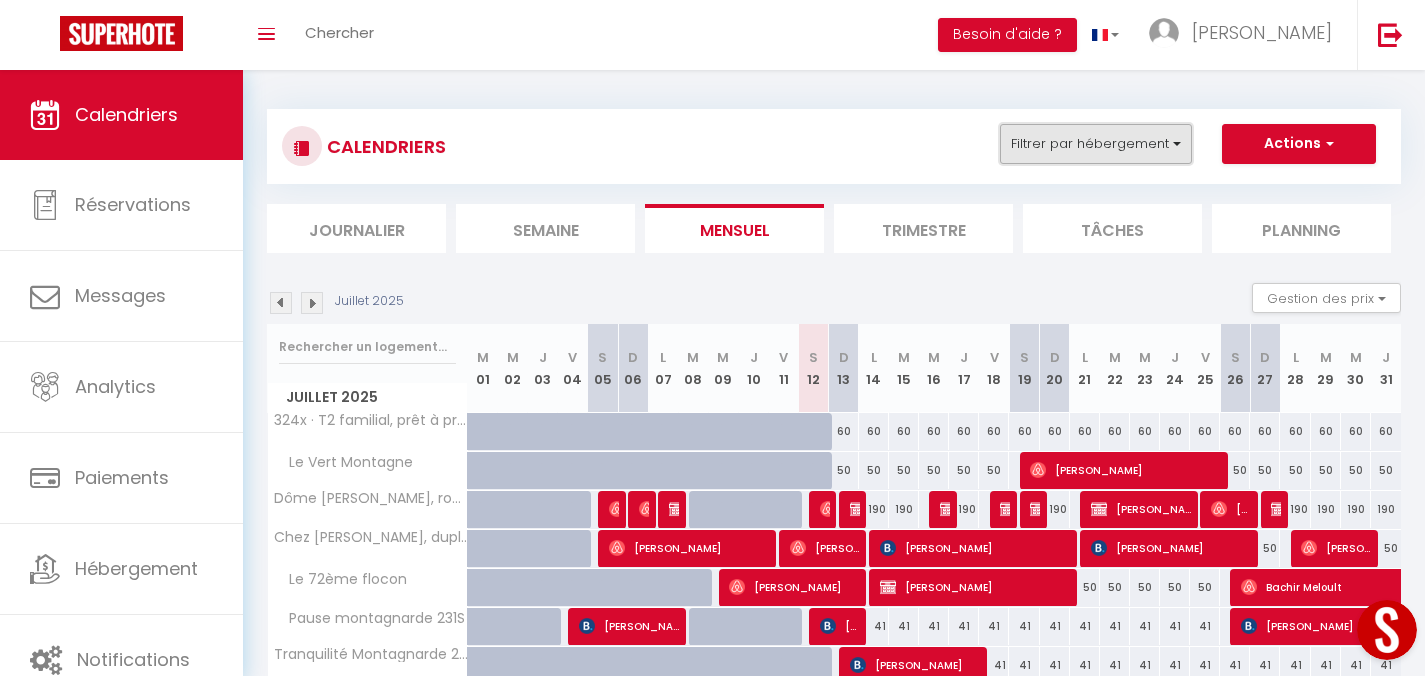 click on "Filtrer par hébergement" at bounding box center [1096, 144] 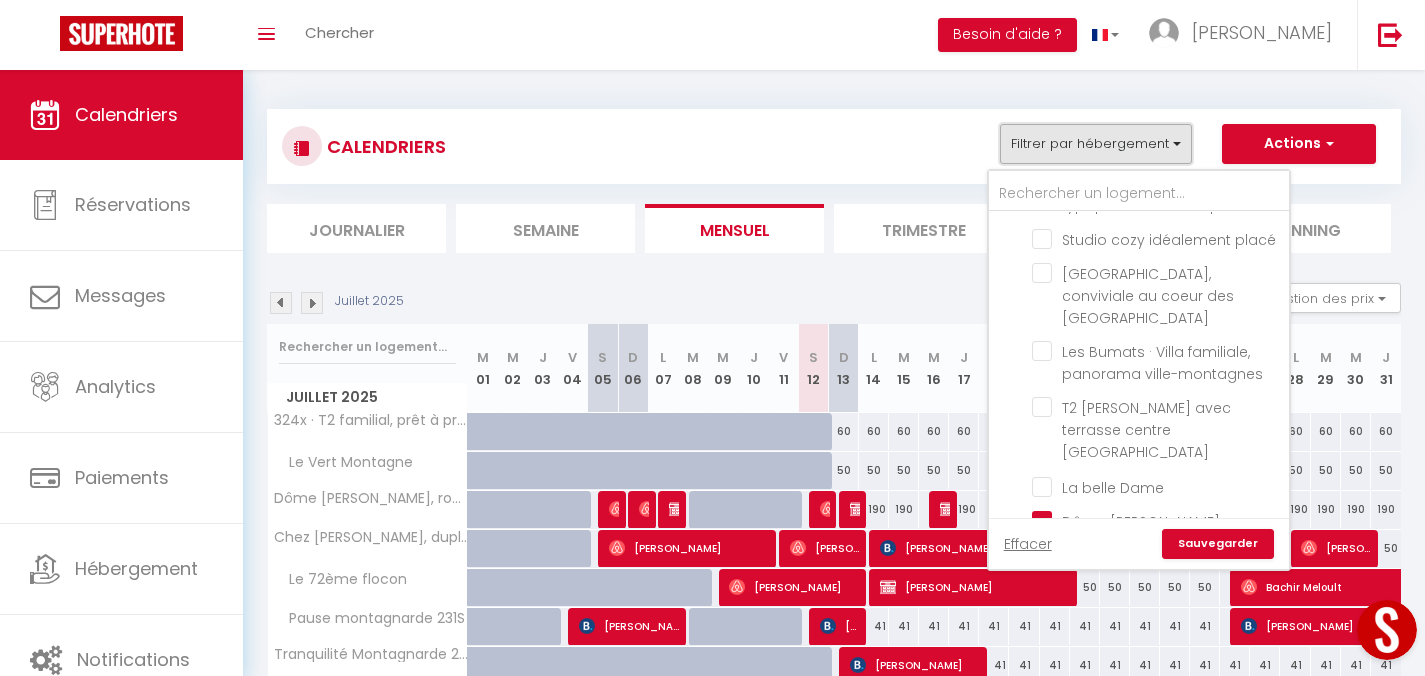 scroll, scrollTop: 560, scrollLeft: 0, axis: vertical 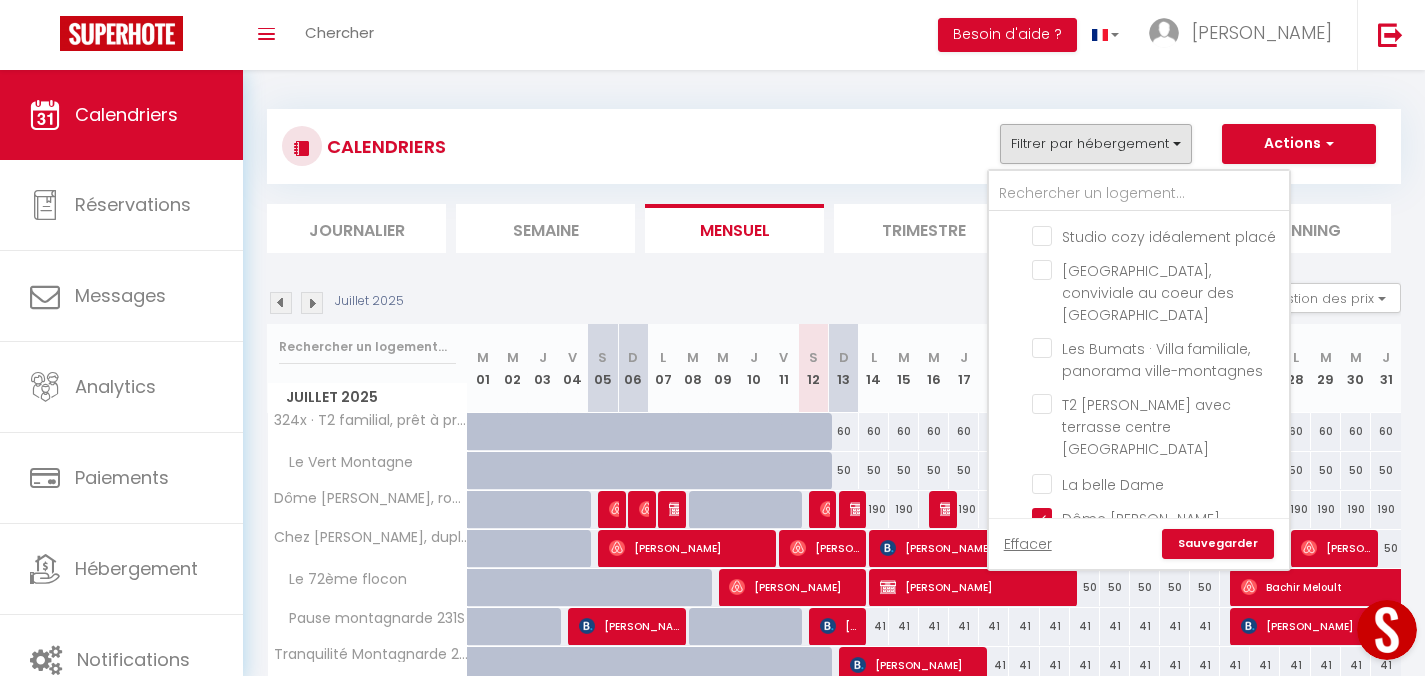 click on "Sauvegarder" at bounding box center (1218, 544) 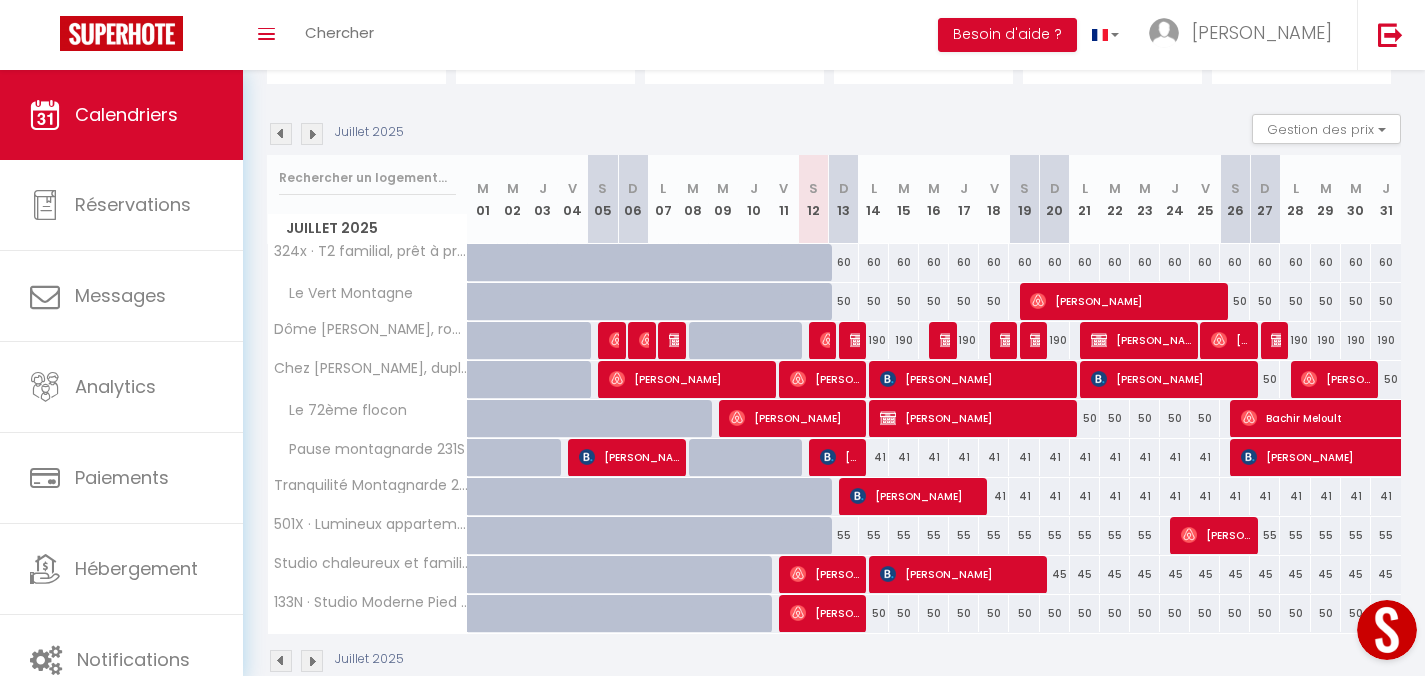 scroll, scrollTop: 214, scrollLeft: 0, axis: vertical 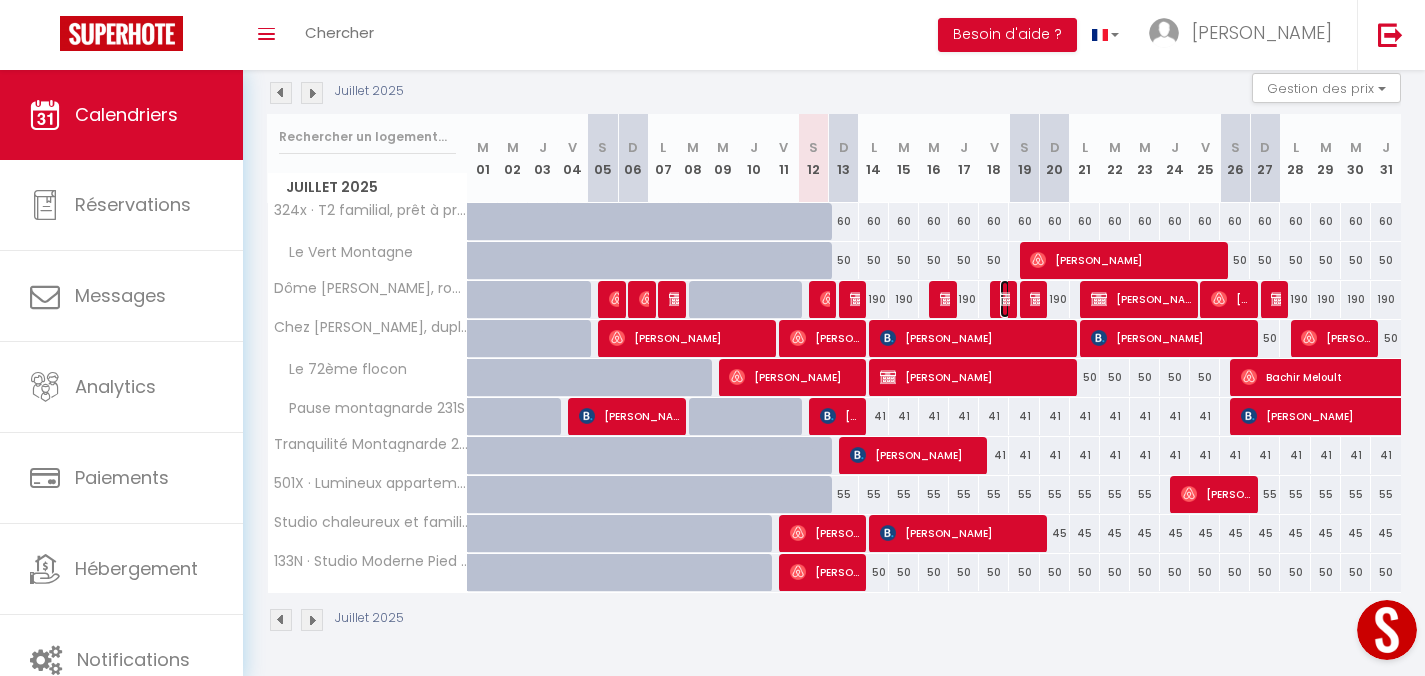 click at bounding box center [1008, 299] 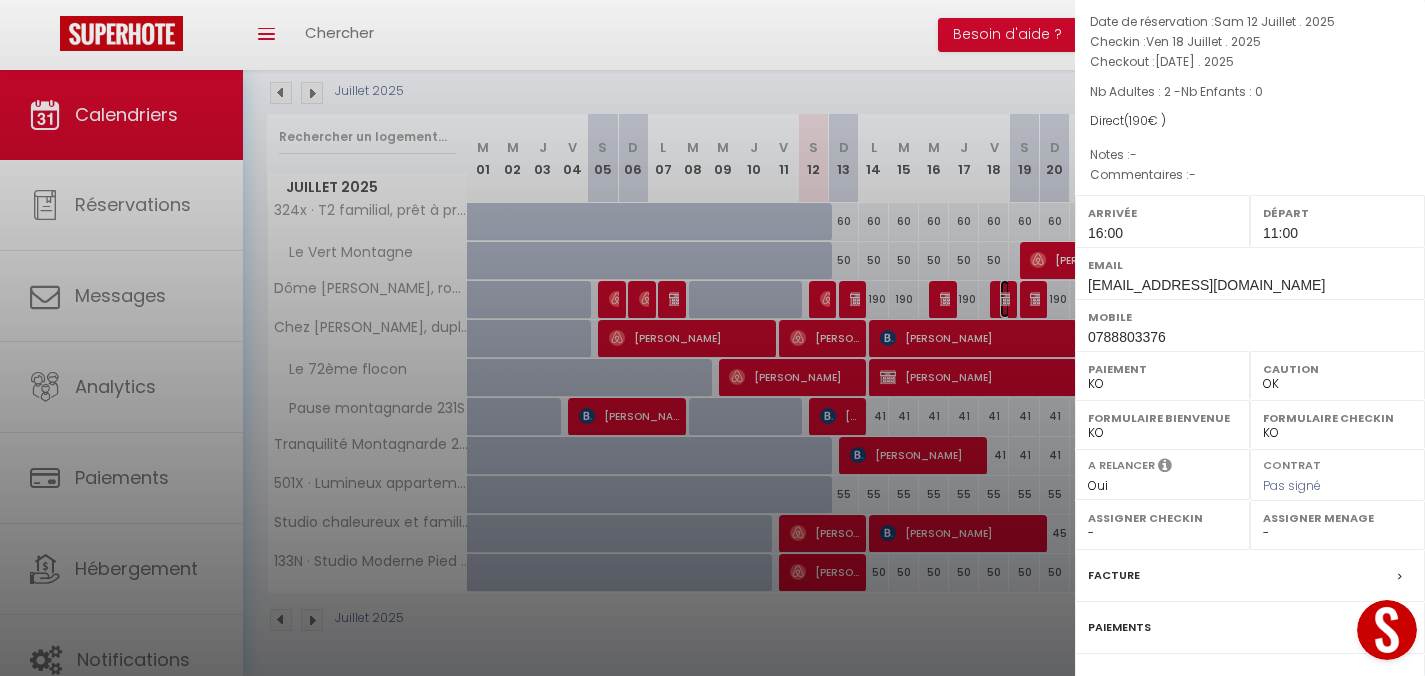 scroll, scrollTop: 256, scrollLeft: 0, axis: vertical 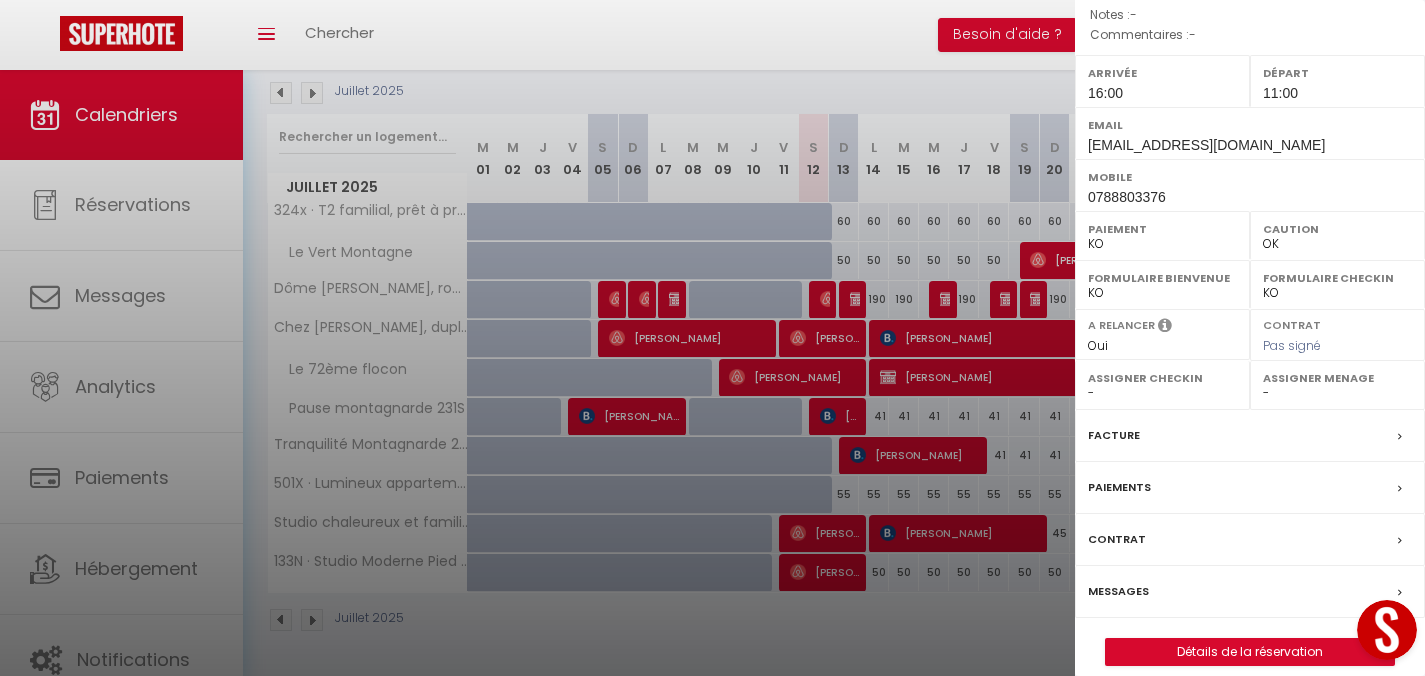 click on "Paiements" at bounding box center [1119, 487] 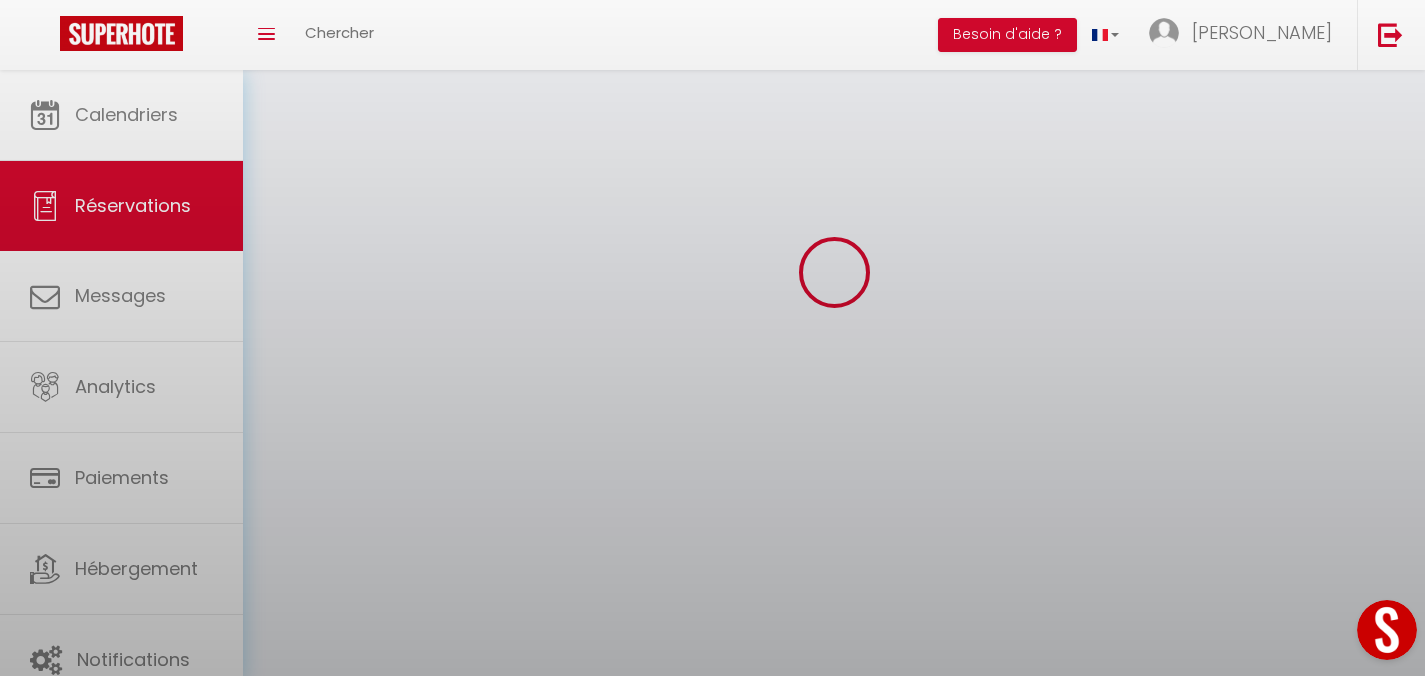 scroll, scrollTop: 0, scrollLeft: 0, axis: both 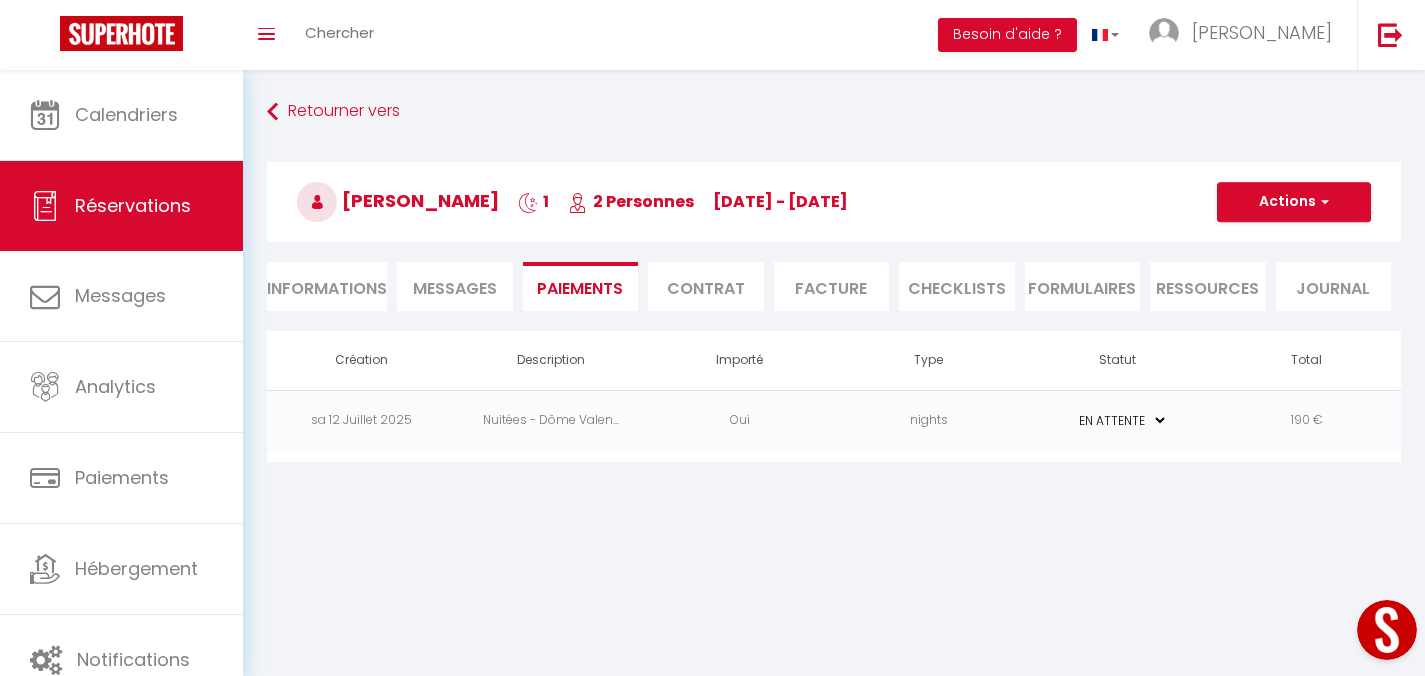 click on "190 €" at bounding box center (1306, 420) 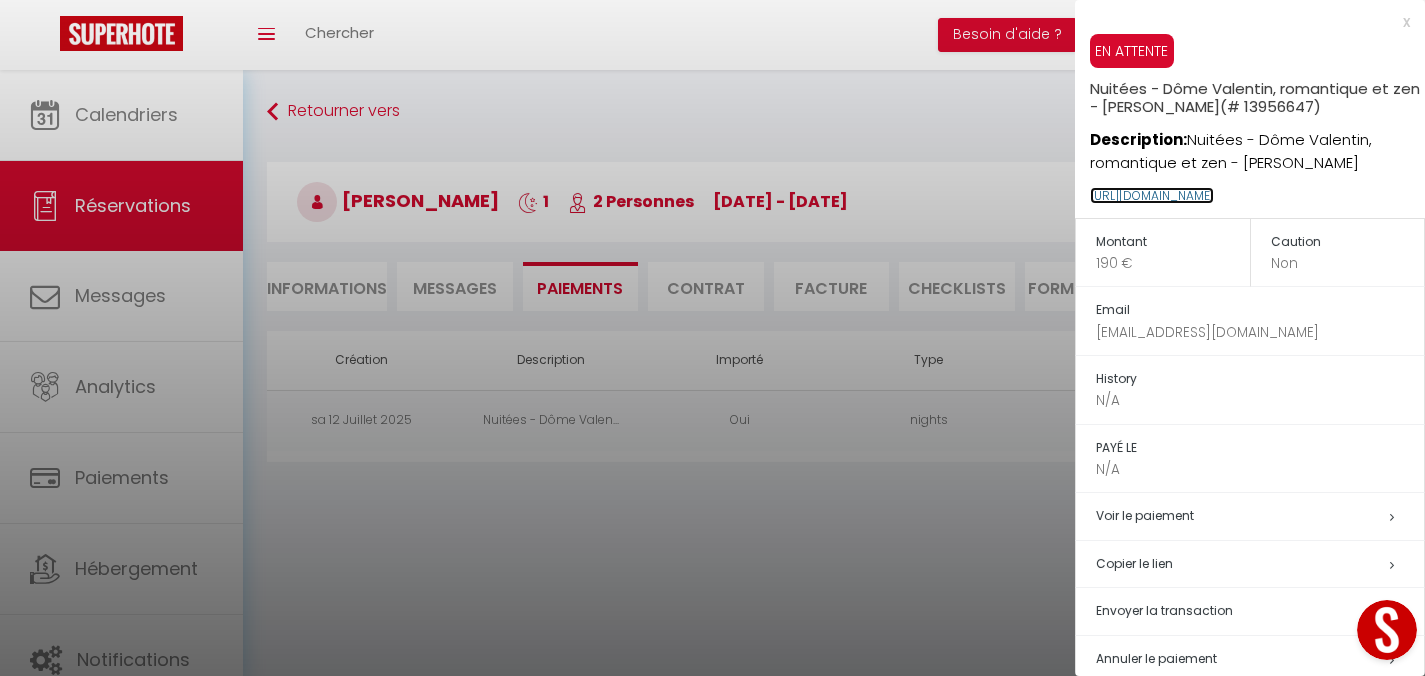 click on "[URL][DOMAIN_NAME]" at bounding box center [1152, 195] 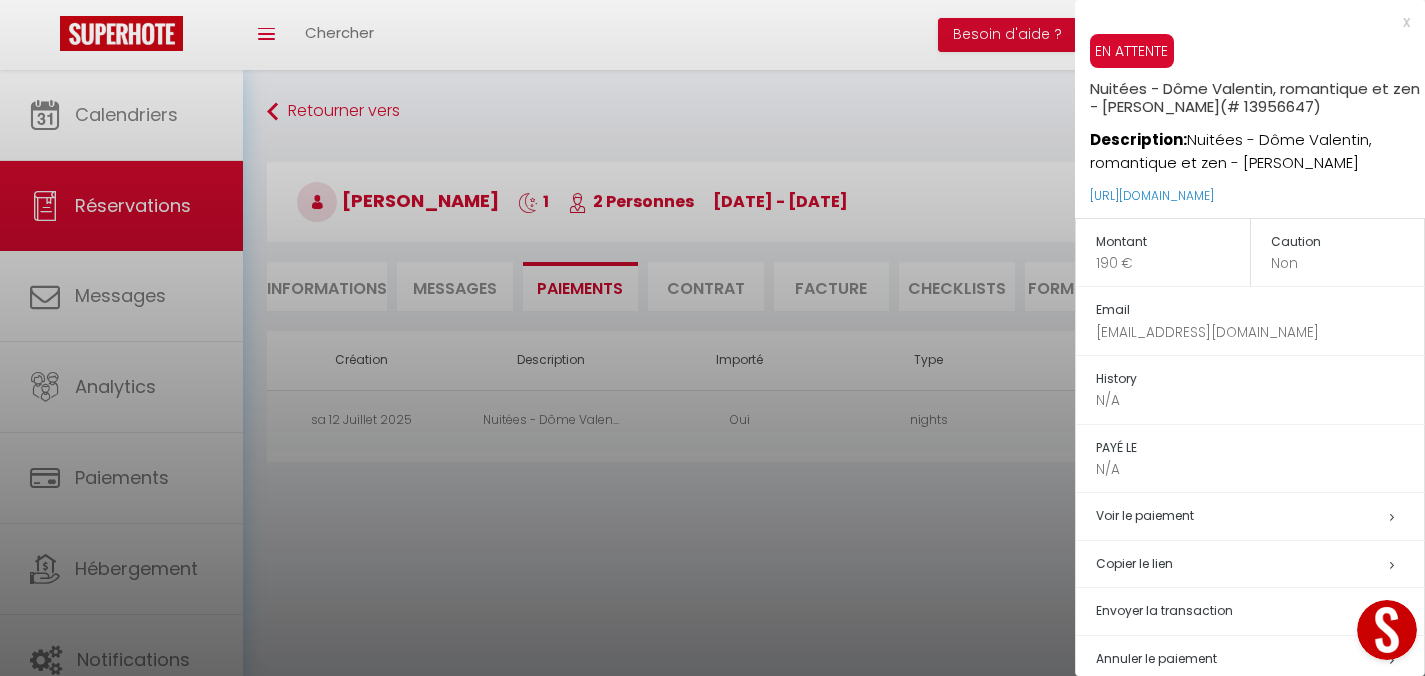 click on "x" at bounding box center (1242, 22) 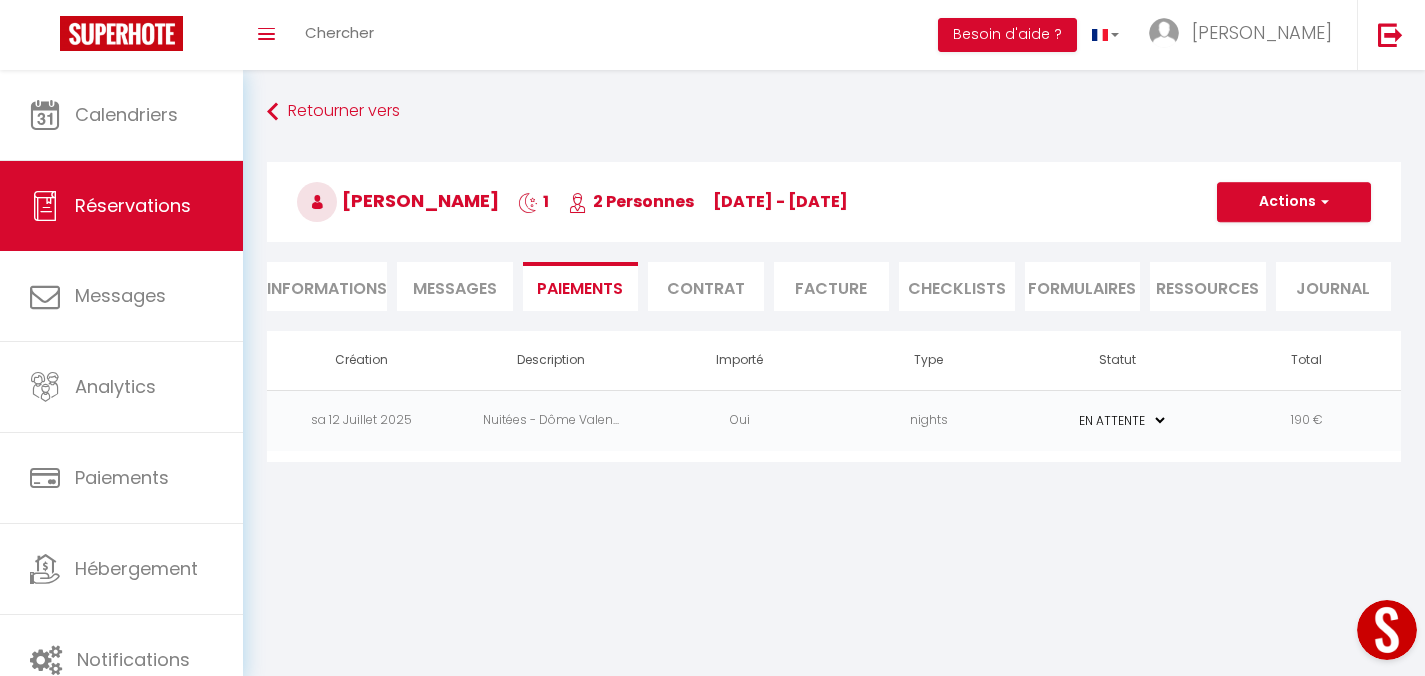 click on "190 €" at bounding box center (1306, 420) 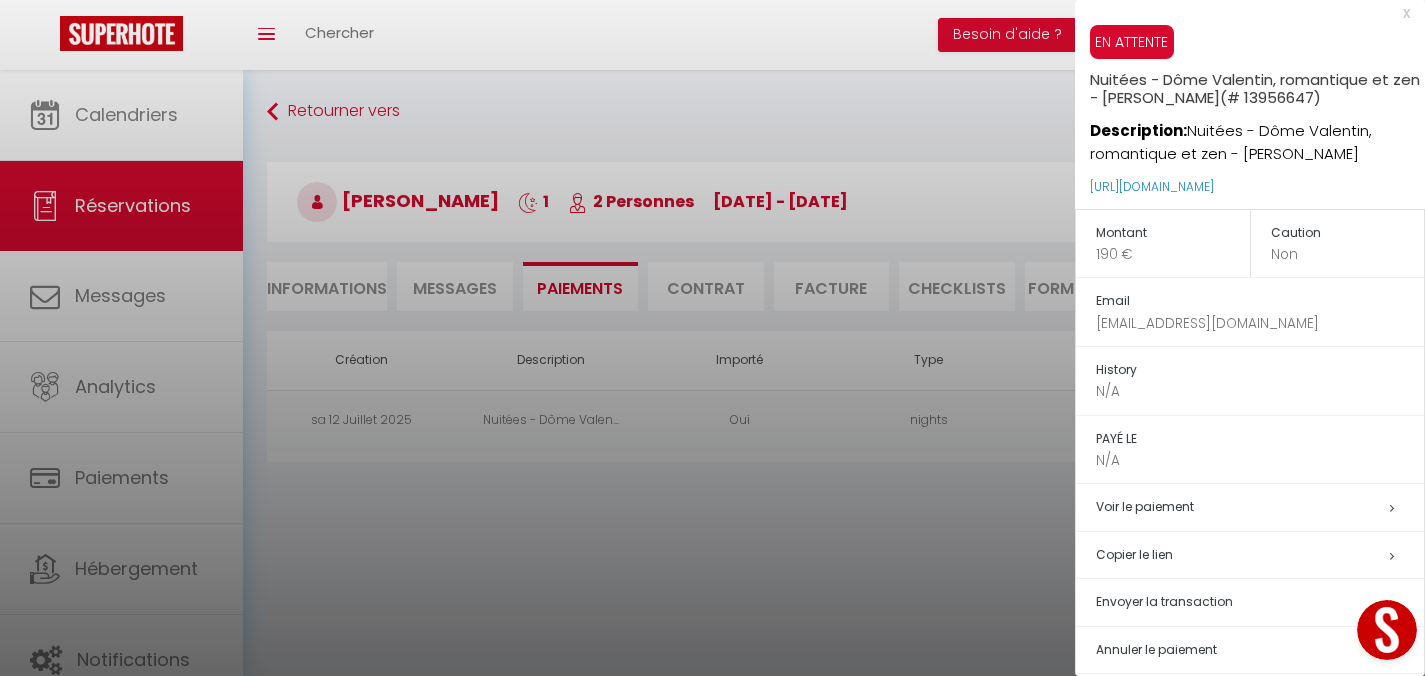 scroll, scrollTop: 23, scrollLeft: 0, axis: vertical 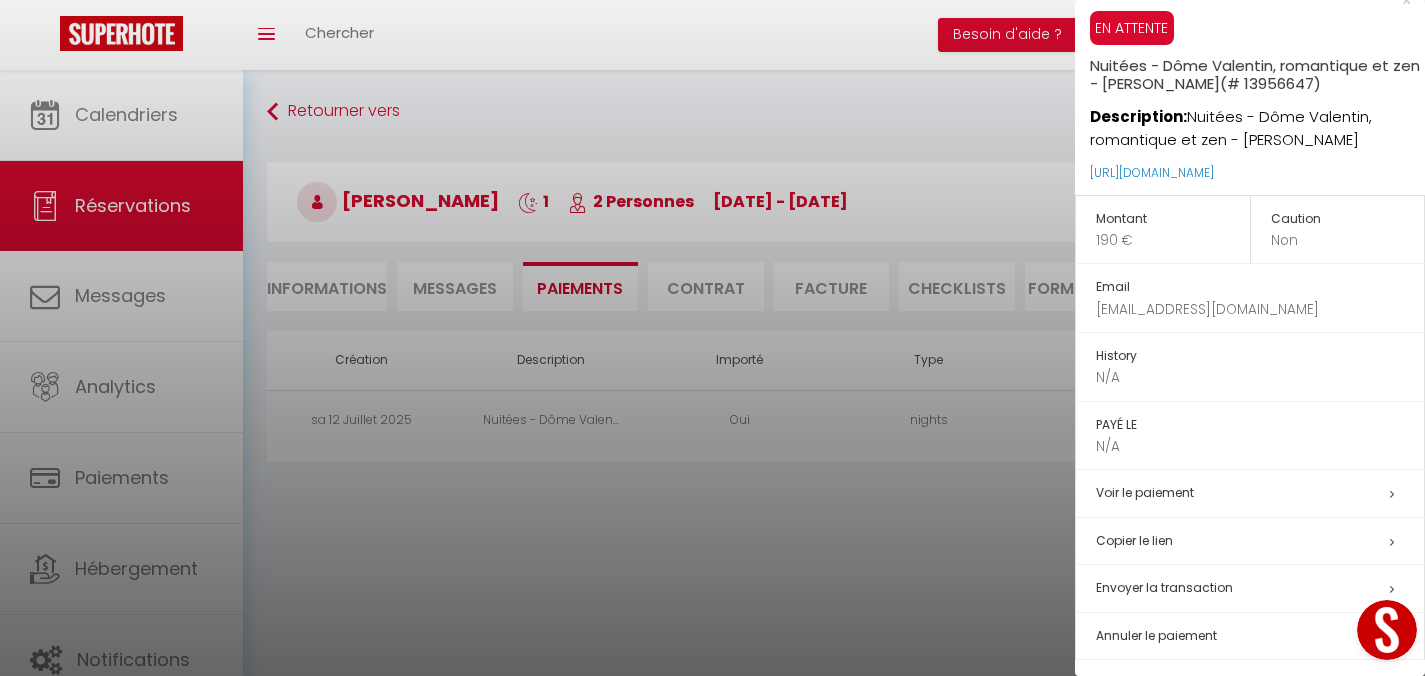 click on "Copier le lien" at bounding box center [1260, 541] 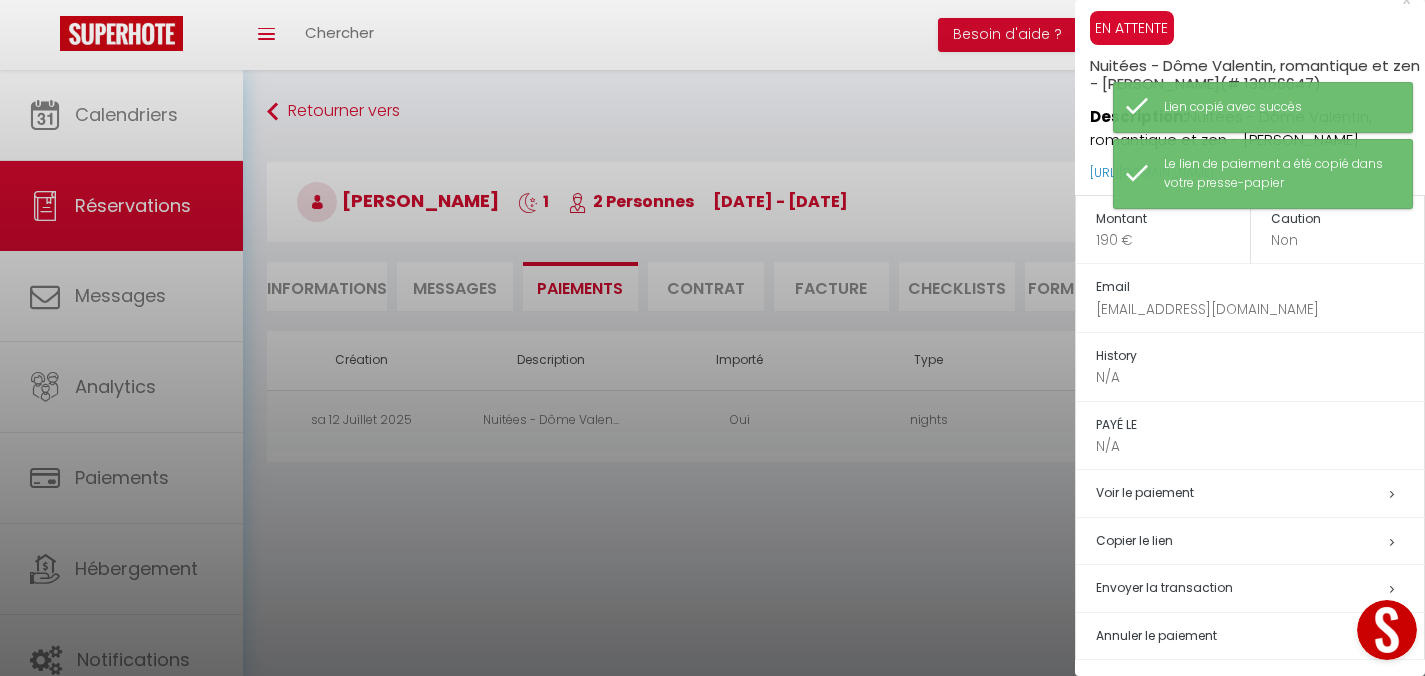 click at bounding box center (712, 338) 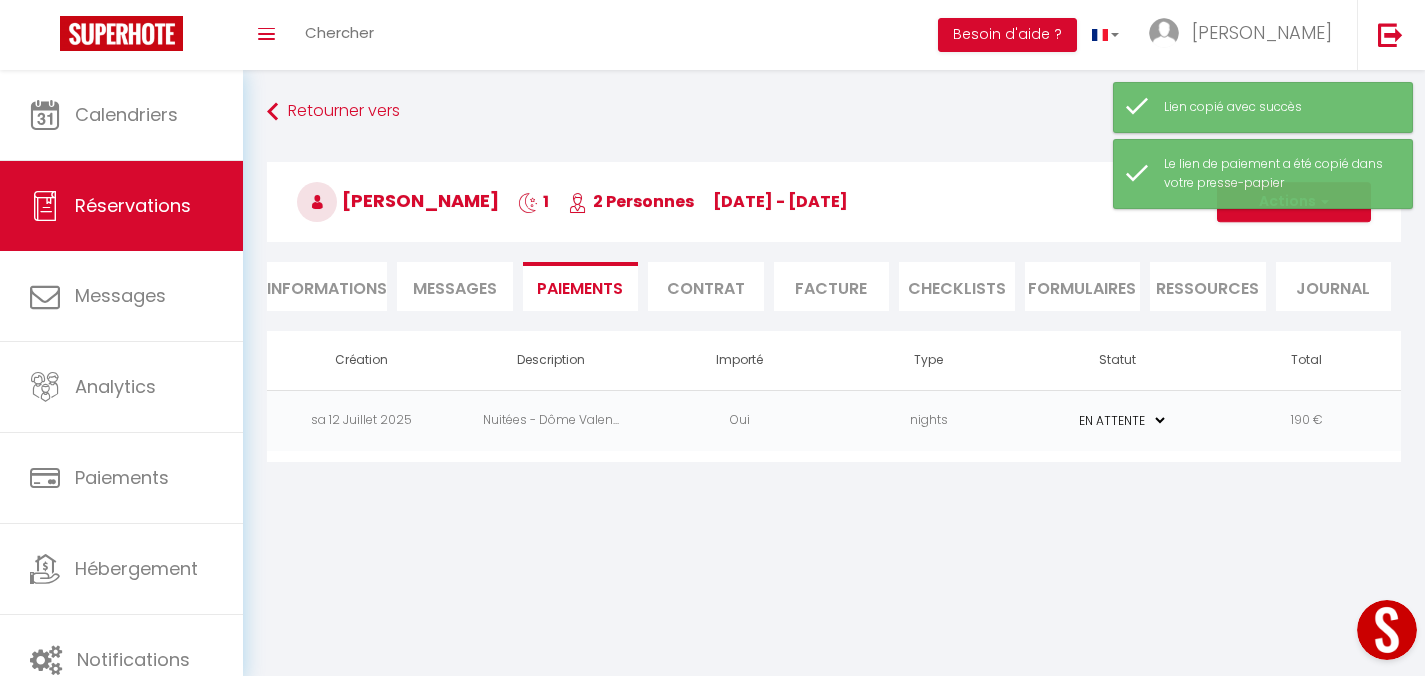 click on "Messages" at bounding box center [455, 288] 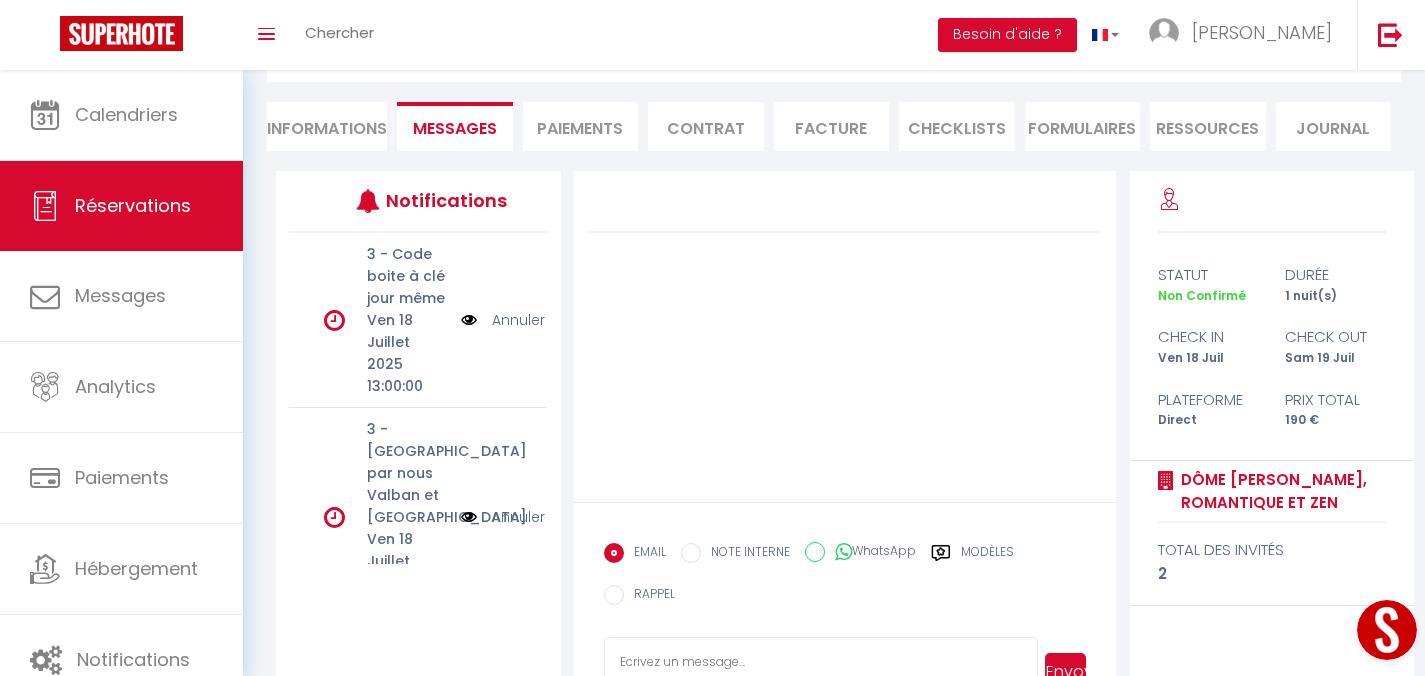 scroll, scrollTop: 161, scrollLeft: 0, axis: vertical 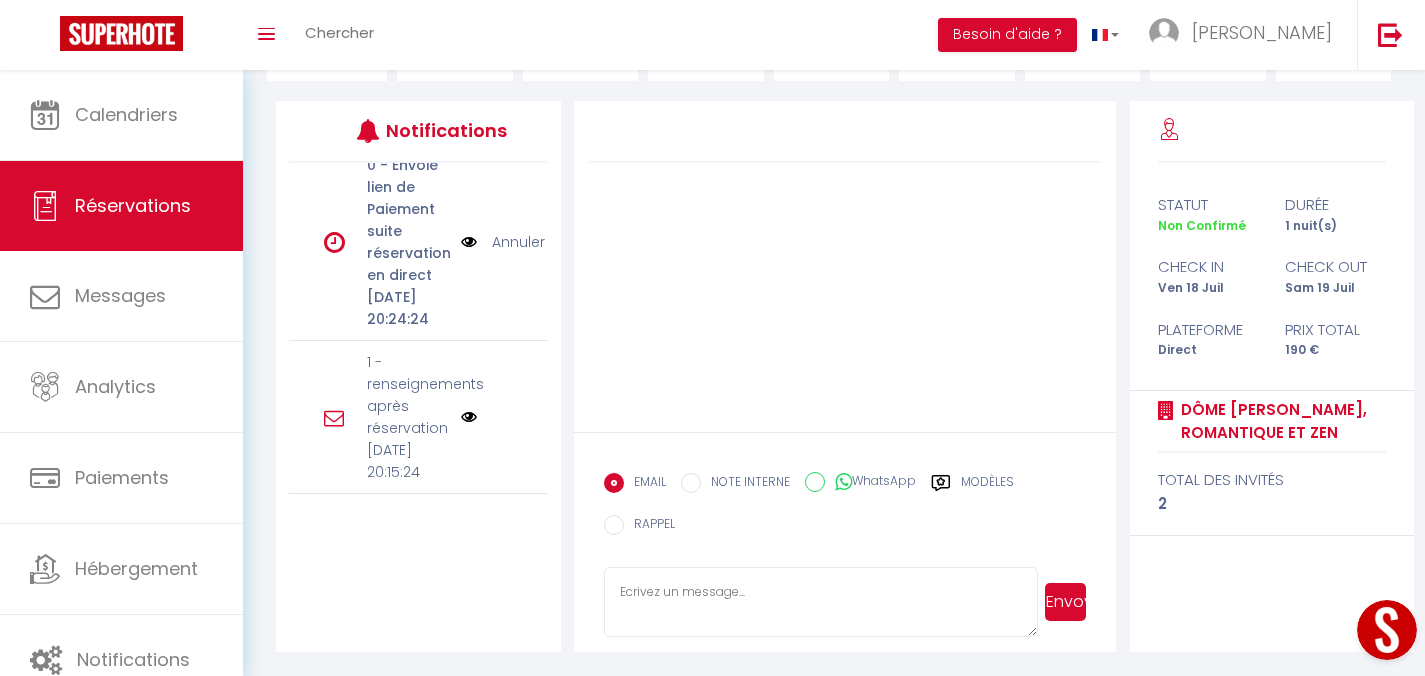 click at bounding box center [845, 193] 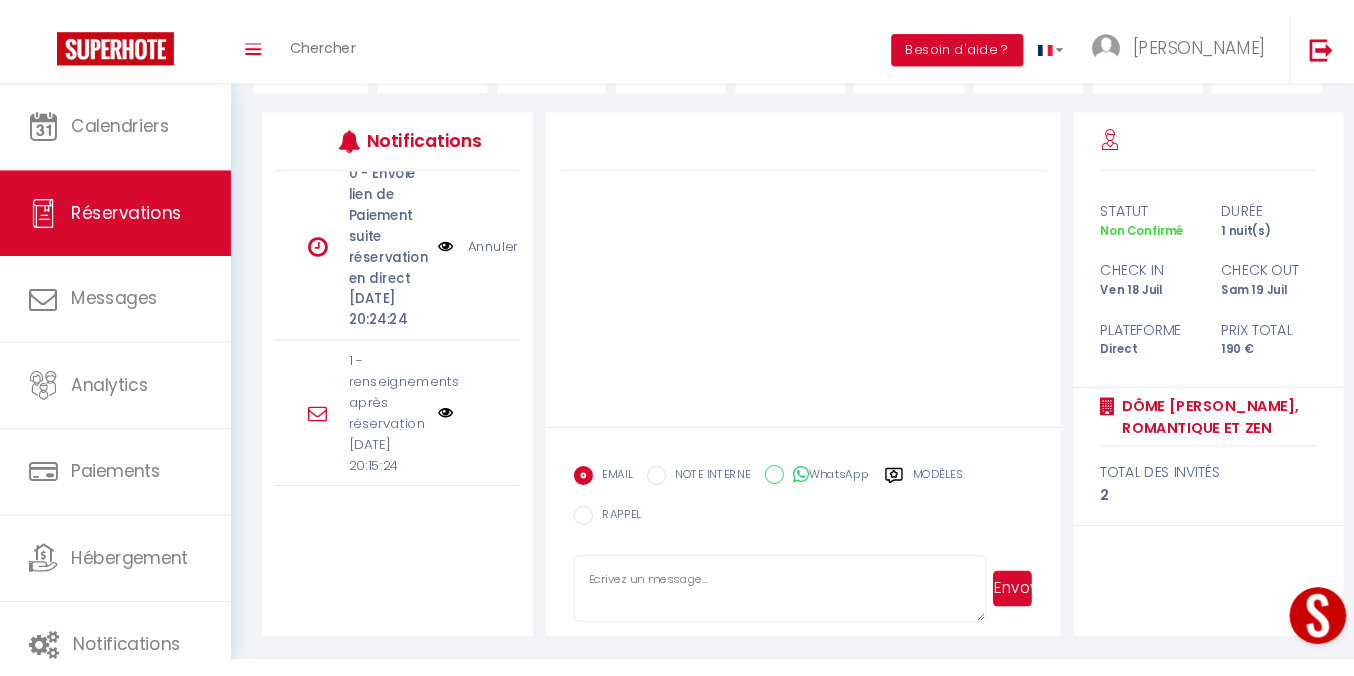 scroll, scrollTop: 1246, scrollLeft: 0, axis: vertical 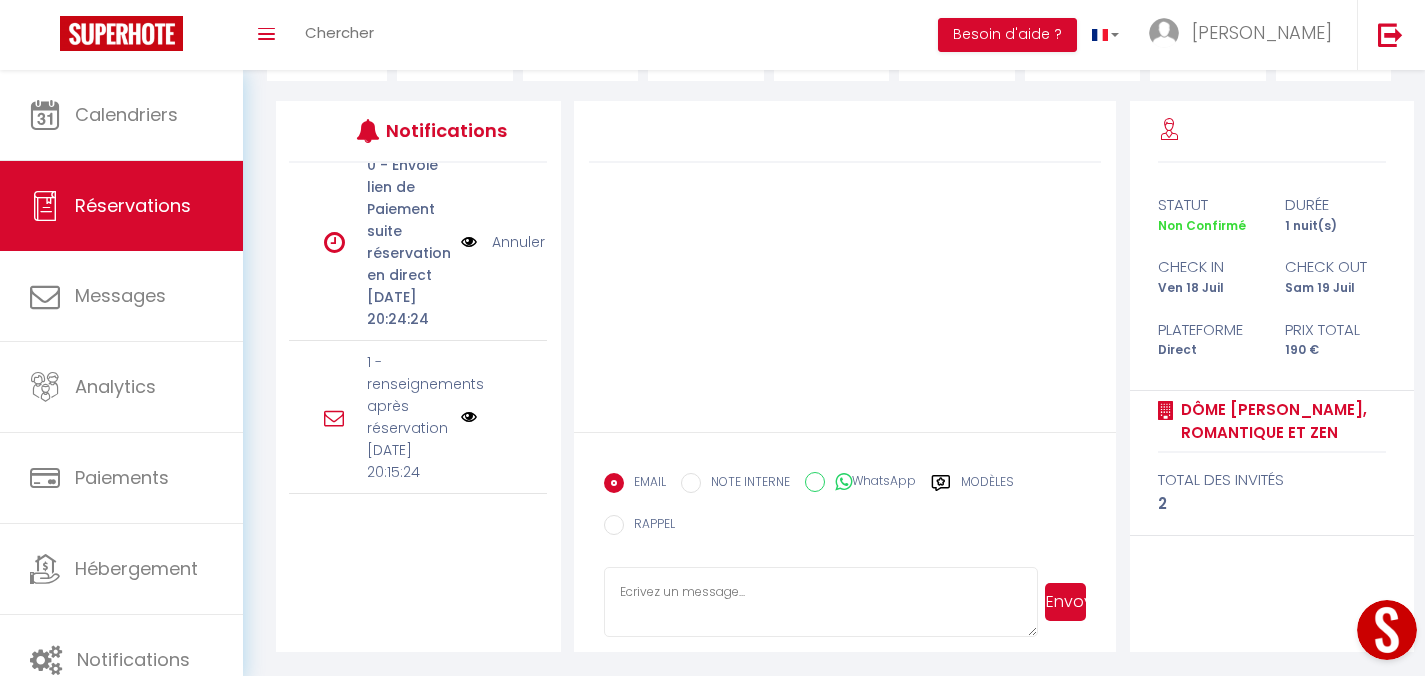 click on "Détails Voyageur   Prénom   *   [PERSON_NAME]   *   MEUROU   Email   *   [EMAIL_ADDRESS][DOMAIN_NAME]   Email alternatif       Téléphone   *   [PHONE_NUMBER]   Téléphone alternatif     Code postal     Adresse     [GEOGRAPHIC_DATA]     [GEOGRAPHIC_DATA]   *   [GEOGRAPHIC_DATA]
[GEOGRAPHIC_DATA]
[GEOGRAPHIC_DATA]
[GEOGRAPHIC_DATA]
[GEOGRAPHIC_DATA]
[US_STATE]
[GEOGRAPHIC_DATA]
[GEOGRAPHIC_DATA]
[GEOGRAPHIC_DATA]
[GEOGRAPHIC_DATA]
[GEOGRAPHIC_DATA]
[GEOGRAPHIC_DATA]
[GEOGRAPHIC_DATA]
[GEOGRAPHIC_DATA]
[GEOGRAPHIC_DATA]
[GEOGRAPHIC_DATA]
[GEOGRAPHIC_DATA]
[GEOGRAPHIC_DATA]
Frais de ménage   0     0" at bounding box center [834, 376] 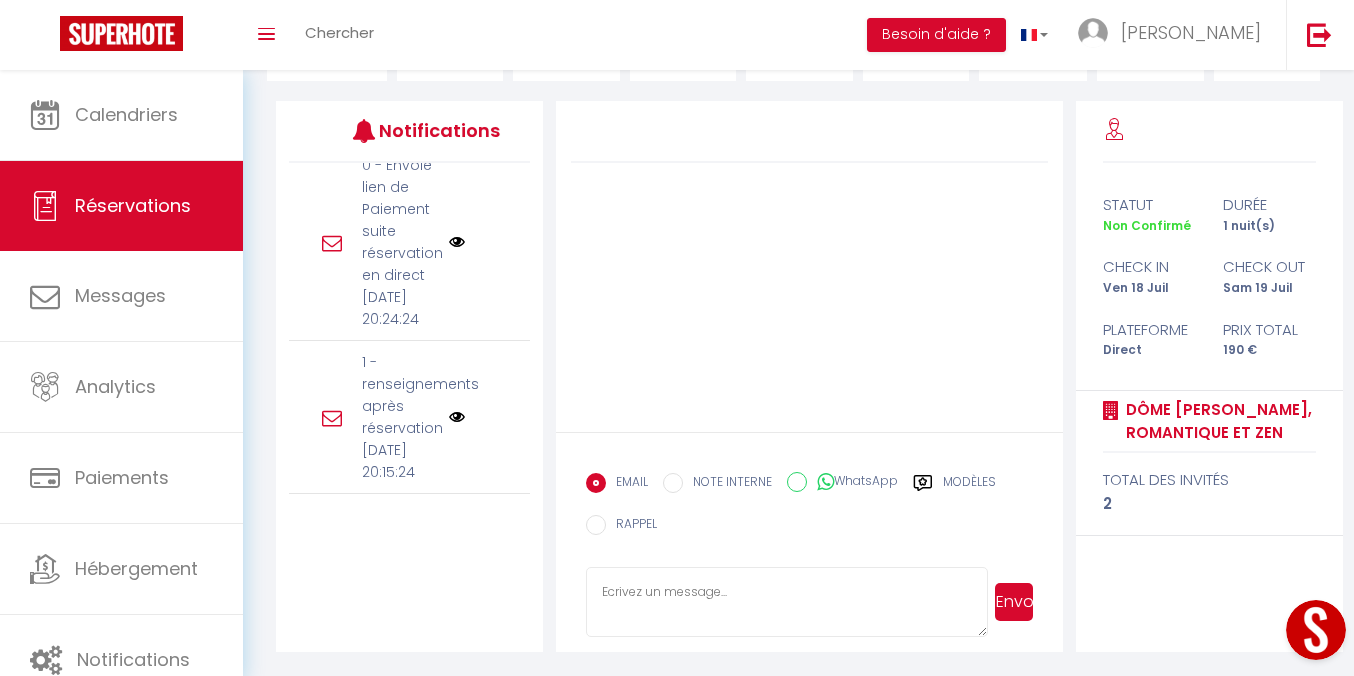 scroll, scrollTop: 1280, scrollLeft: 0, axis: vertical 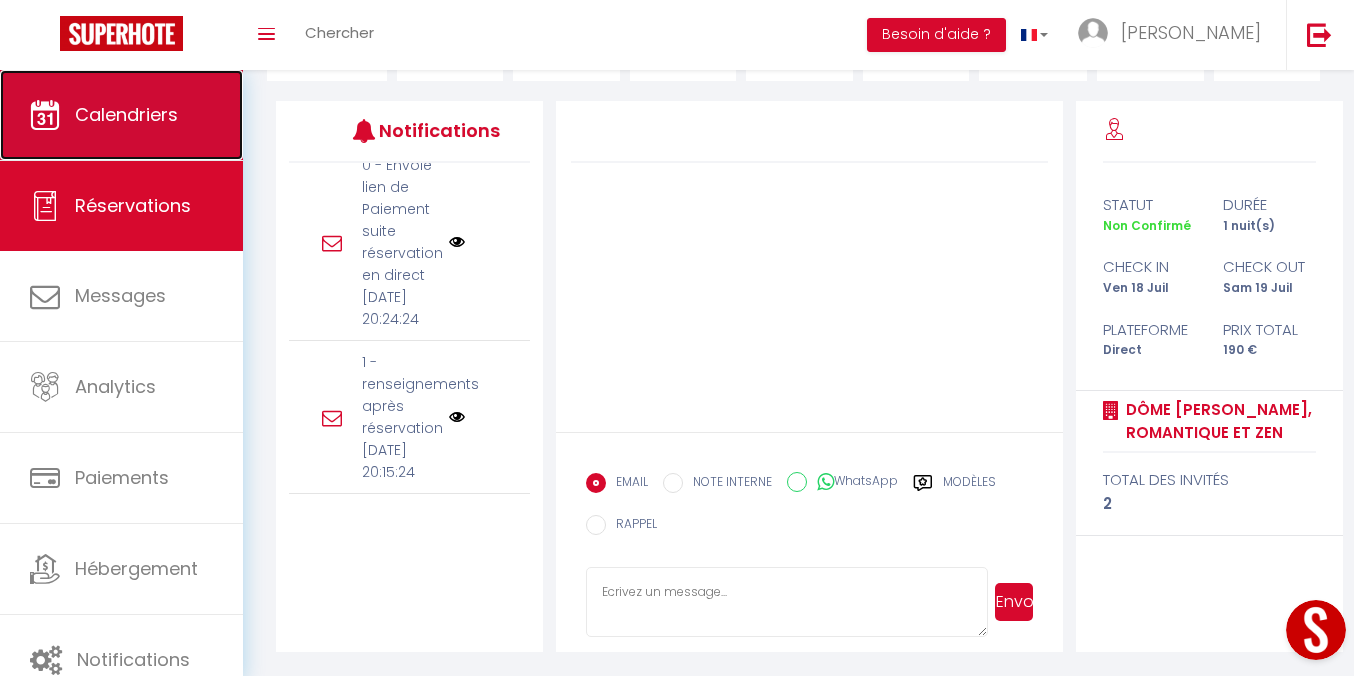 click on "Calendriers" at bounding box center [126, 114] 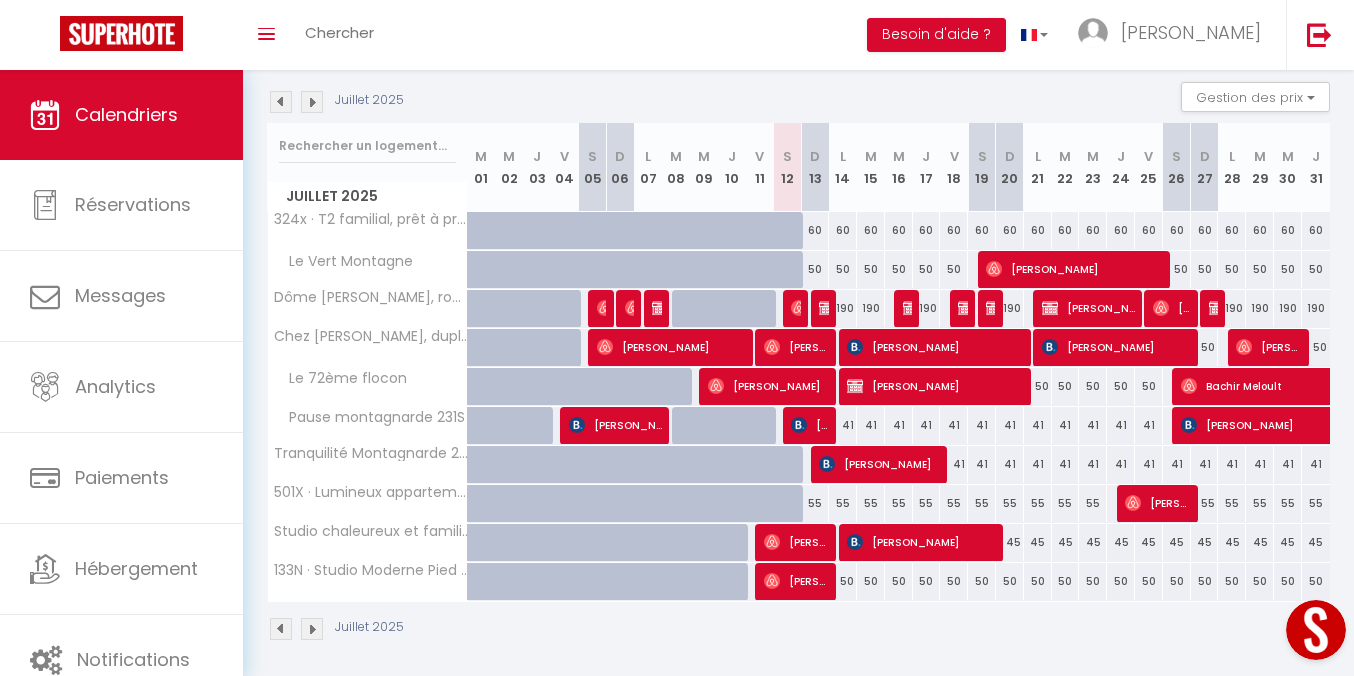 scroll, scrollTop: 214, scrollLeft: 0, axis: vertical 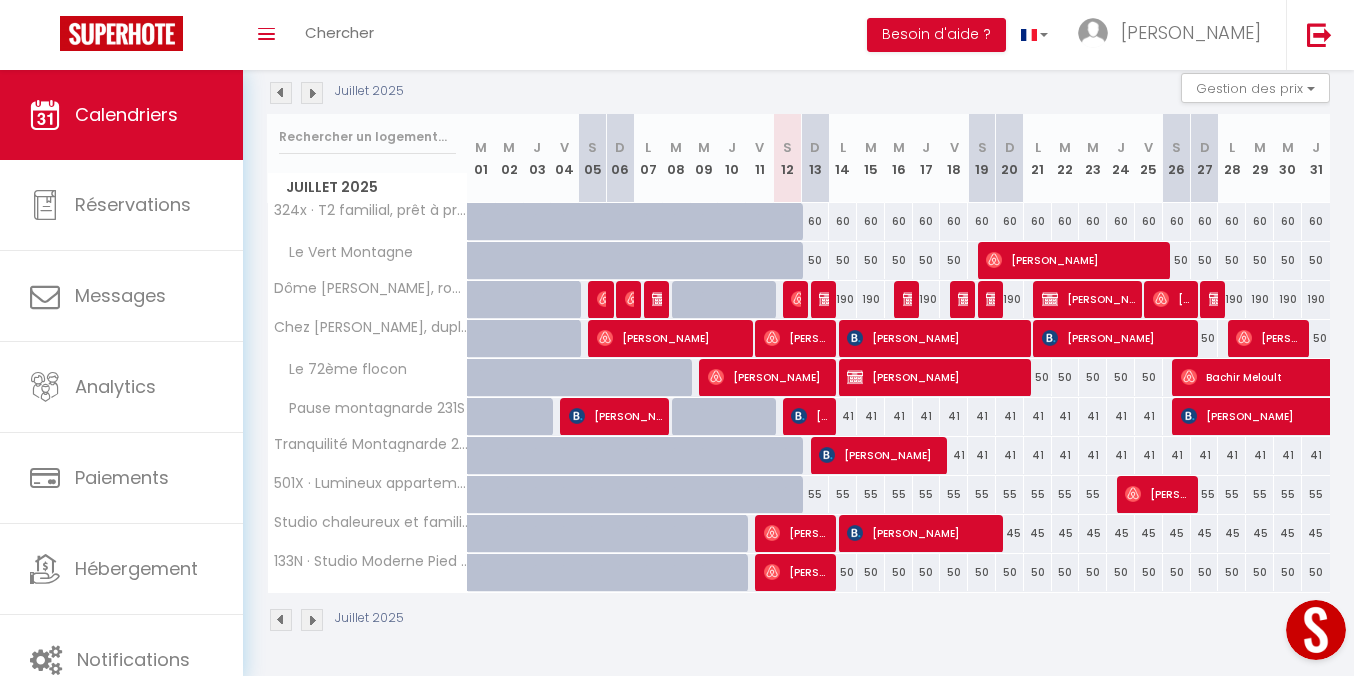 click at bounding box center (312, 93) 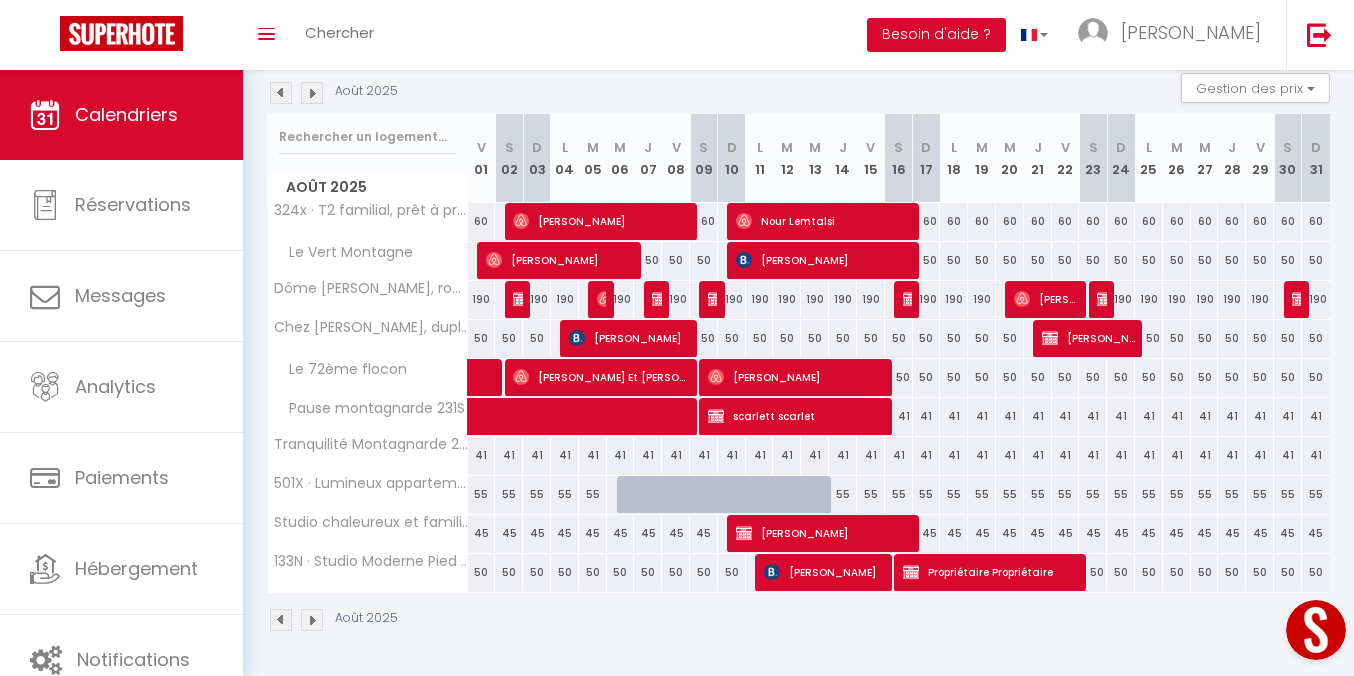 scroll, scrollTop: 210, scrollLeft: 0, axis: vertical 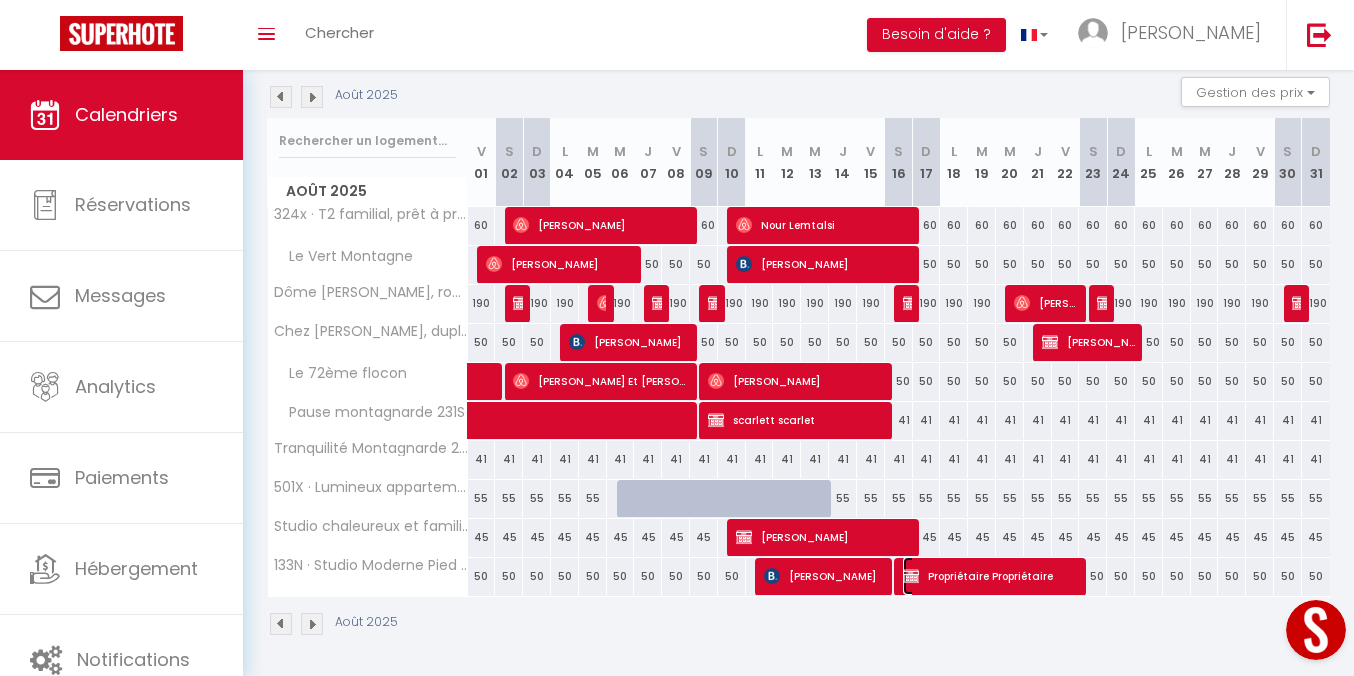 click on "Propriétaire Propriétaire" at bounding box center (991, 576) 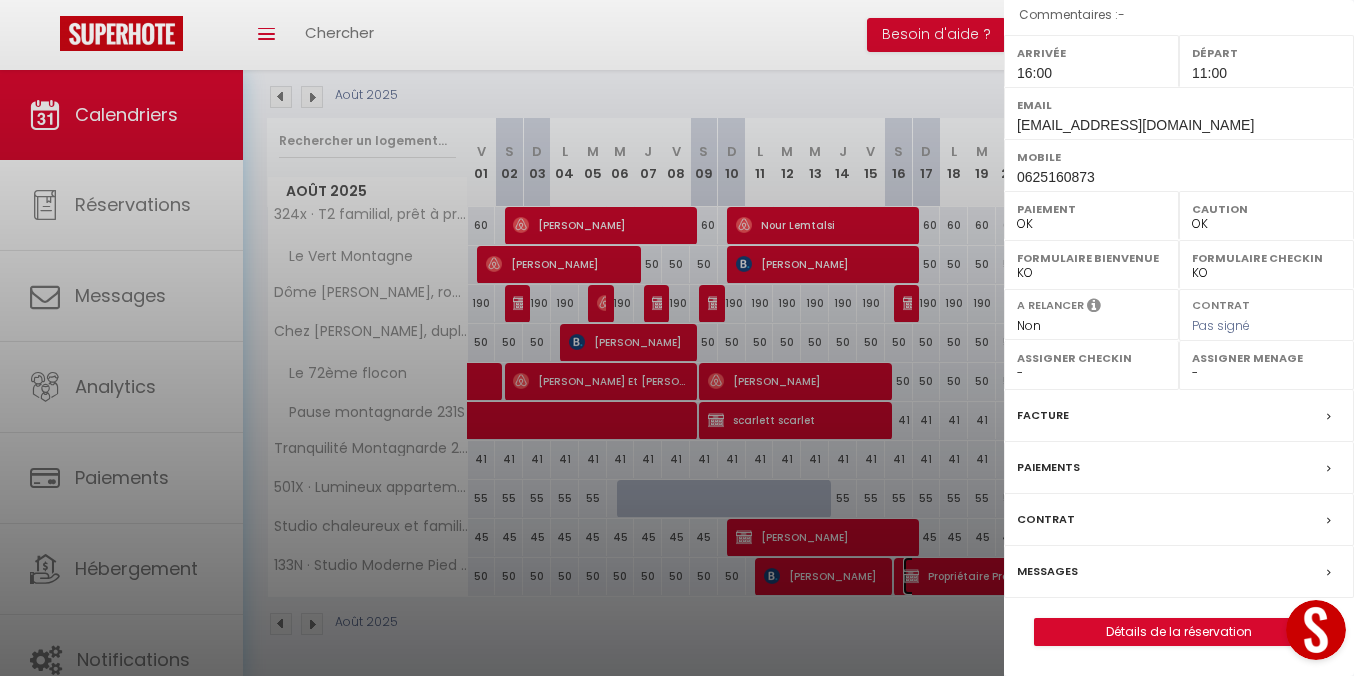 scroll, scrollTop: 308, scrollLeft: 0, axis: vertical 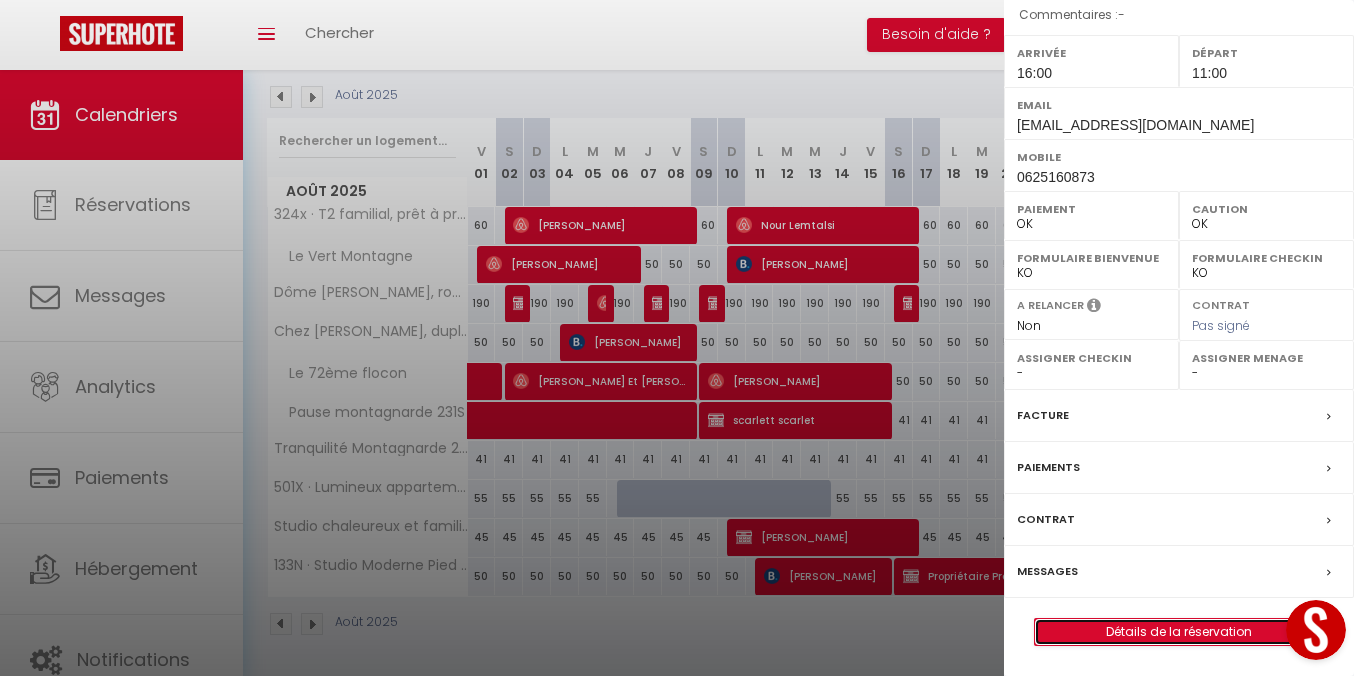 click on "Détails de la réservation" at bounding box center (1179, 632) 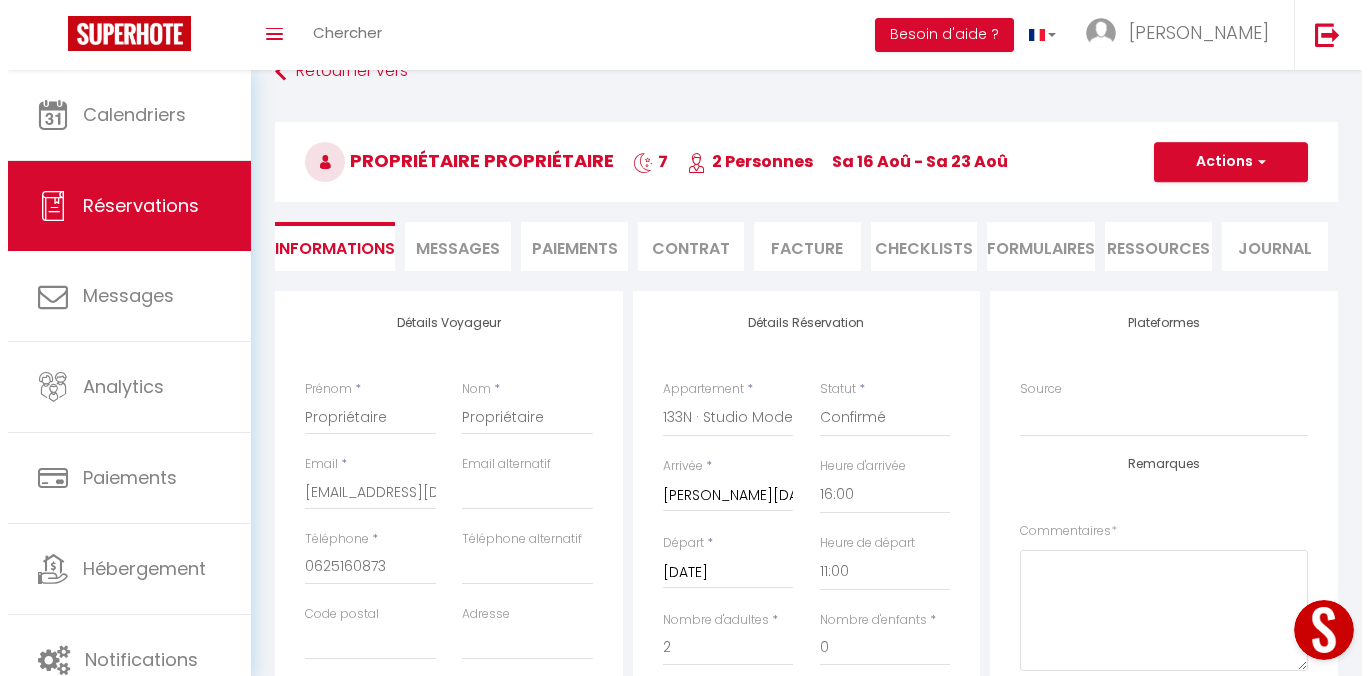 scroll, scrollTop: 10, scrollLeft: 0, axis: vertical 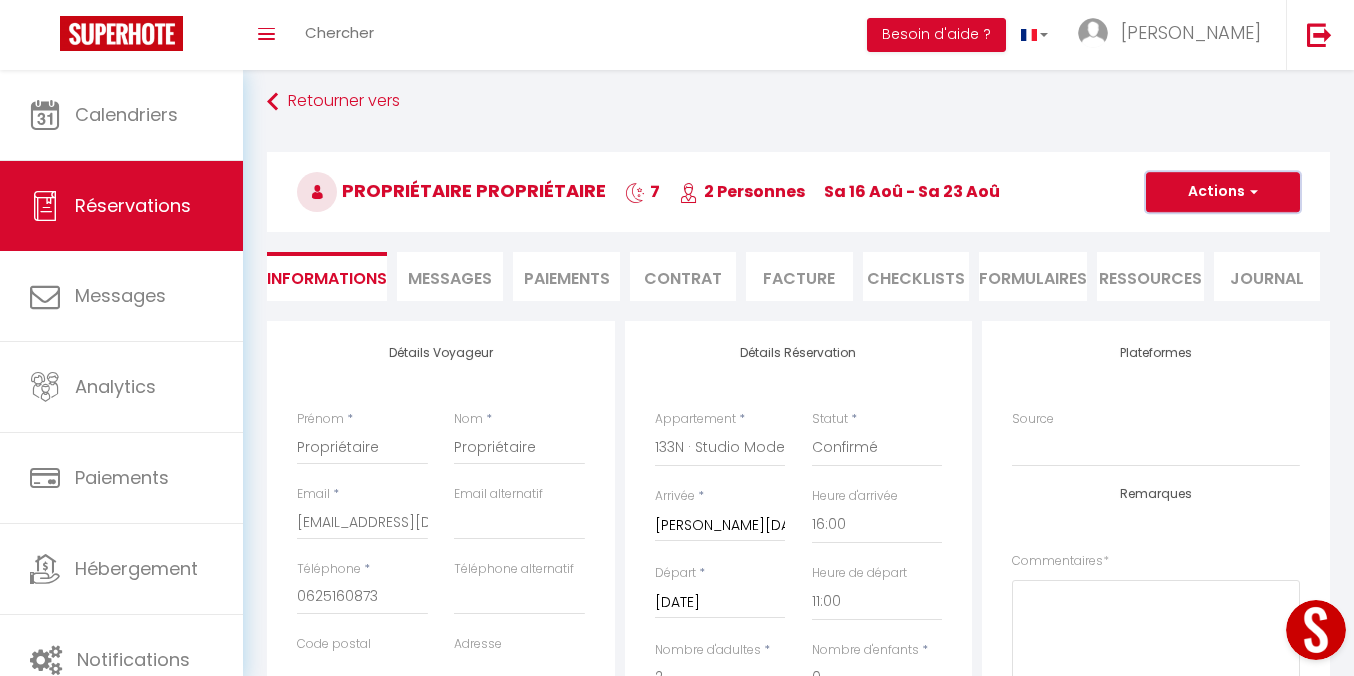 click on "Actions" at bounding box center (1223, 192) 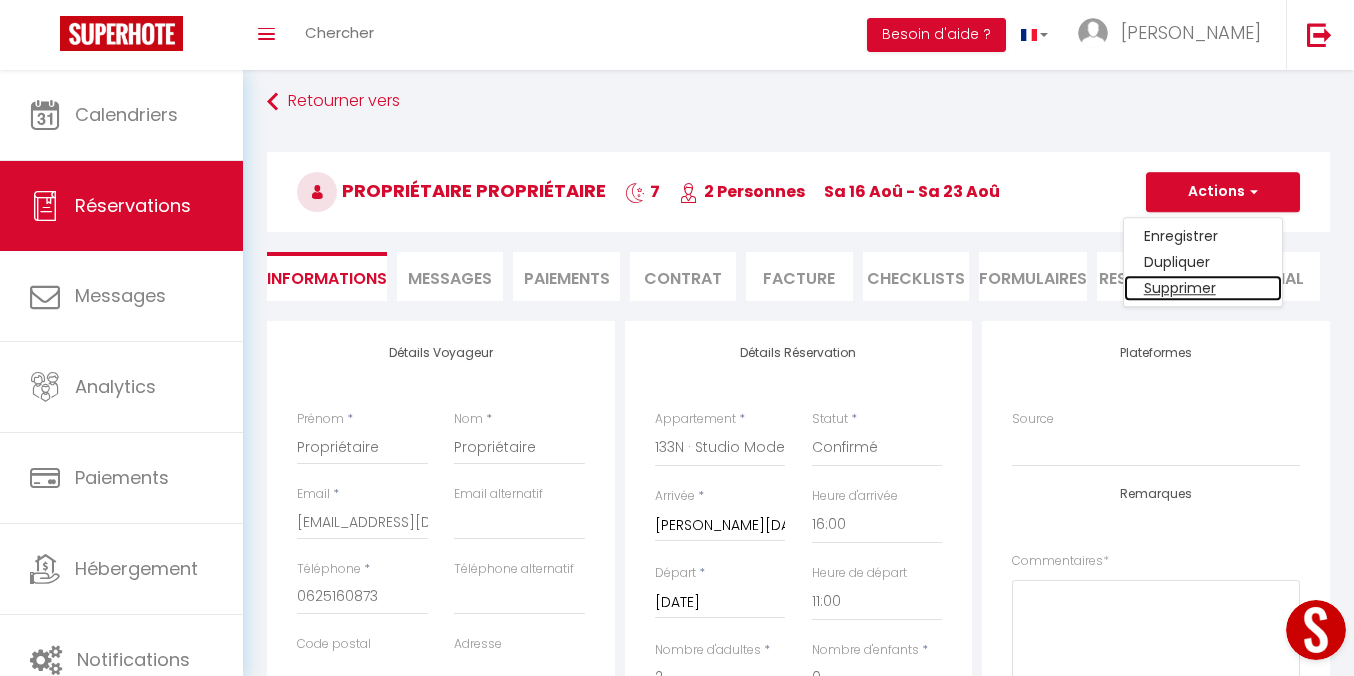 click on "Supprimer" at bounding box center [1203, 288] 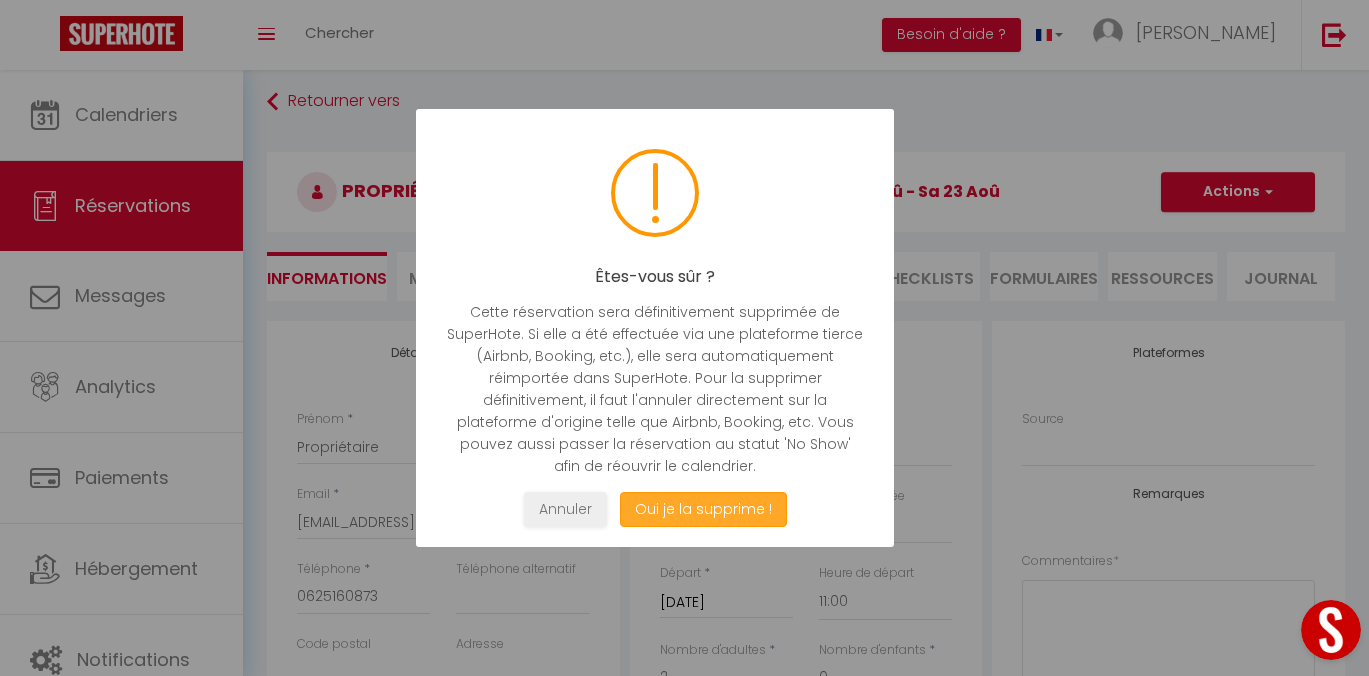 click on "Oui je la supprime !" at bounding box center [702, 509] 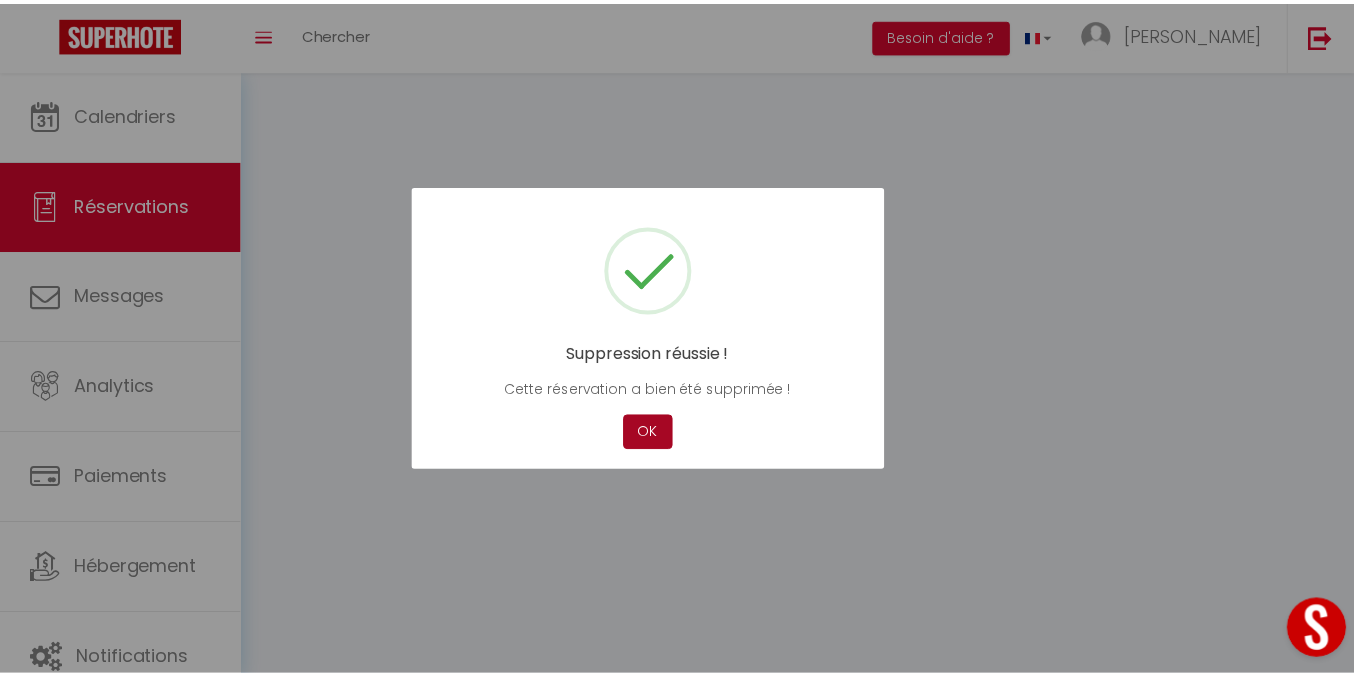 scroll, scrollTop: 0, scrollLeft: 0, axis: both 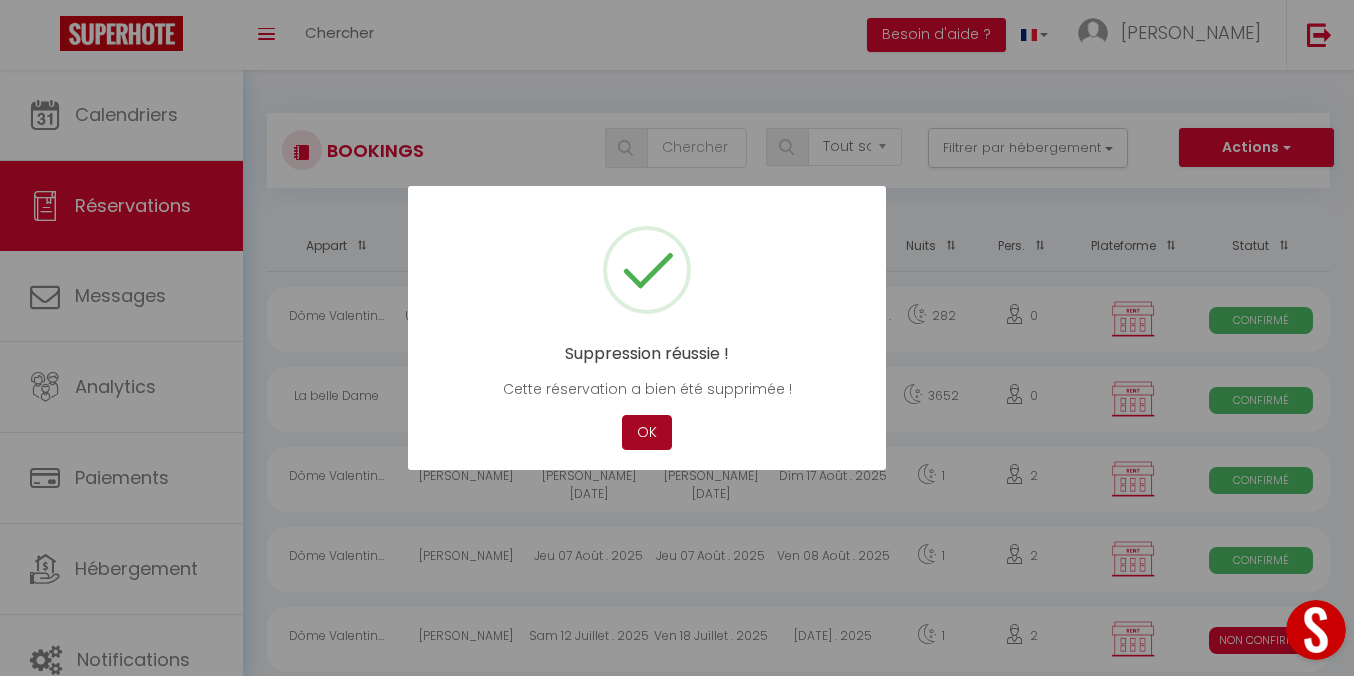 click on "OK" at bounding box center [647, 432] 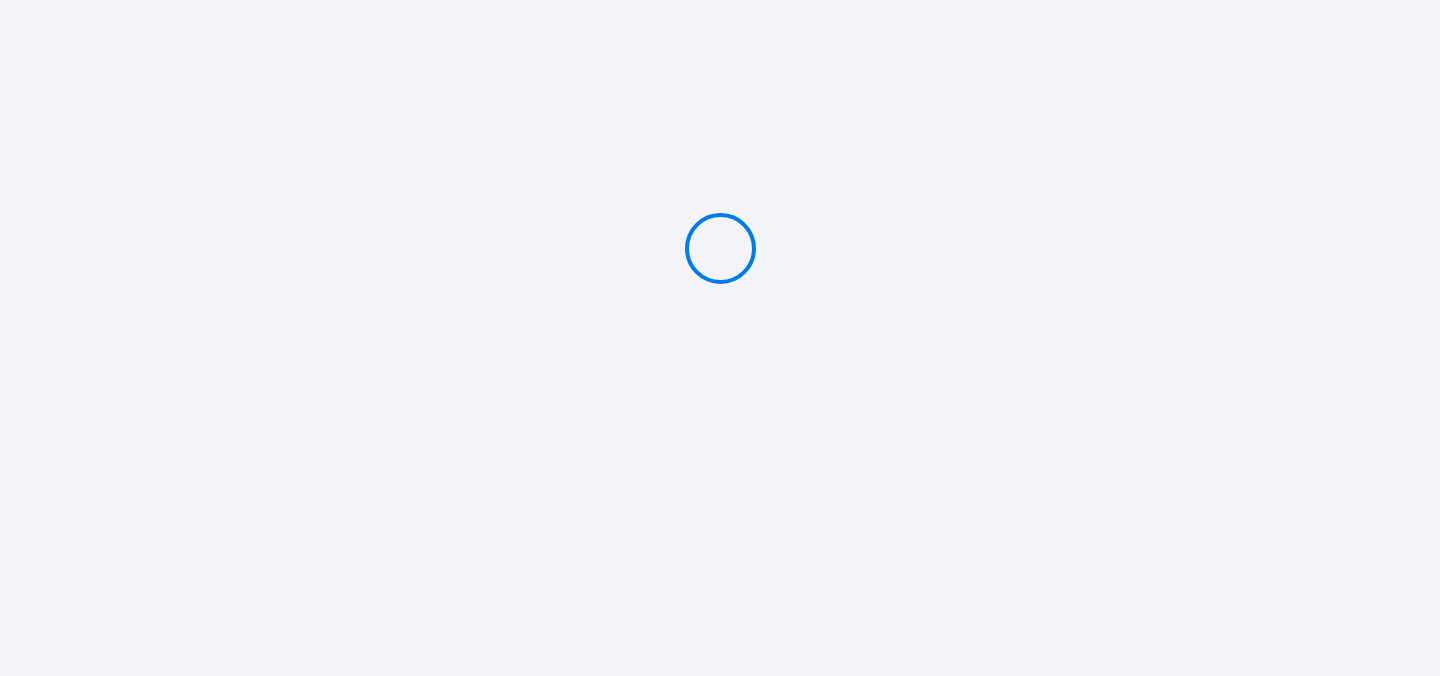 type on "PAYER 190 €" 